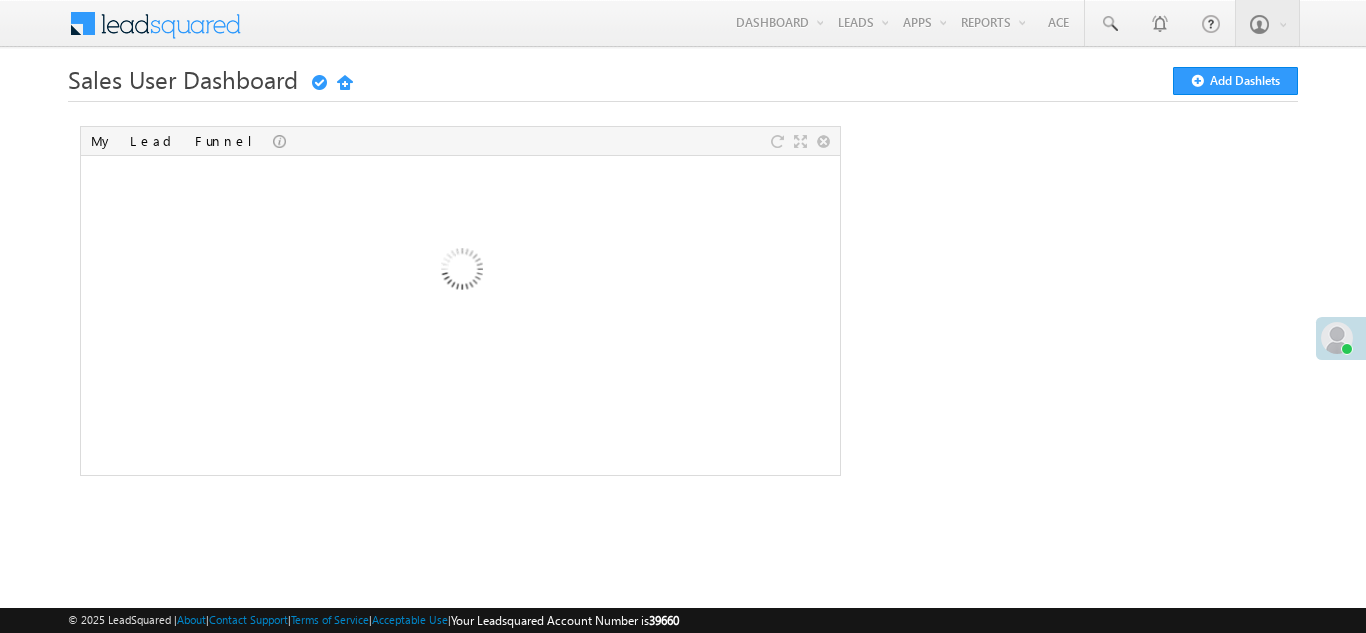 scroll, scrollTop: 0, scrollLeft: 0, axis: both 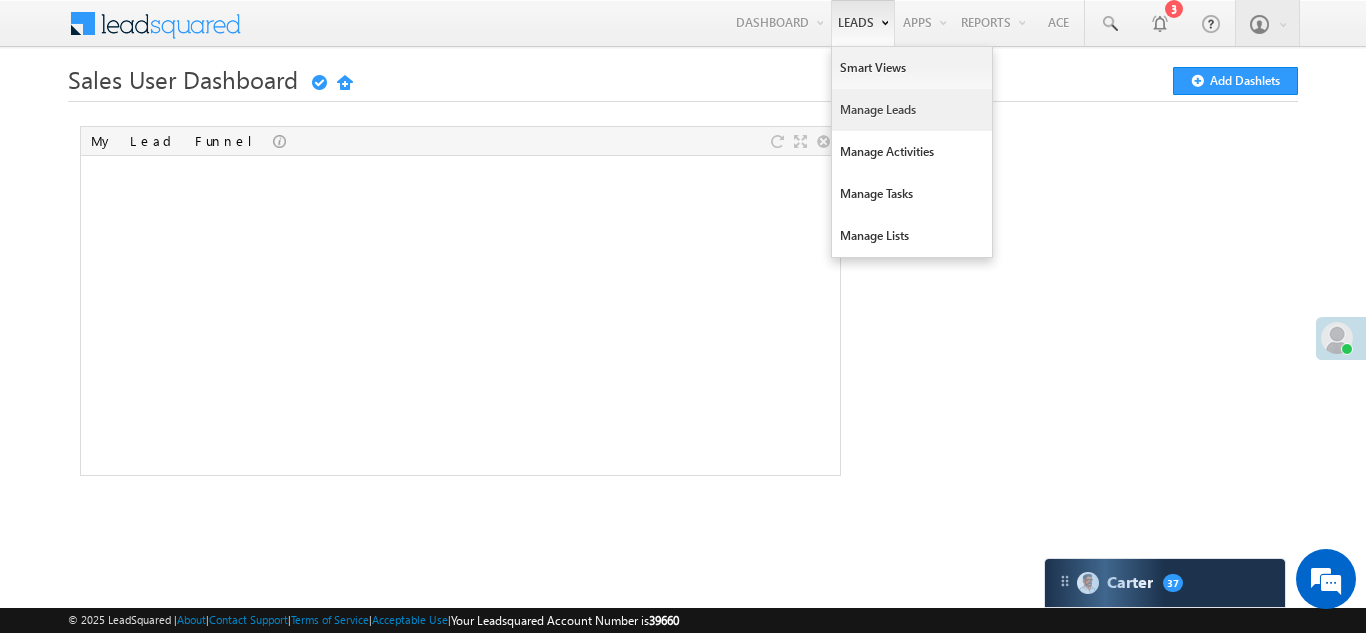 click on "Manage Leads" at bounding box center (912, 110) 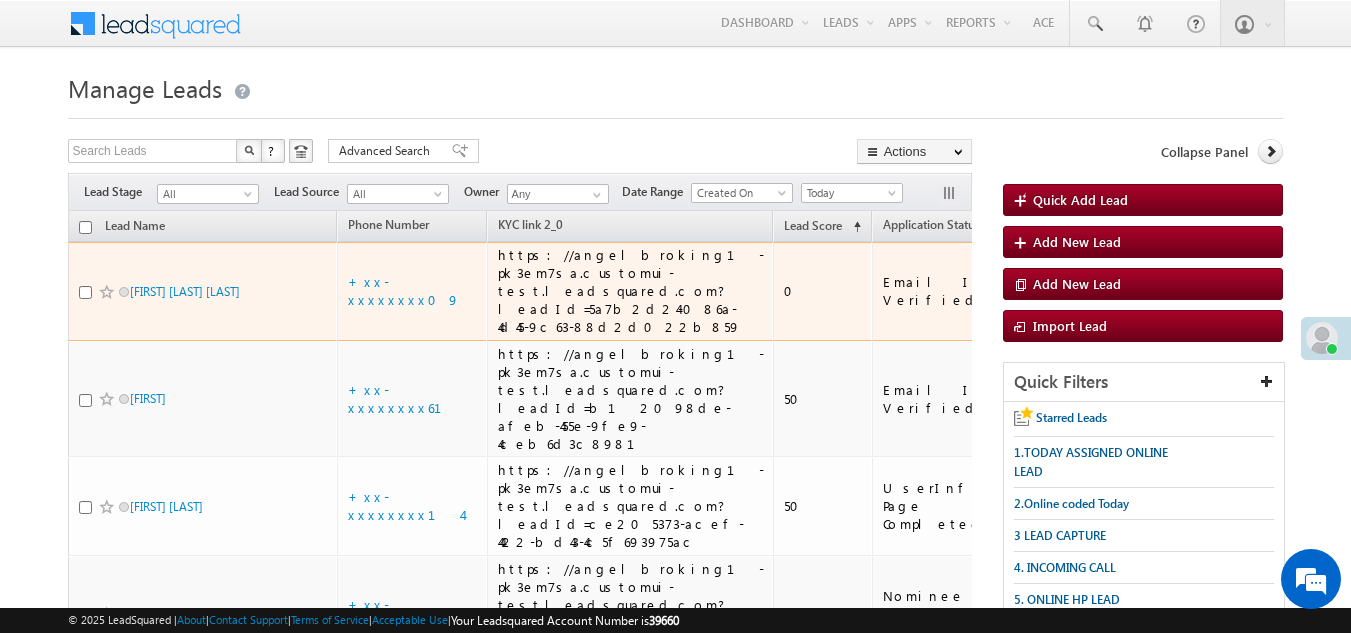 scroll, scrollTop: 0, scrollLeft: 0, axis: both 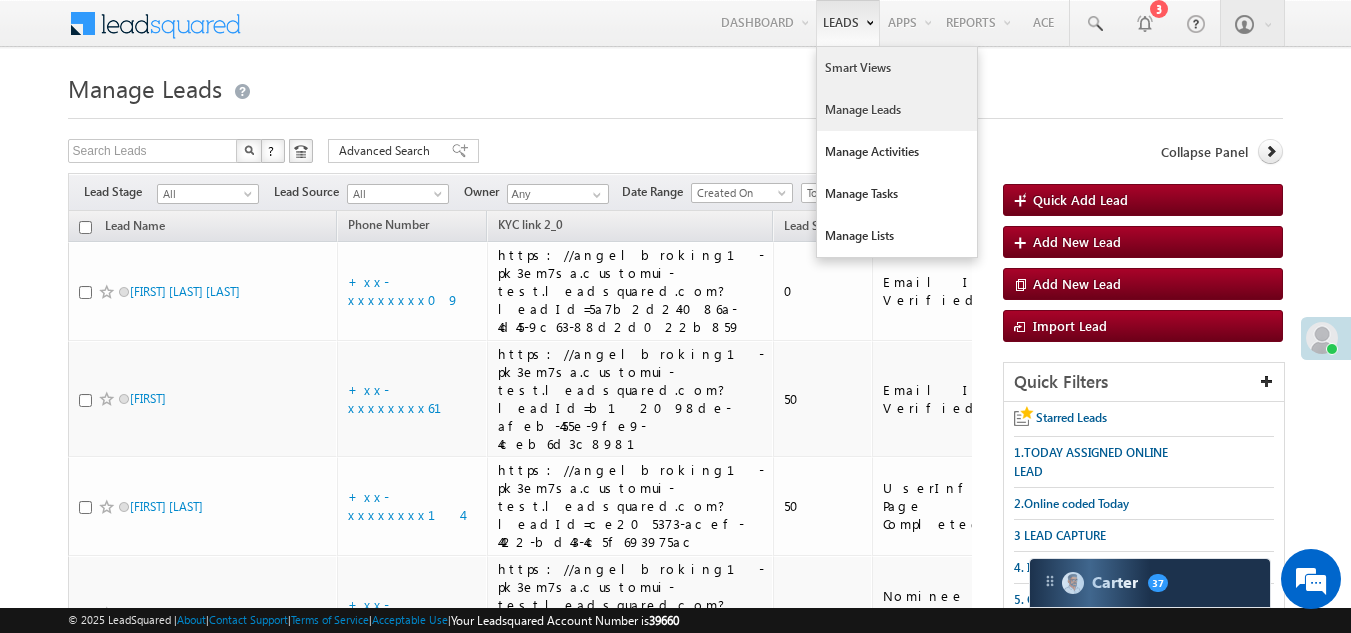 click on "Smart Views" at bounding box center (897, 68) 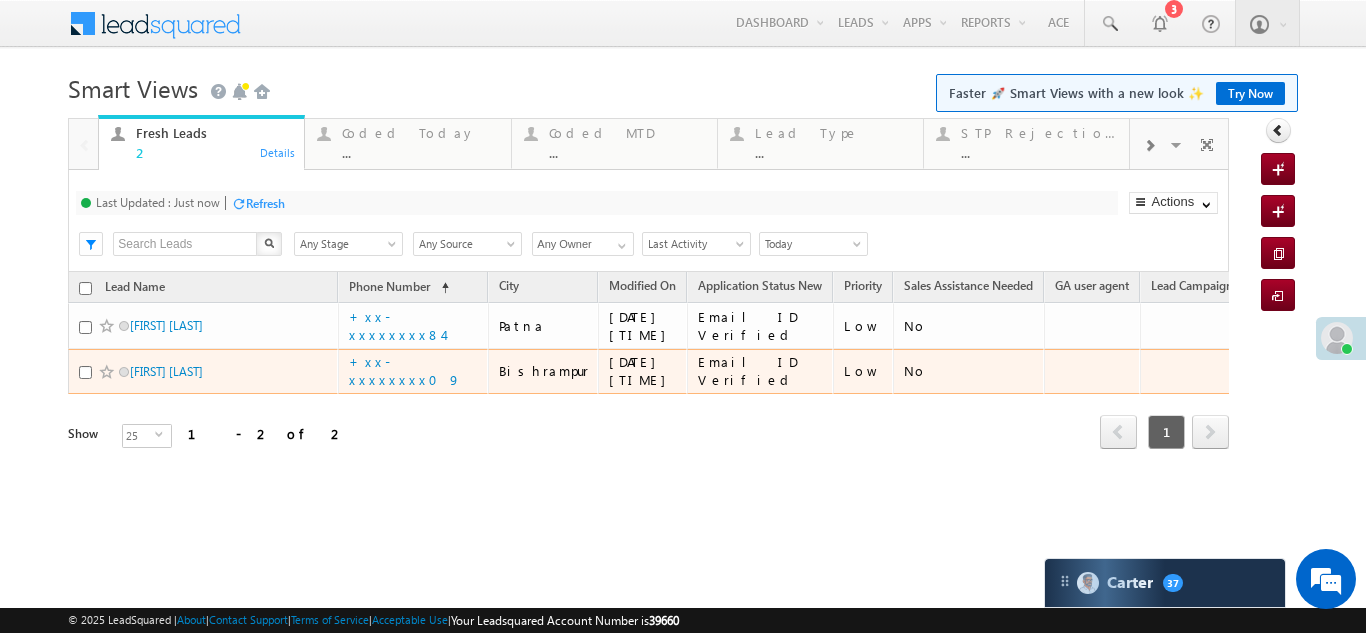 scroll, scrollTop: 0, scrollLeft: 0, axis: both 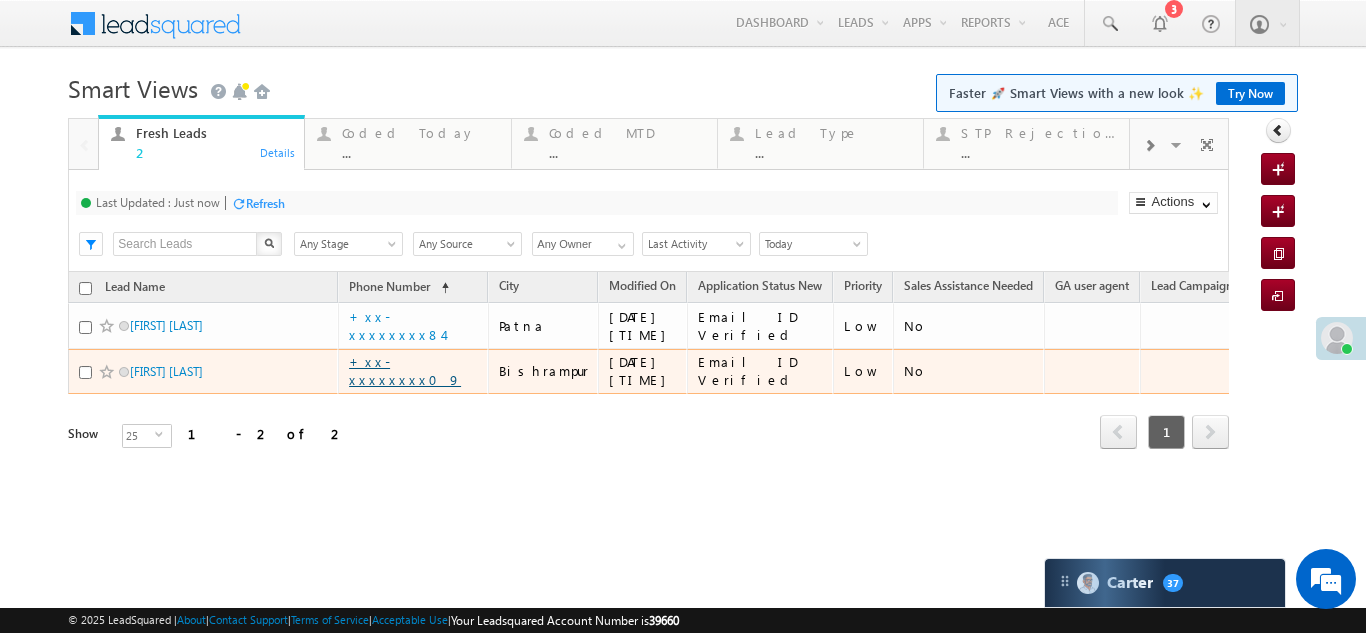 click on "+xx-xxxxxxxx09" at bounding box center [405, 370] 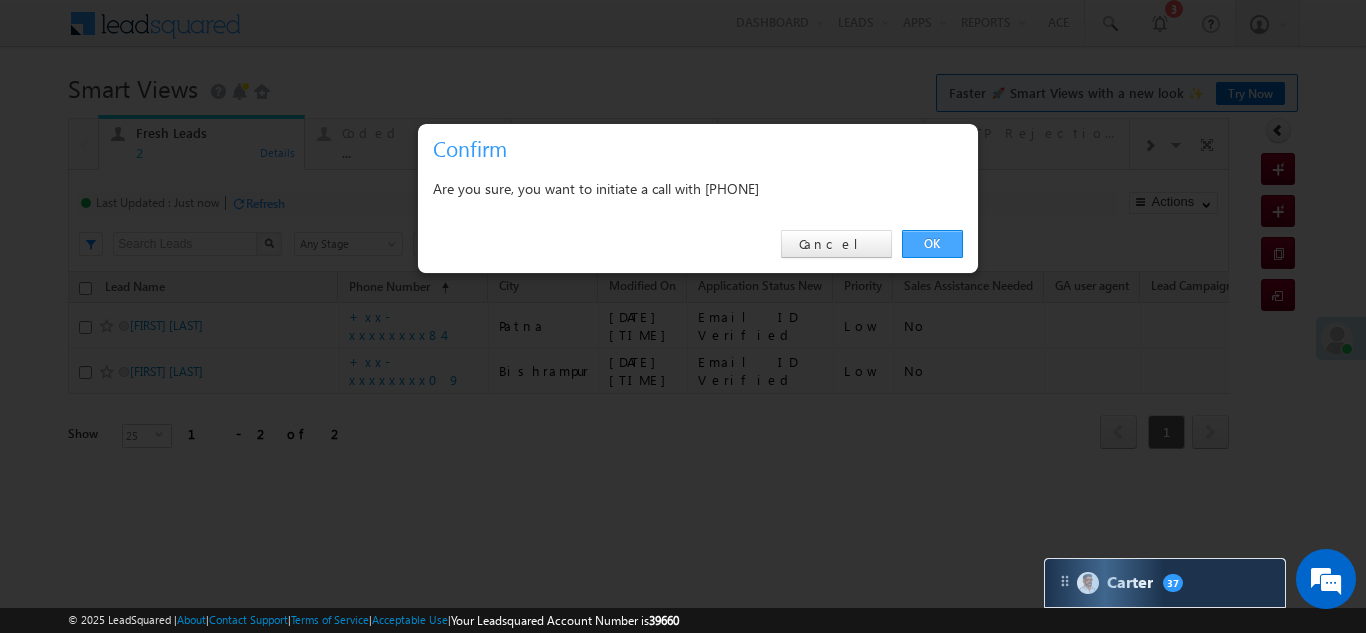 click on "OK" at bounding box center [932, 244] 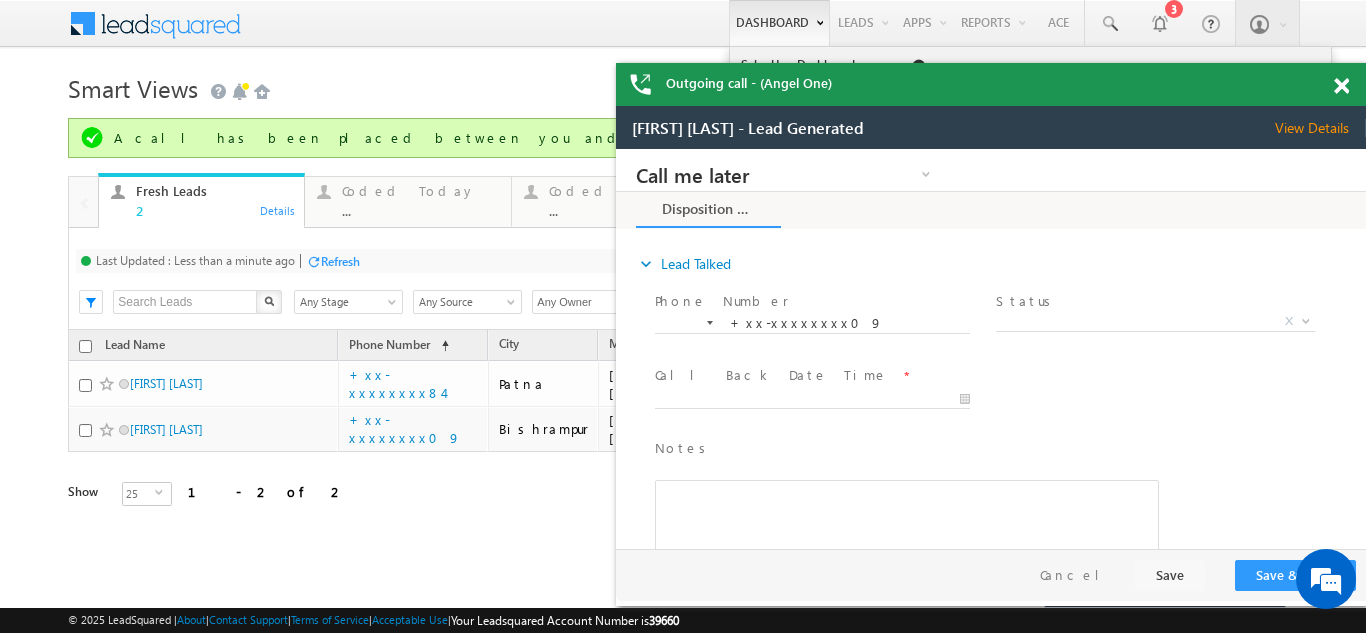 scroll, scrollTop: 0, scrollLeft: 0, axis: both 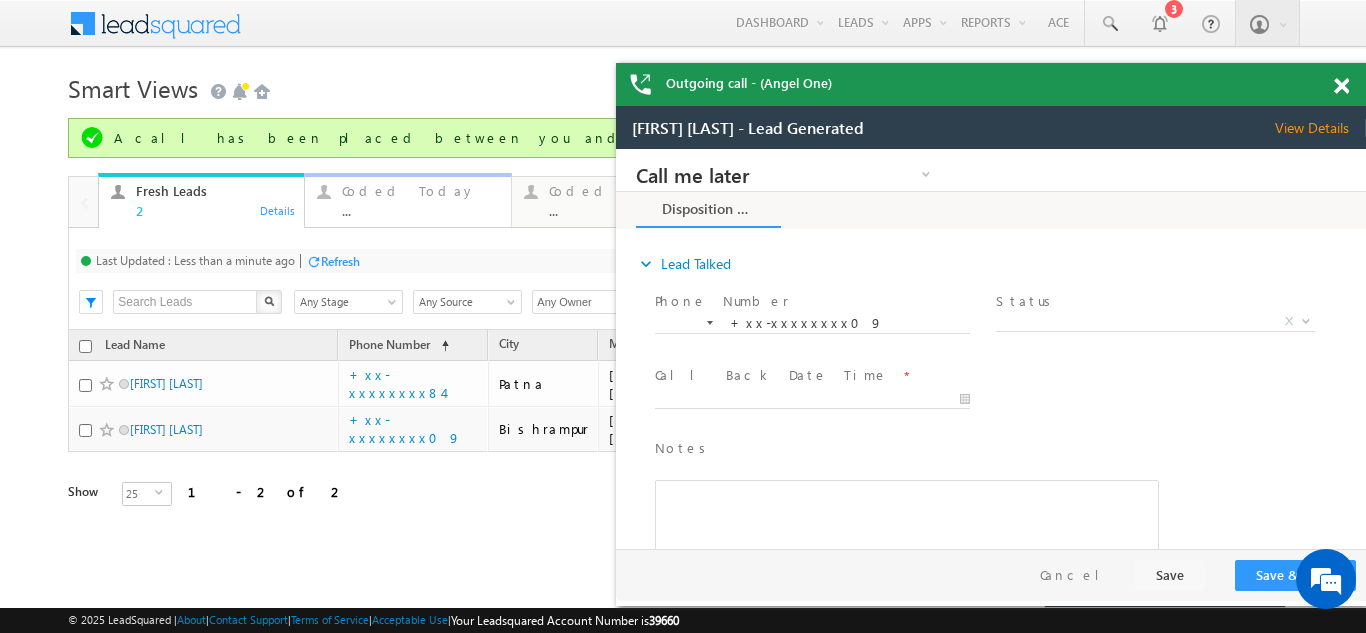 click on "Coded Today" at bounding box center (420, 191) 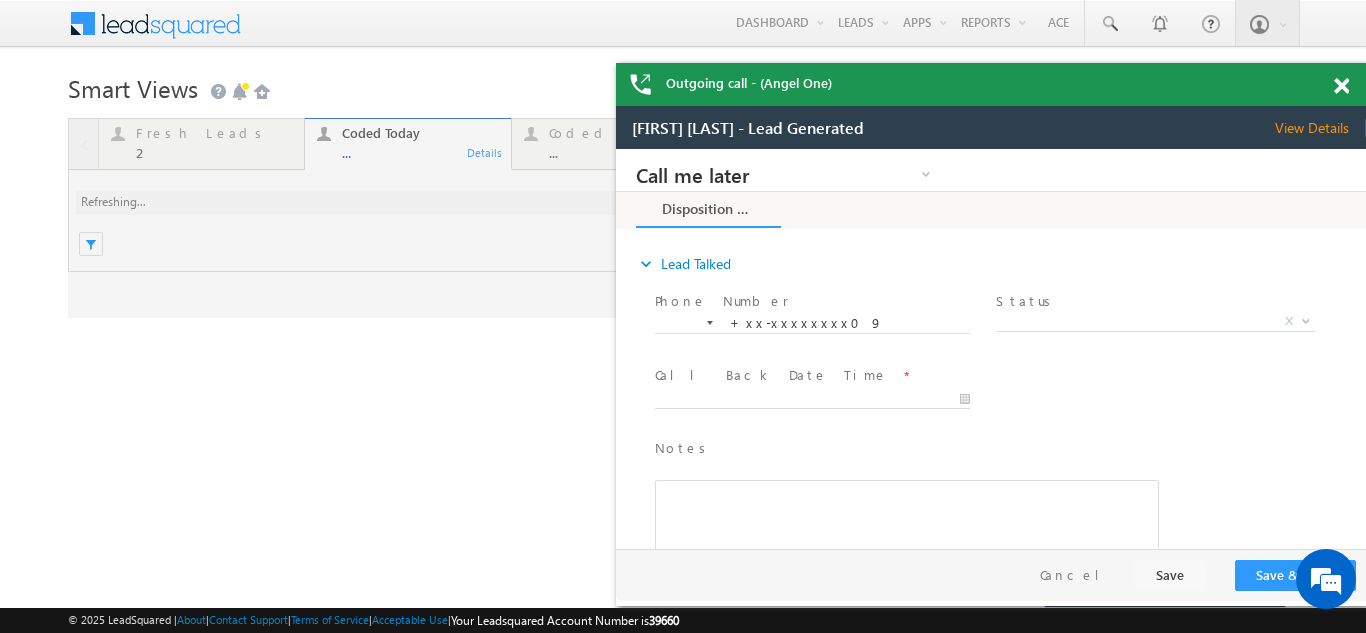 scroll, scrollTop: 0, scrollLeft: 0, axis: both 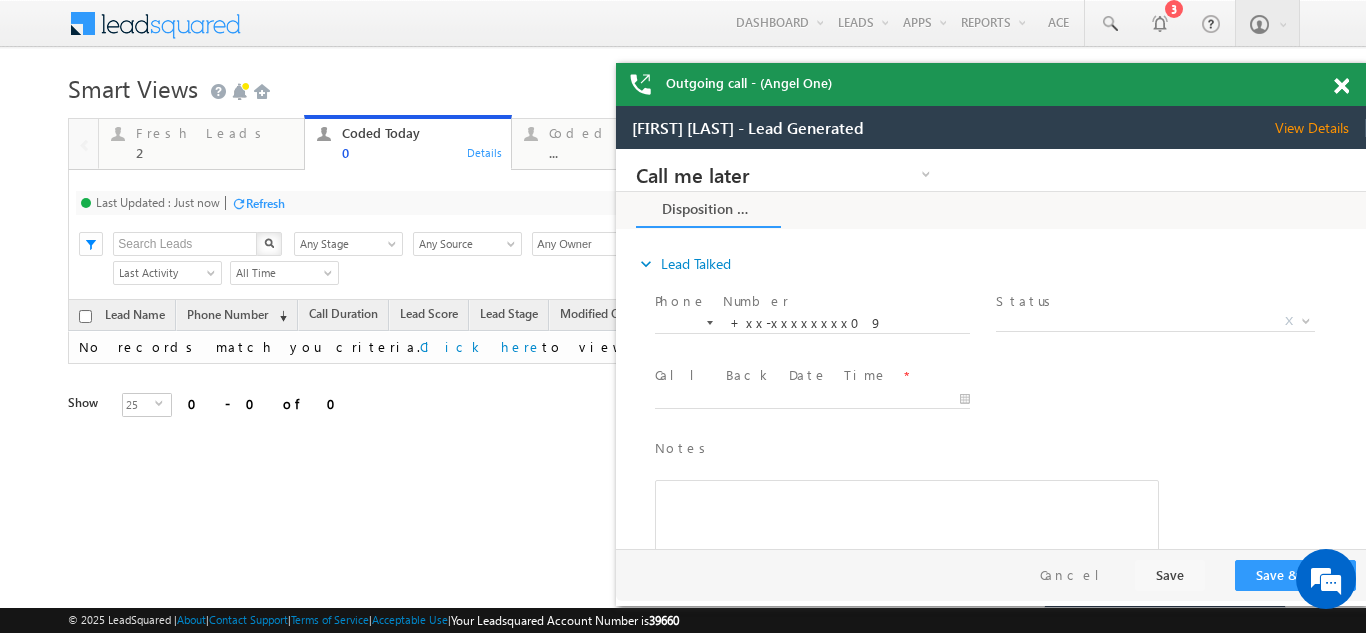 click on "View Details" at bounding box center (1320, 128) 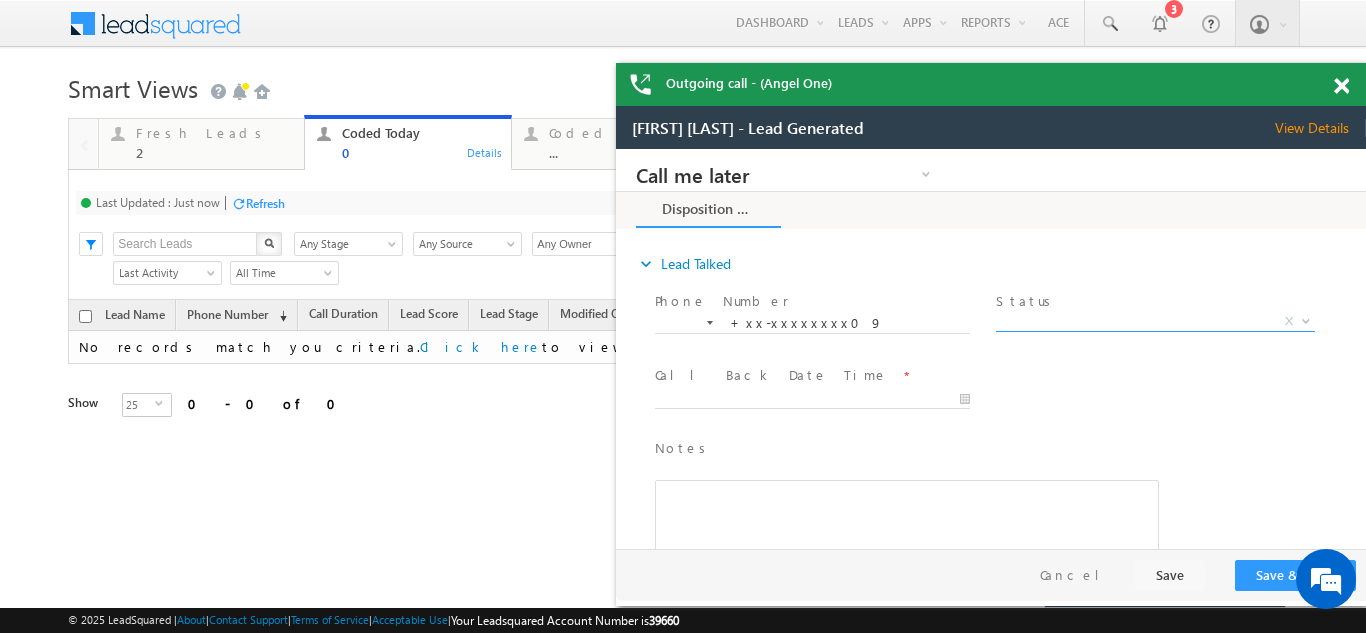 click on "X" at bounding box center [1155, 322] 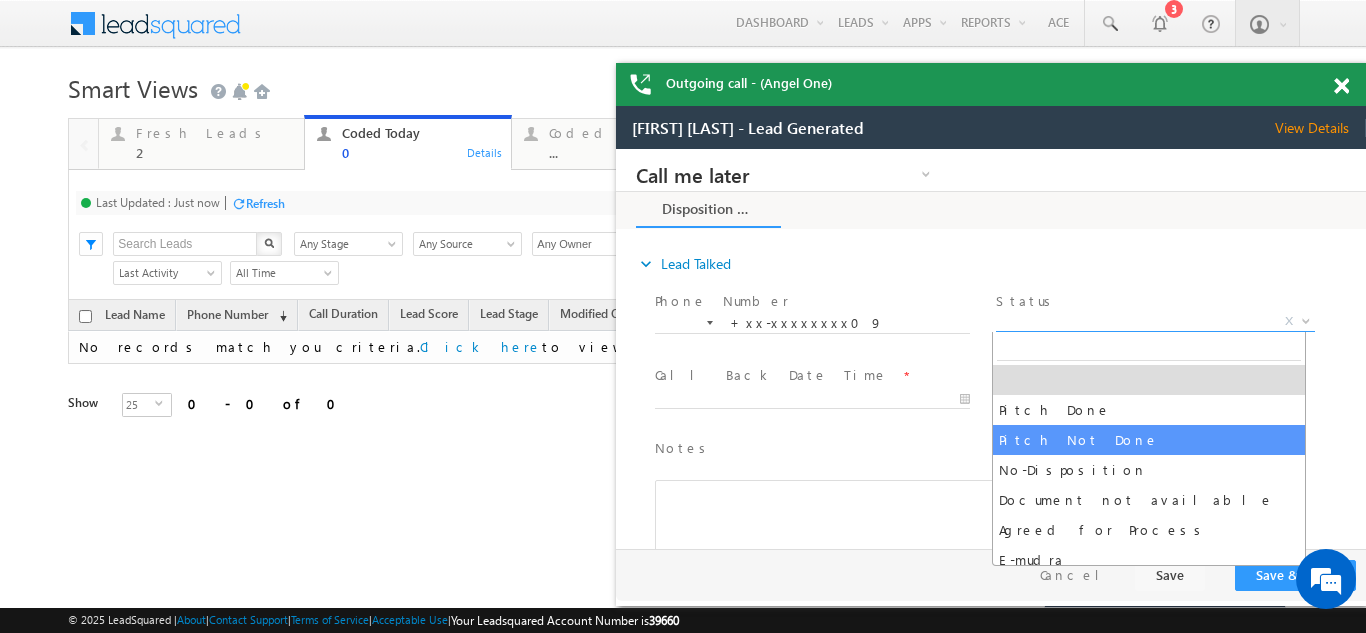 select on "Pitch Not Done" 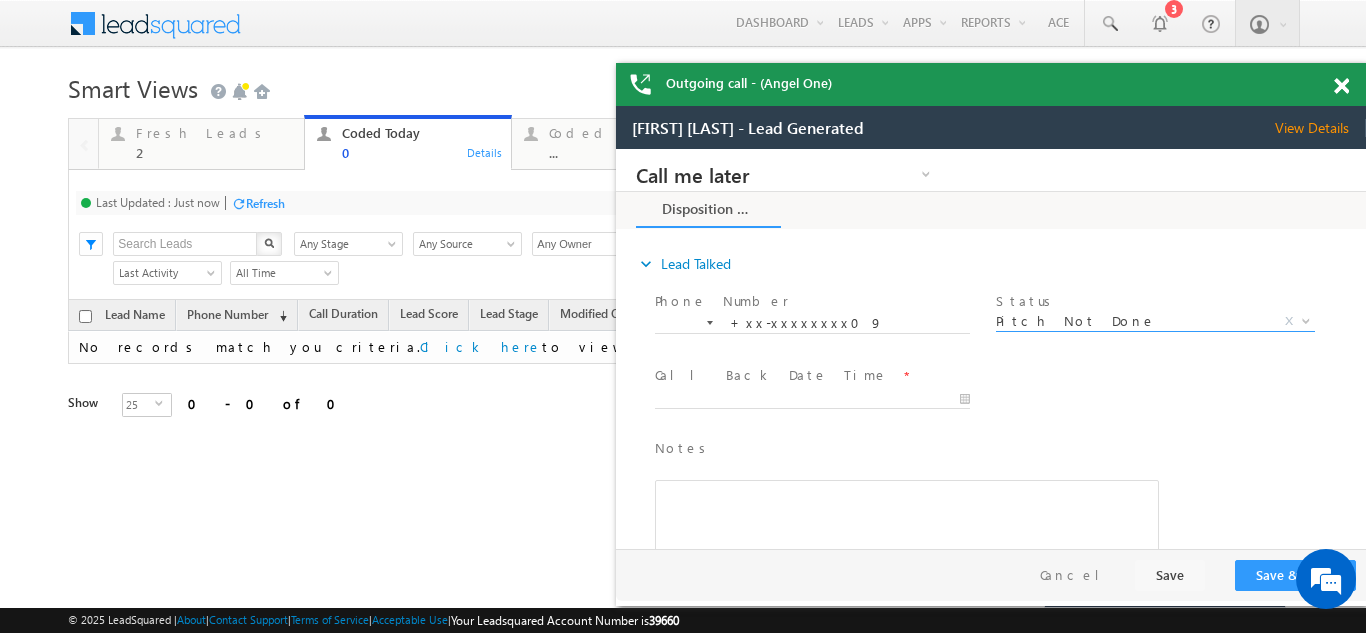 click at bounding box center [821, 400] 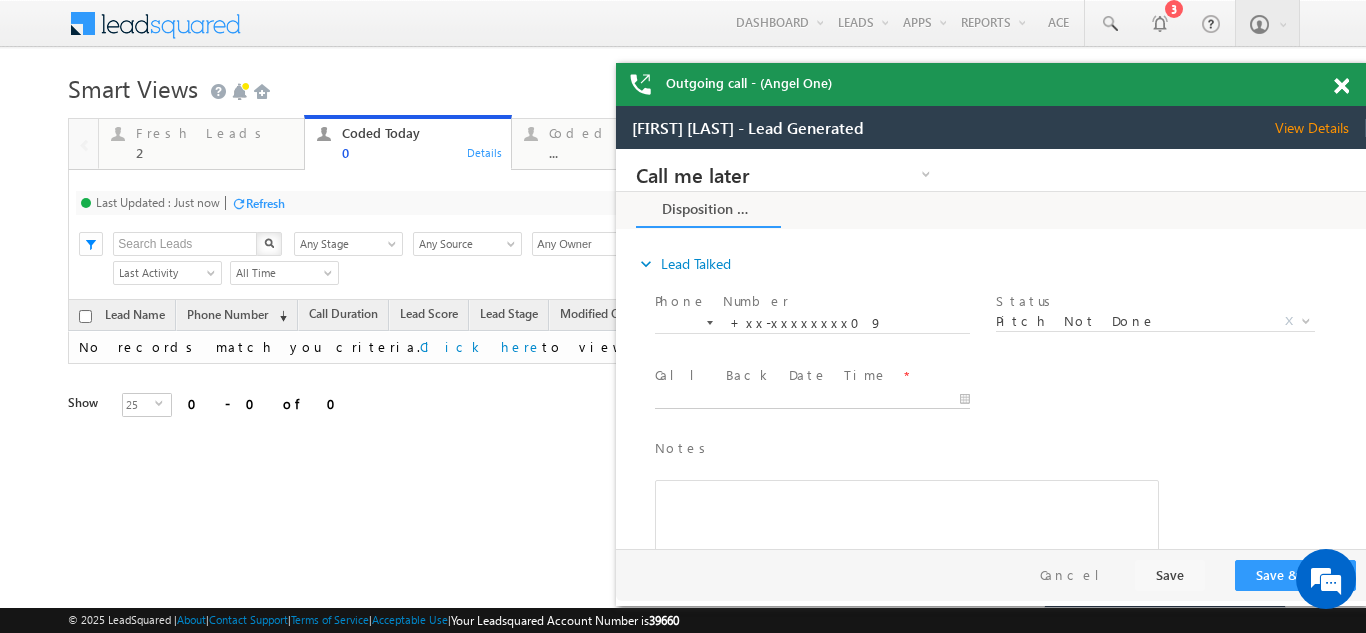 type on "08/03/25 11:02 AM" 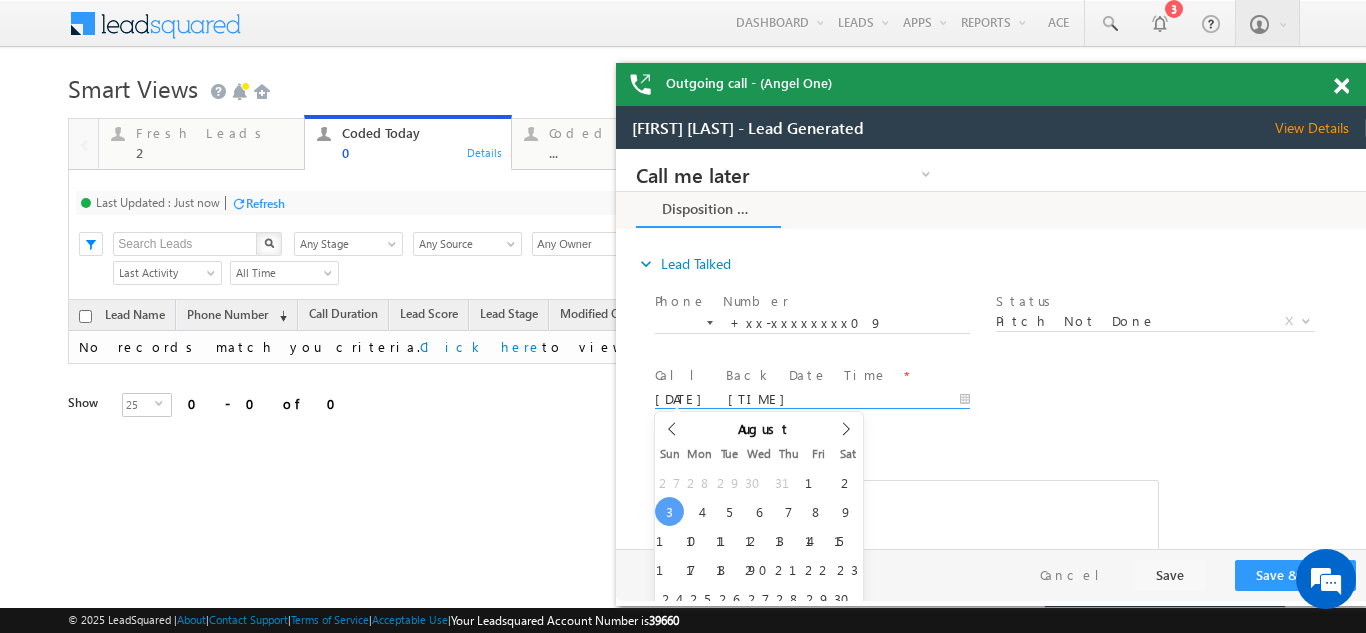 click on "Call me later Campaign Success Commitment Cross Sell Customer Drop-off reasons Language Barrier Not Interested Ringing Call me later
Call me later
× Disposition Form *" at bounding box center (991, 349) 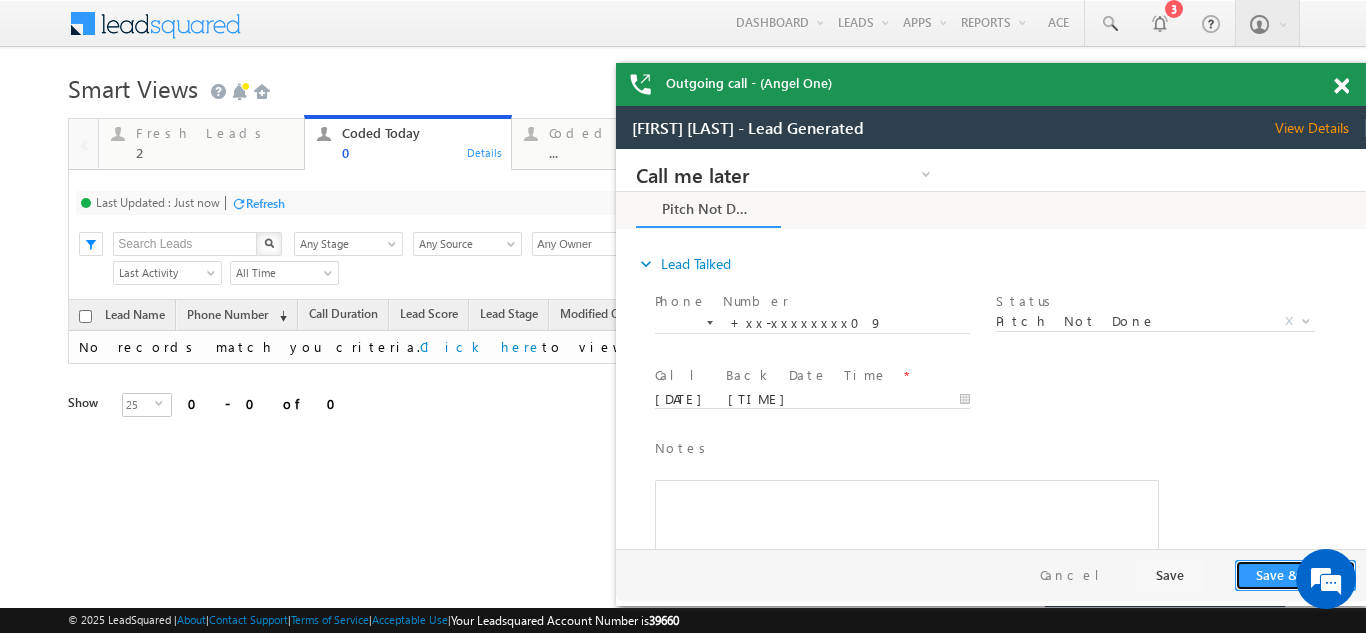 click on "Save & Close" at bounding box center [1295, 575] 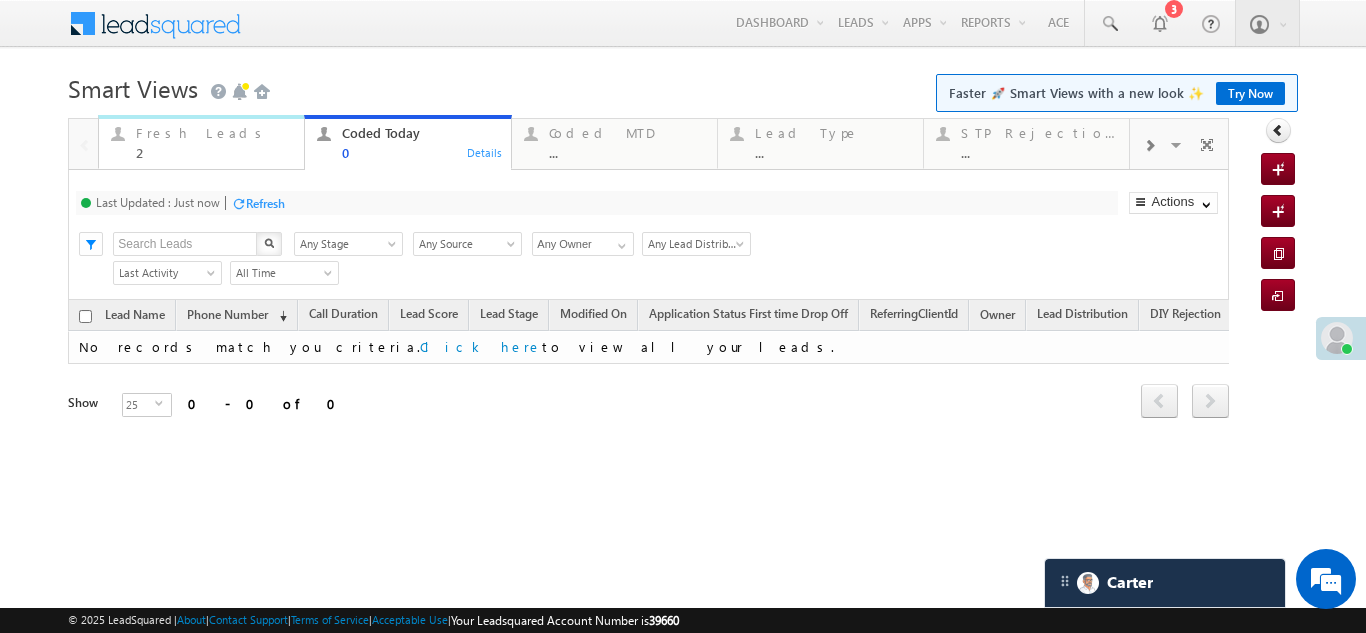 click on "Fresh Leads" at bounding box center (214, 133) 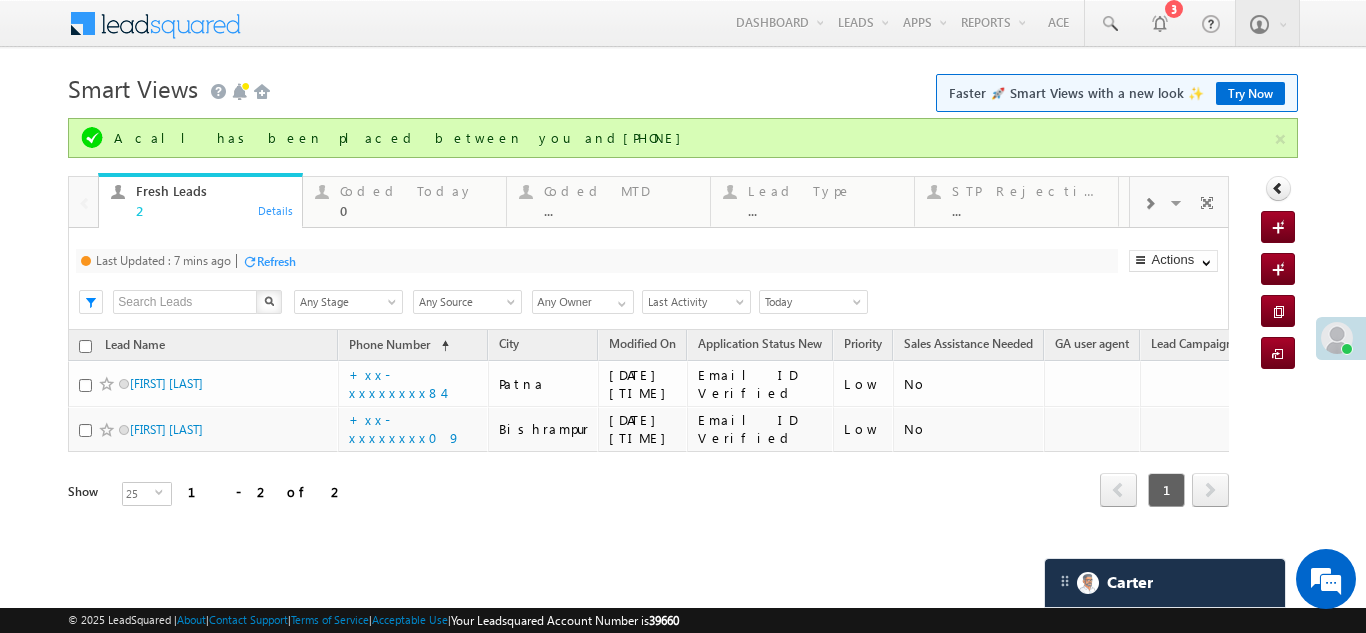 click on "Refresh" at bounding box center [276, 261] 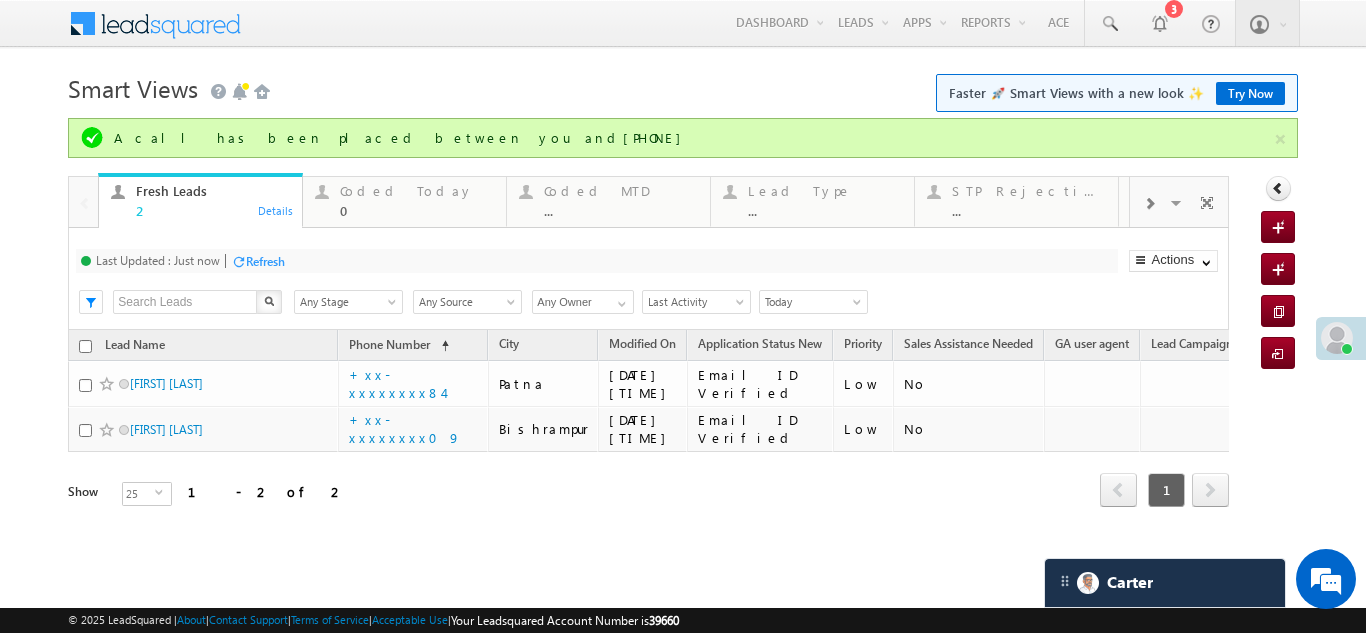 click on "Last Updated : Just now Refresh Refreshing..." at bounding box center (596, 261) 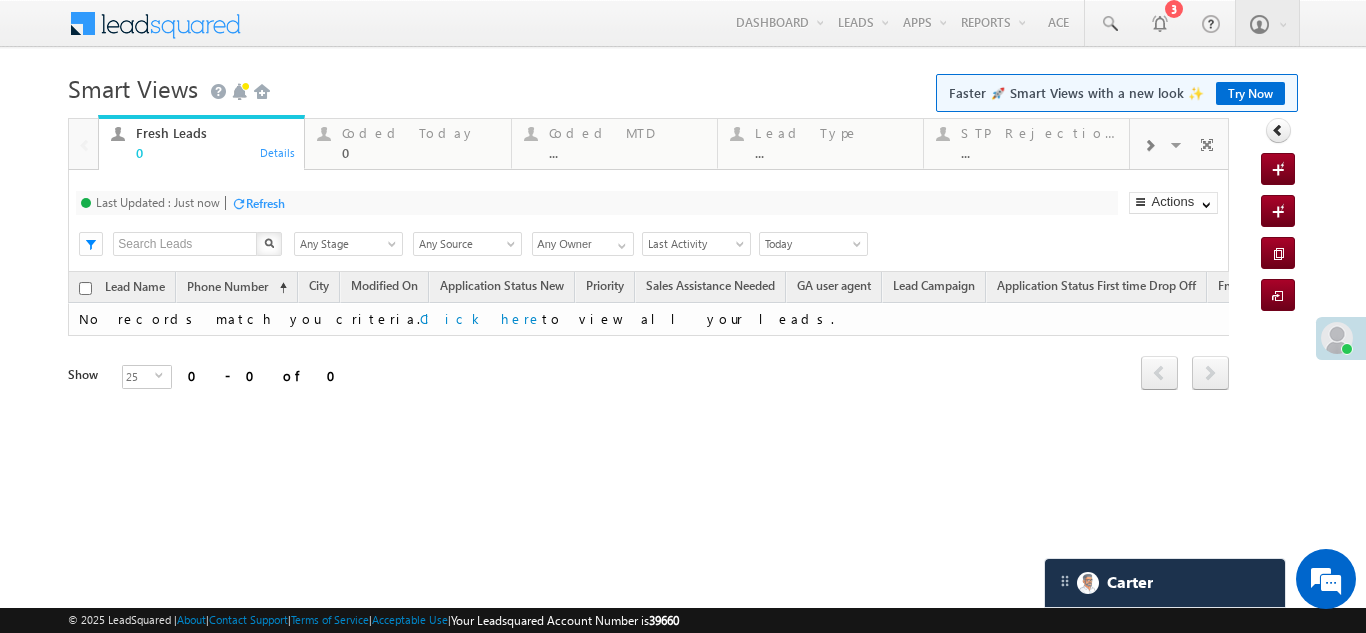 click on "Last Updated : Just now Refresh Refreshing..." at bounding box center (596, 203) 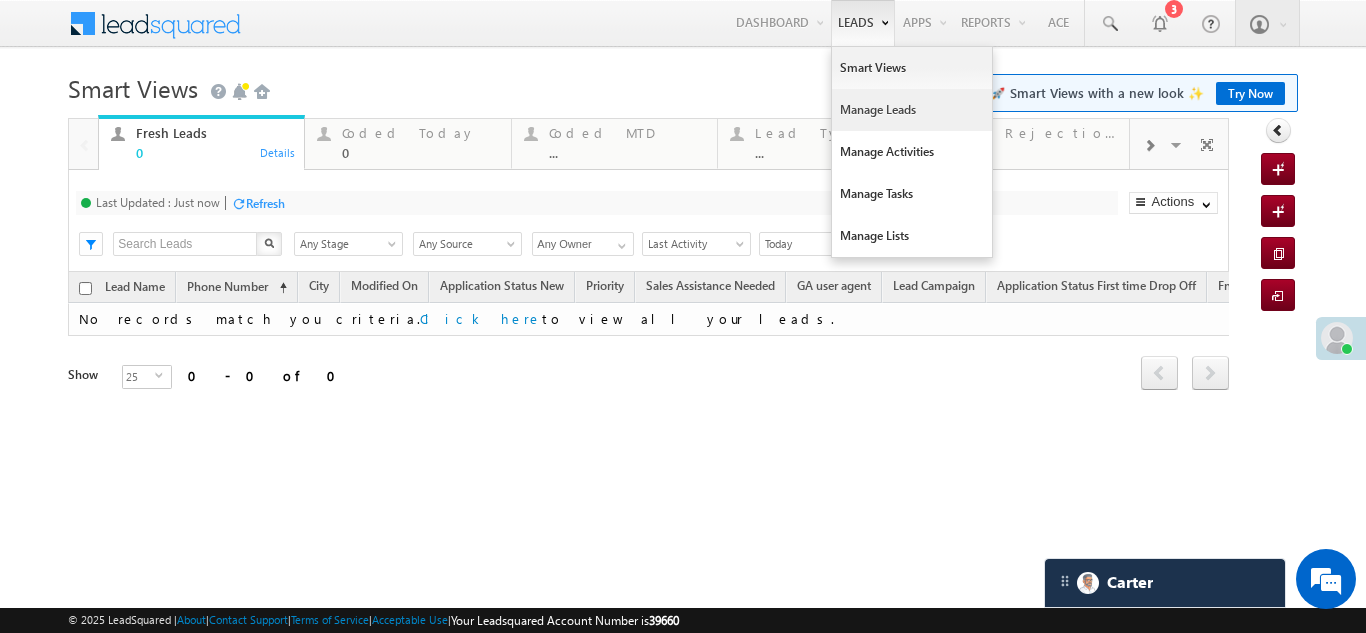 click on "Manage Leads" at bounding box center [912, 110] 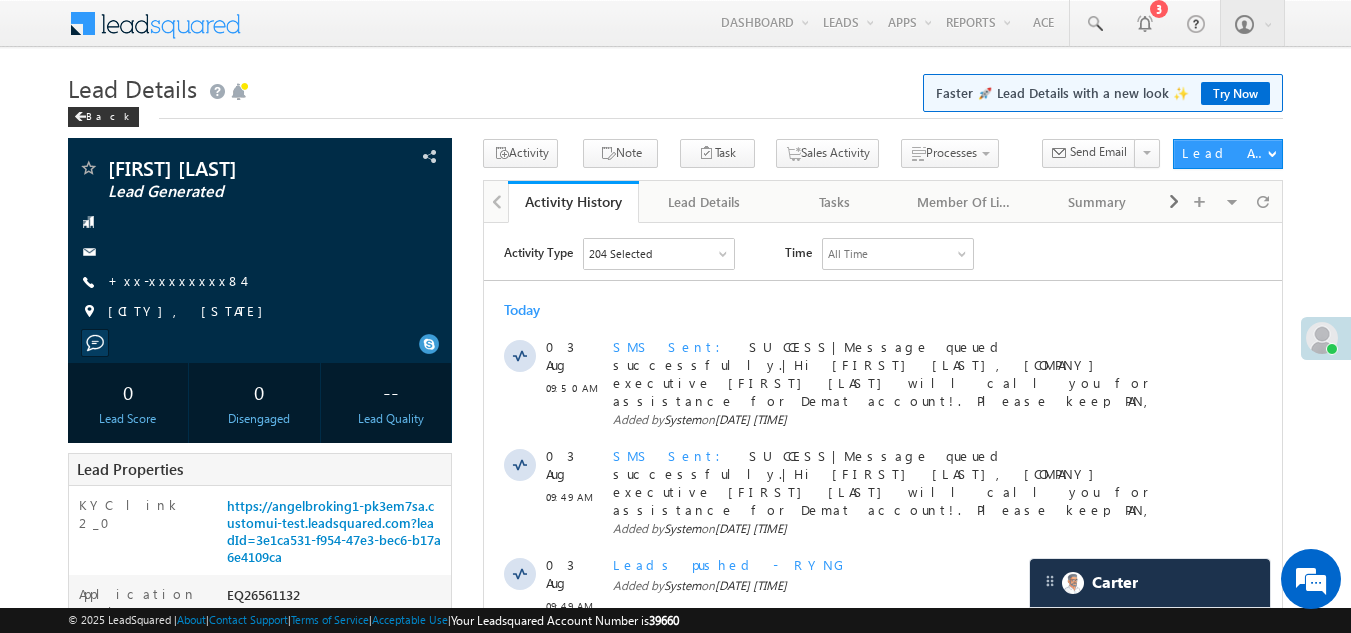 scroll, scrollTop: 400, scrollLeft: 0, axis: vertical 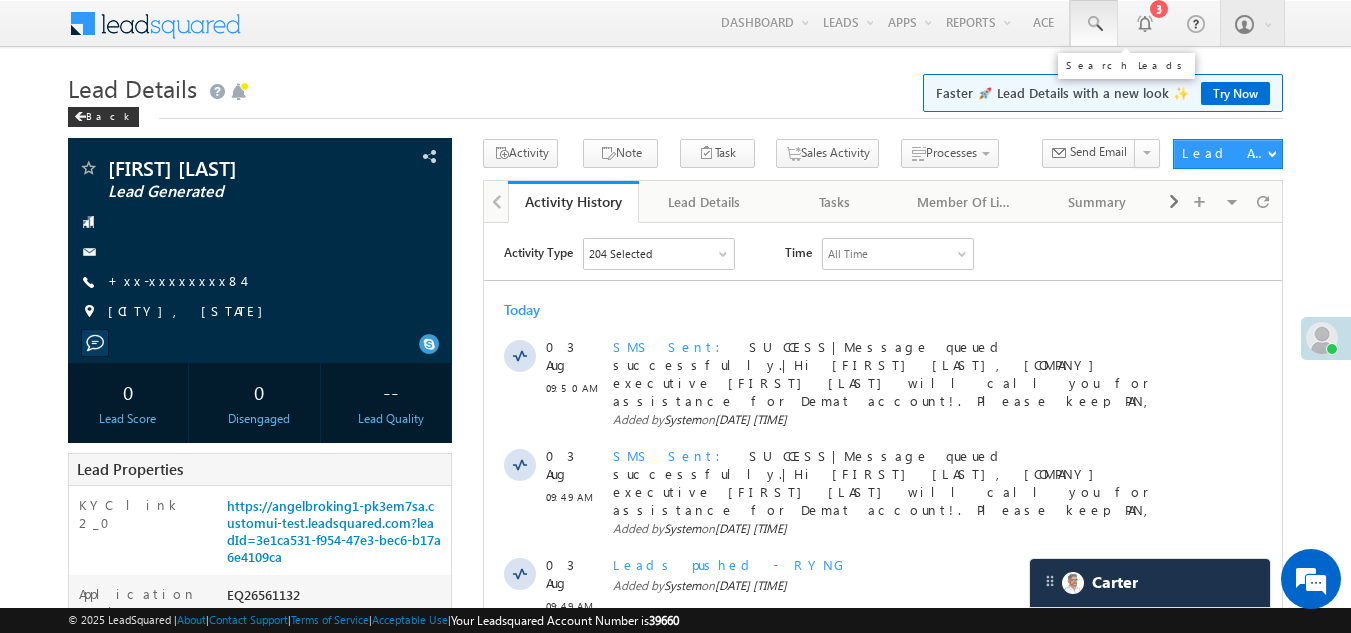 click at bounding box center (1094, 24) 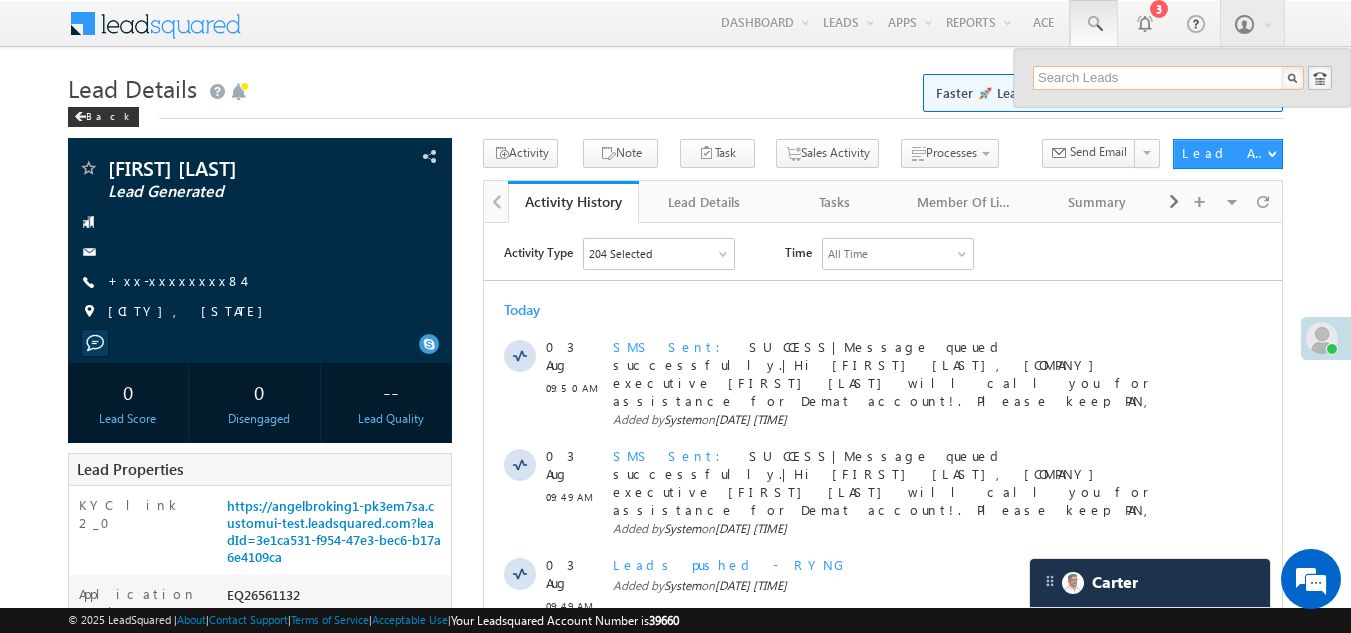 paste on "EQ26568112" 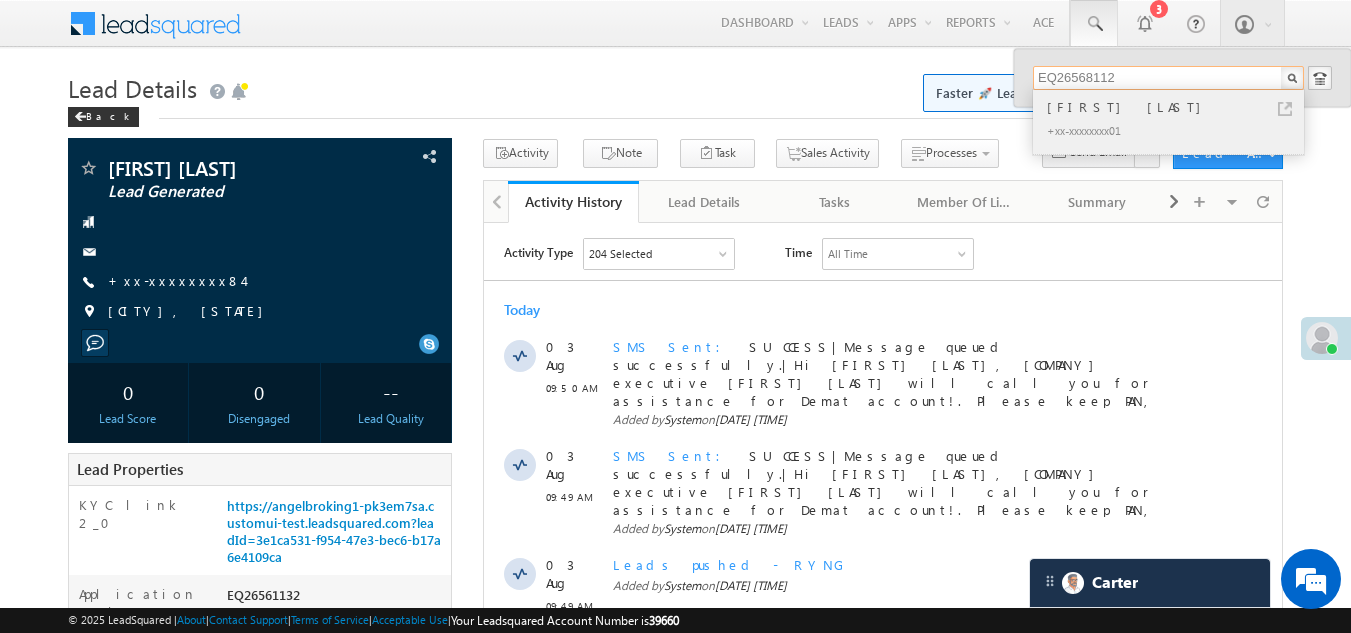 type on "EQ26568112" 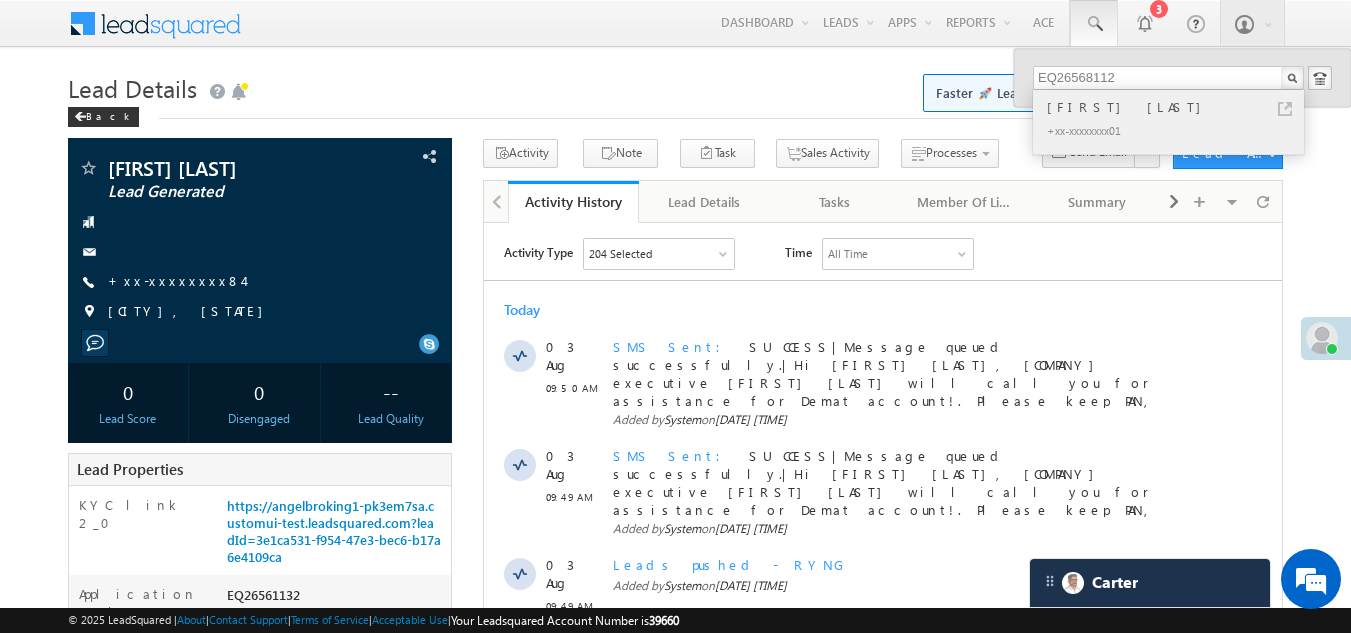 click on "[FIRST] [LAST]" at bounding box center [1177, 107] 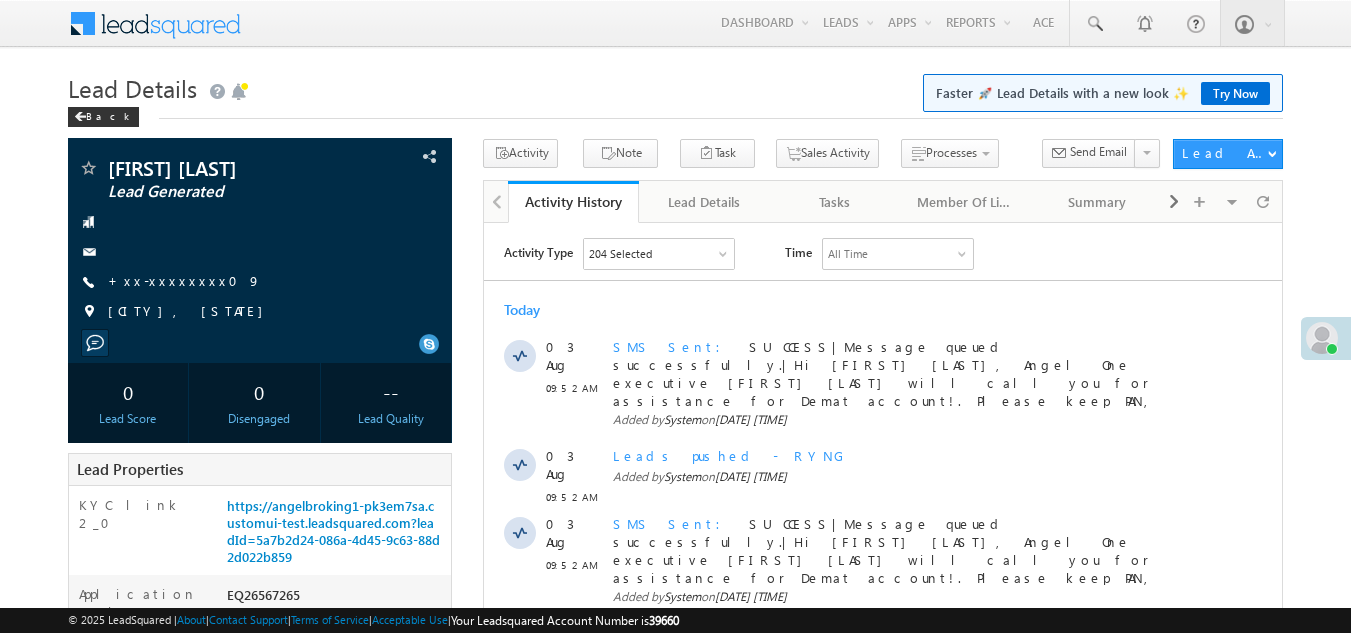 scroll, scrollTop: 0, scrollLeft: 0, axis: both 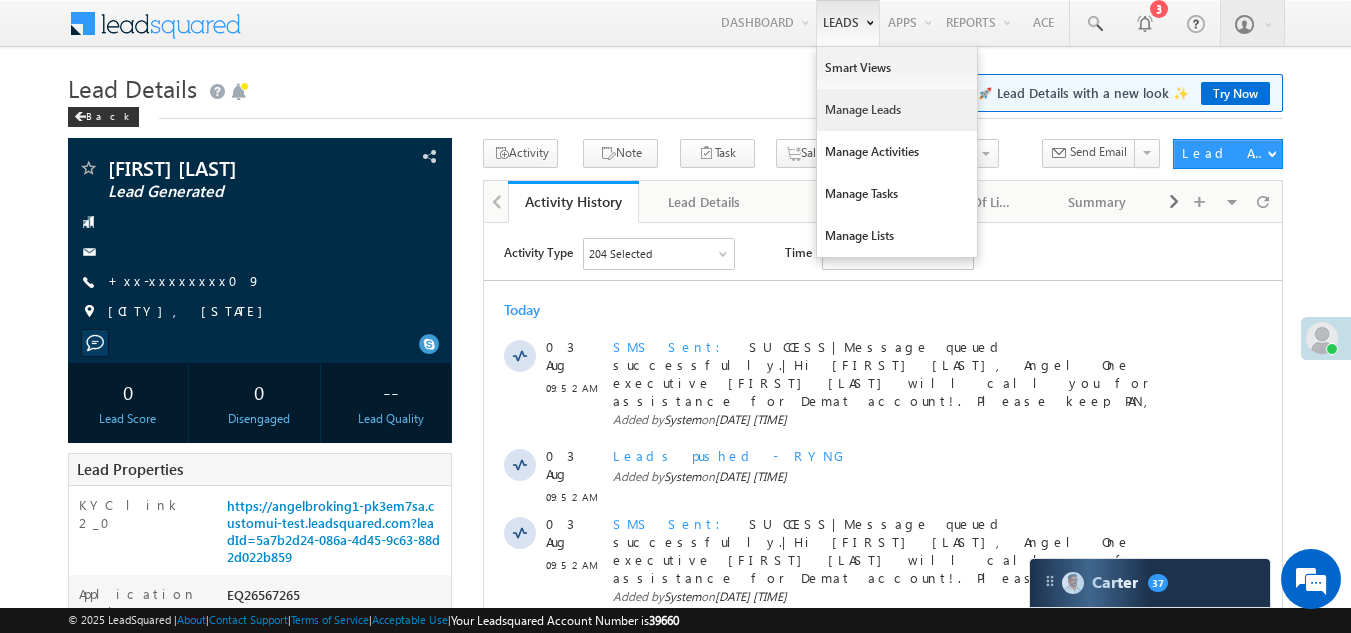 click on "Manage Leads" at bounding box center (897, 110) 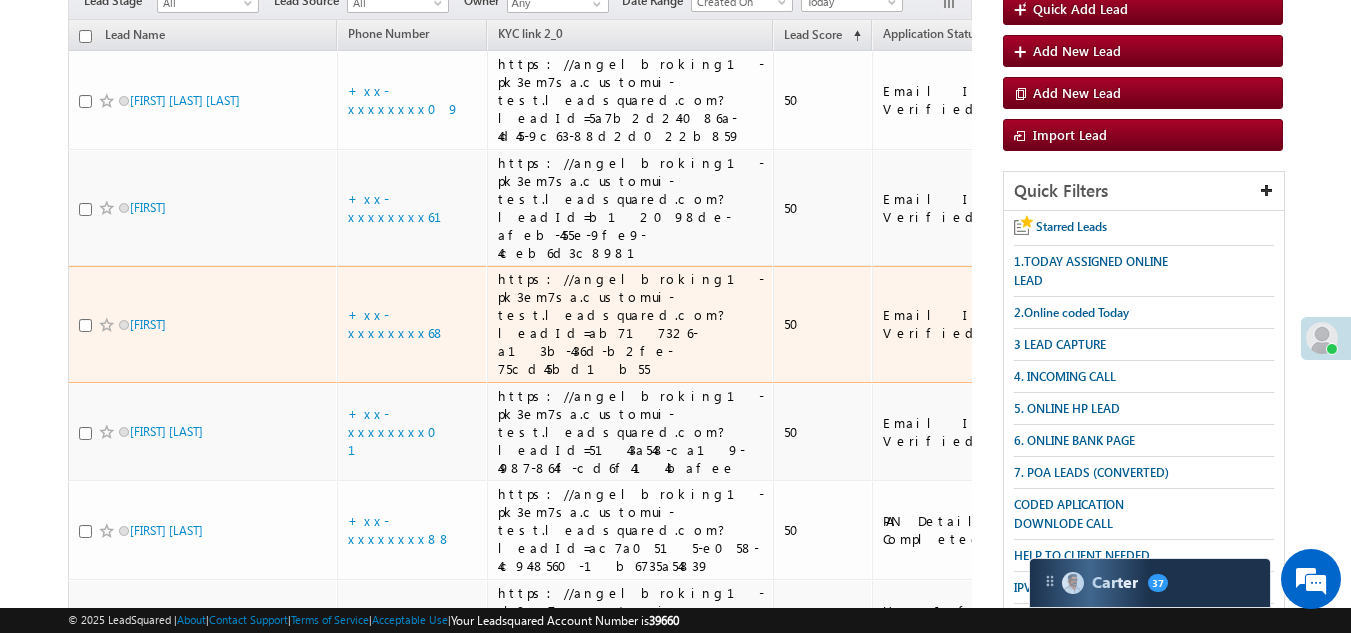scroll, scrollTop: 100, scrollLeft: 0, axis: vertical 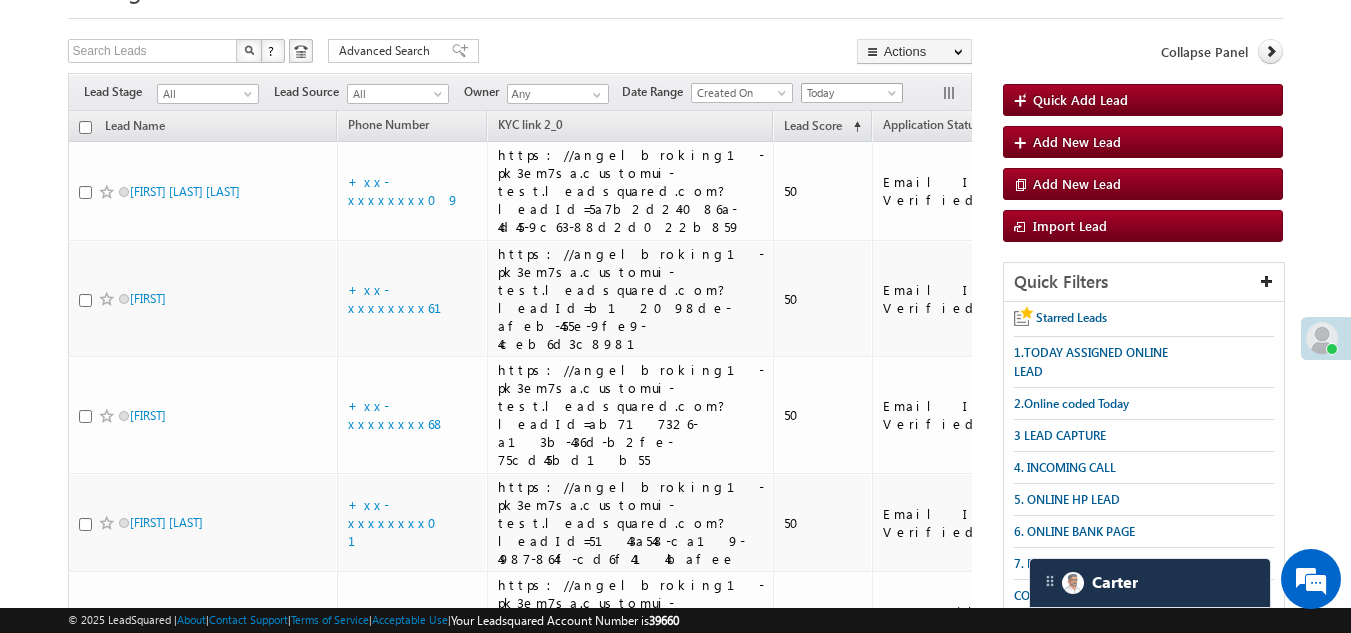 click on "Today" at bounding box center [852, 93] 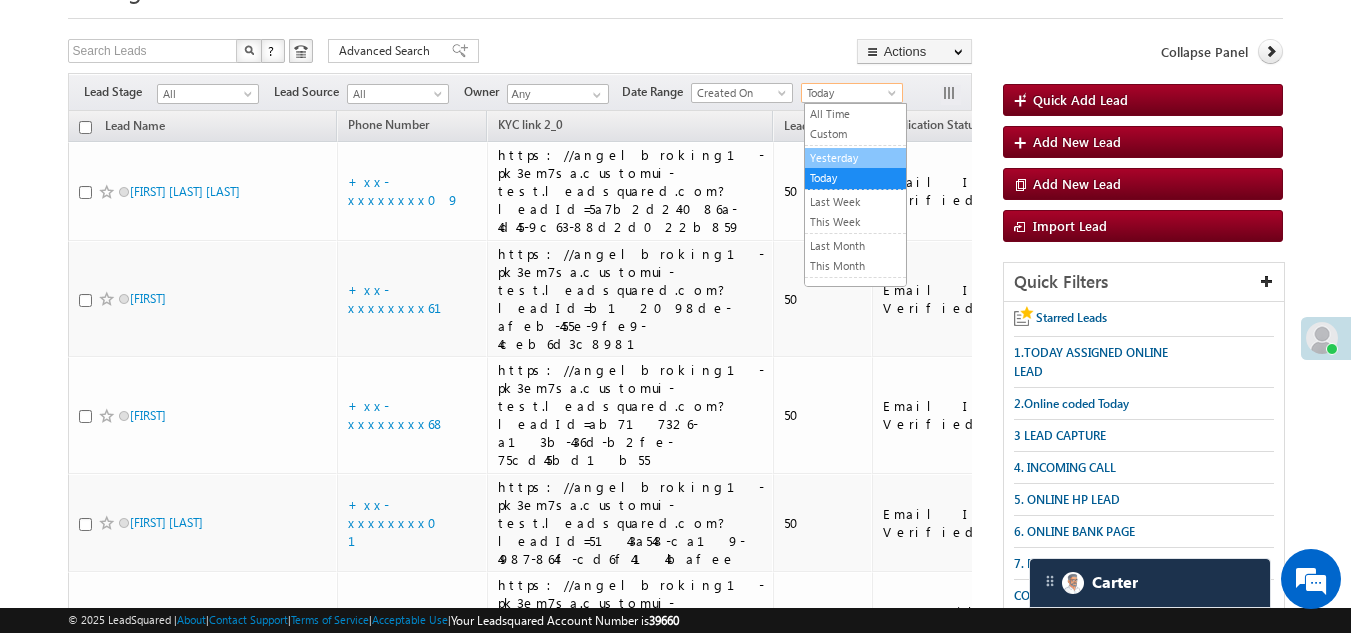 click on "Yesterday" at bounding box center (855, 158) 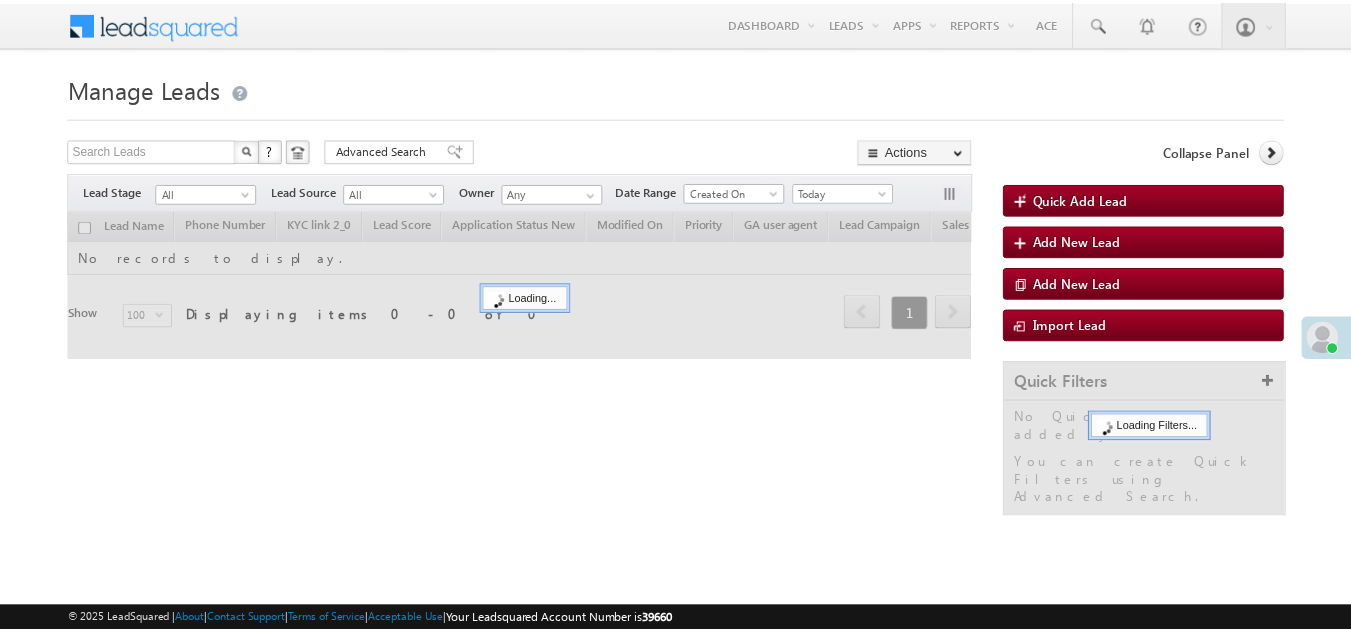 scroll, scrollTop: 0, scrollLeft: 0, axis: both 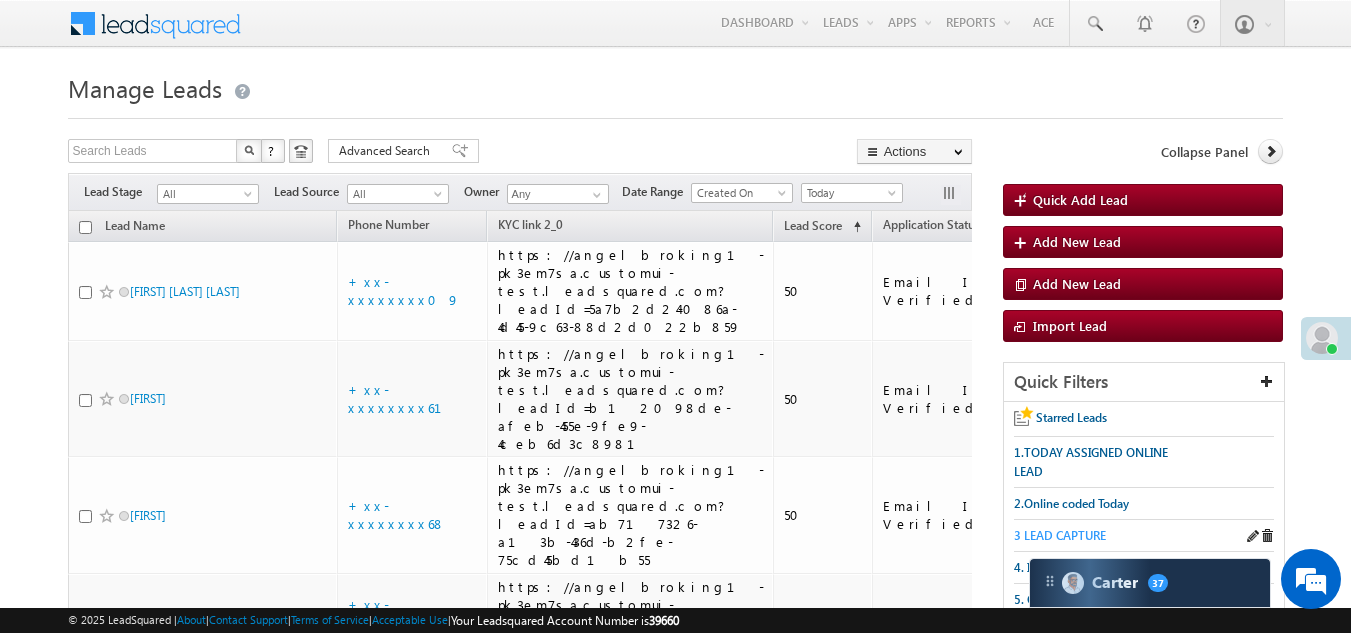 click on "3 LEAD CAPTURE" at bounding box center (1060, 535) 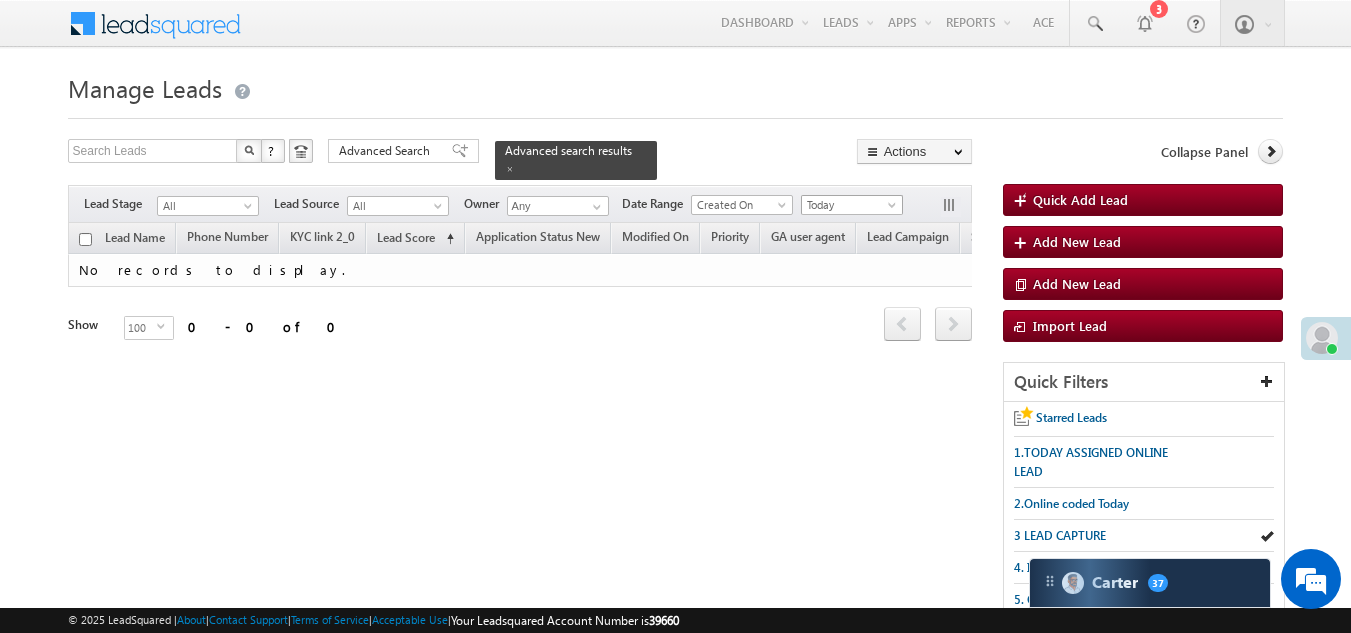 click on "Today" at bounding box center [849, 205] 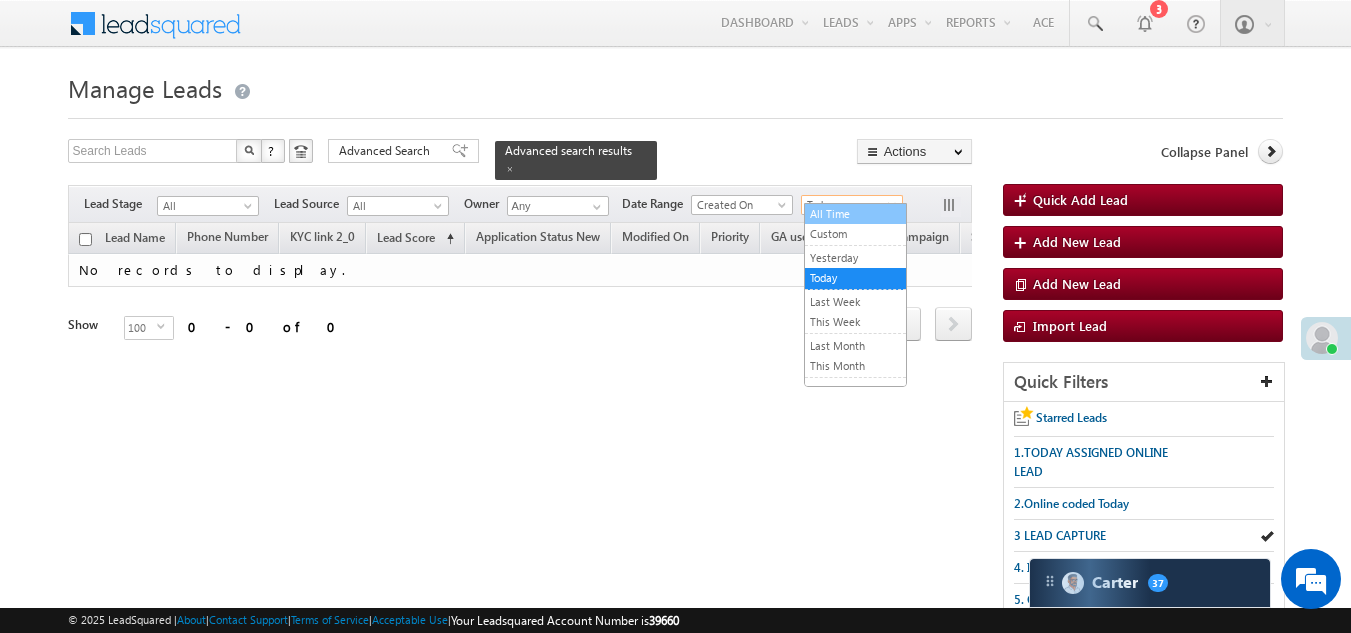 click on "All Time" at bounding box center (855, 214) 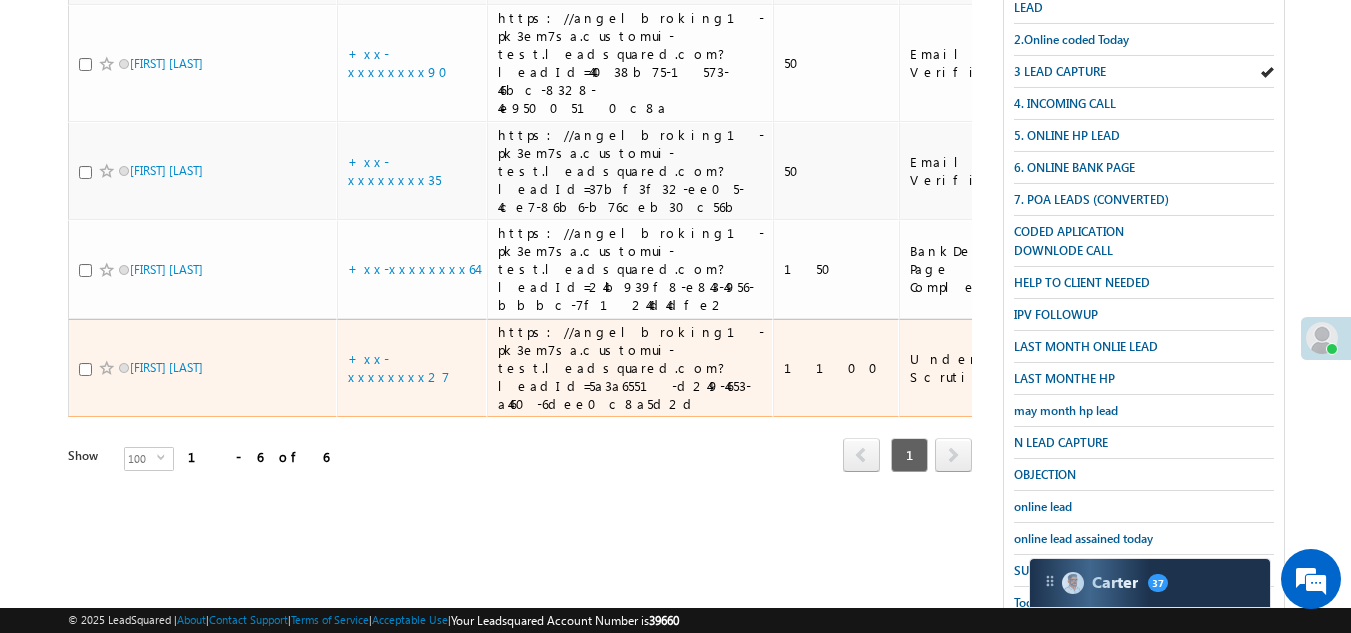 scroll, scrollTop: 499, scrollLeft: 0, axis: vertical 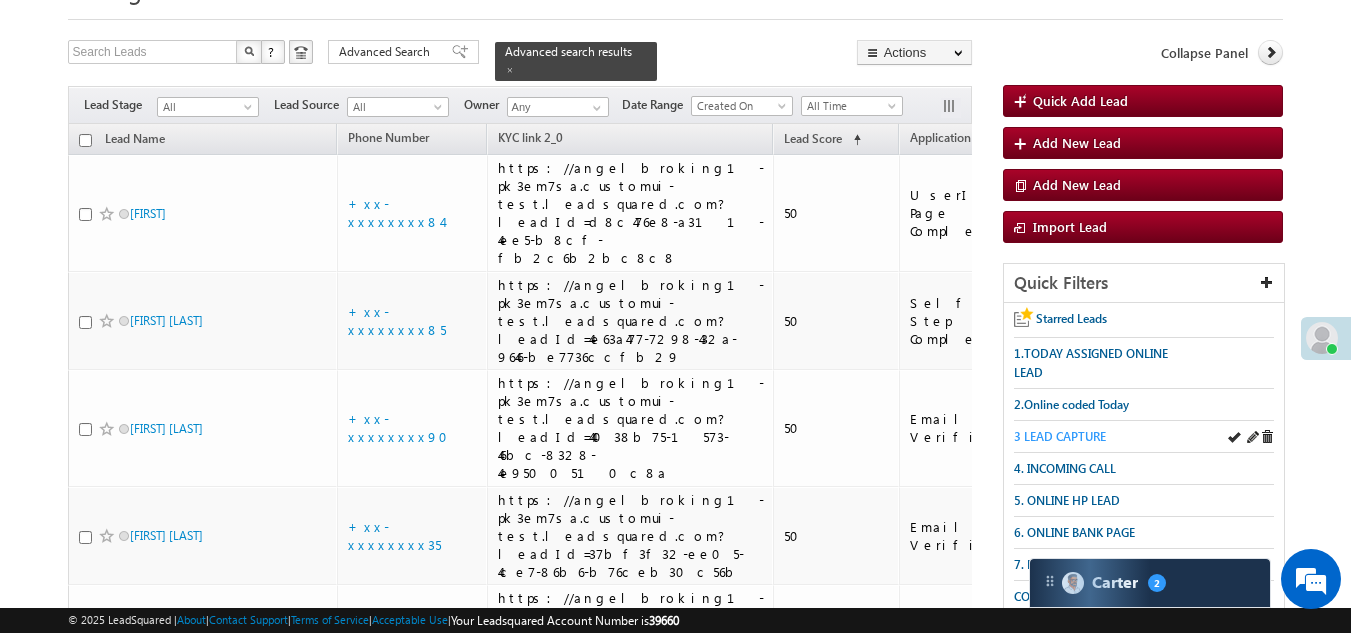 click on "3 LEAD CAPTURE" at bounding box center (1060, 436) 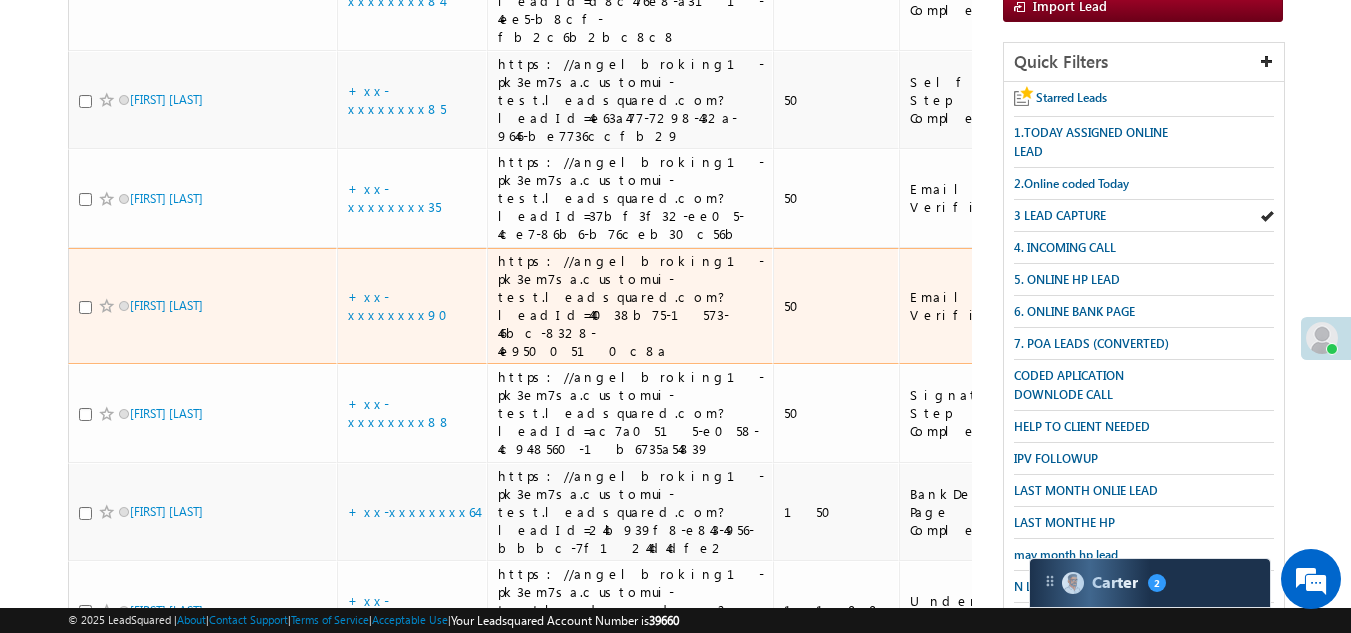 scroll, scrollTop: 499, scrollLeft: 0, axis: vertical 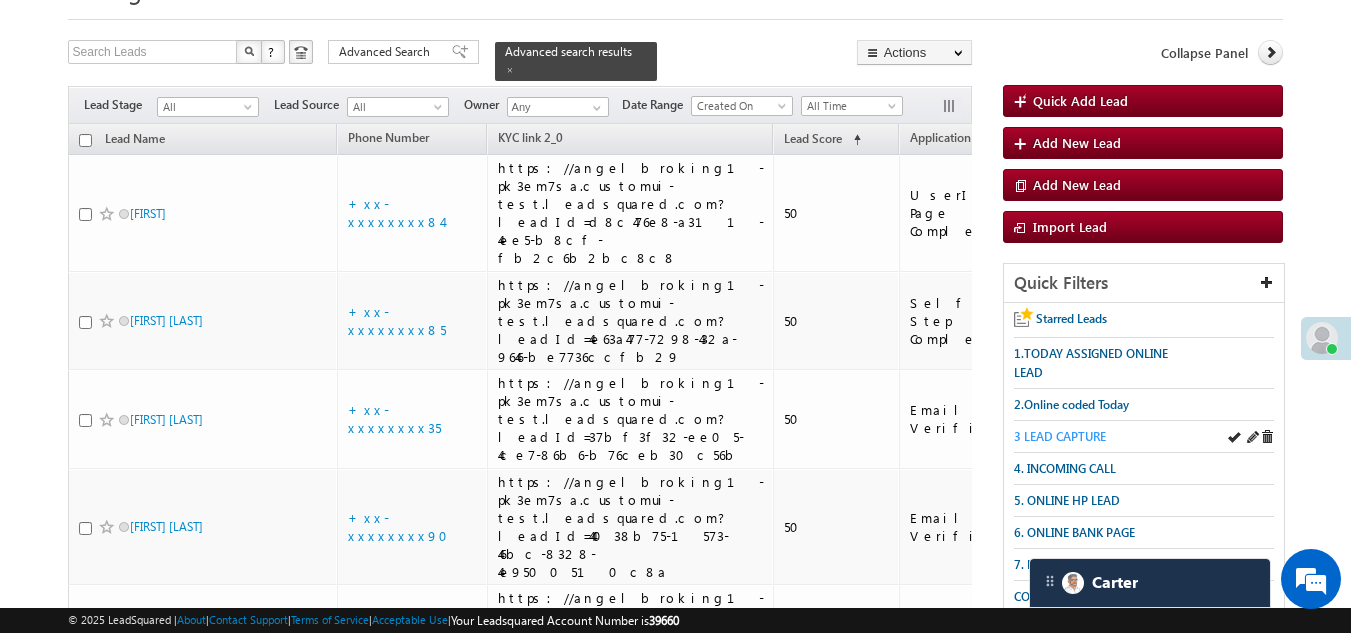 click on "3 LEAD CAPTURE" at bounding box center (1060, 436) 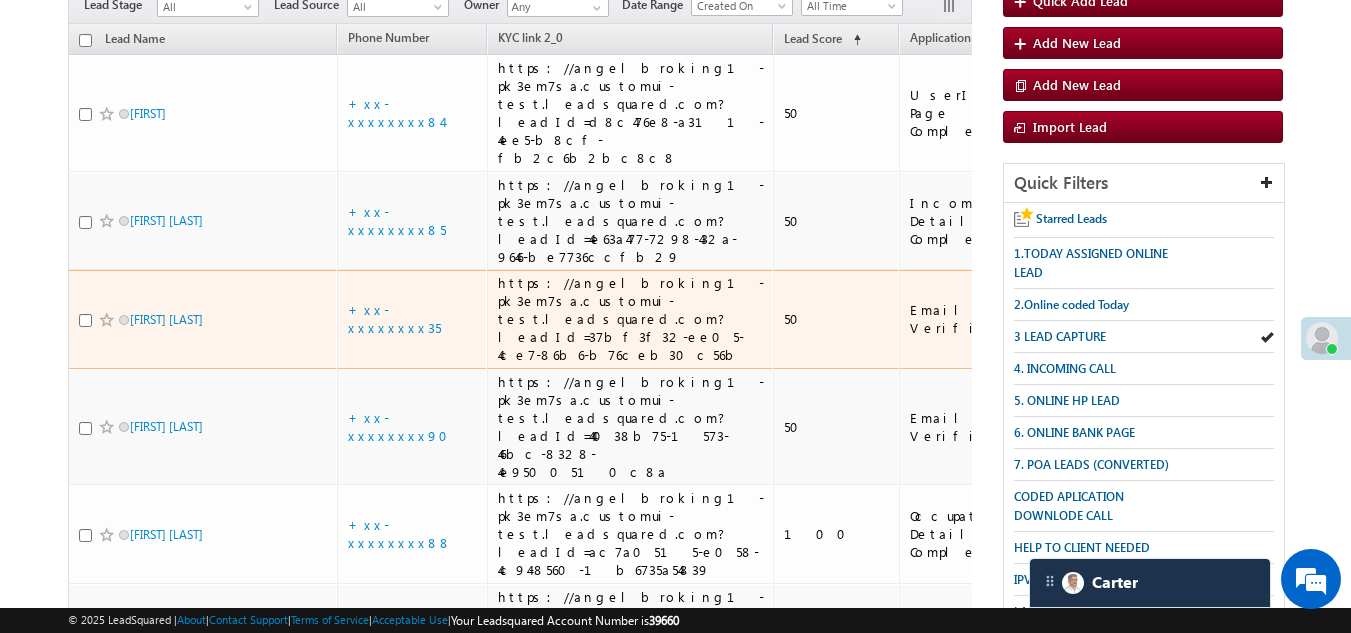 scroll, scrollTop: 0, scrollLeft: 0, axis: both 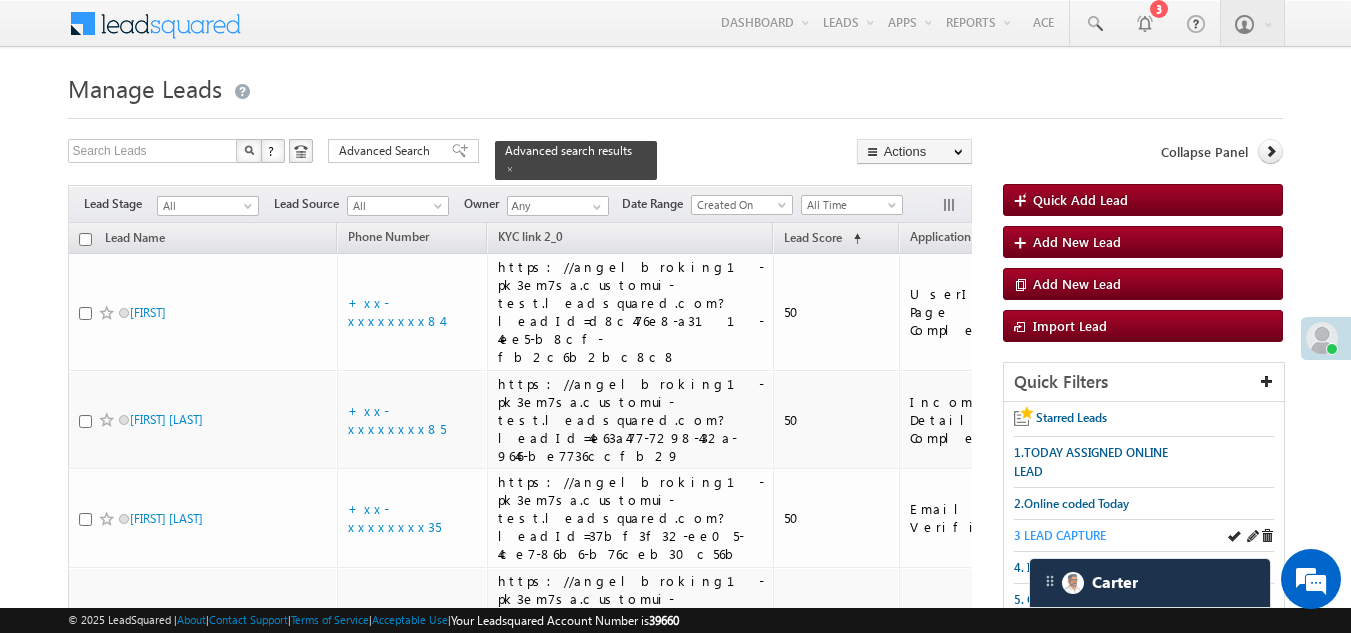 click on "3 LEAD CAPTURE" at bounding box center (1060, 535) 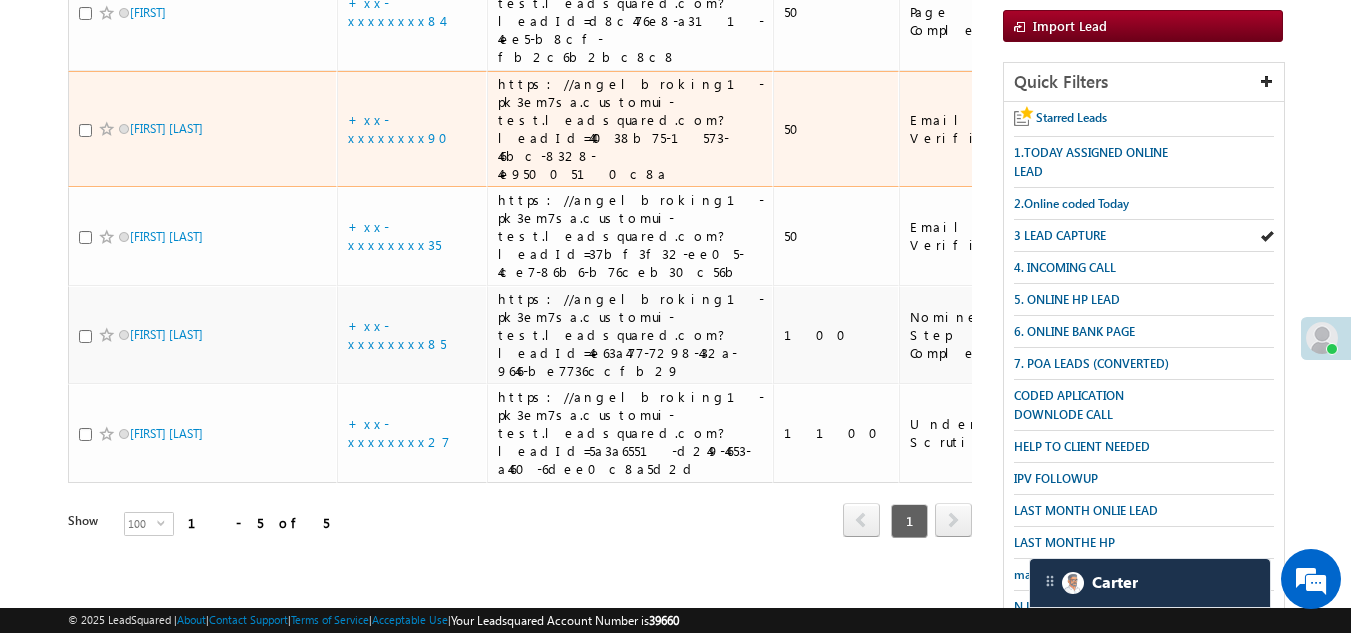 scroll, scrollTop: 0, scrollLeft: 0, axis: both 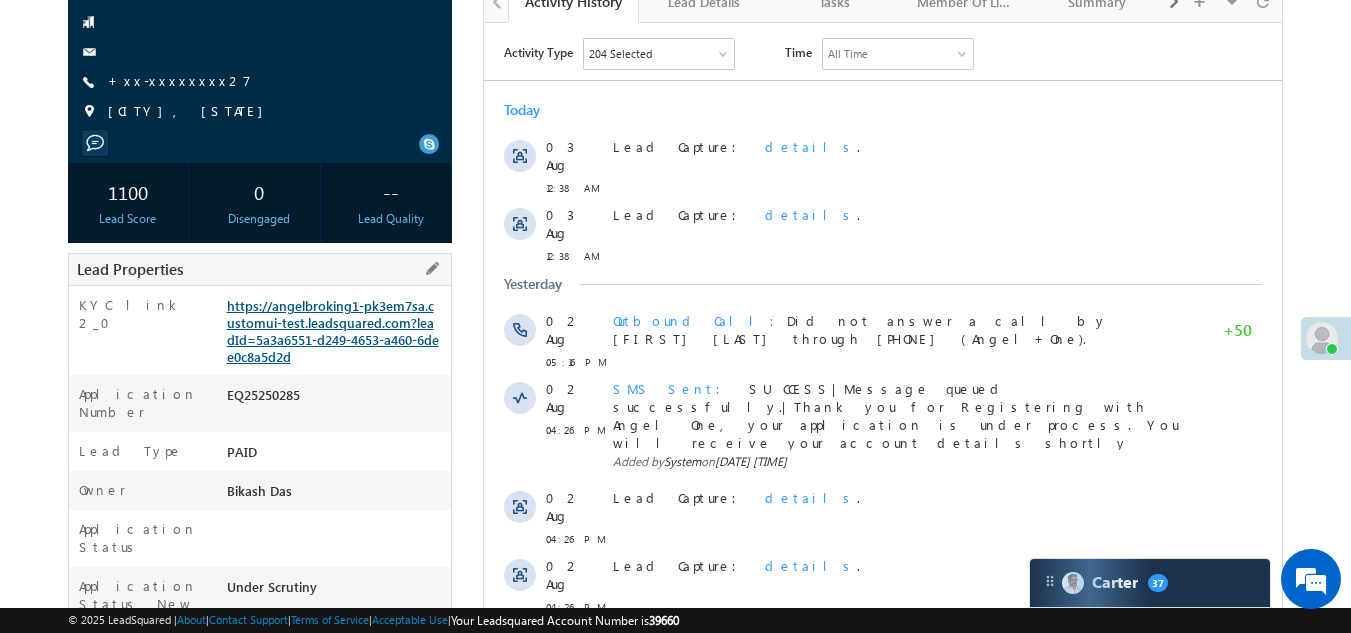 click on "https://angelbroking1-pk3em7sa.customui-test.leadsquared.com?leadId=5a3a6551-d249-4653-a460-6dee0c8a5d2d" at bounding box center (333, 331) 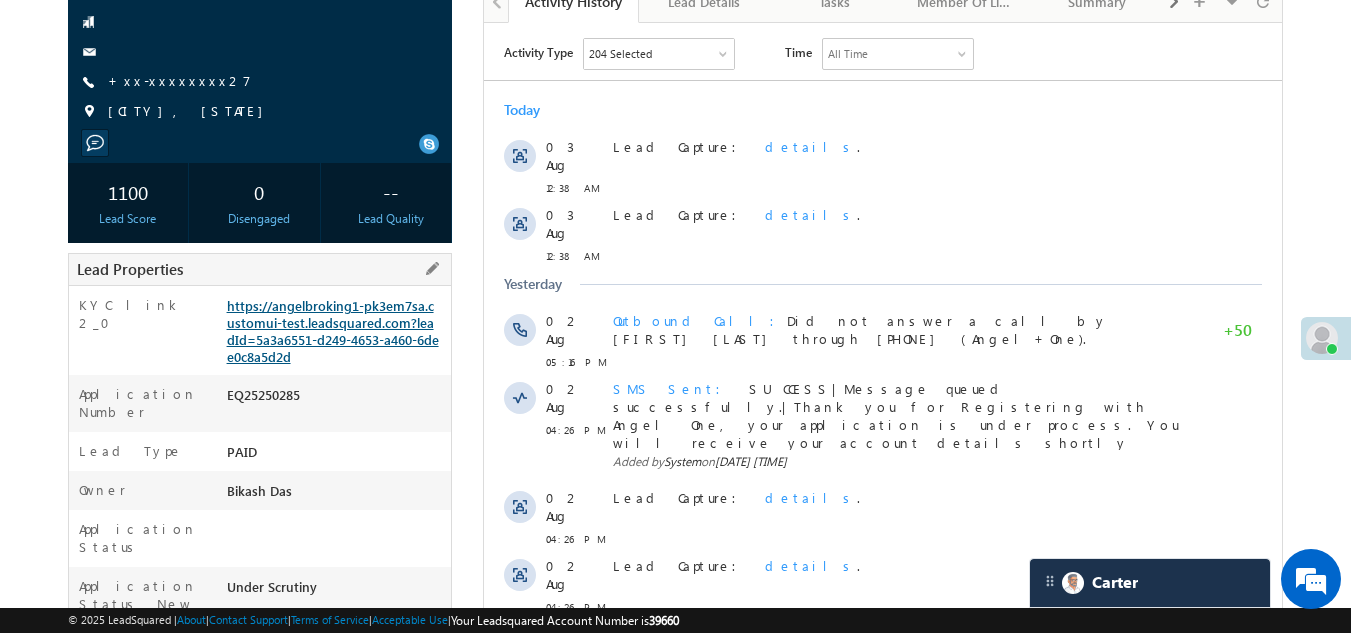 scroll, scrollTop: 0, scrollLeft: 0, axis: both 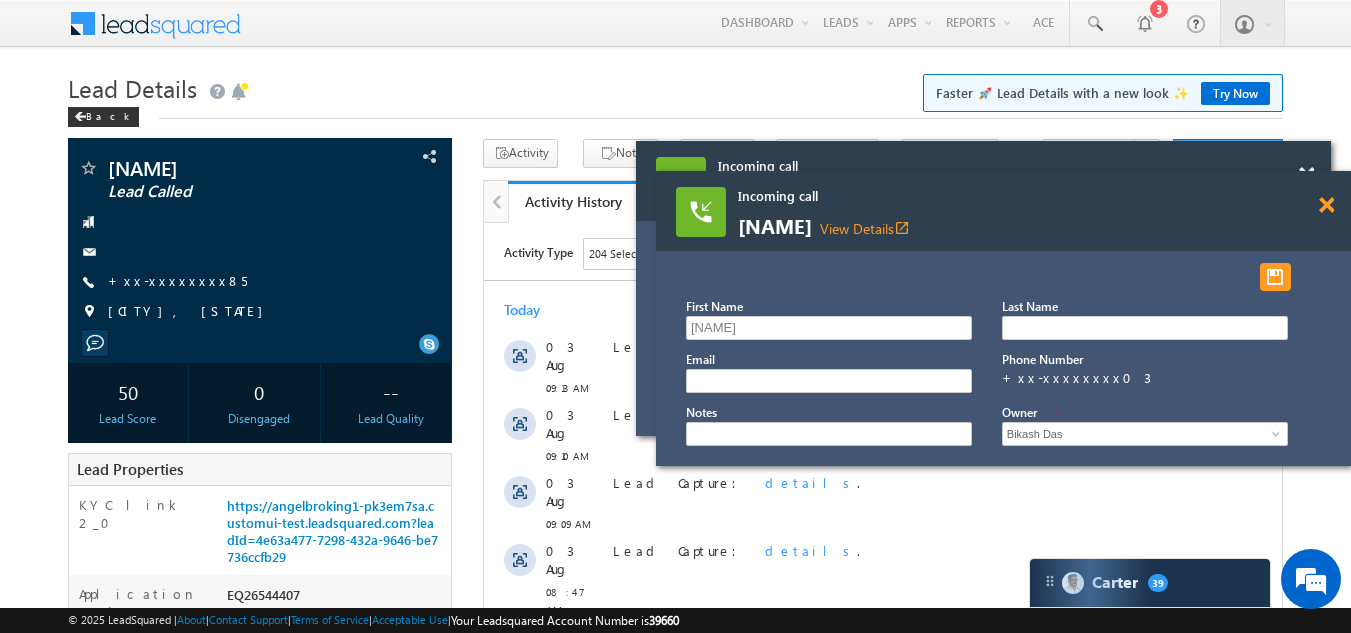 click at bounding box center (1306, 175) 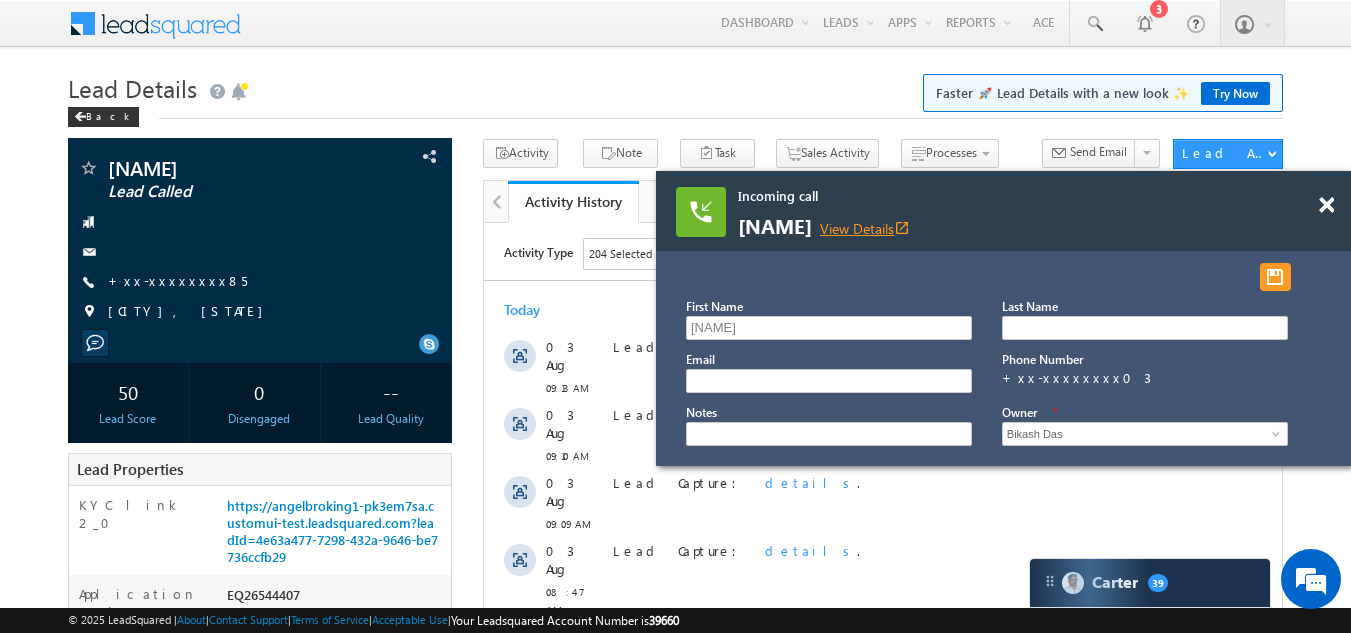 click on "View Details  open_in_new" at bounding box center [865, 228] 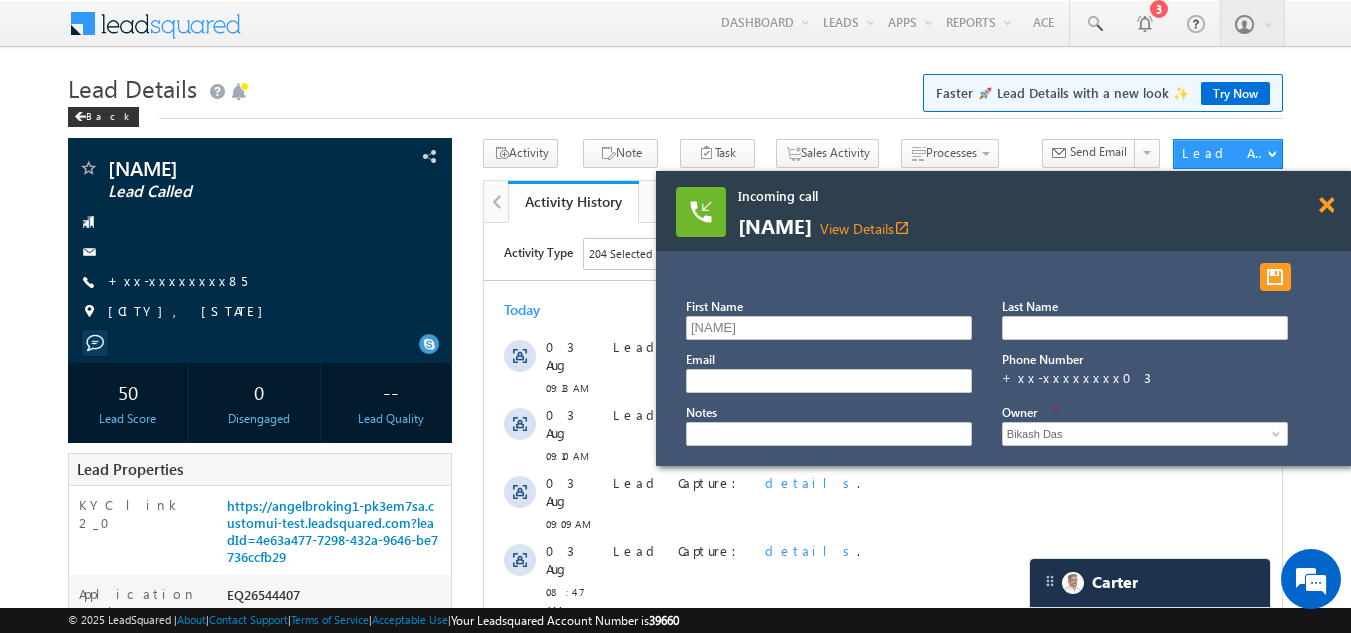 click at bounding box center (1326, 205) 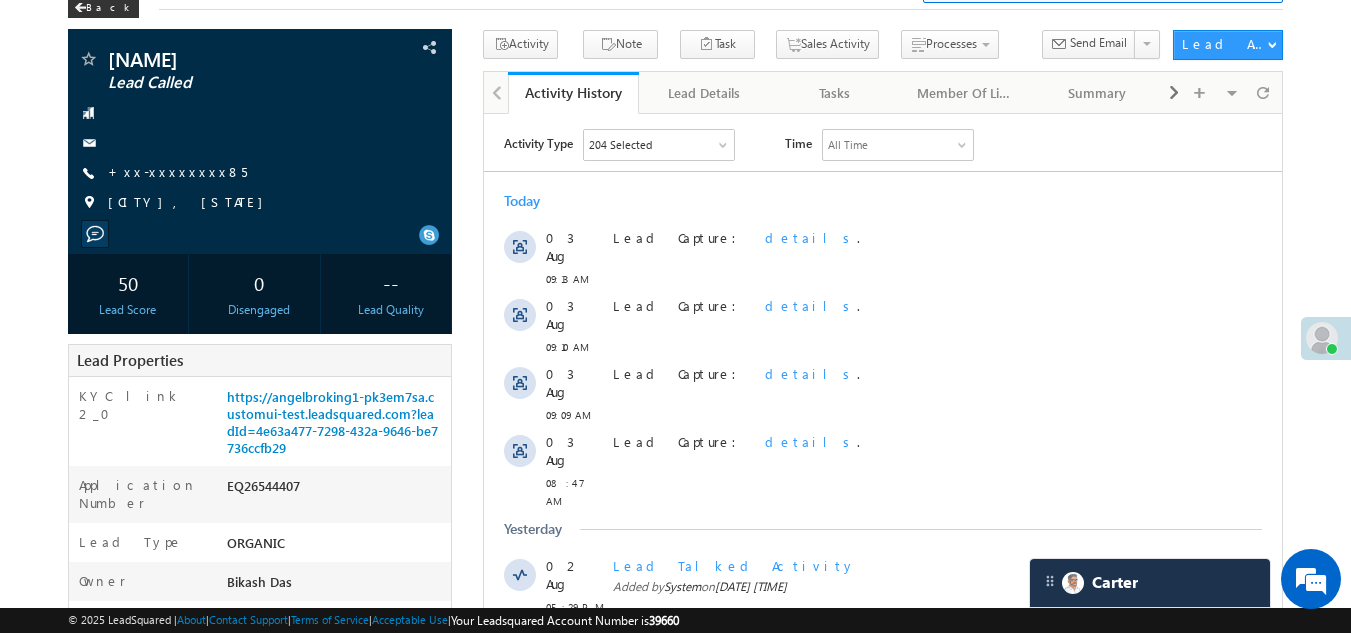scroll, scrollTop: 0, scrollLeft: 0, axis: both 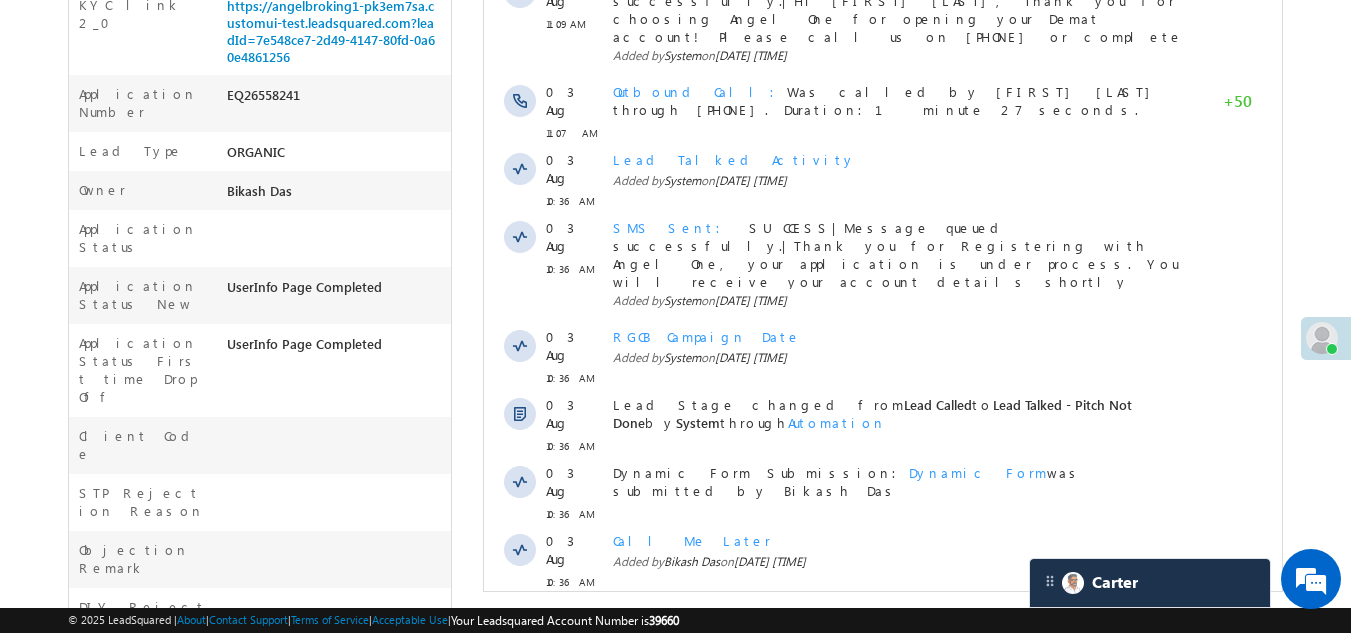 click on "Show More" at bounding box center [883, 626] 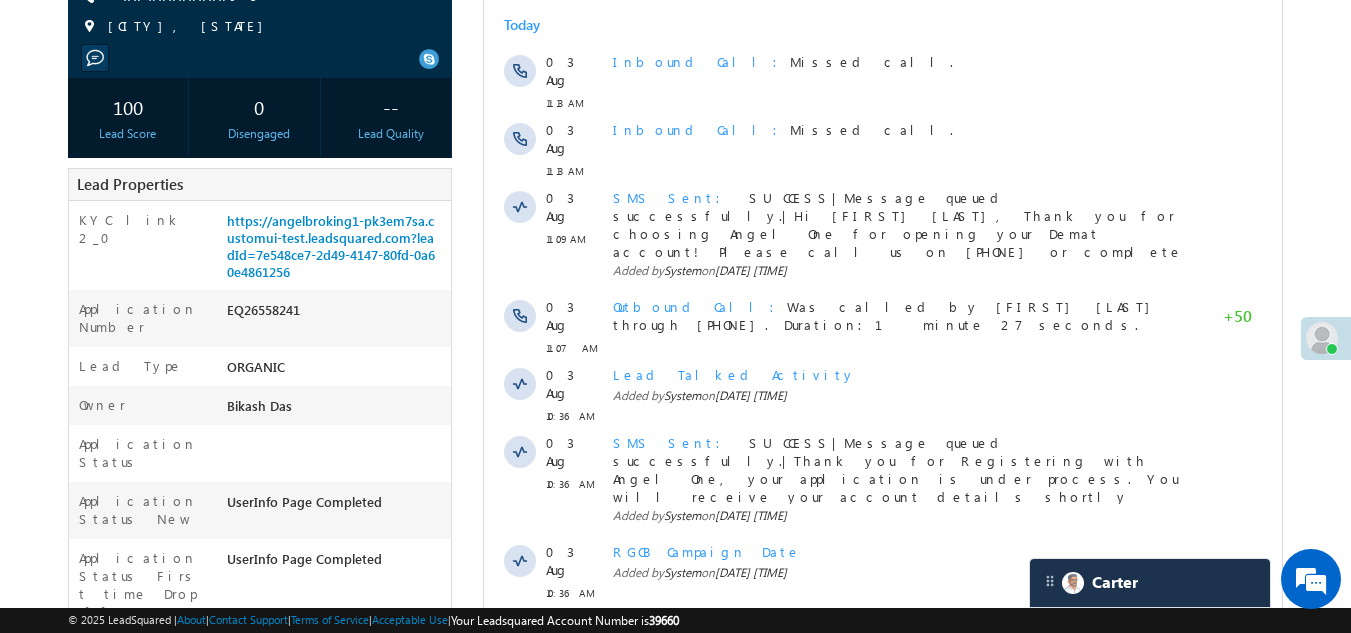 scroll, scrollTop: 0, scrollLeft: 0, axis: both 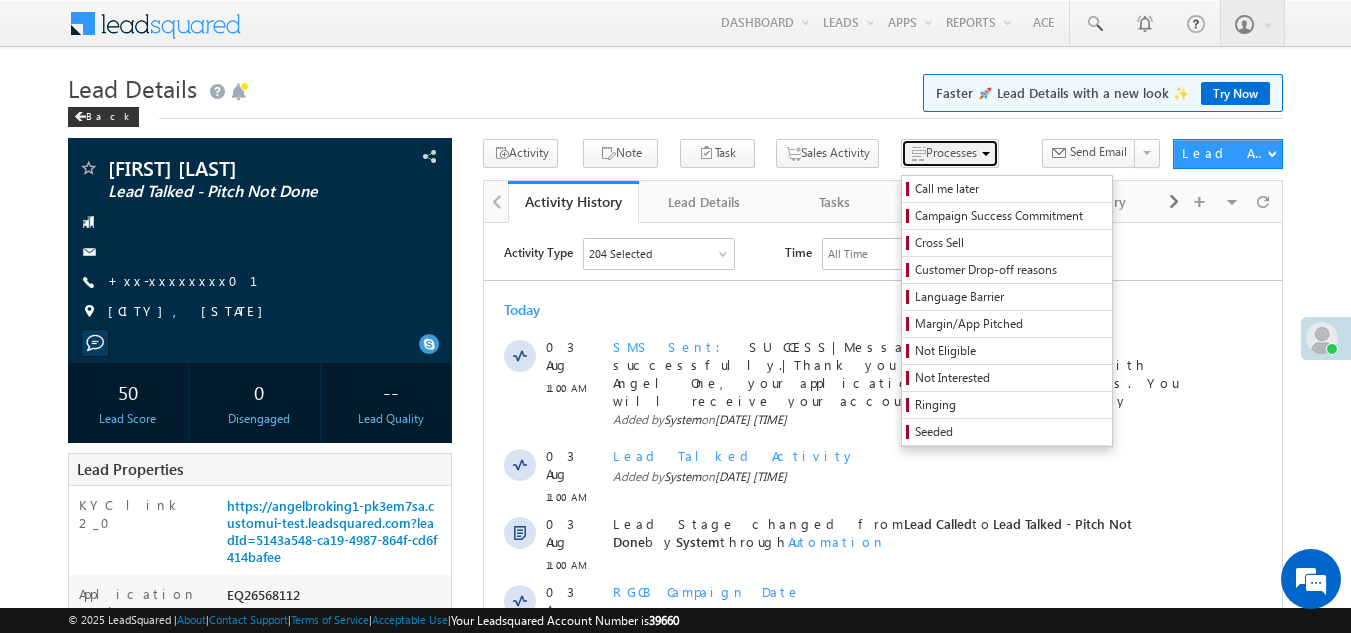 click on "Processes" at bounding box center [951, 152] 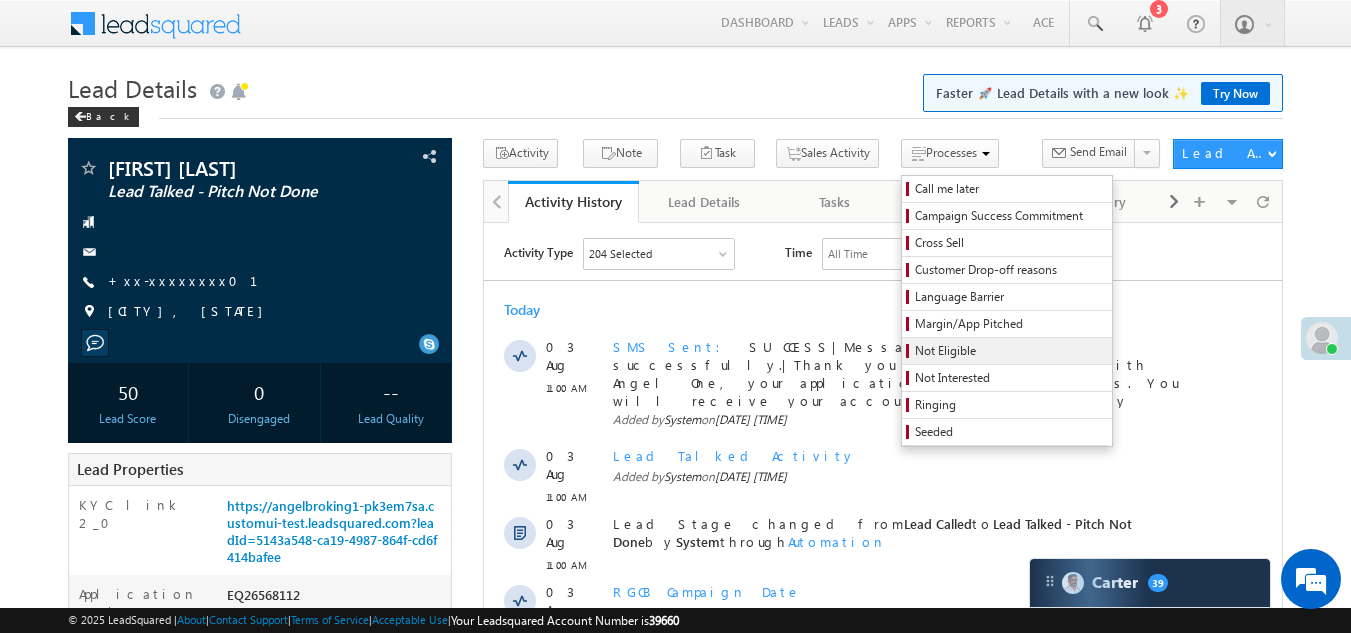 click on "Not Eligible" at bounding box center [1010, 351] 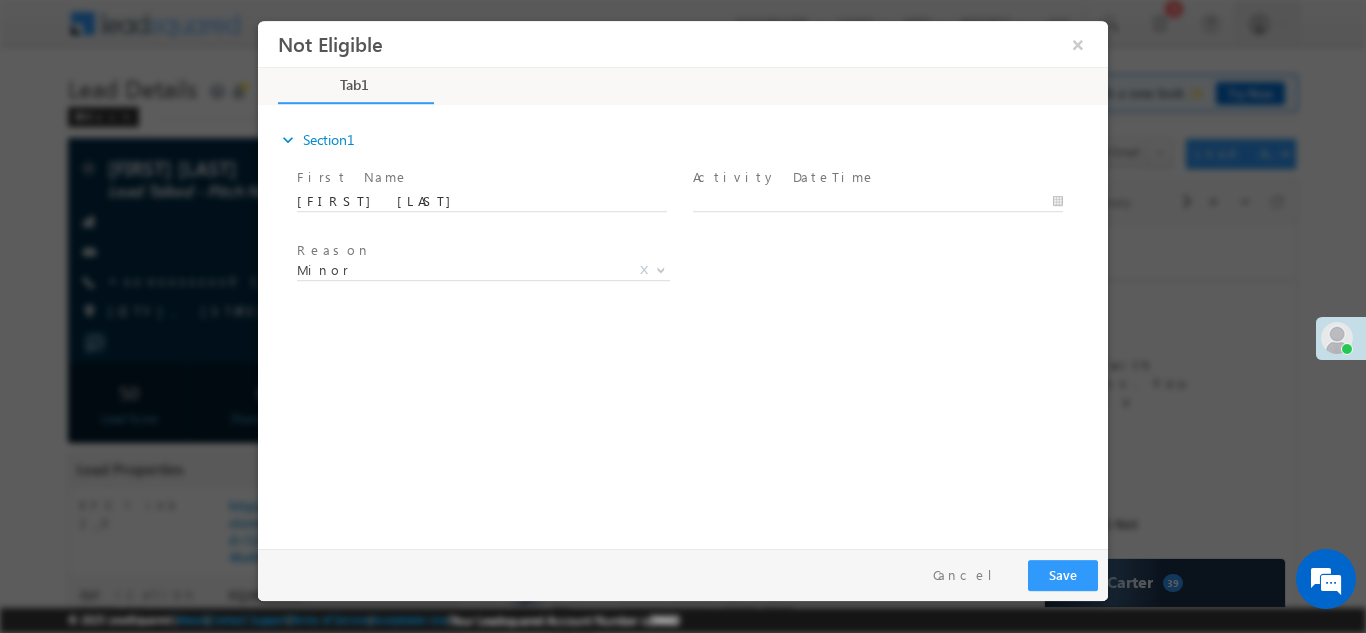 scroll, scrollTop: 0, scrollLeft: 0, axis: both 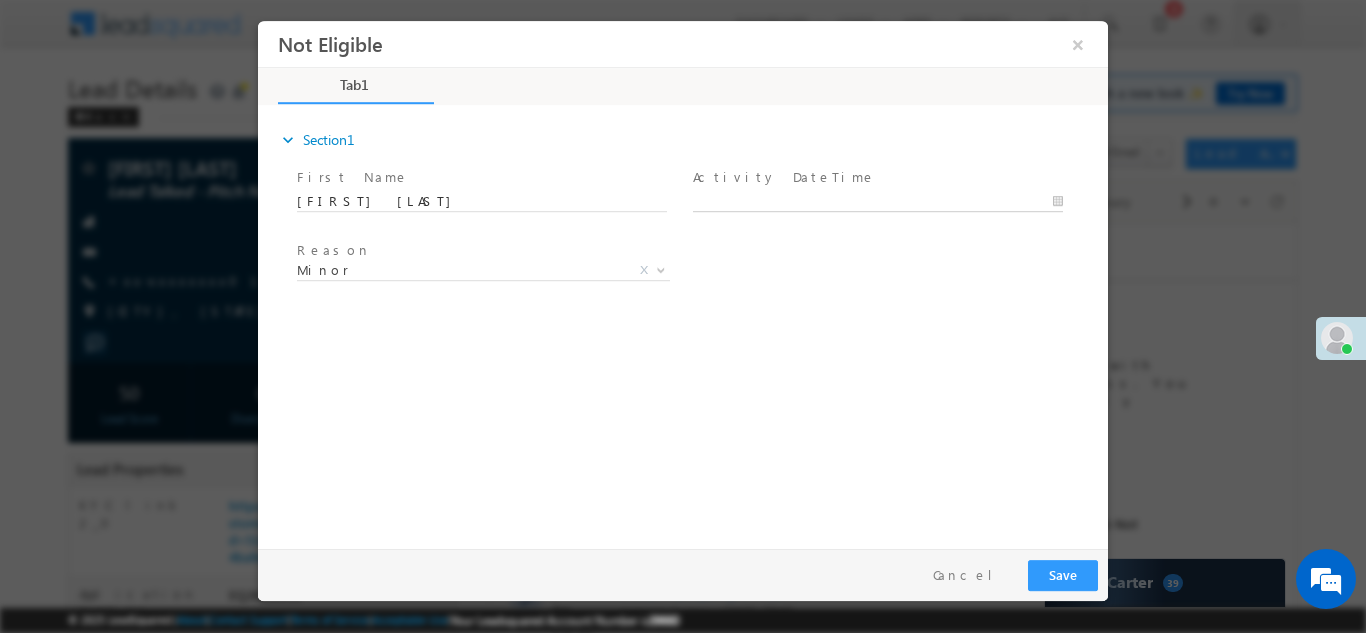 type on "08/03/25 11:19 AM" 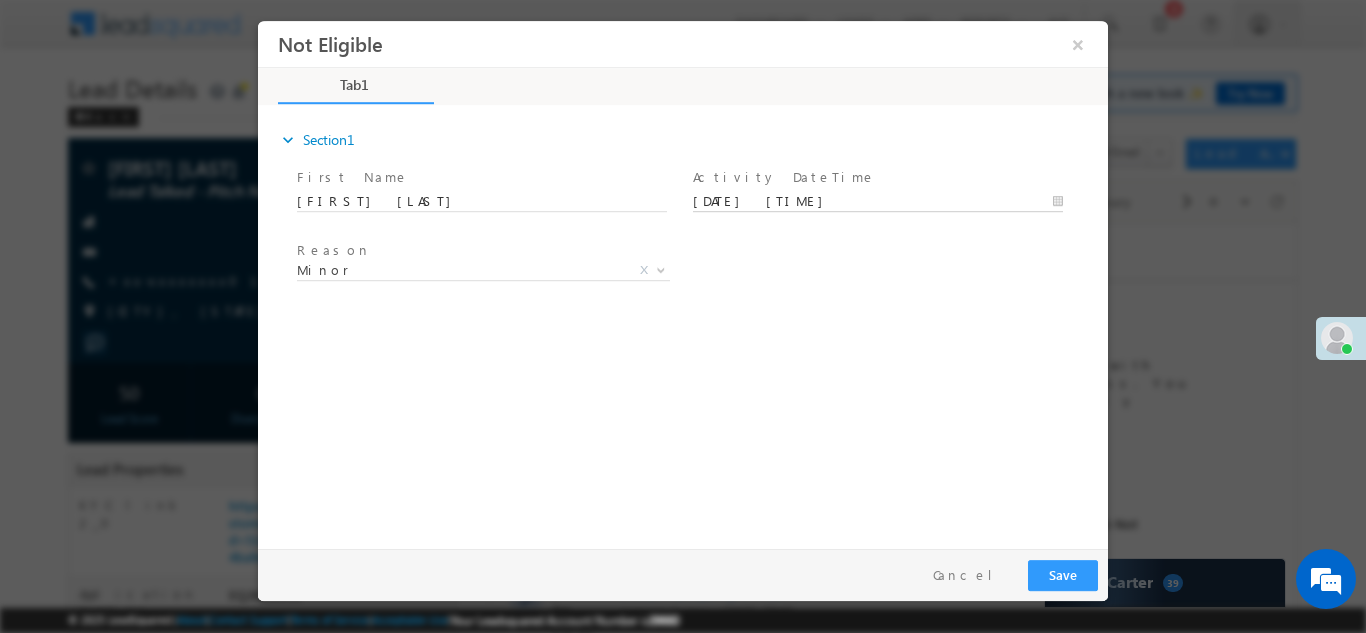 click on "Not Eligible
×" at bounding box center (683, 279) 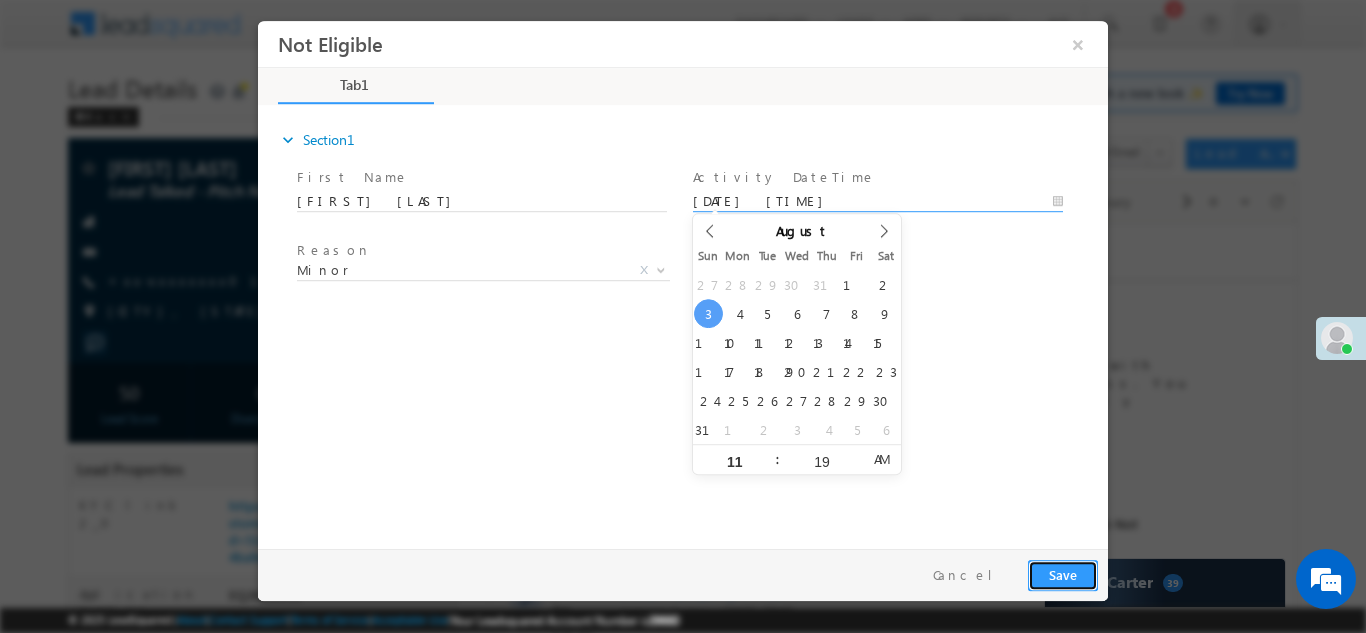 click on "Save" at bounding box center [1063, 574] 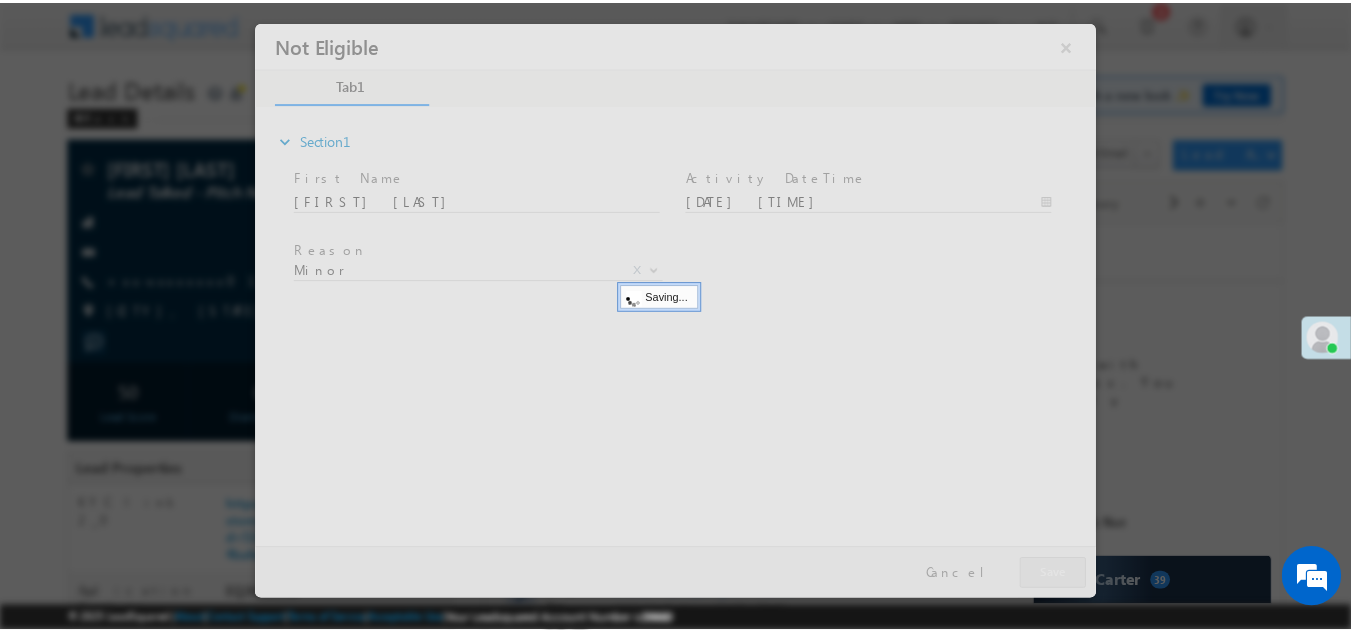 scroll, scrollTop: 0, scrollLeft: 0, axis: both 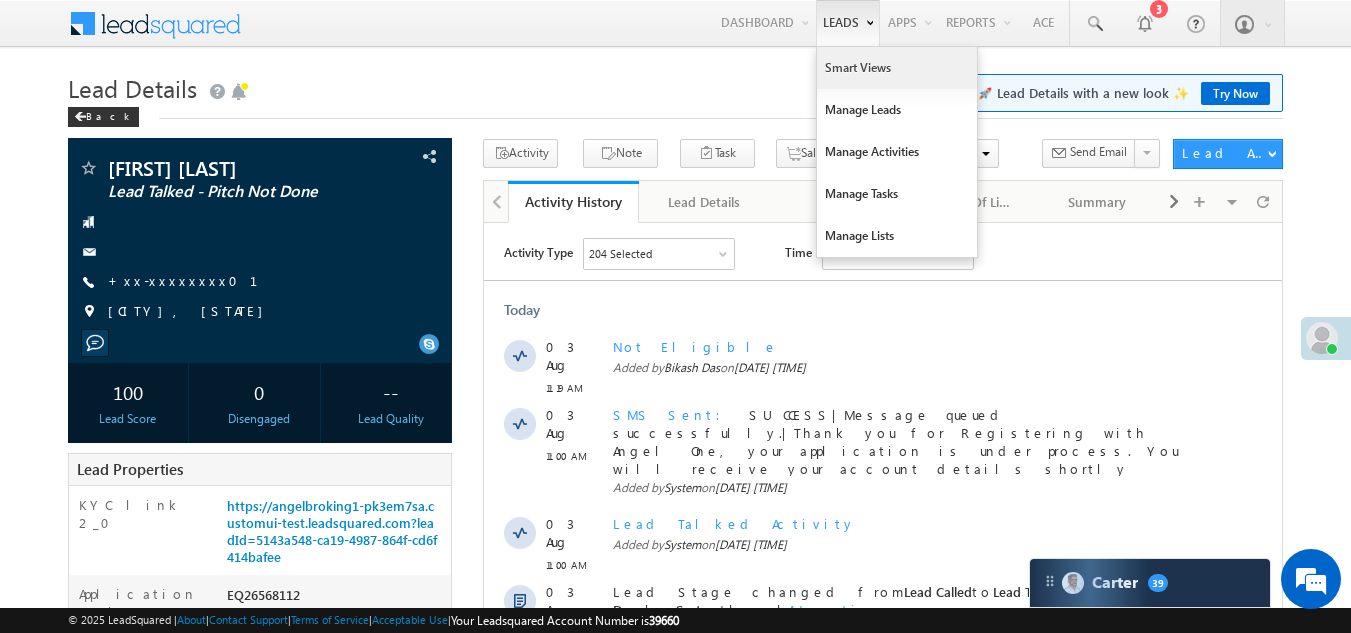 click on "Smart Views" at bounding box center (897, 68) 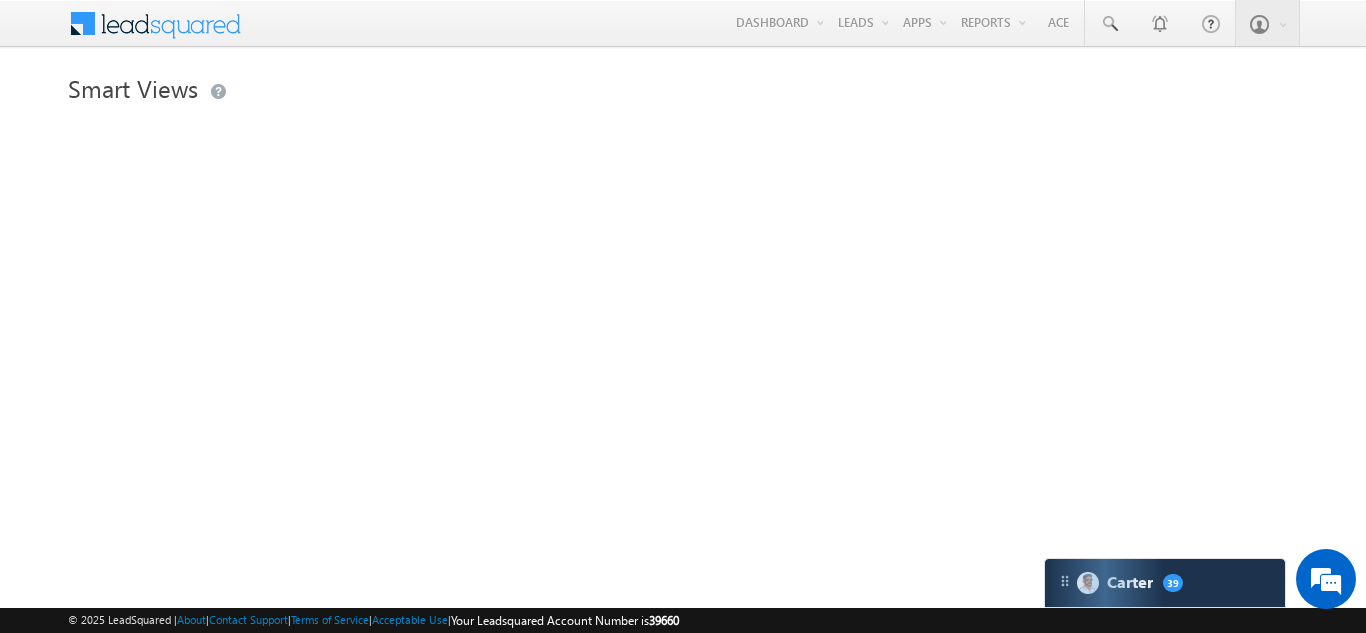 scroll, scrollTop: 0, scrollLeft: 0, axis: both 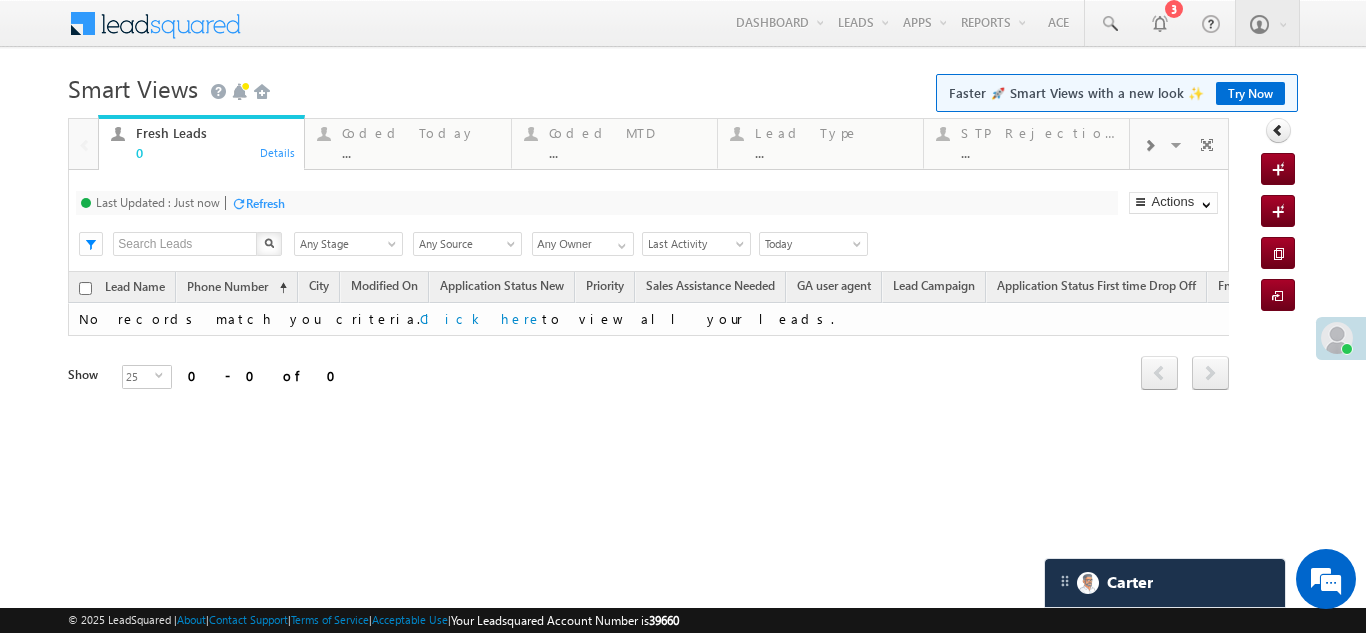 click on "Refresh" at bounding box center [265, 203] 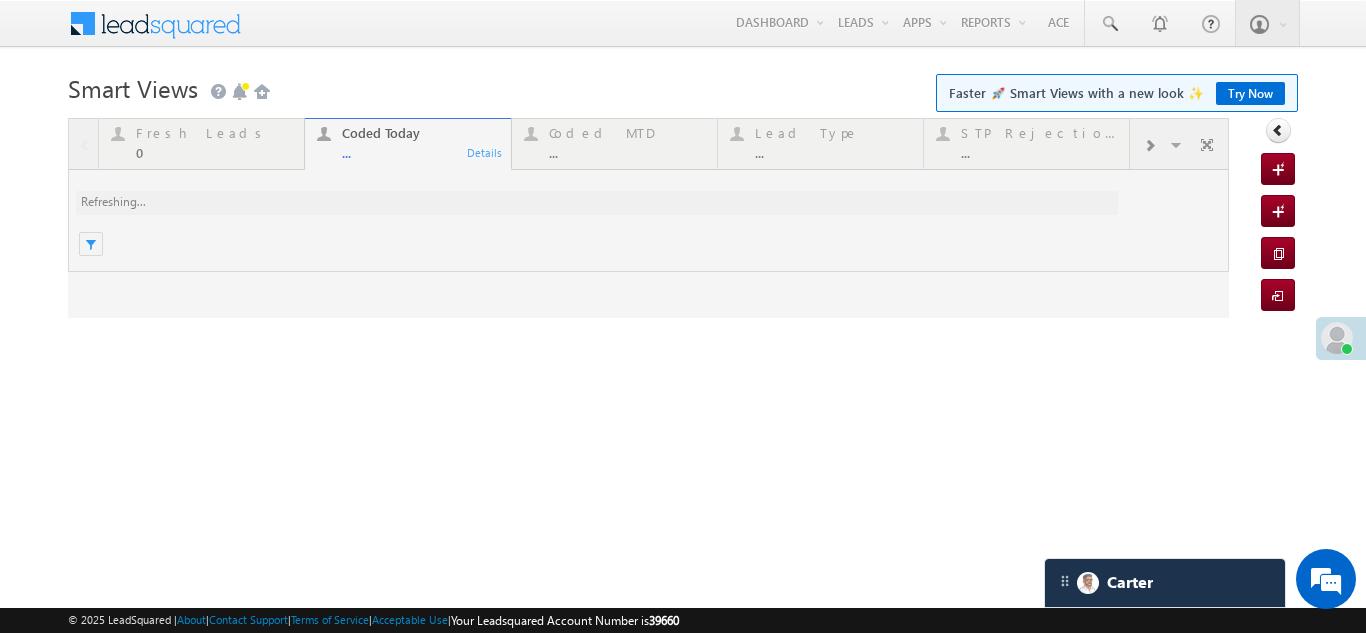 scroll, scrollTop: 0, scrollLeft: 0, axis: both 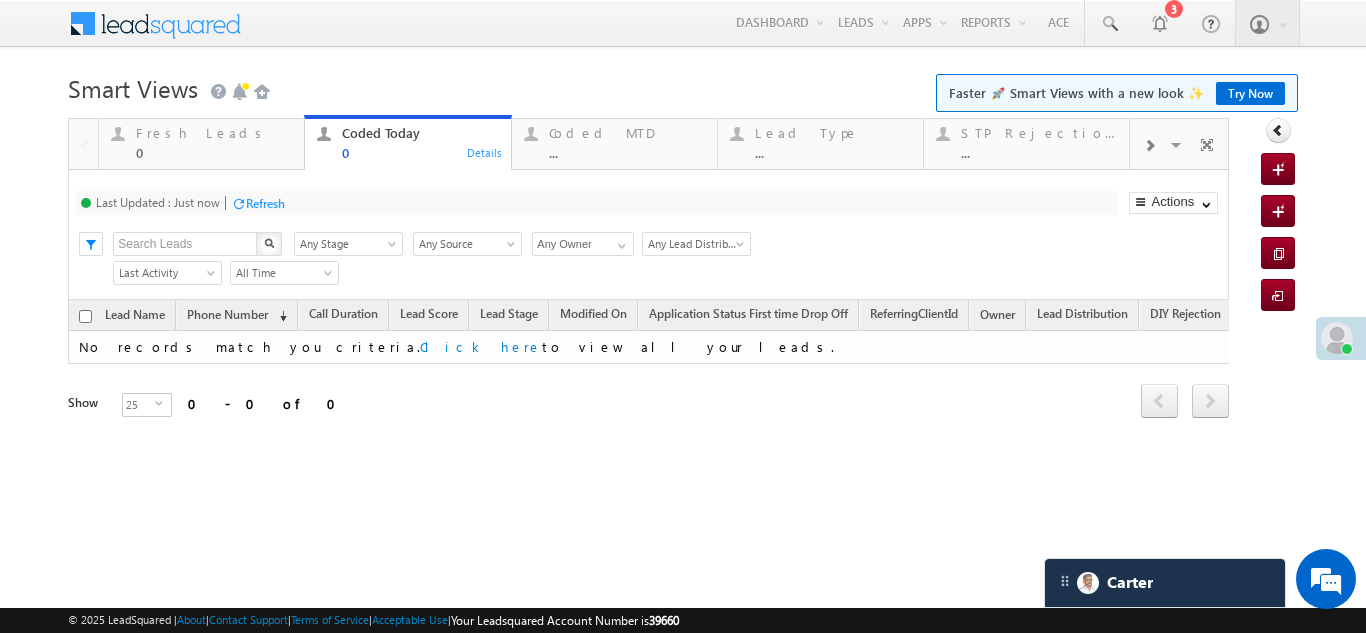 click on "Last Updated : Just now Refresh Refreshing..." at bounding box center [596, 203] 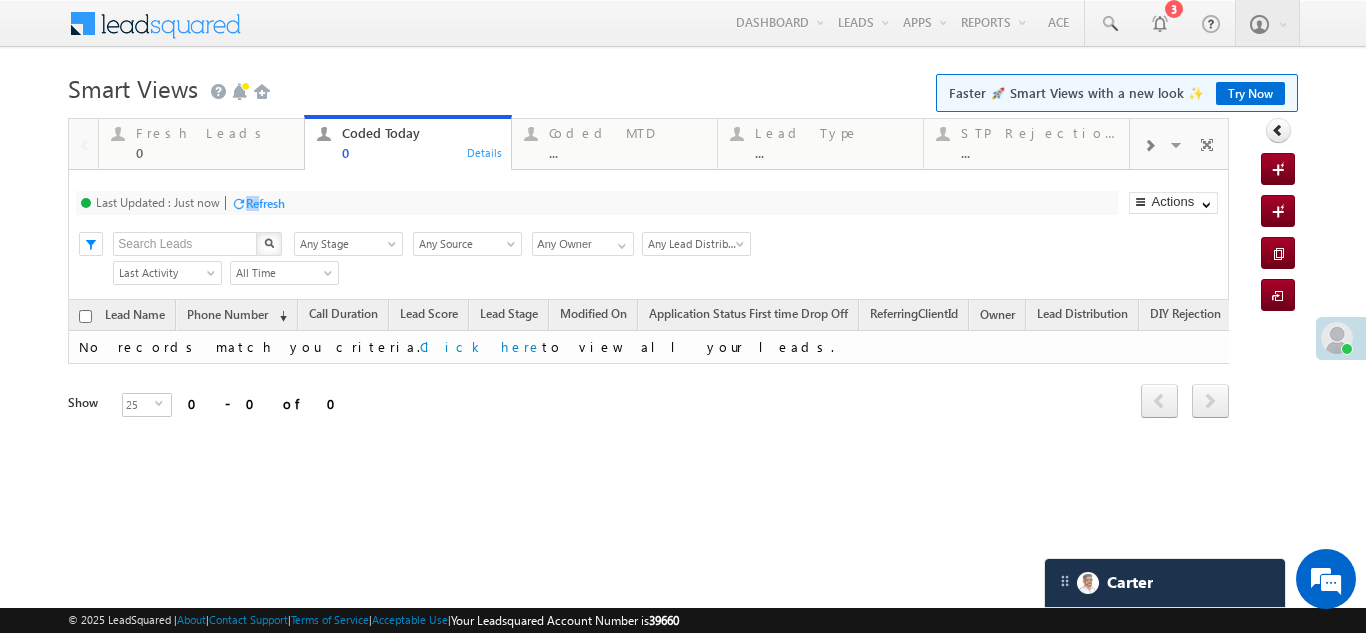 click on "Refresh" at bounding box center [265, 203] 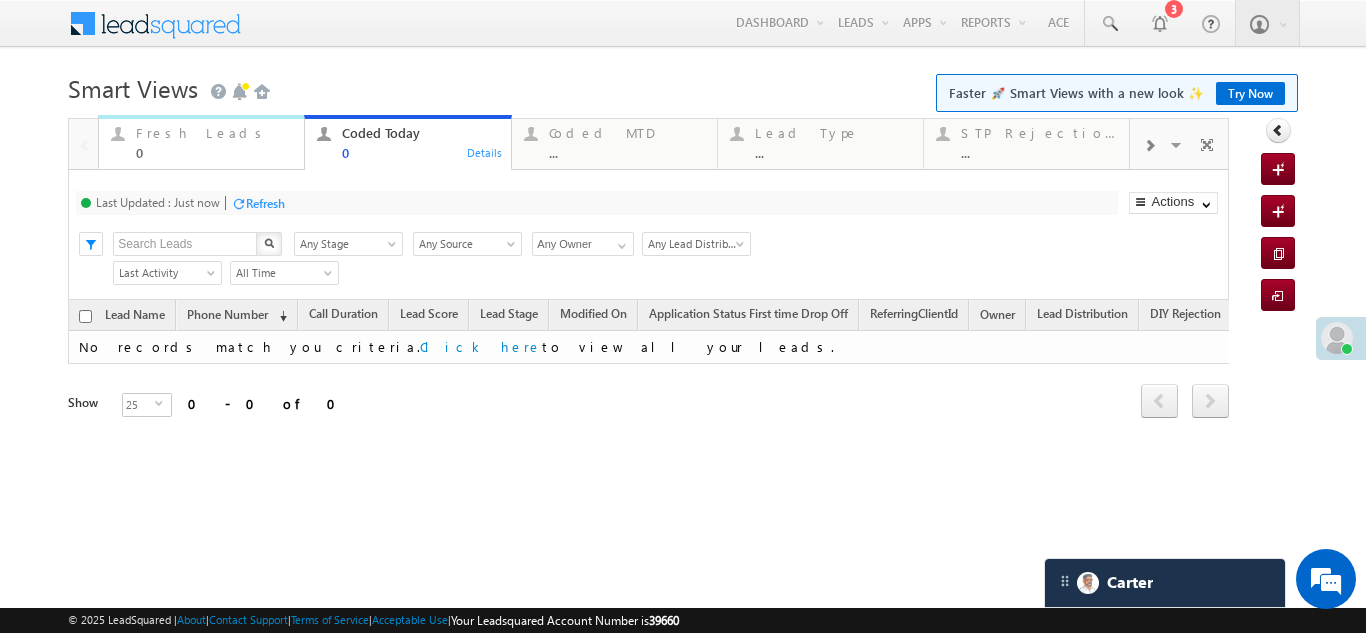 click on "Fresh Leads" at bounding box center [214, 133] 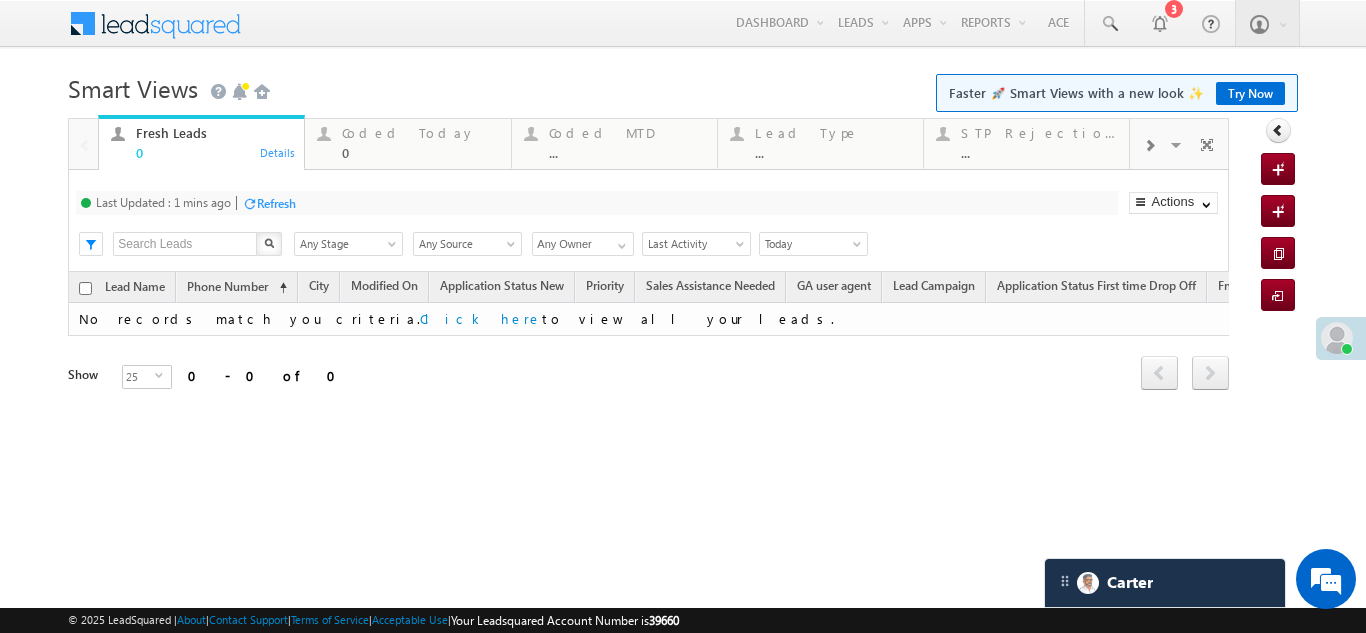 click on "Refresh" at bounding box center (276, 203) 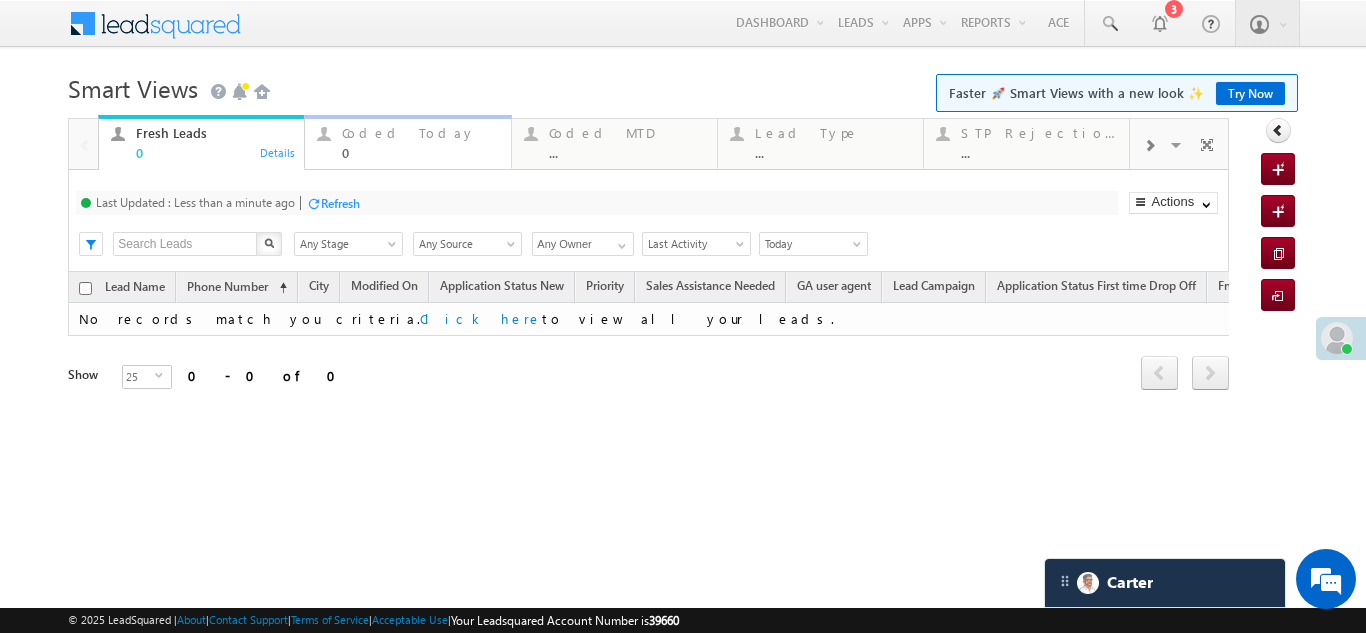 click on "Coded Today" at bounding box center [420, 133] 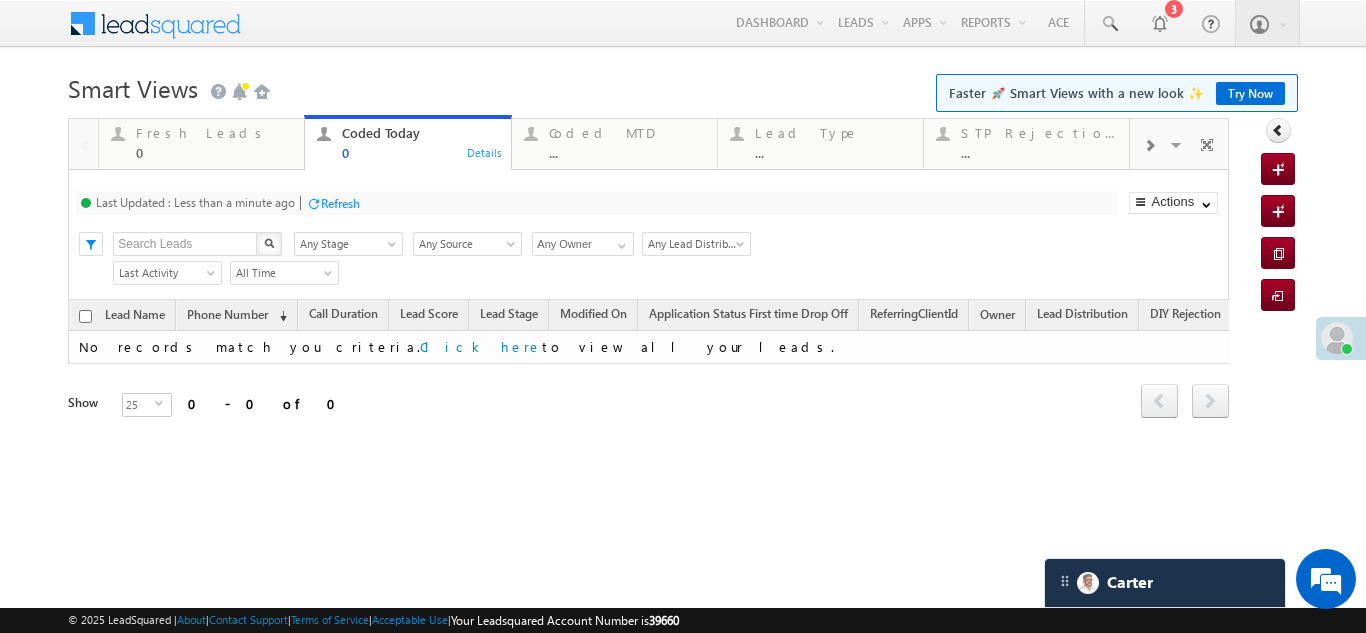 click on "Refresh" at bounding box center (340, 203) 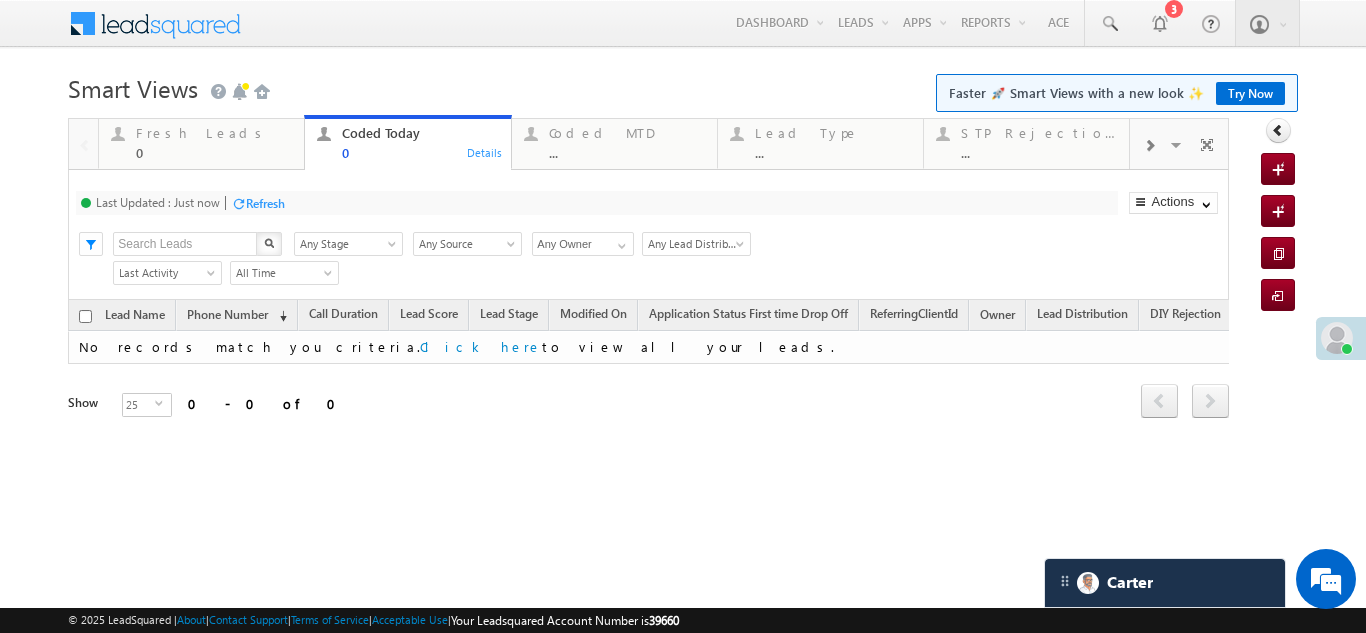 click on "Refresh" at bounding box center [265, 203] 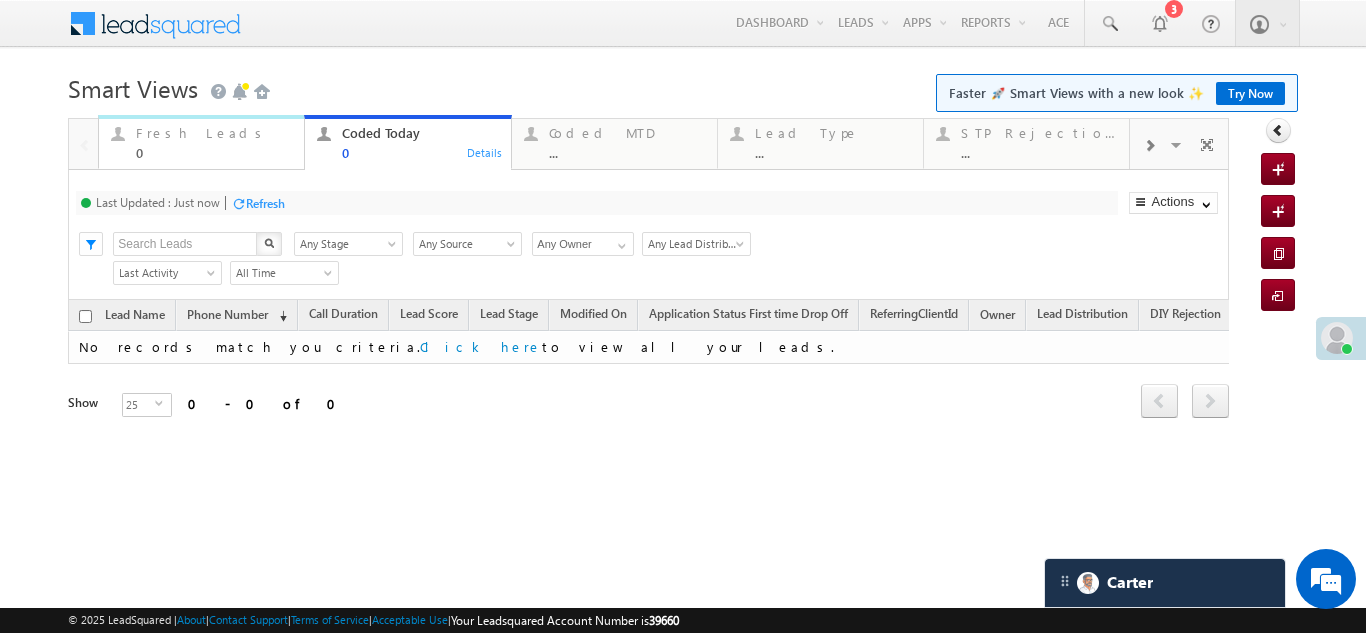 click on "Fresh Leads" at bounding box center (214, 133) 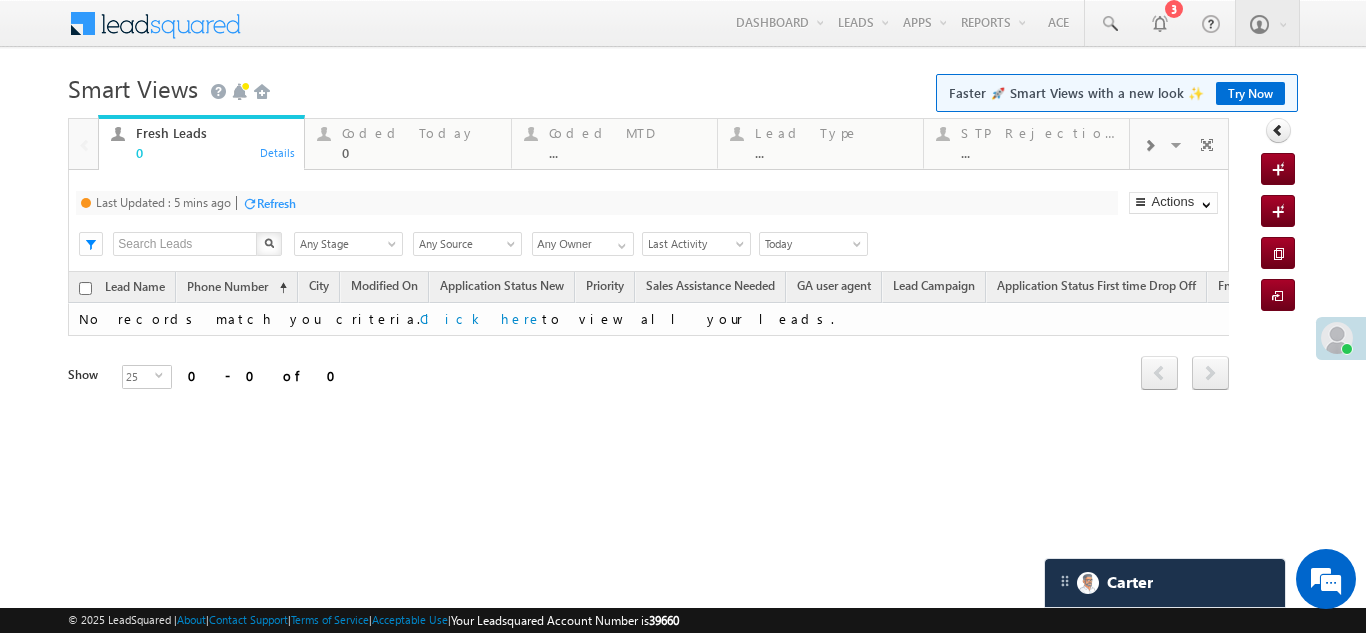 click on "Refresh" at bounding box center [276, 203] 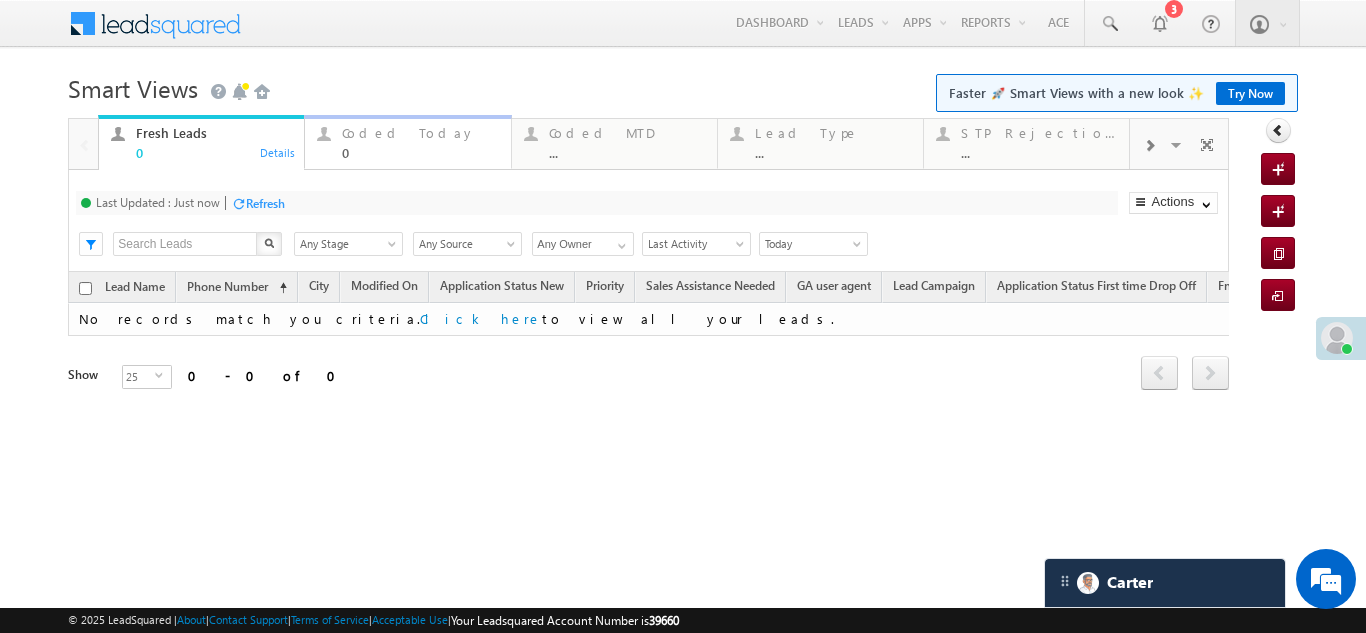 click on "Coded Today" at bounding box center (420, 133) 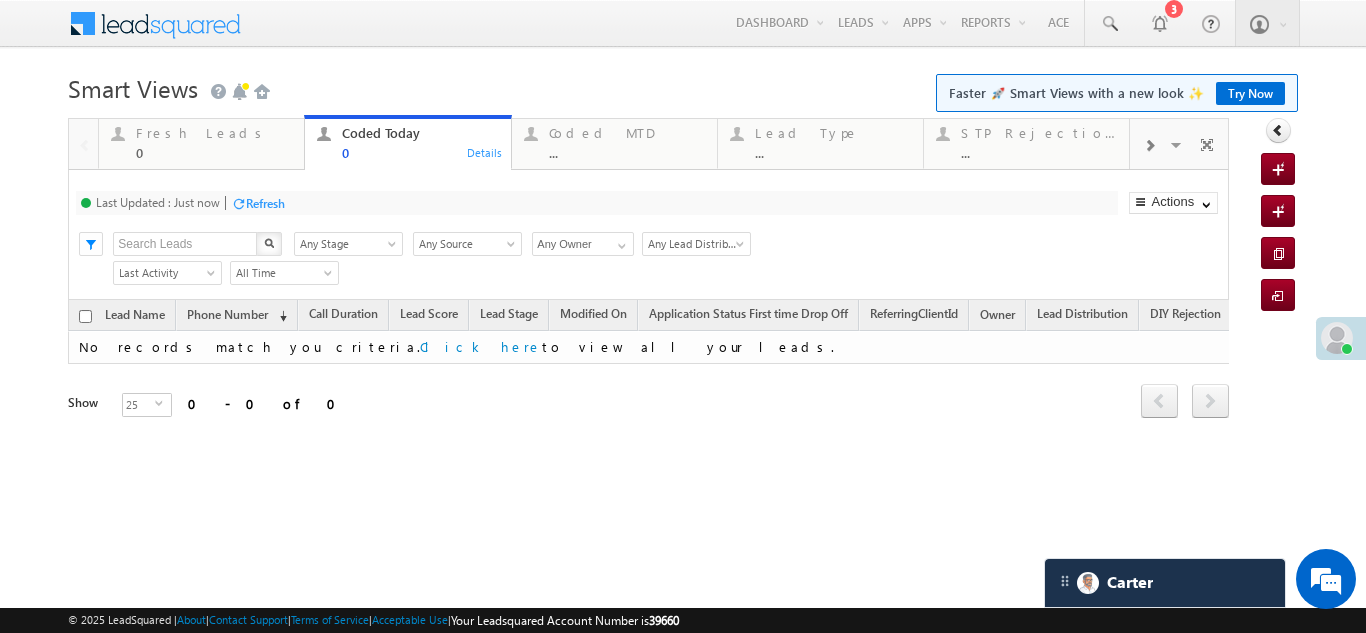 click on "Refresh" at bounding box center (265, 203) 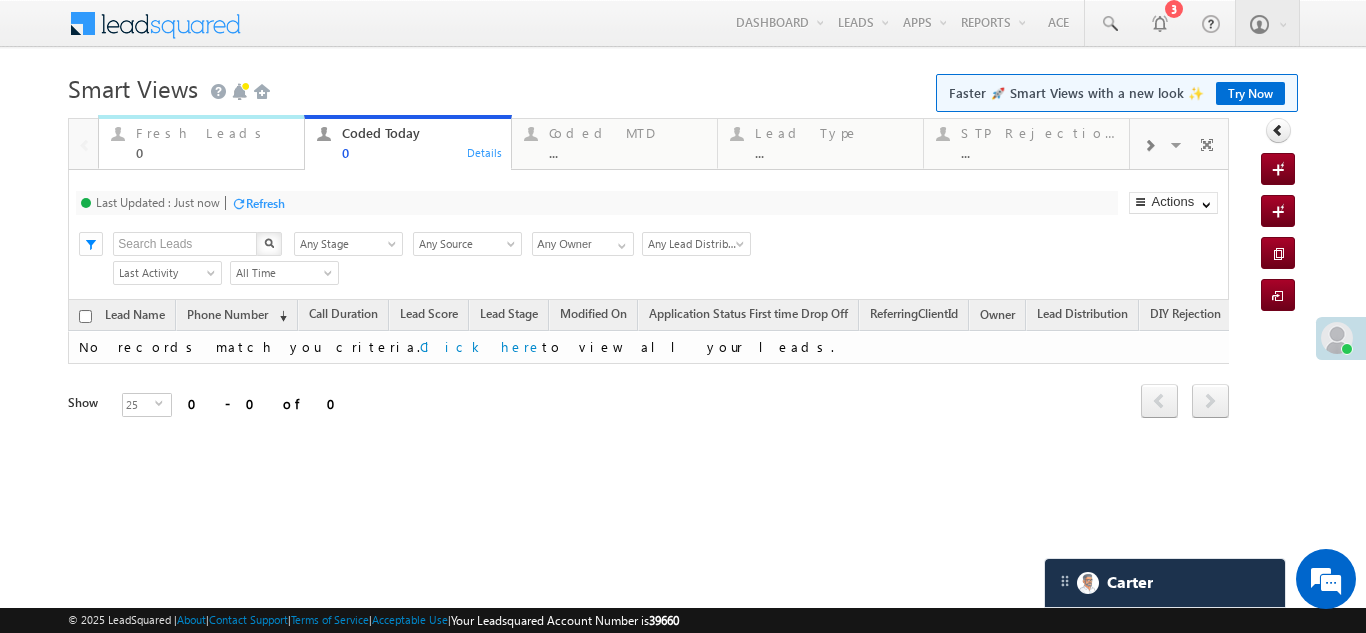 click on "Fresh Leads" at bounding box center [214, 133] 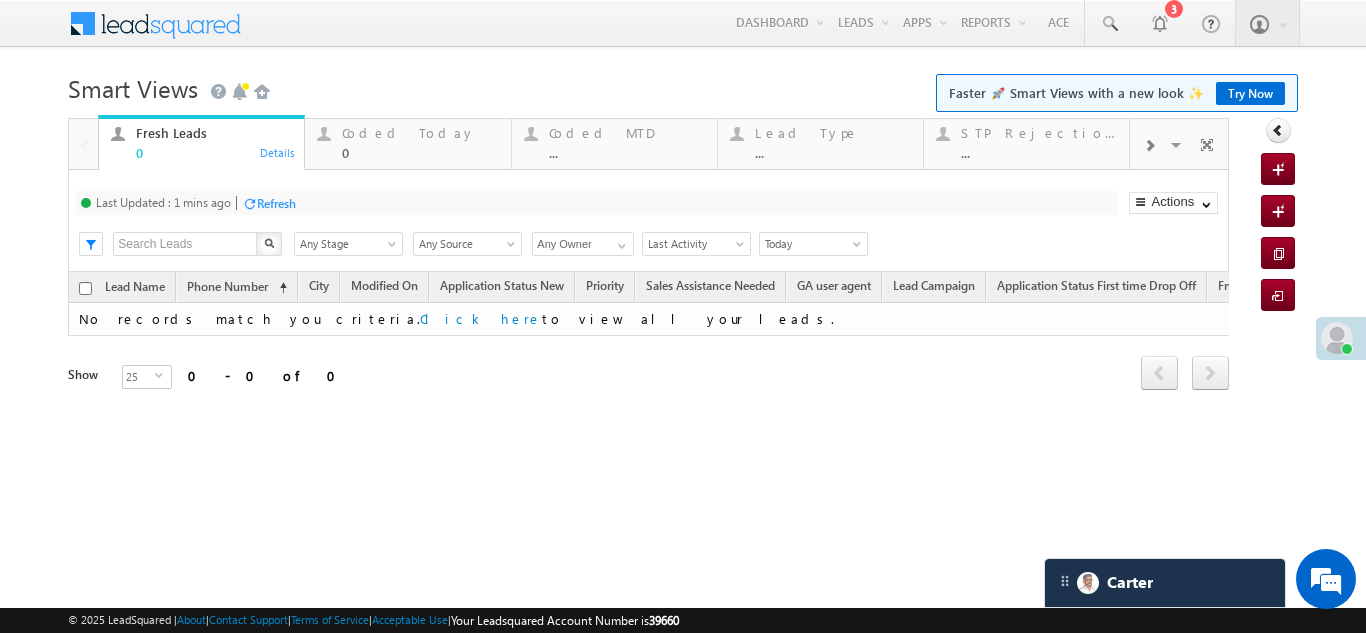 click on "Refresh" at bounding box center (276, 203) 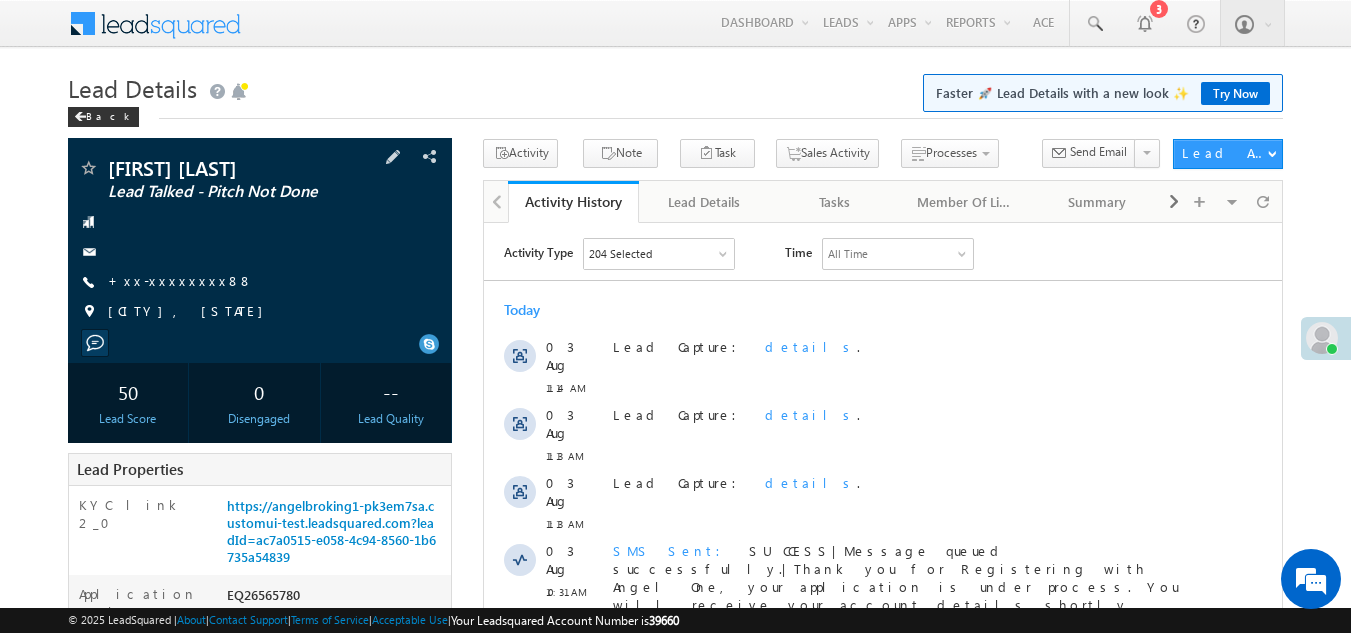 scroll, scrollTop: 0, scrollLeft: 0, axis: both 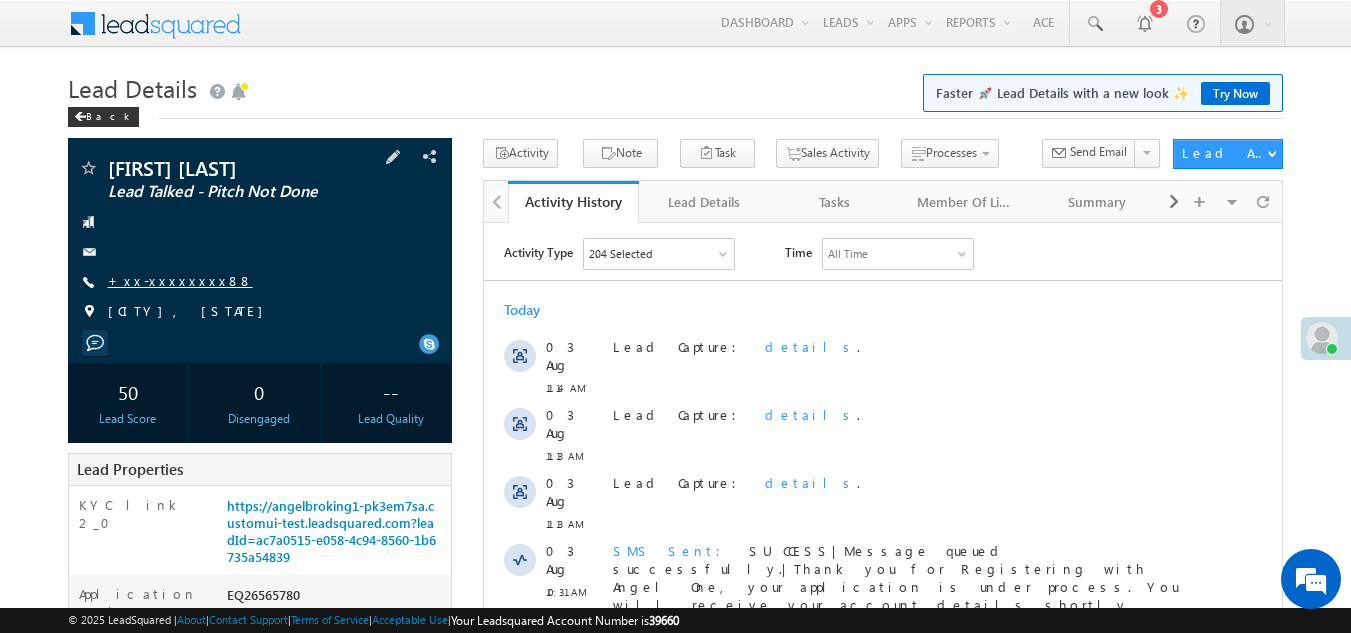 click on "+xx-xxxxxxxx88" at bounding box center [180, 280] 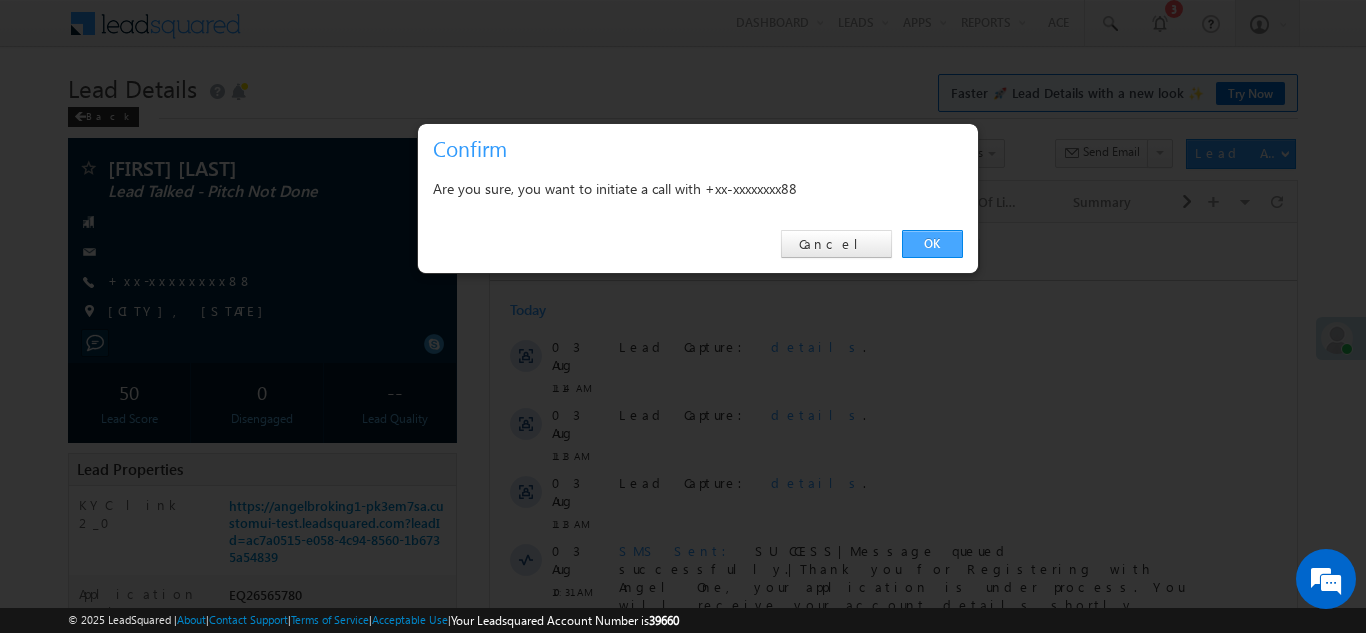 click on "OK" at bounding box center [932, 244] 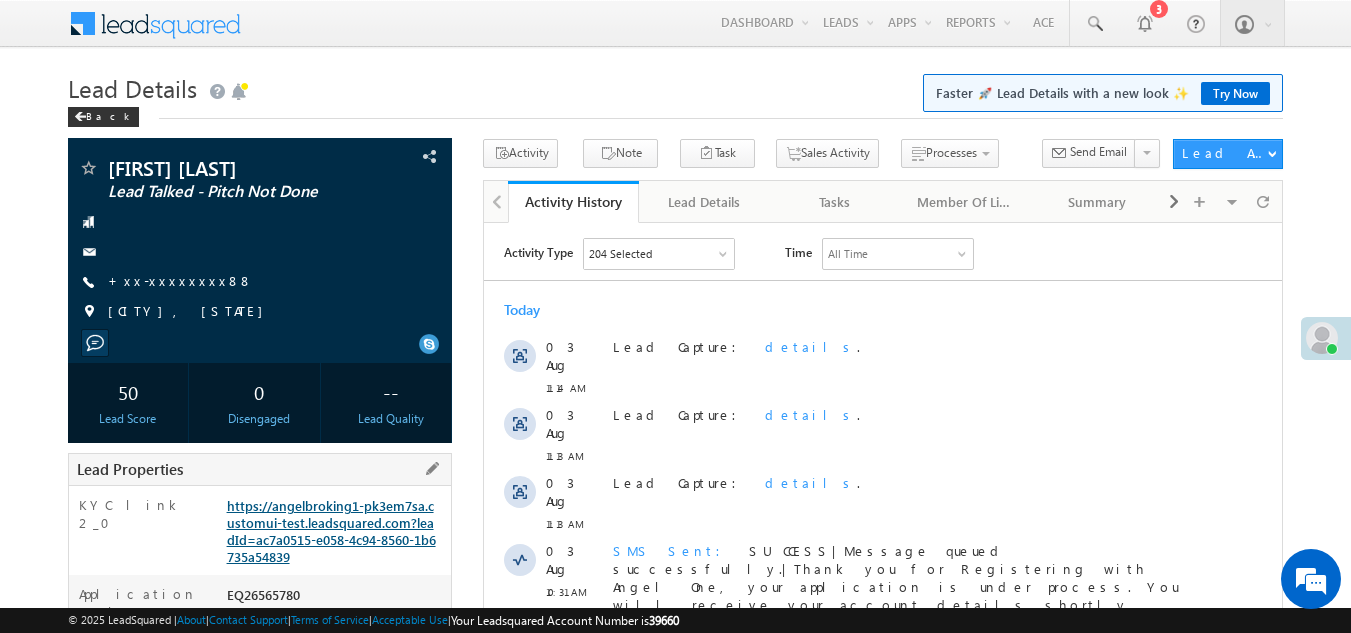 click on "https://angelbroking1-pk3em7sa.customui-test.leadsquared.com?leadId=ac7a0515-e058-4c94-8560-1b6735a54839" at bounding box center [331, 531] 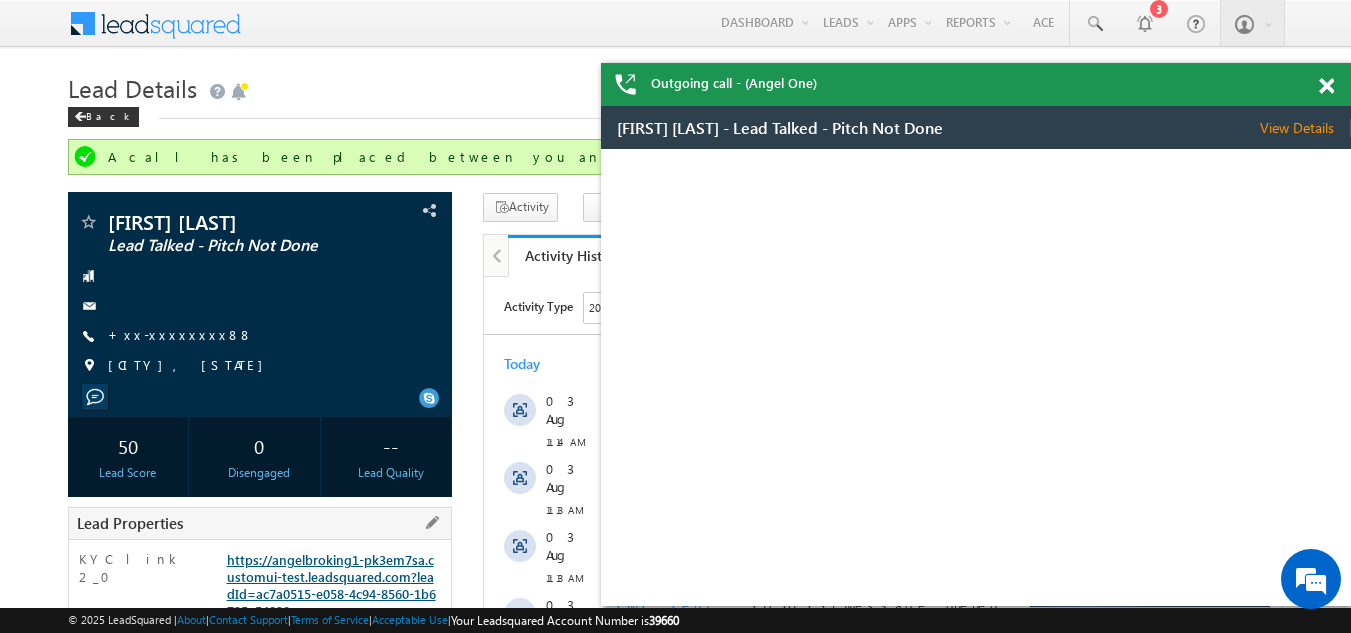 scroll, scrollTop: 0, scrollLeft: 0, axis: both 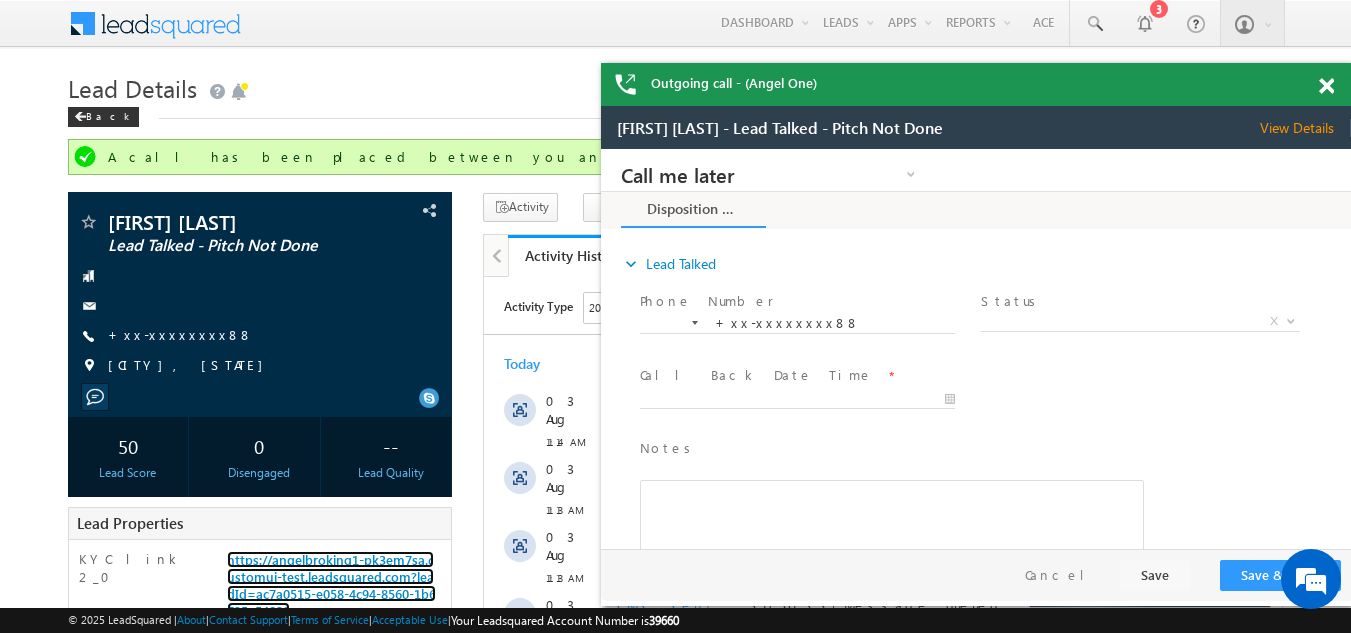 click at bounding box center (1326, 86) 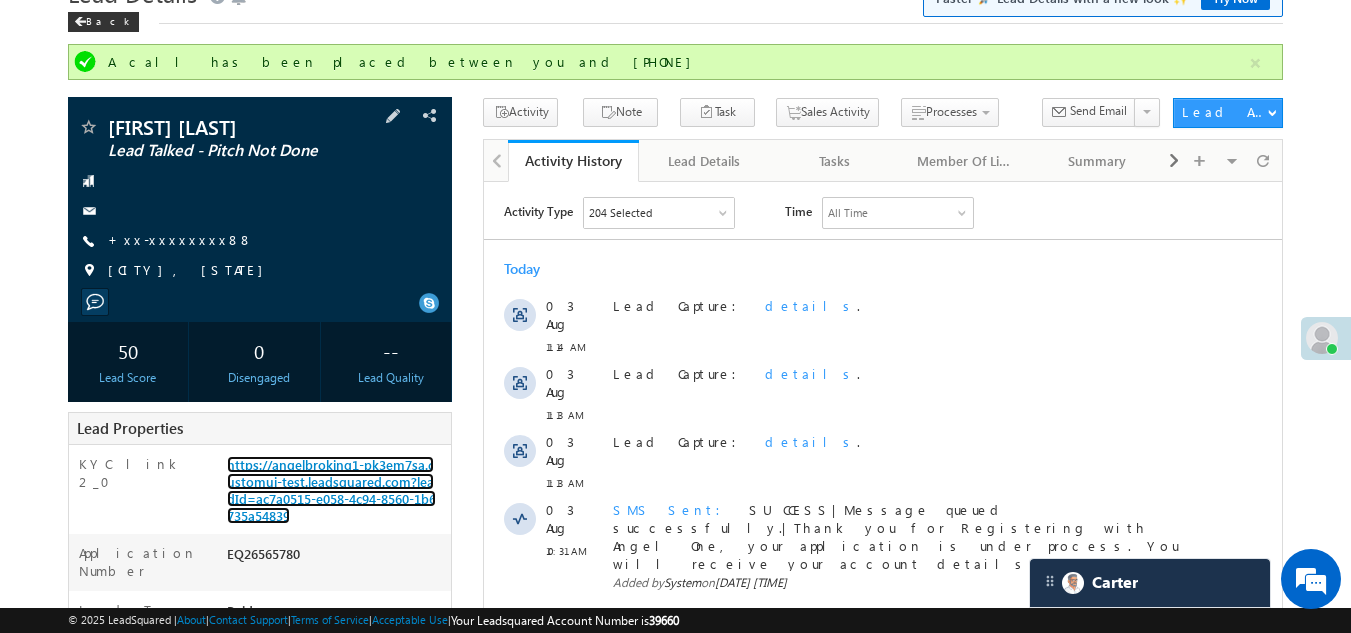 scroll, scrollTop: 0, scrollLeft: 0, axis: both 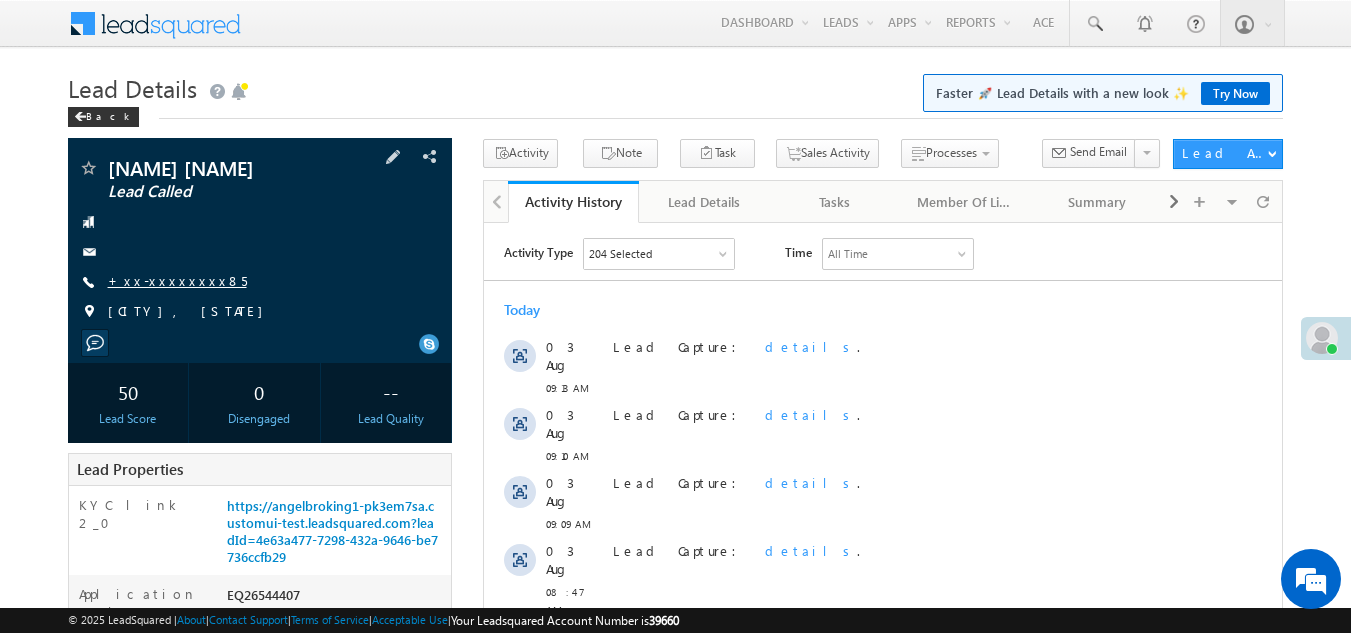 click on "+xx-xxxxxxxx85" at bounding box center [177, 280] 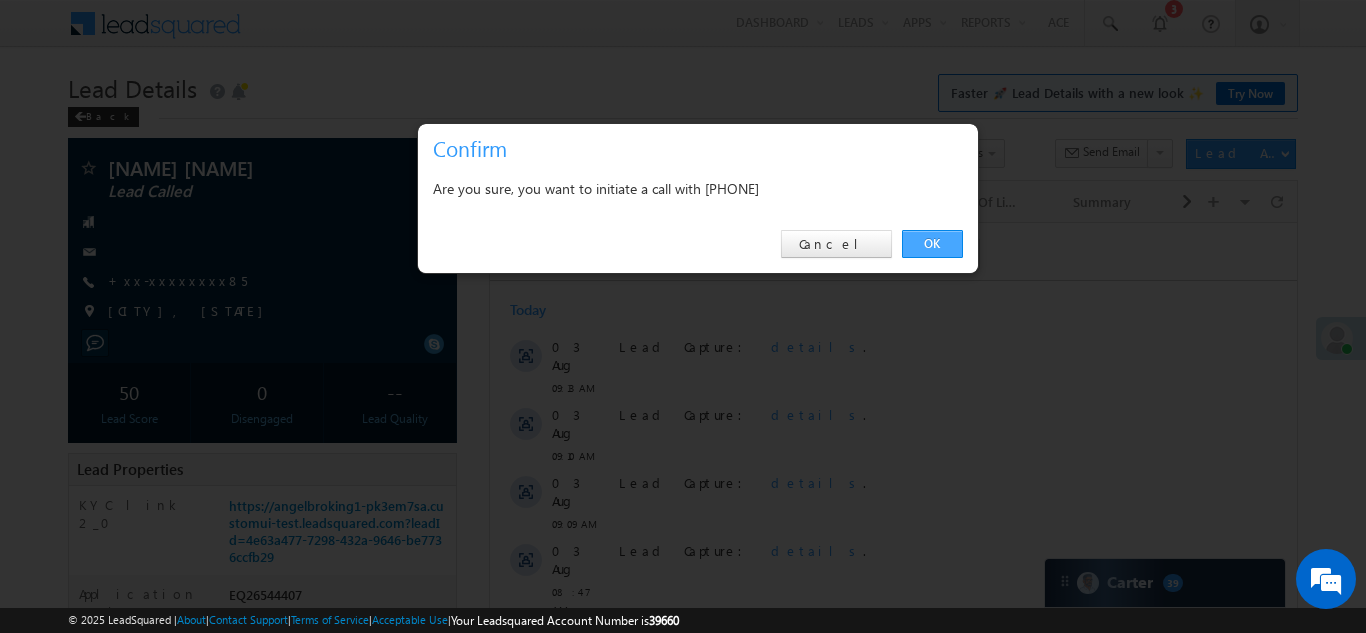 click on "OK" at bounding box center [932, 244] 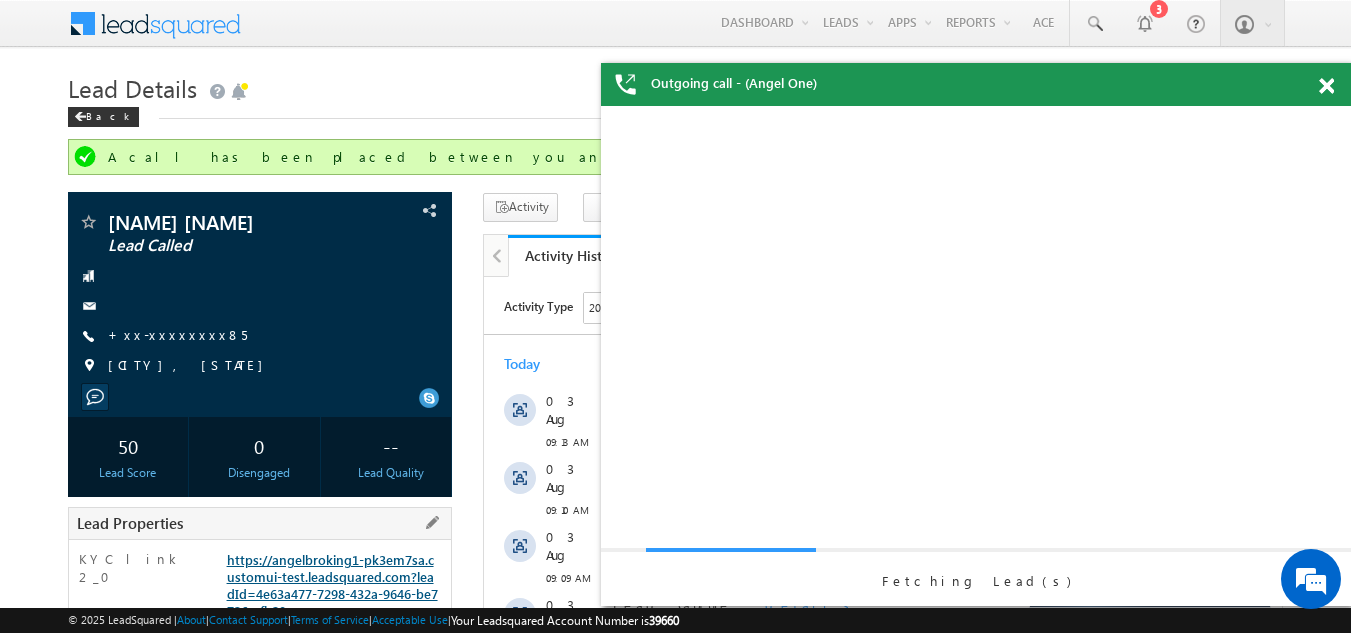 scroll, scrollTop: 0, scrollLeft: 0, axis: both 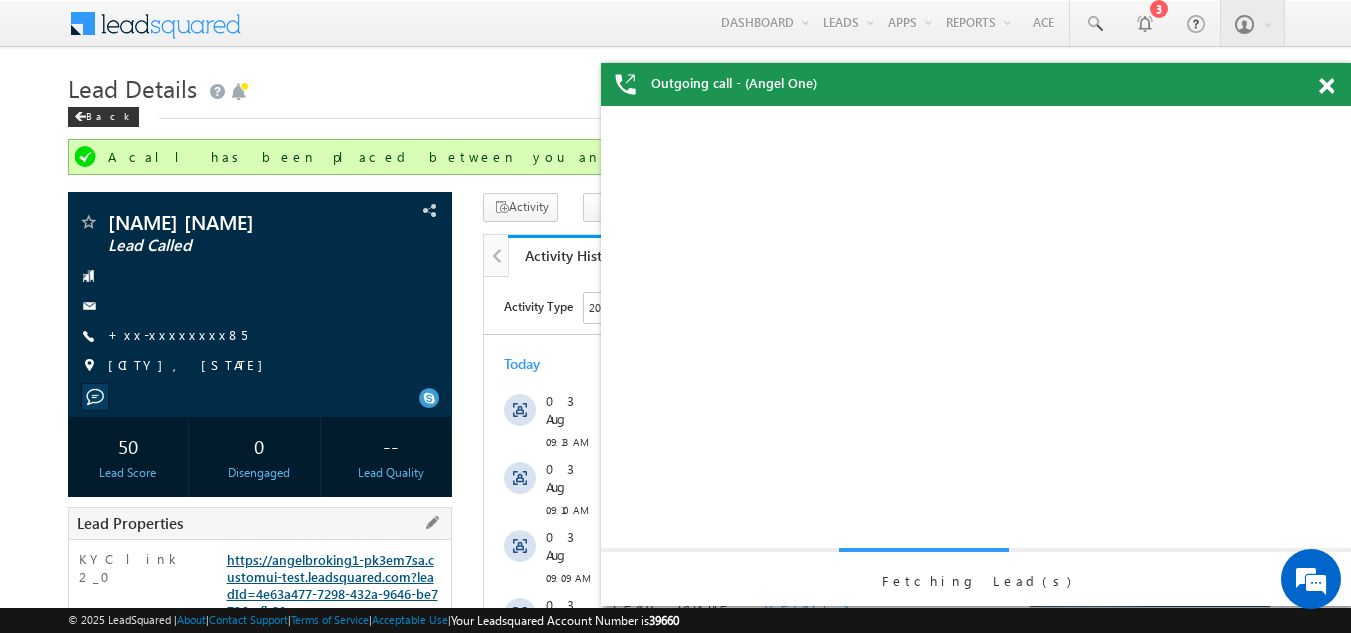 click on "https://angelbroking1-pk3em7sa.customui-test.leadsquared.com?leadId=4e63a477-7298-432a-9646-be7736ccfb29" at bounding box center (332, 585) 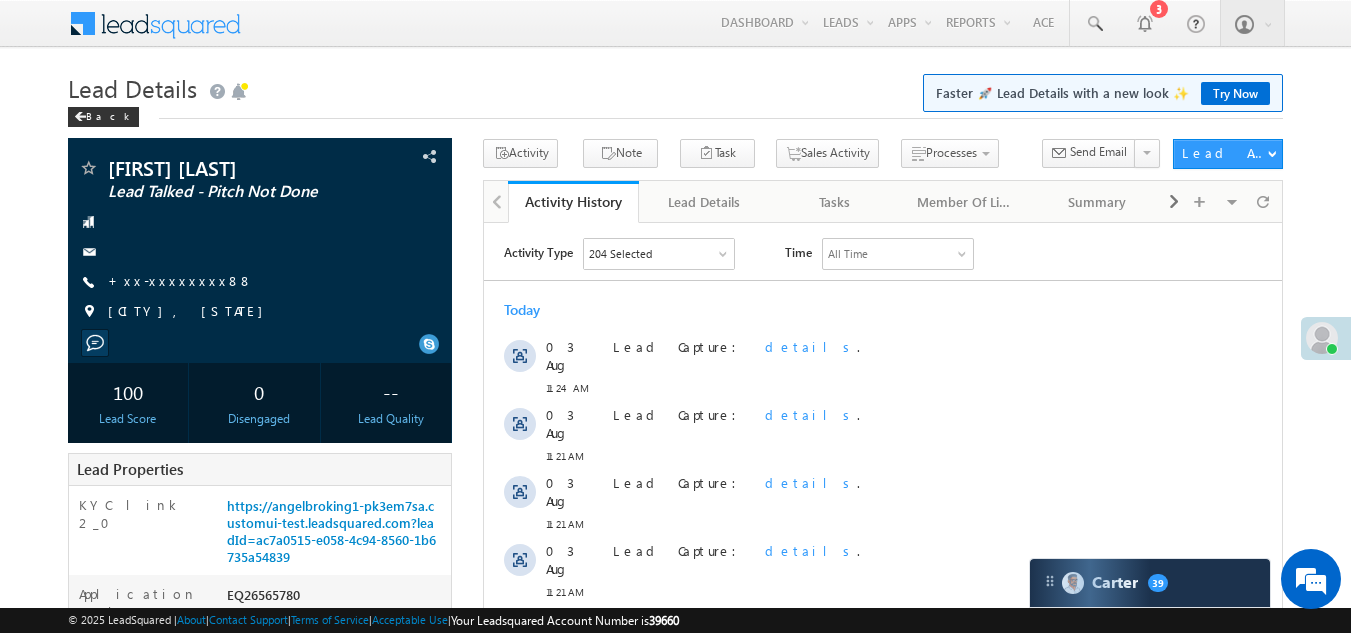 scroll, scrollTop: 0, scrollLeft: 0, axis: both 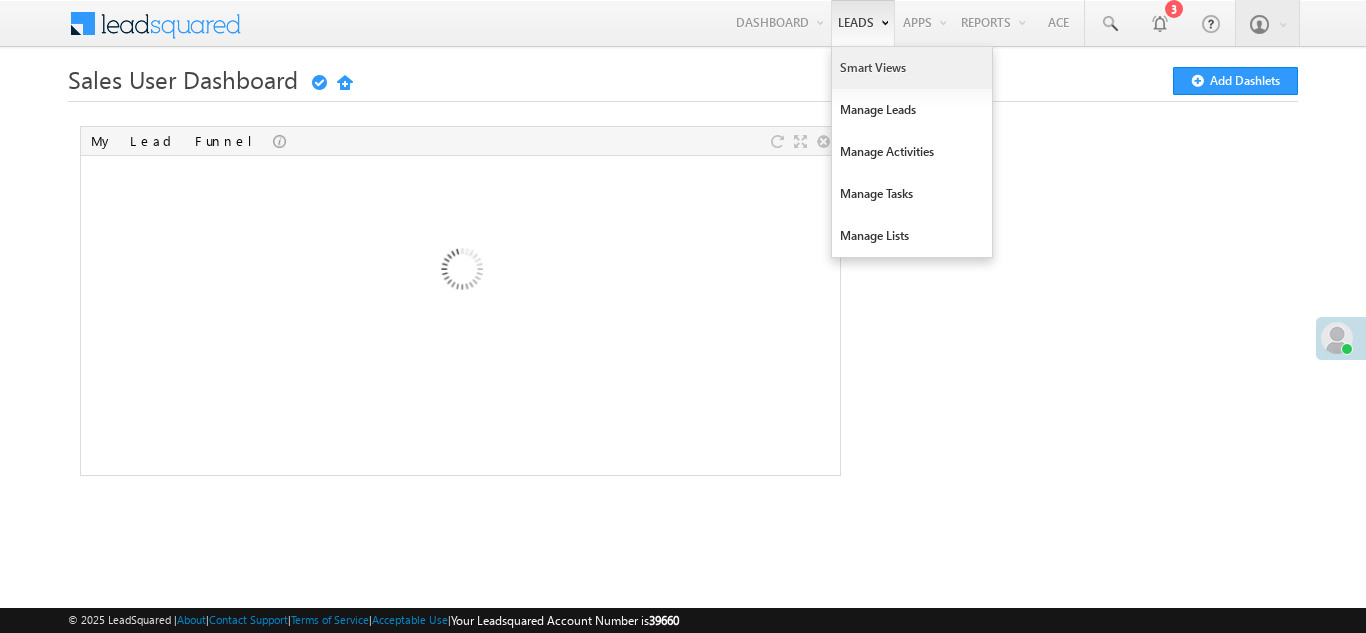 click on "Smart Views" at bounding box center (912, 68) 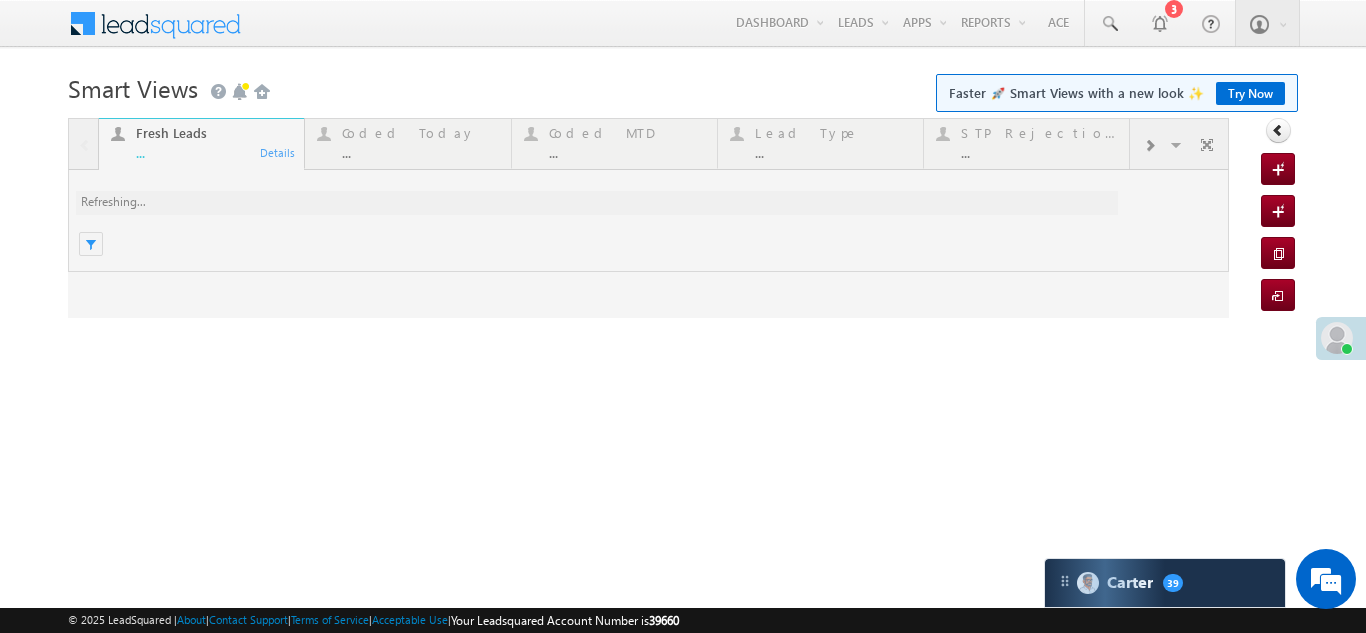 scroll, scrollTop: 0, scrollLeft: 0, axis: both 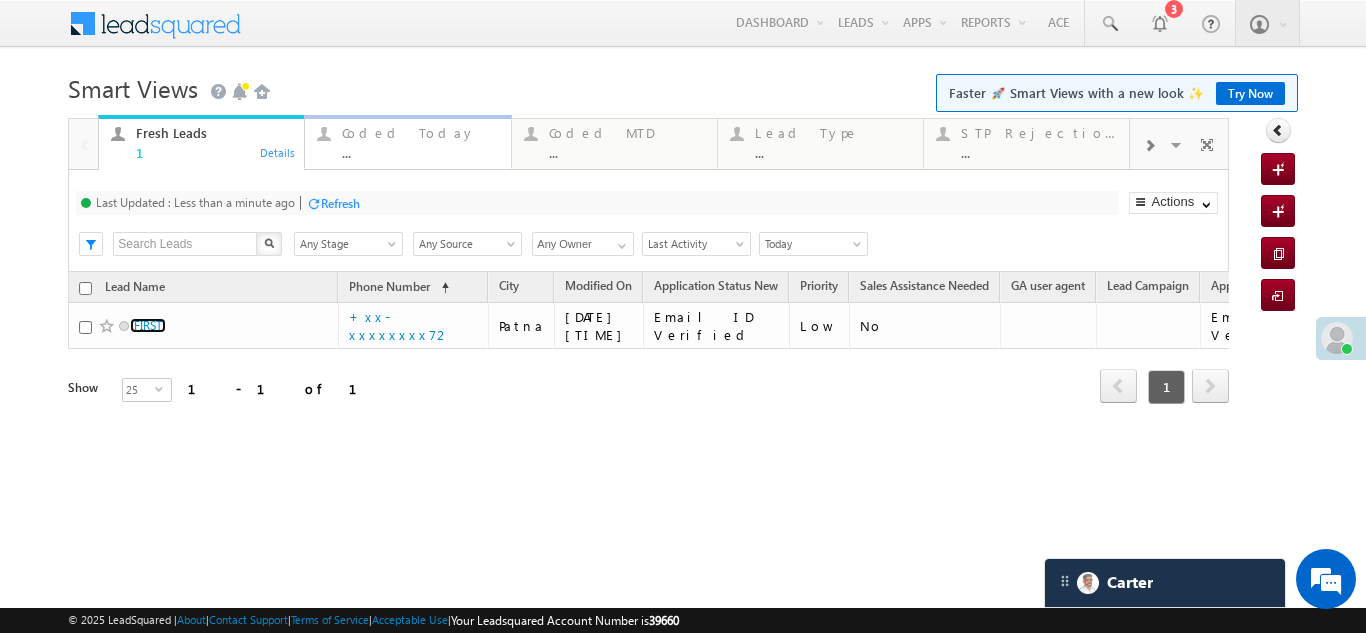 click on "Coded Today" at bounding box center (420, 133) 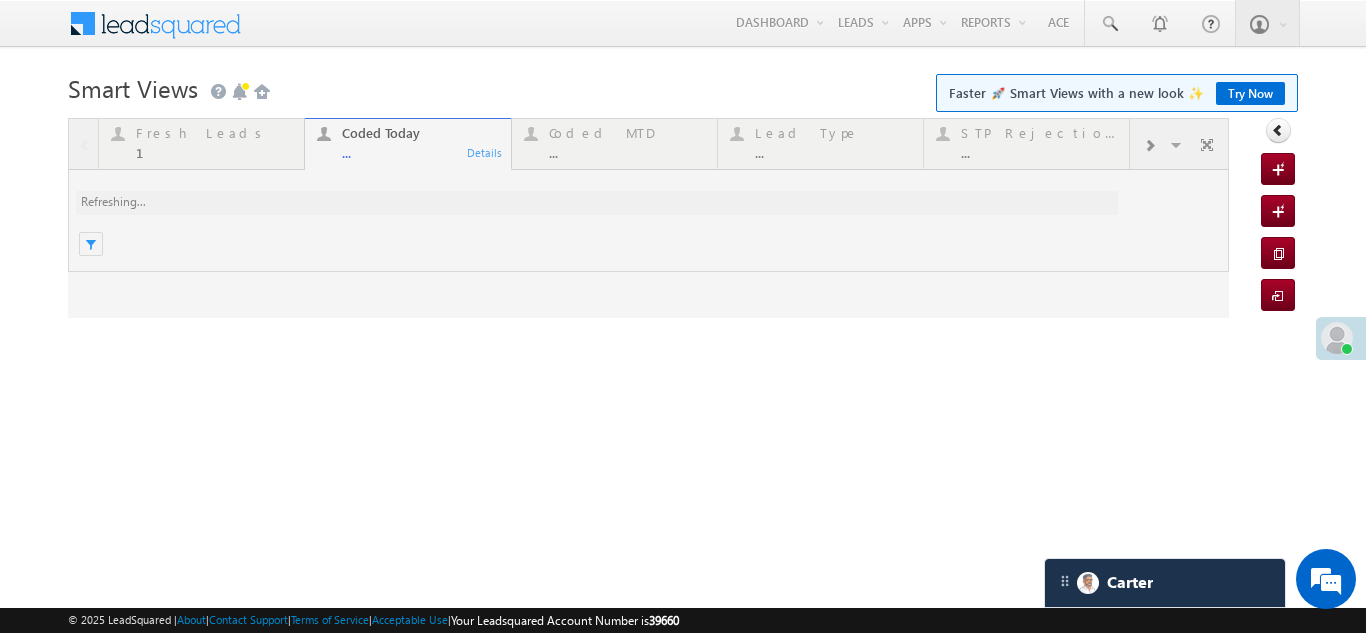 scroll, scrollTop: 0, scrollLeft: 0, axis: both 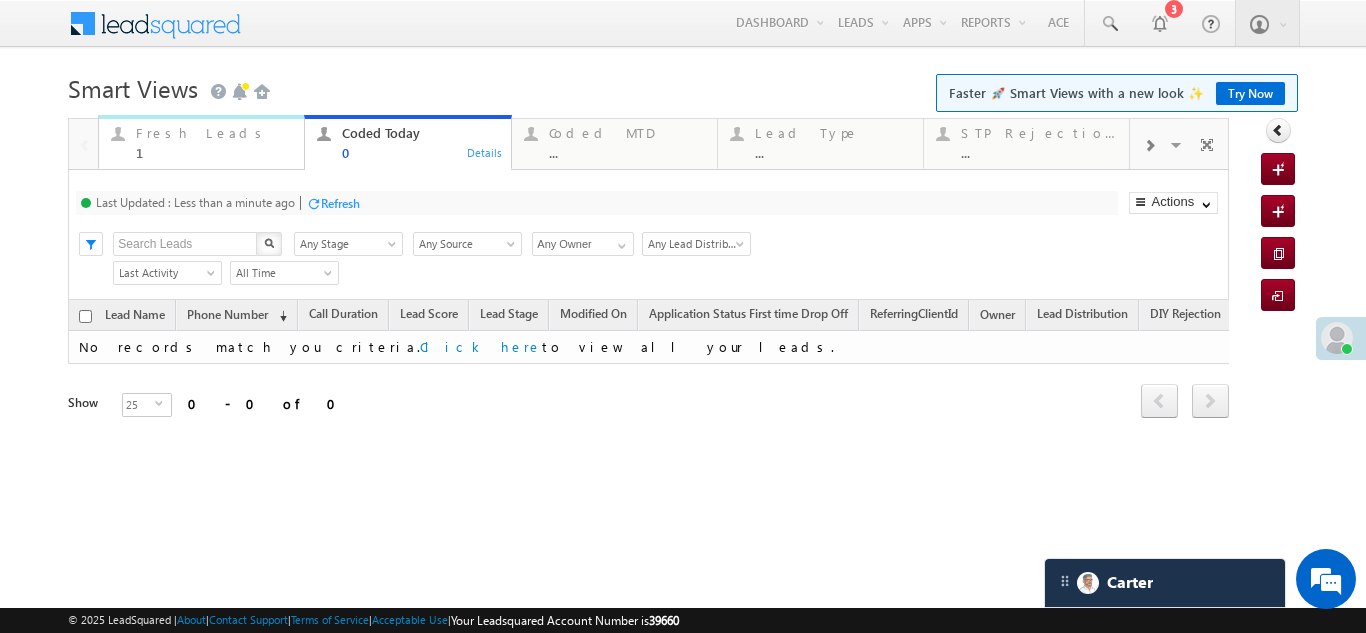 click on "Fresh Leads" at bounding box center (214, 133) 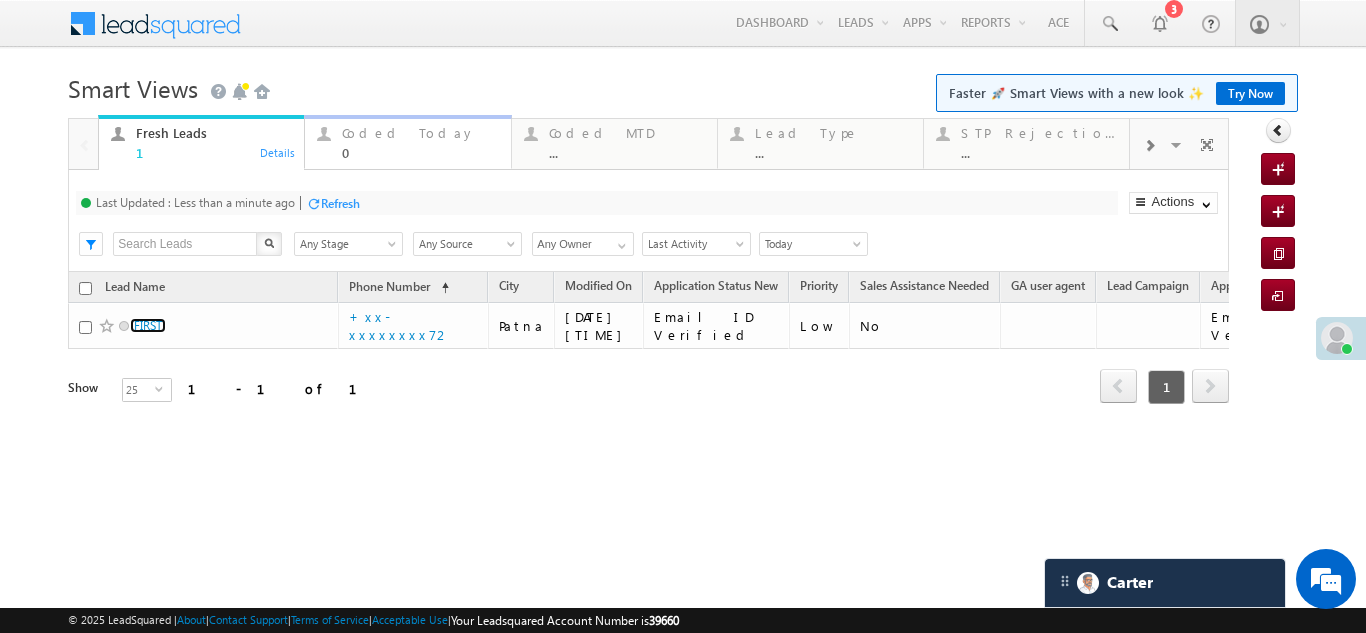 click on "Coded Today" at bounding box center (420, 133) 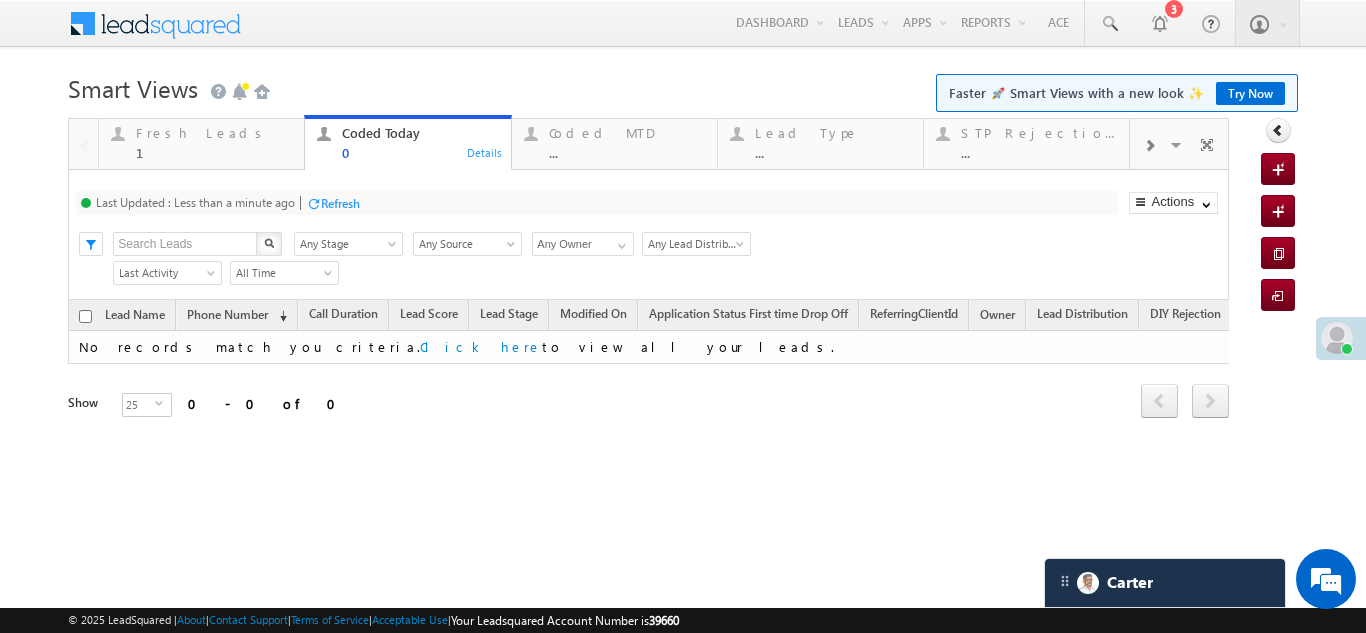 click on "Refresh" at bounding box center [340, 203] 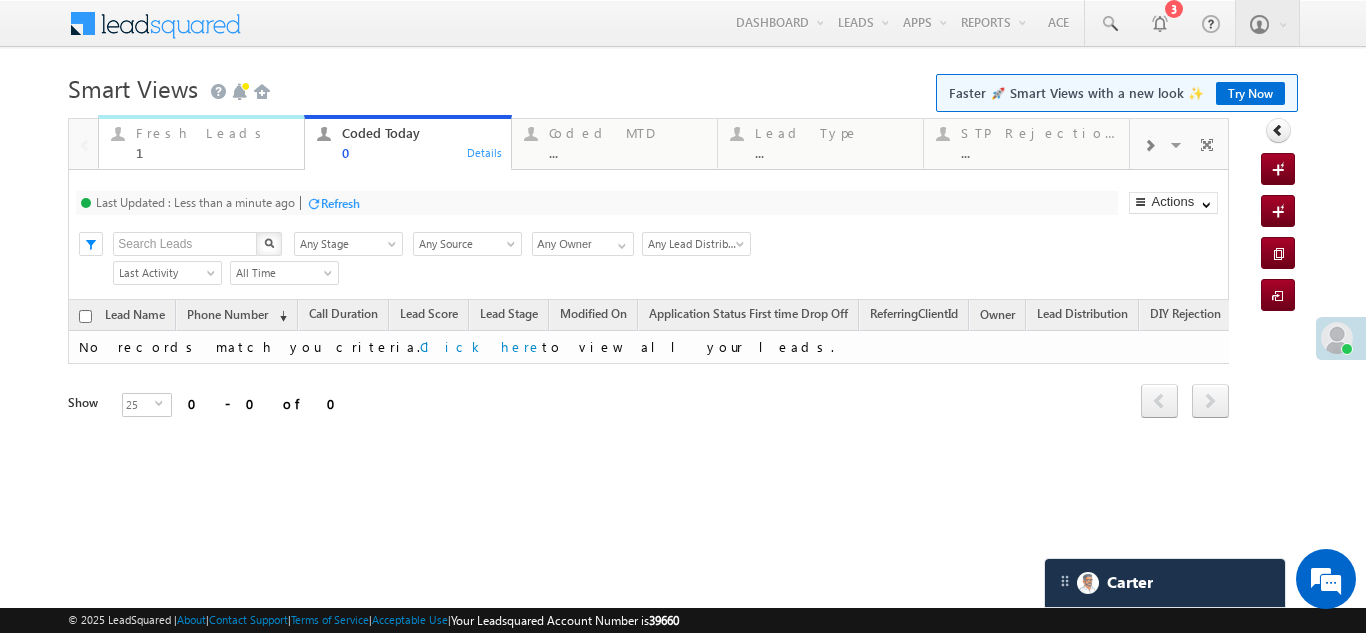 click on "Fresh Leads" at bounding box center (214, 133) 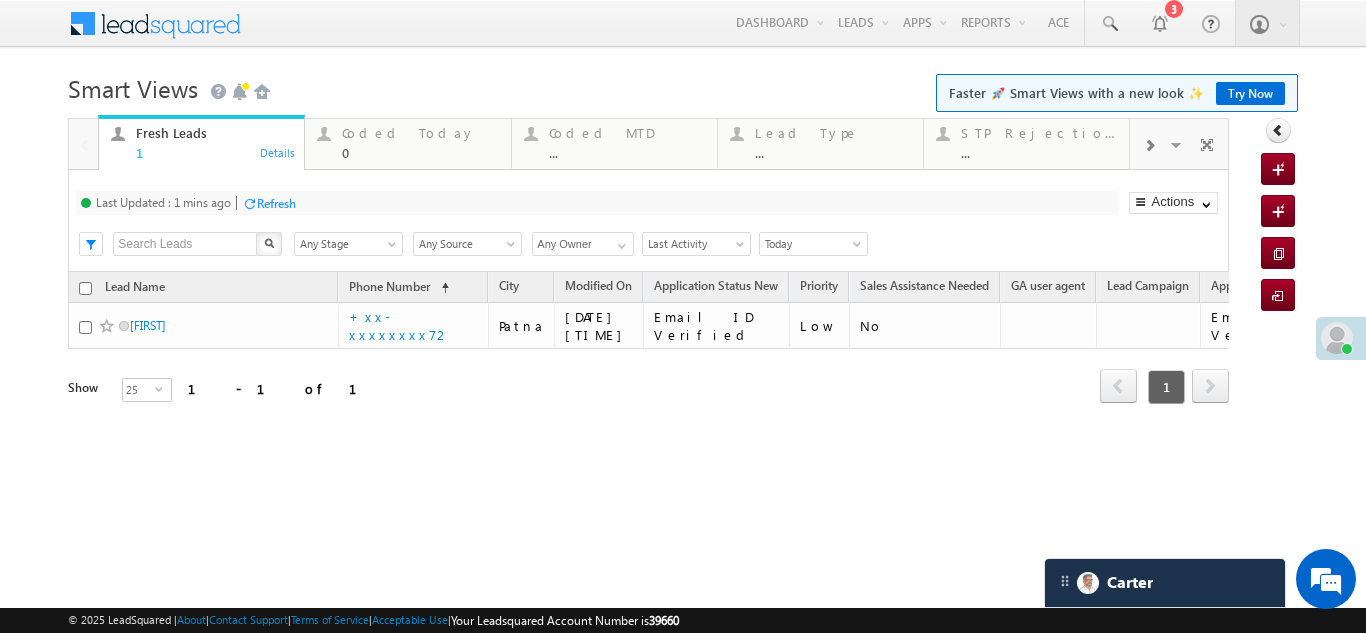 click on "Refresh" at bounding box center [276, 203] 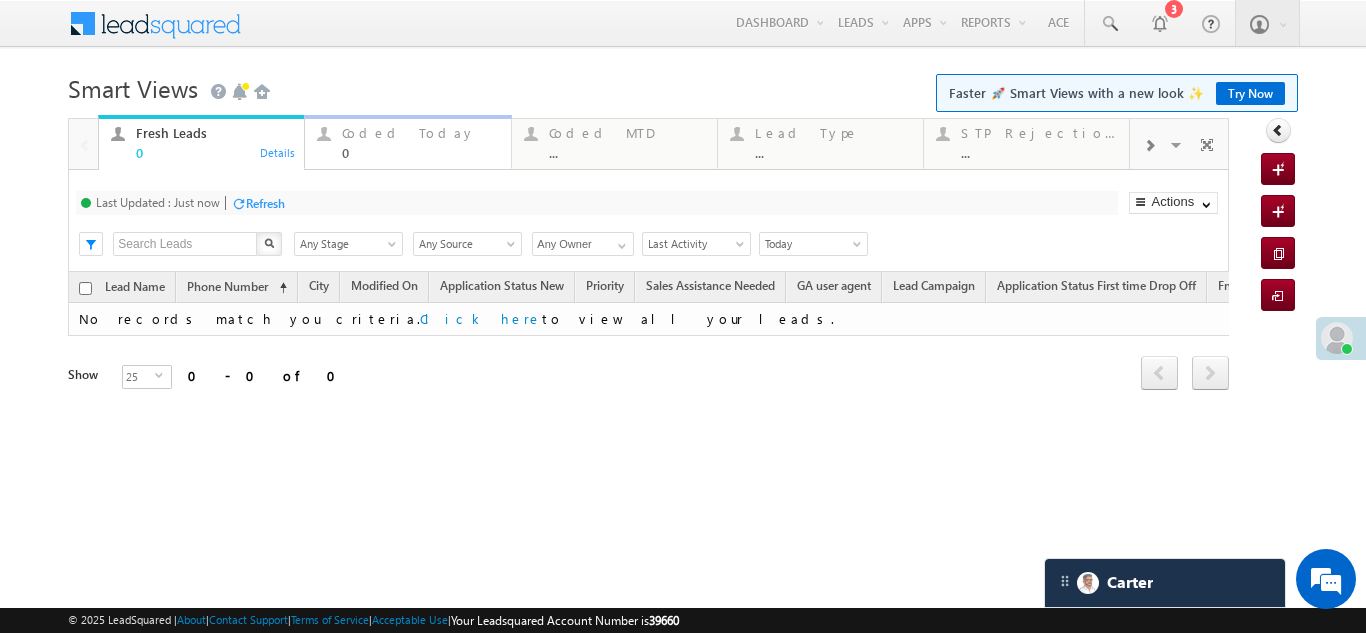 click on "Coded Today" at bounding box center (420, 133) 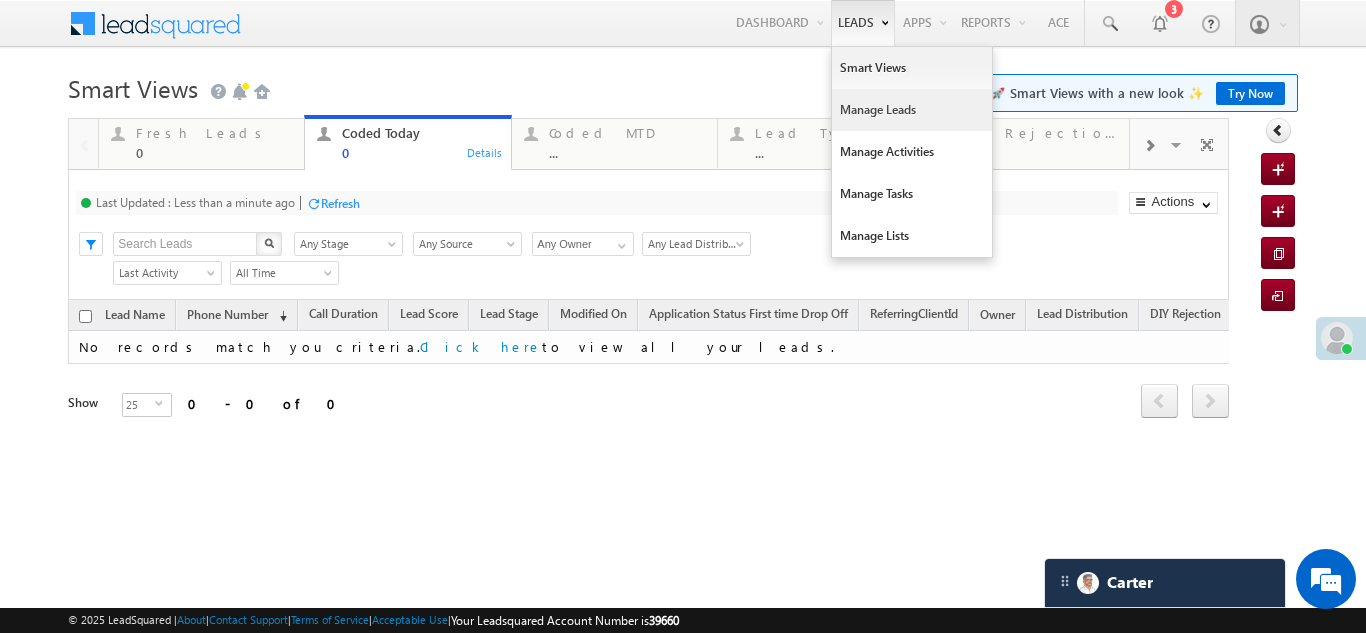 click on "Manage Leads" at bounding box center [912, 110] 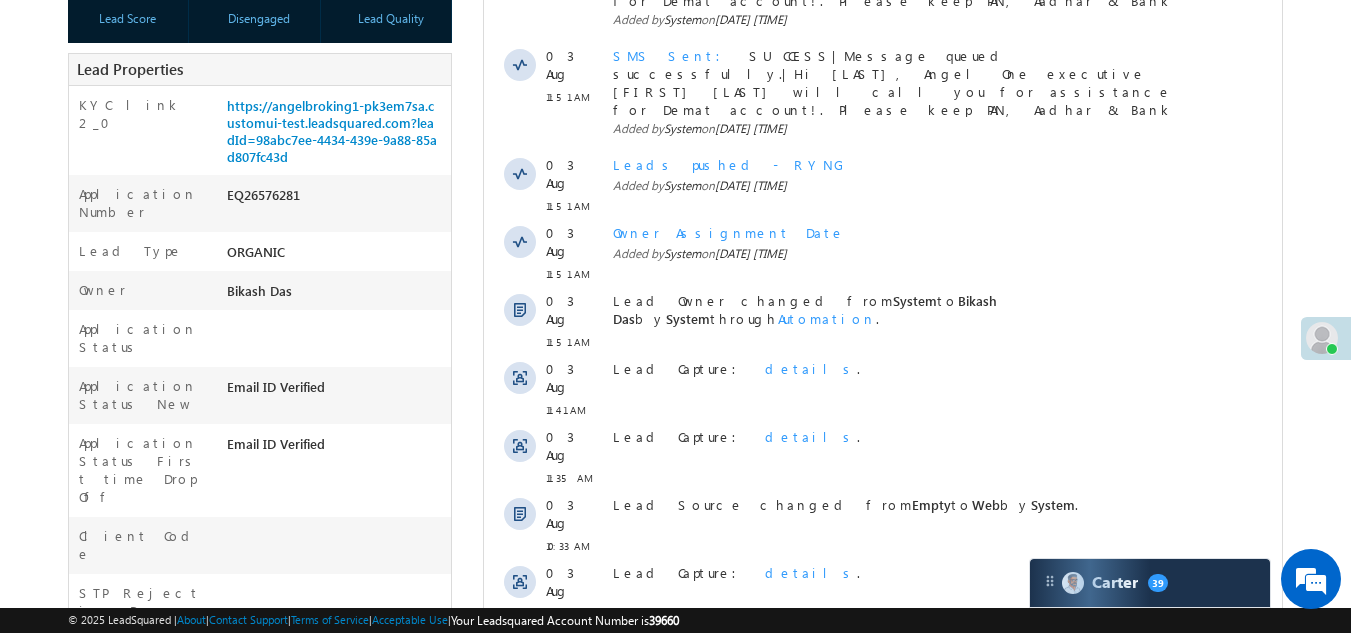 scroll, scrollTop: 600, scrollLeft: 0, axis: vertical 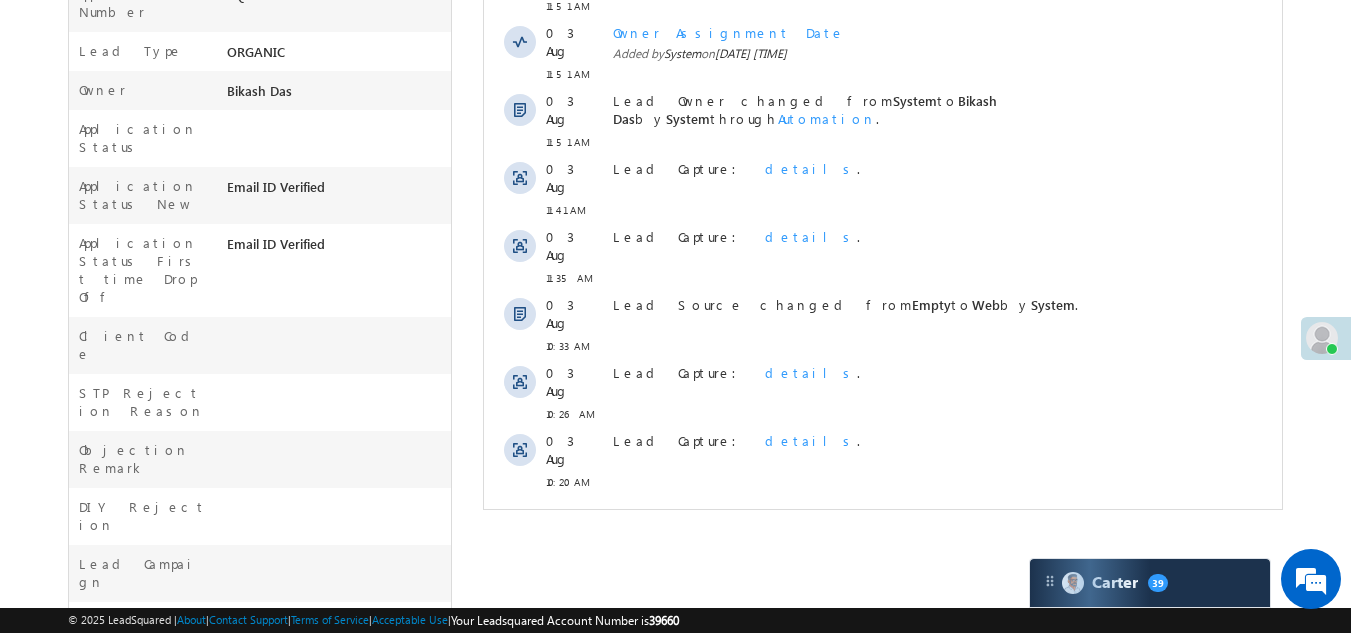 click on "Show More" at bounding box center [883, 526] 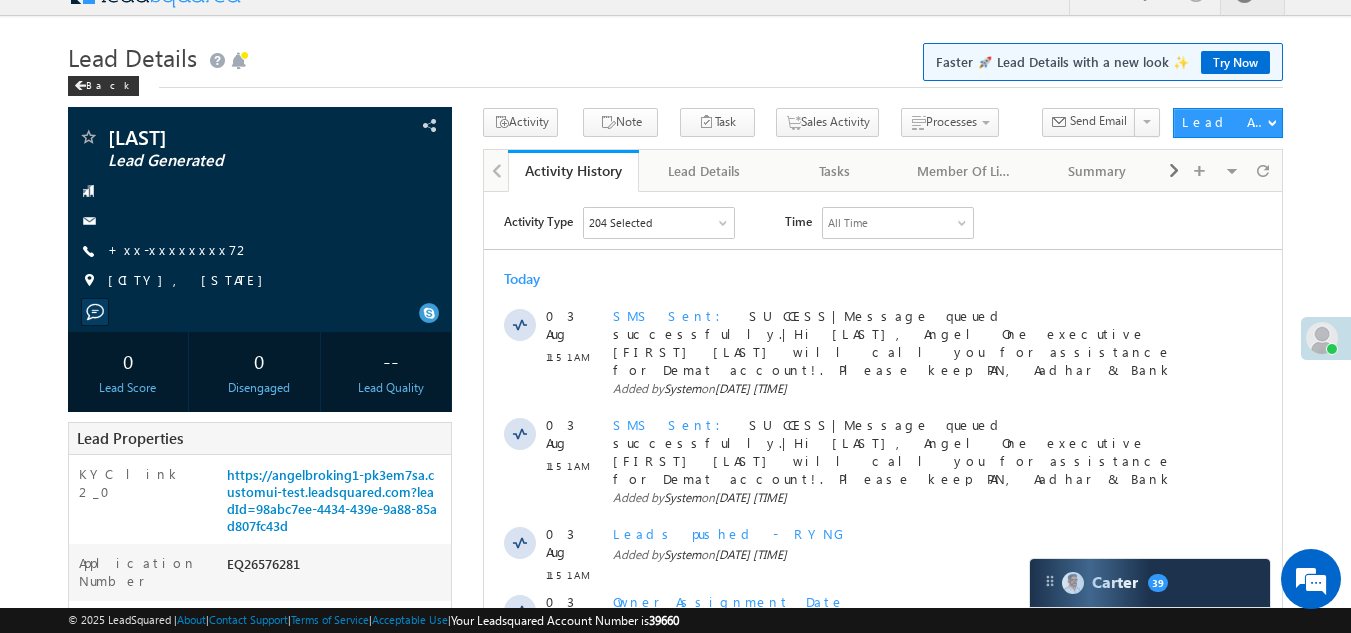 scroll, scrollTop: 0, scrollLeft: 0, axis: both 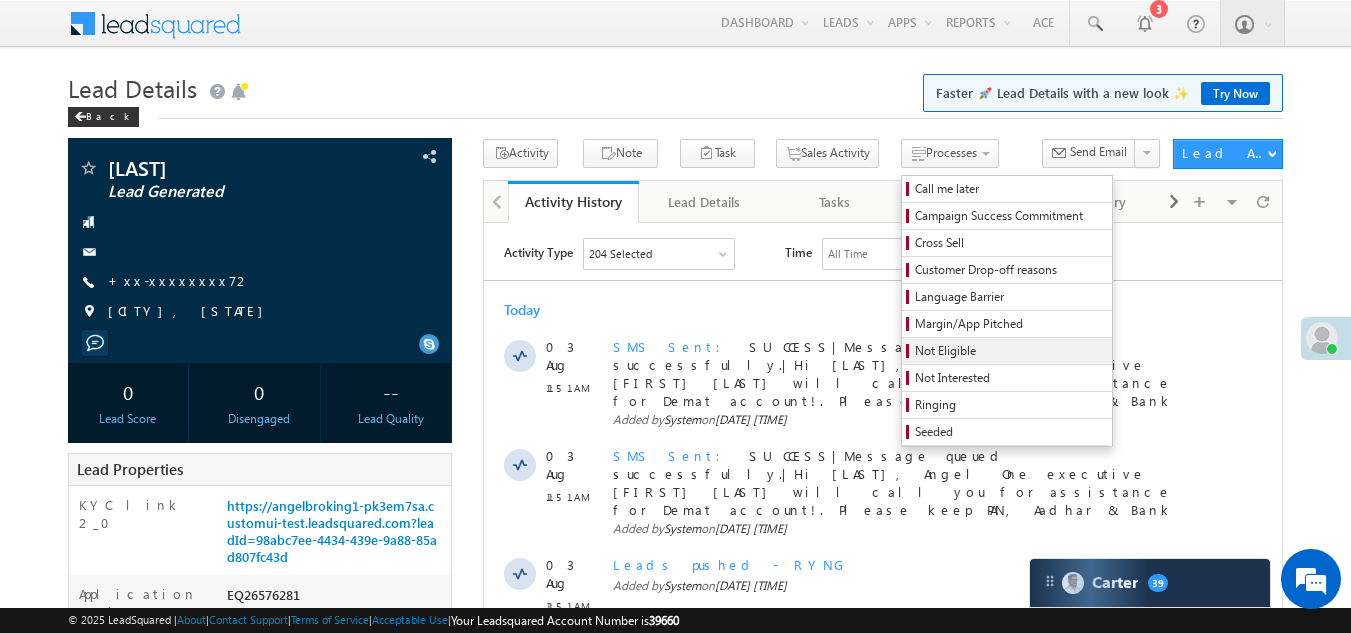 click on "Not Eligible" at bounding box center [1010, 351] 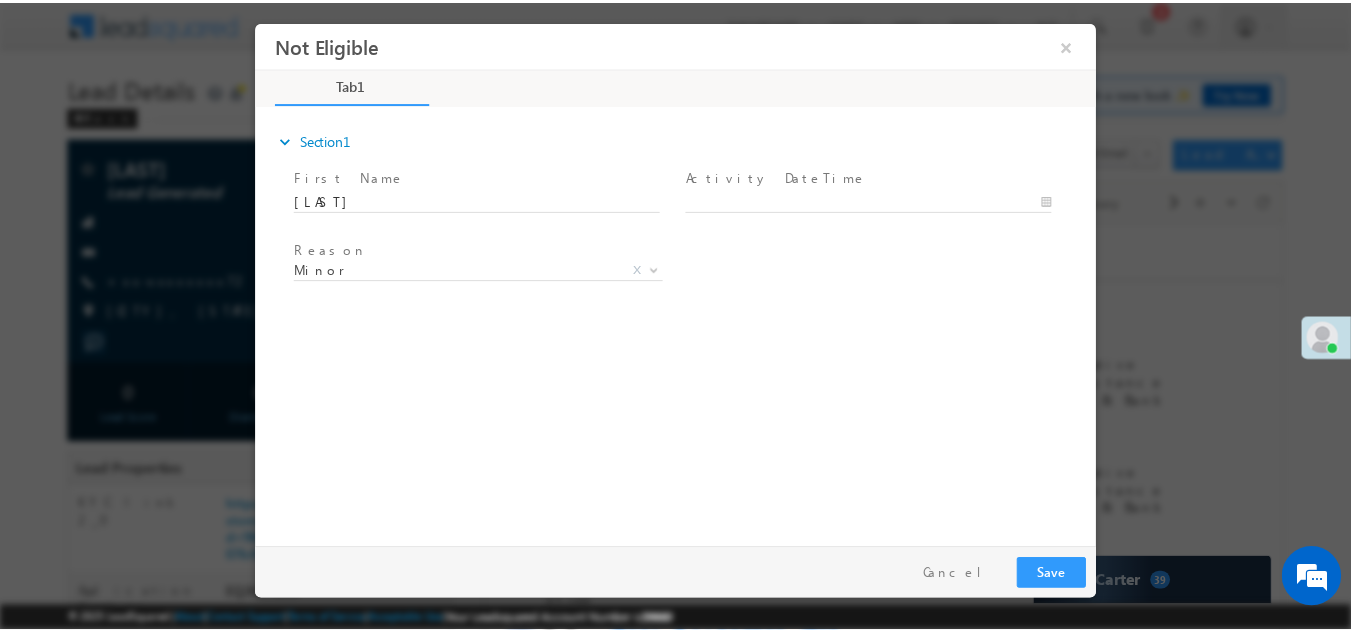 scroll, scrollTop: 0, scrollLeft: 0, axis: both 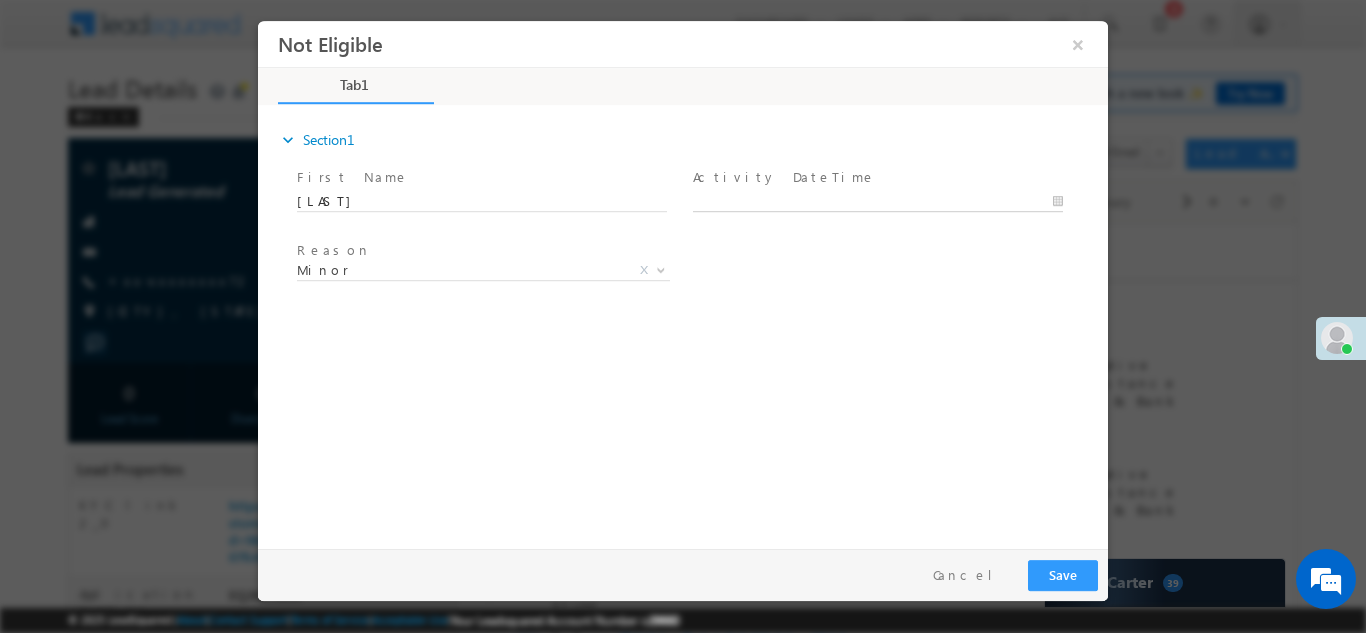 type on "[DATE] [TIME]" 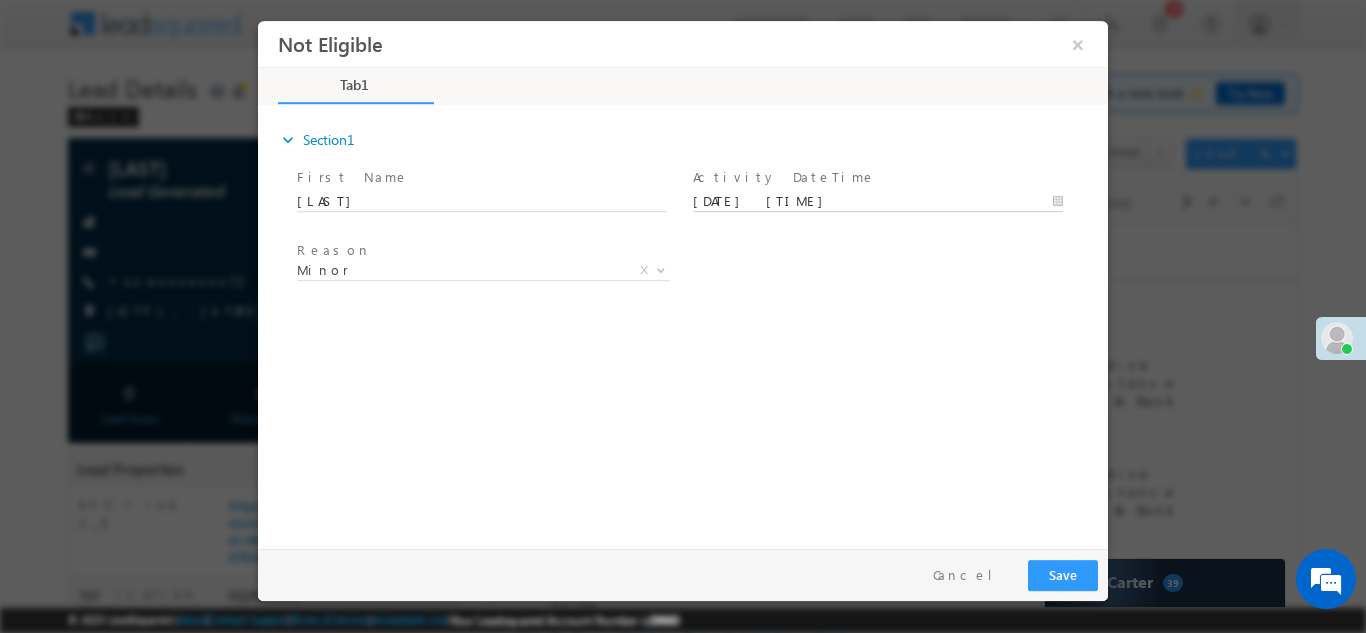 click on "[DATE] [TIME]" at bounding box center [878, 201] 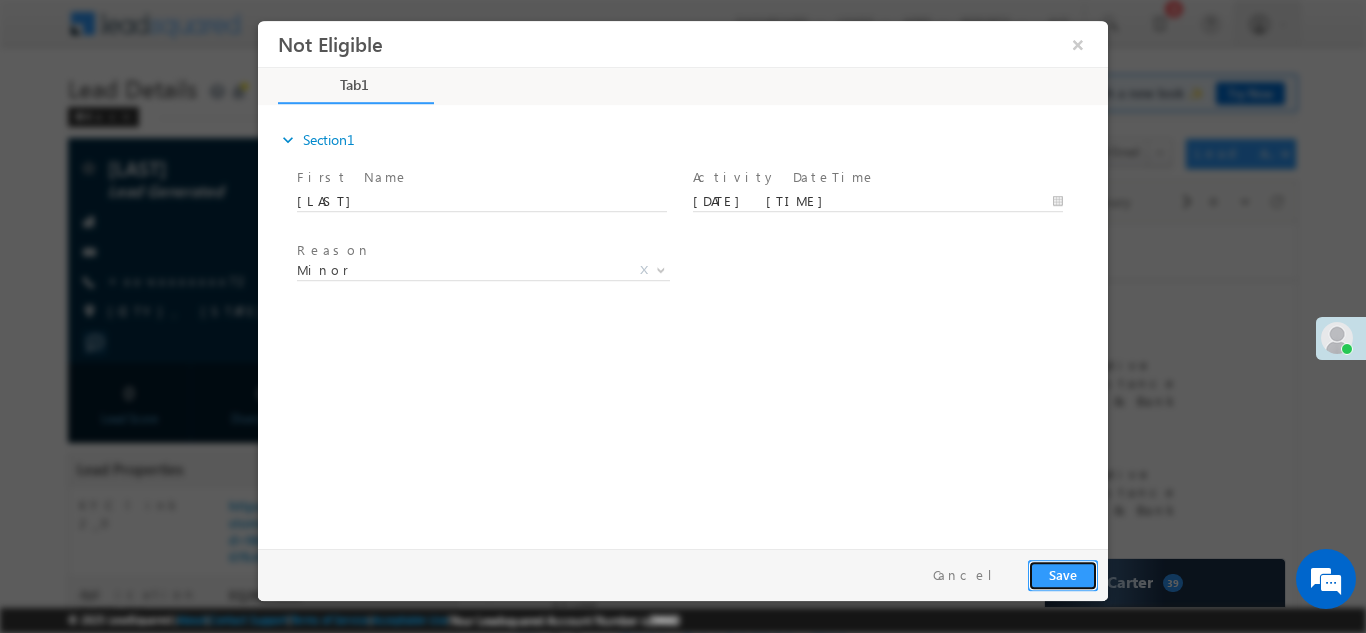 click on "Save" at bounding box center (1063, 574) 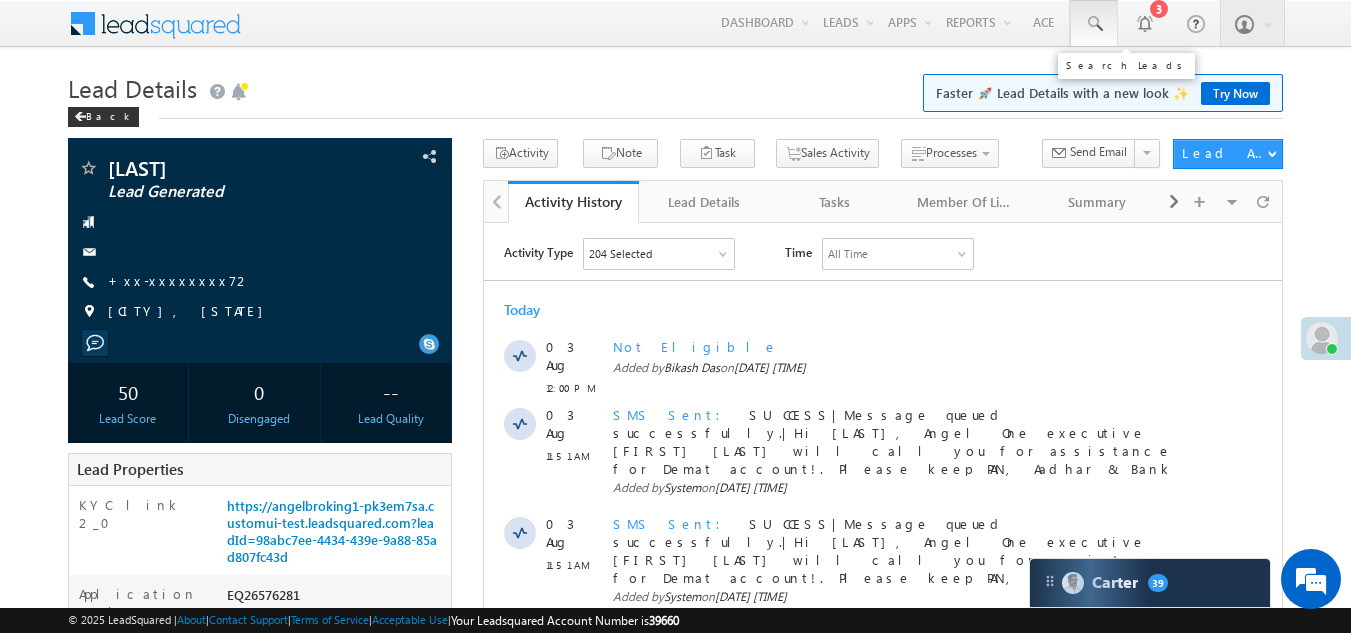 click at bounding box center [1094, 24] 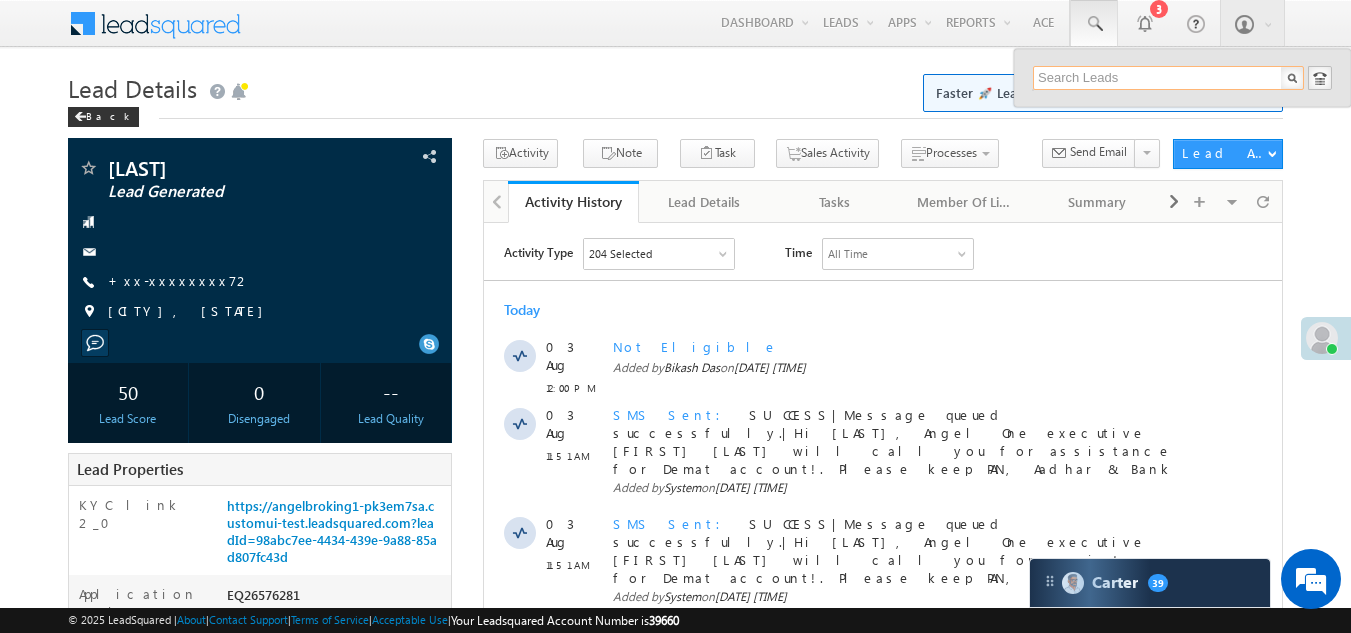 paste on "EQ25218688" 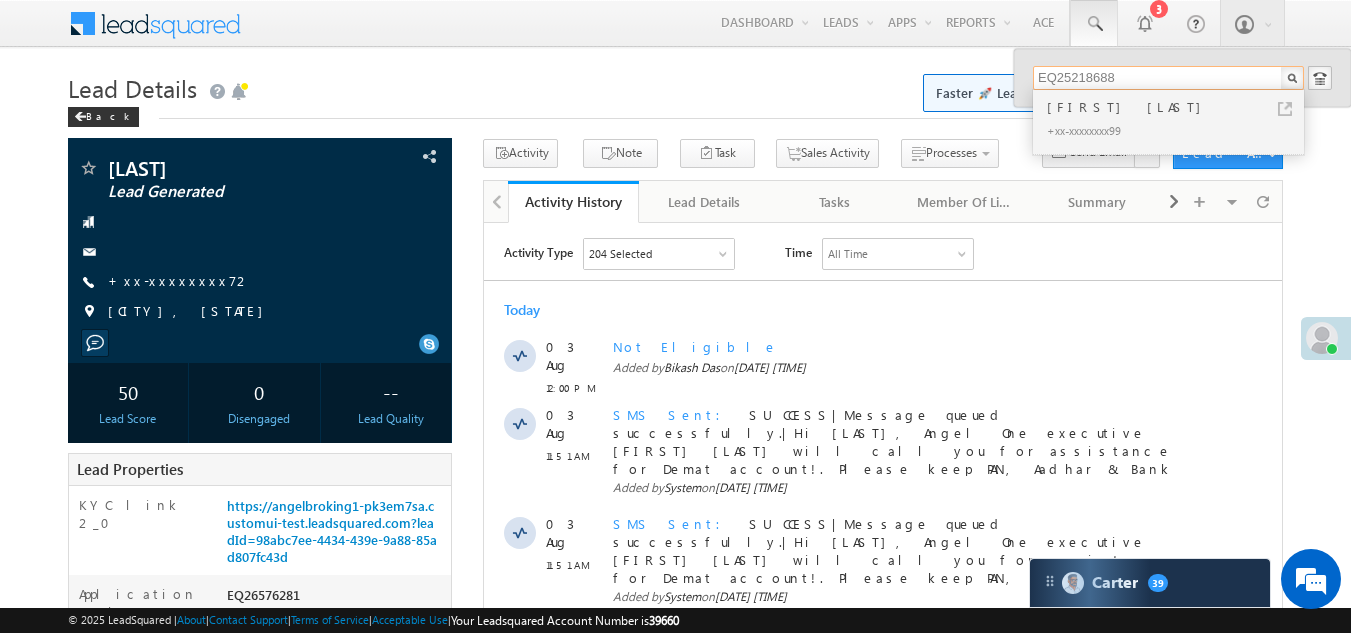 type on "EQ25218688" 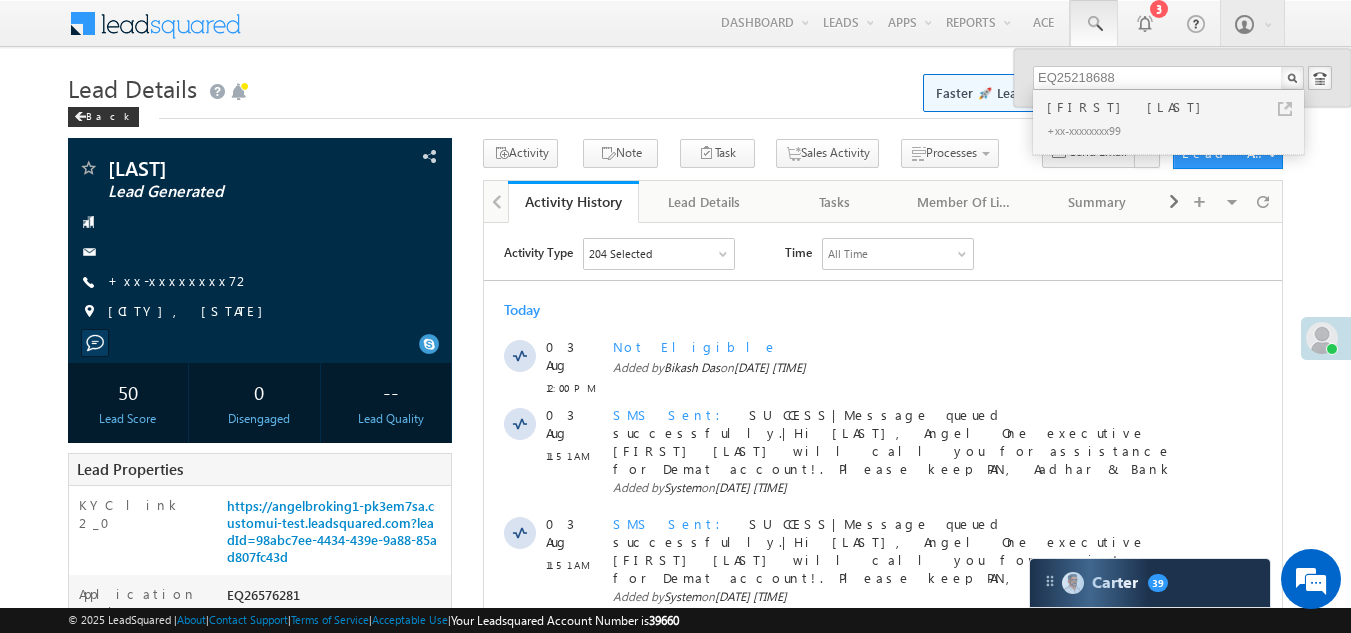 click on "[FIRST] [LAST]" at bounding box center [1177, 107] 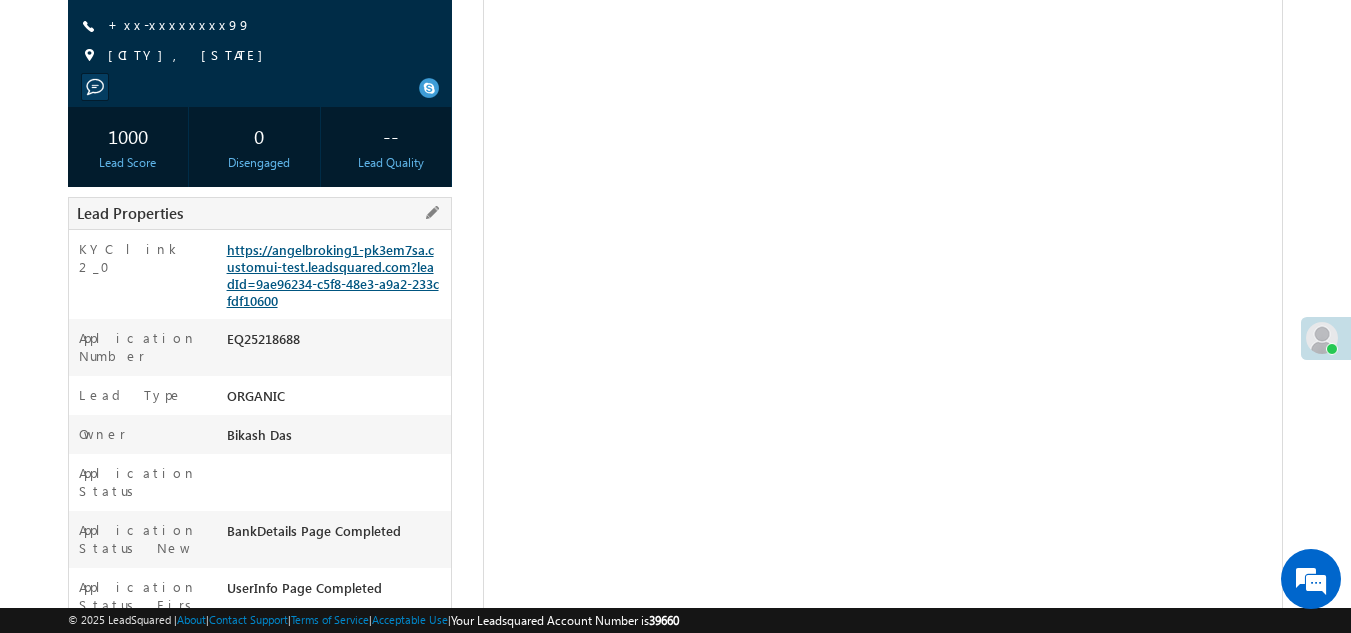 scroll, scrollTop: 300, scrollLeft: 0, axis: vertical 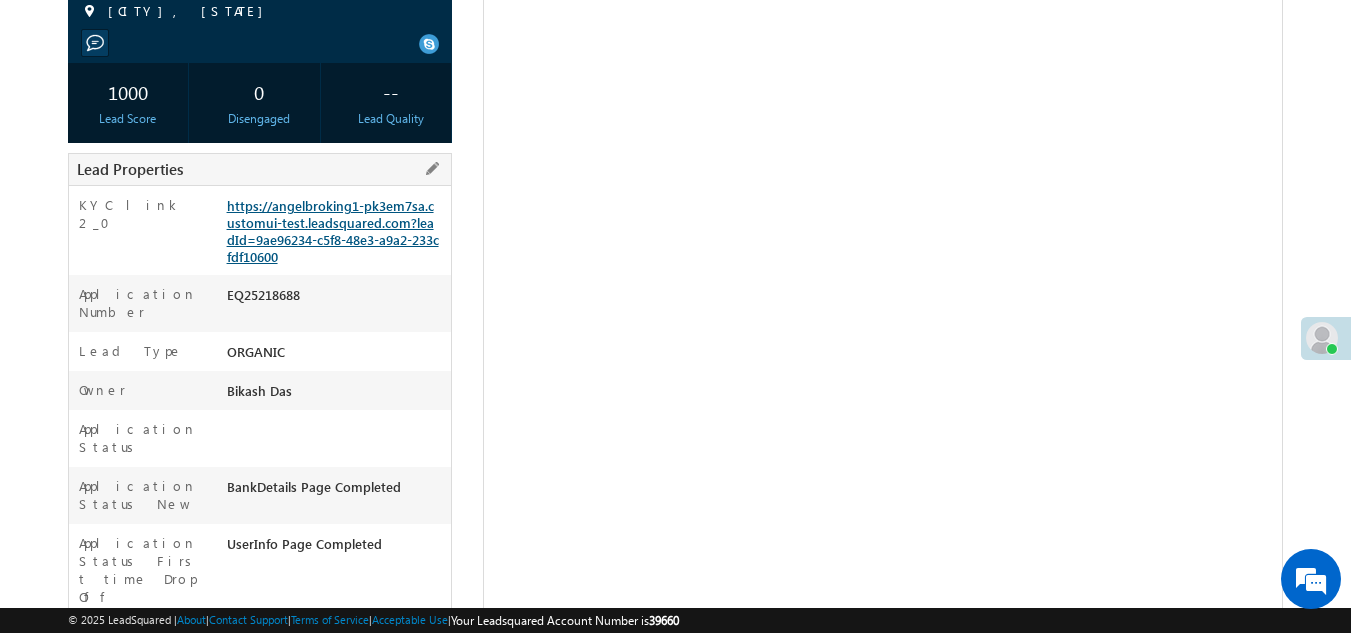 click on "https://angelbroking1-pk3em7sa.customui-test.leadsquared.com?leadId=9ae96234-c5f8-48e3-a9a2-233cfdf10600" at bounding box center (333, 231) 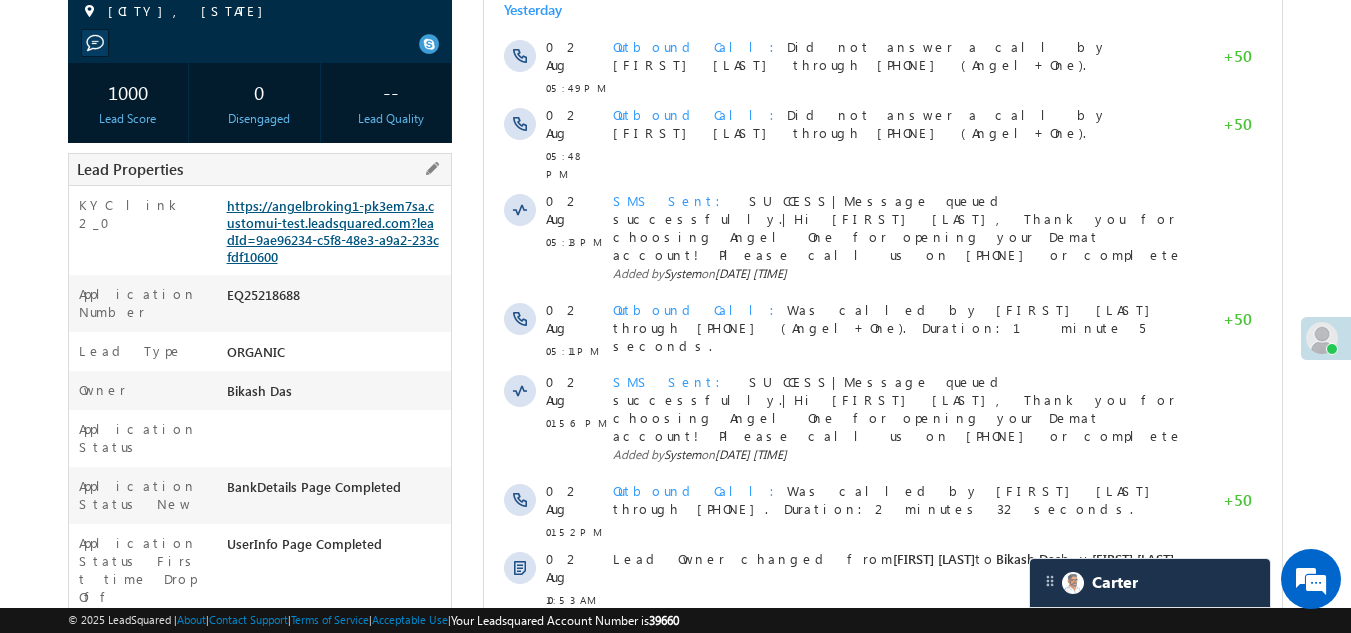 scroll, scrollTop: 0, scrollLeft: 0, axis: both 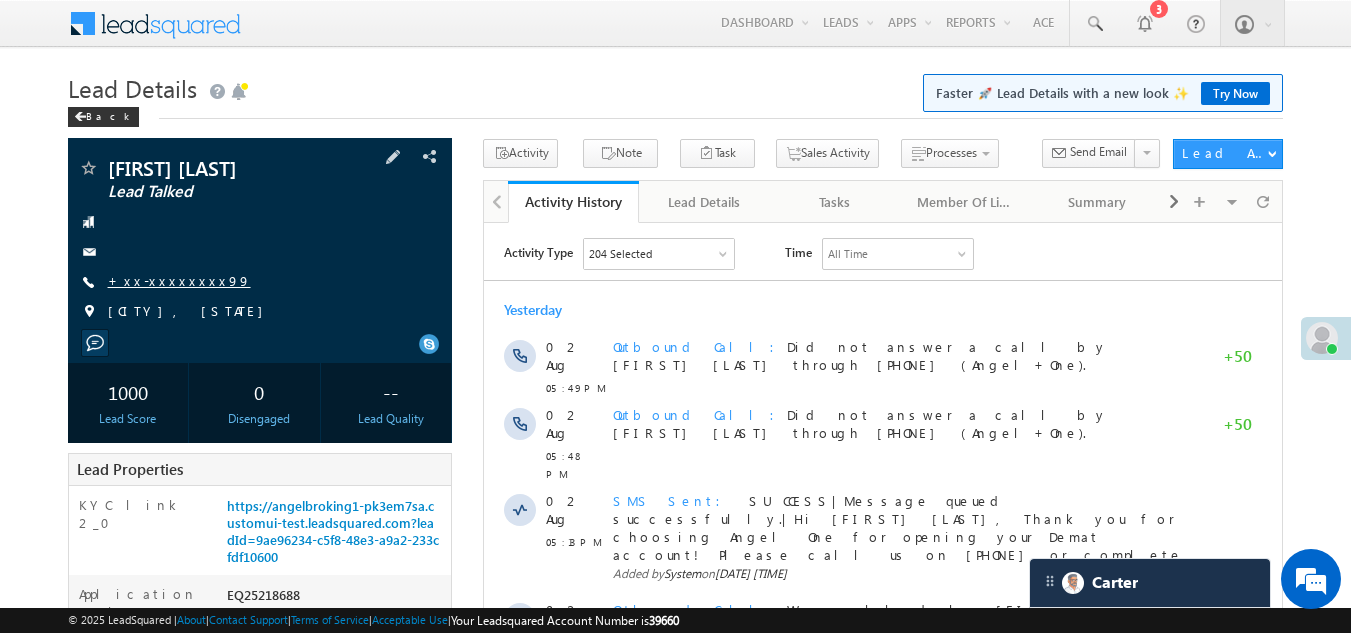 click on "+xx-xxxxxxxx99" at bounding box center [179, 280] 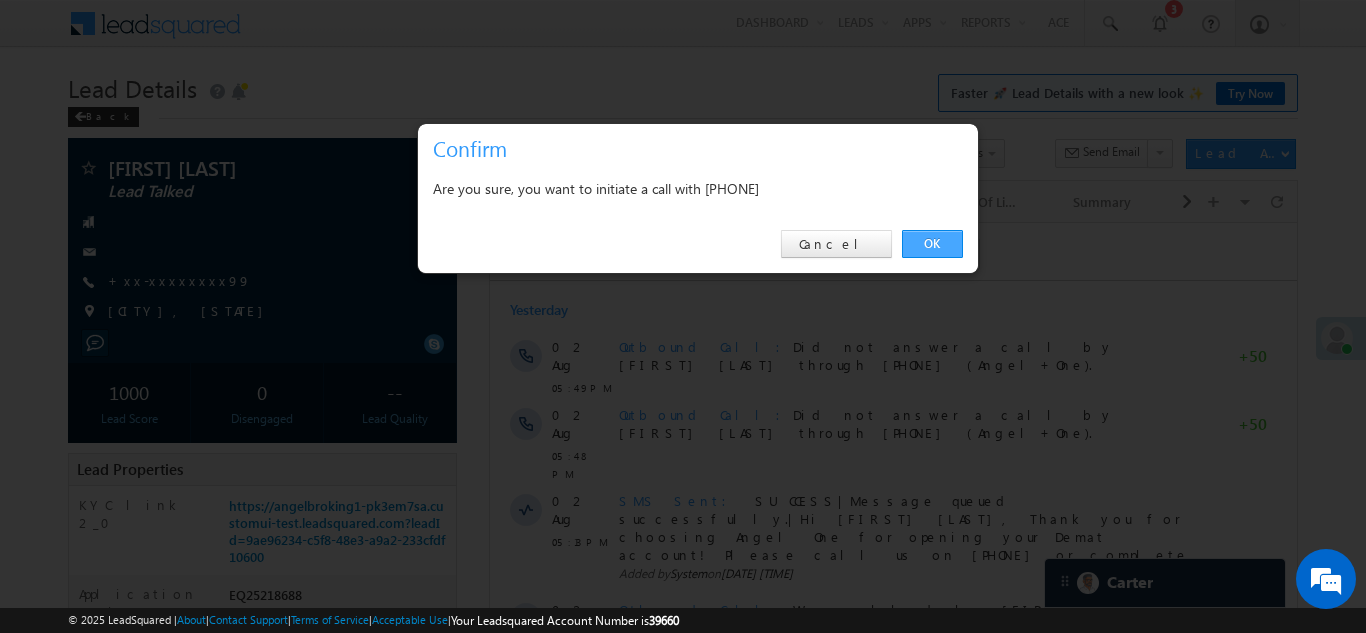 click on "OK" at bounding box center [932, 244] 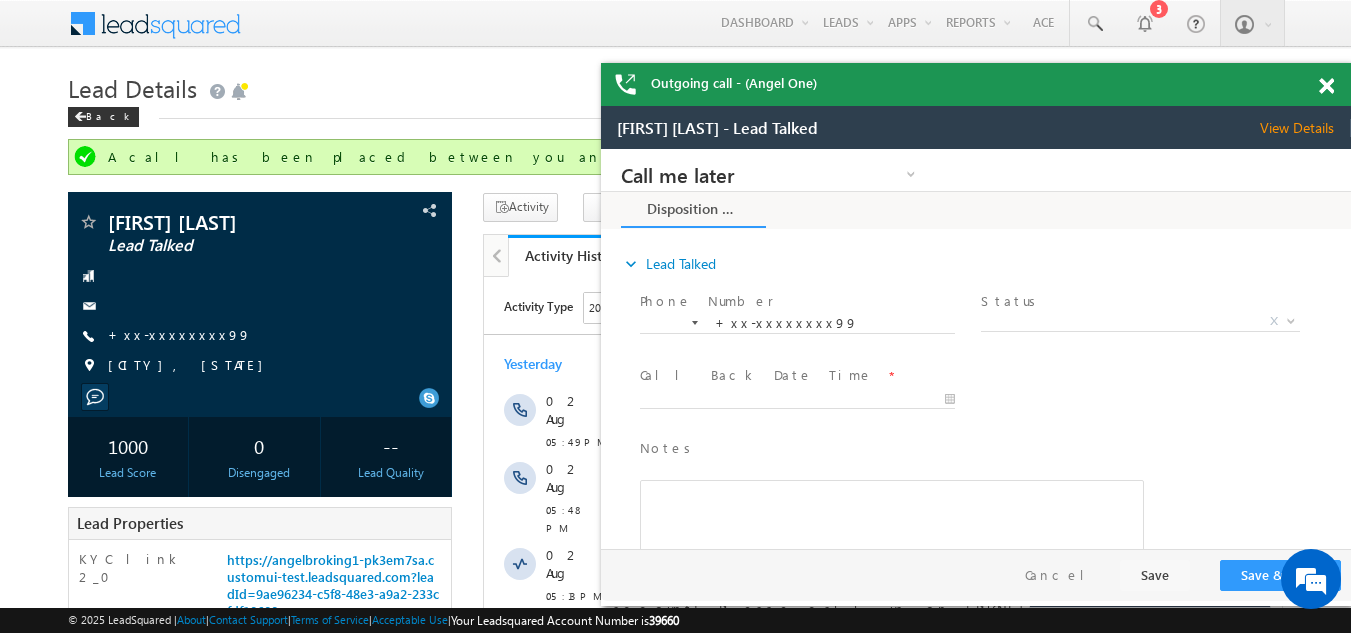scroll, scrollTop: 0, scrollLeft: 0, axis: both 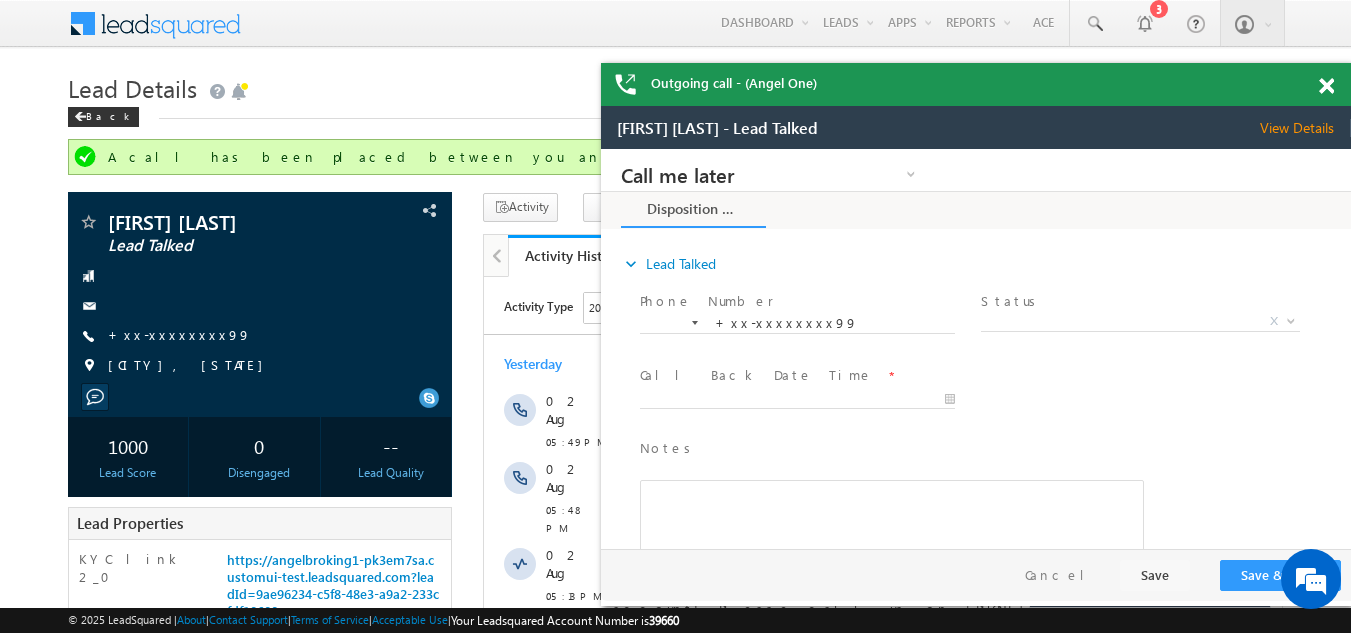 click at bounding box center (1326, 86) 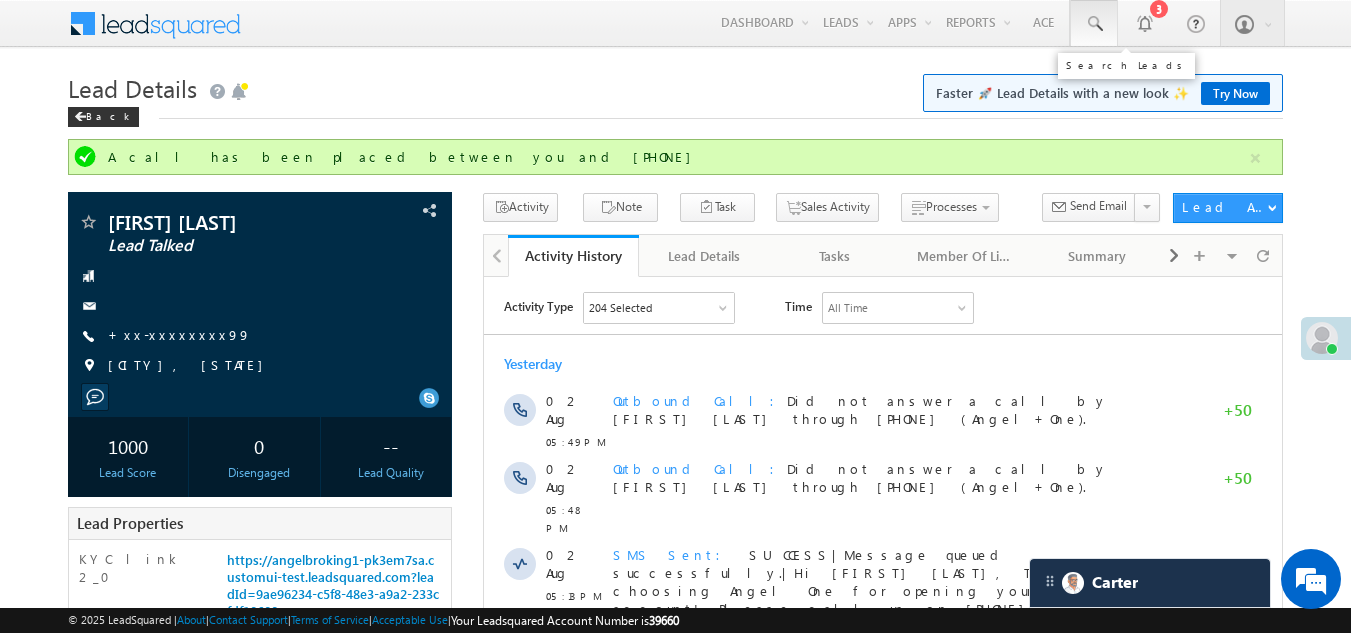 click at bounding box center [1094, 24] 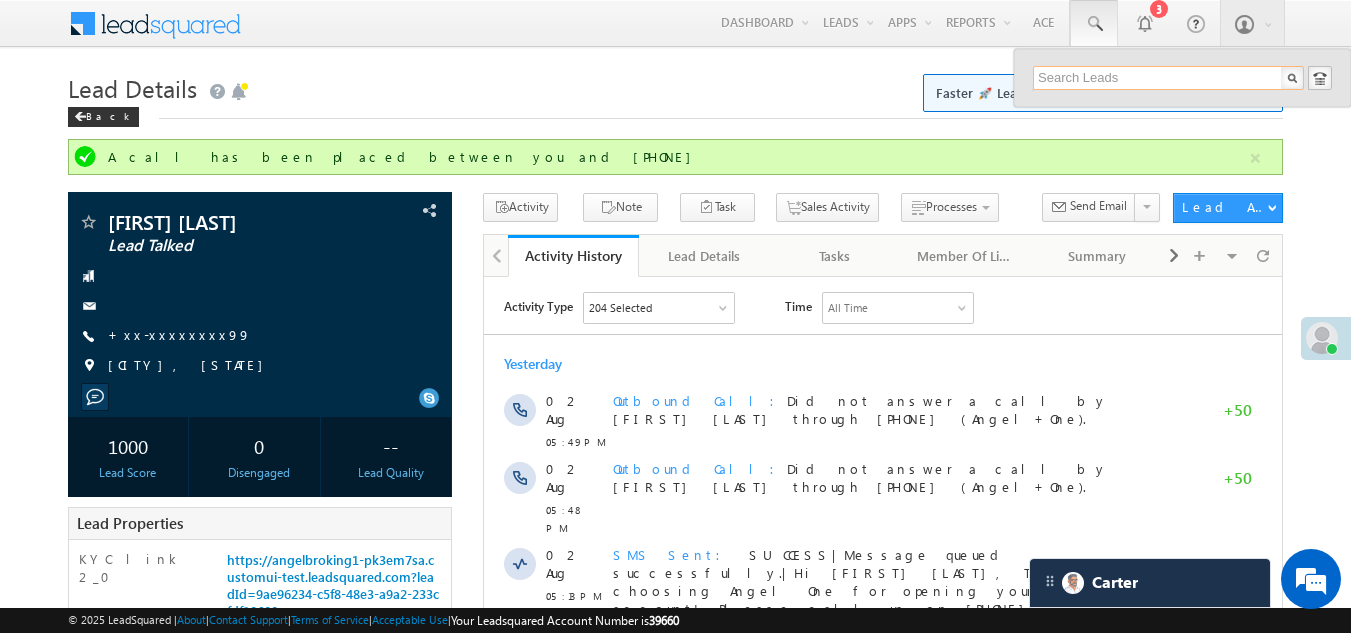 paste on "EQ26291715" 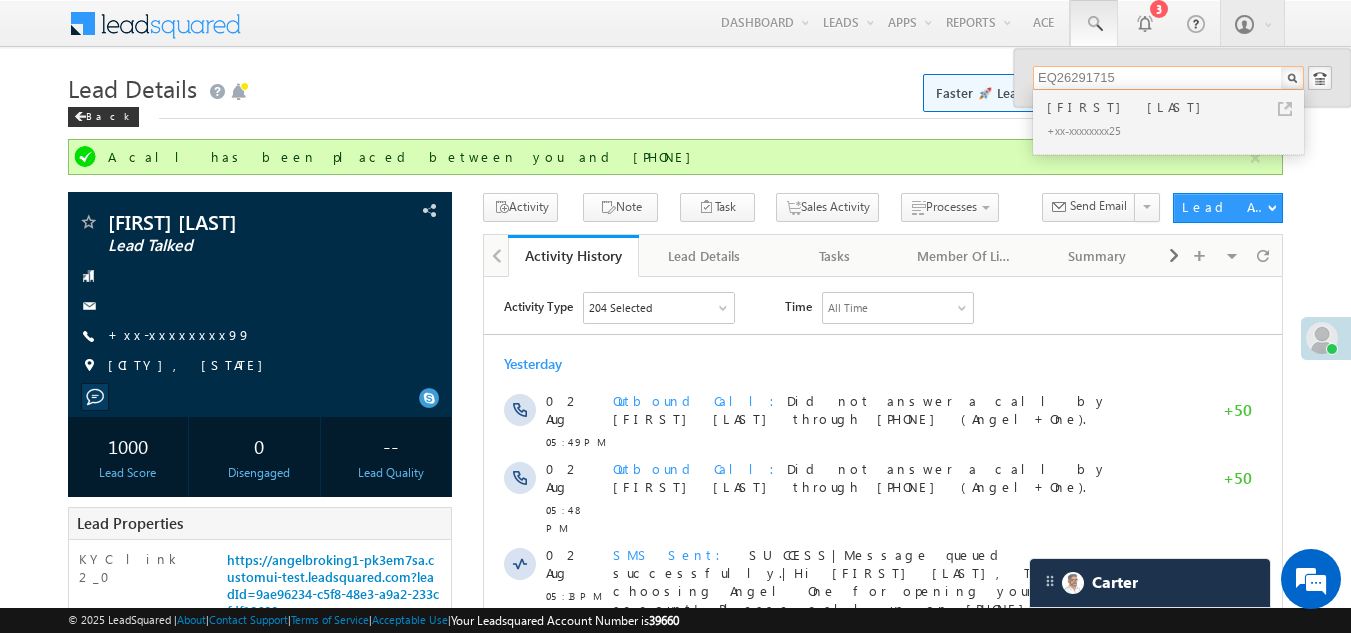 type on "EQ26291715" 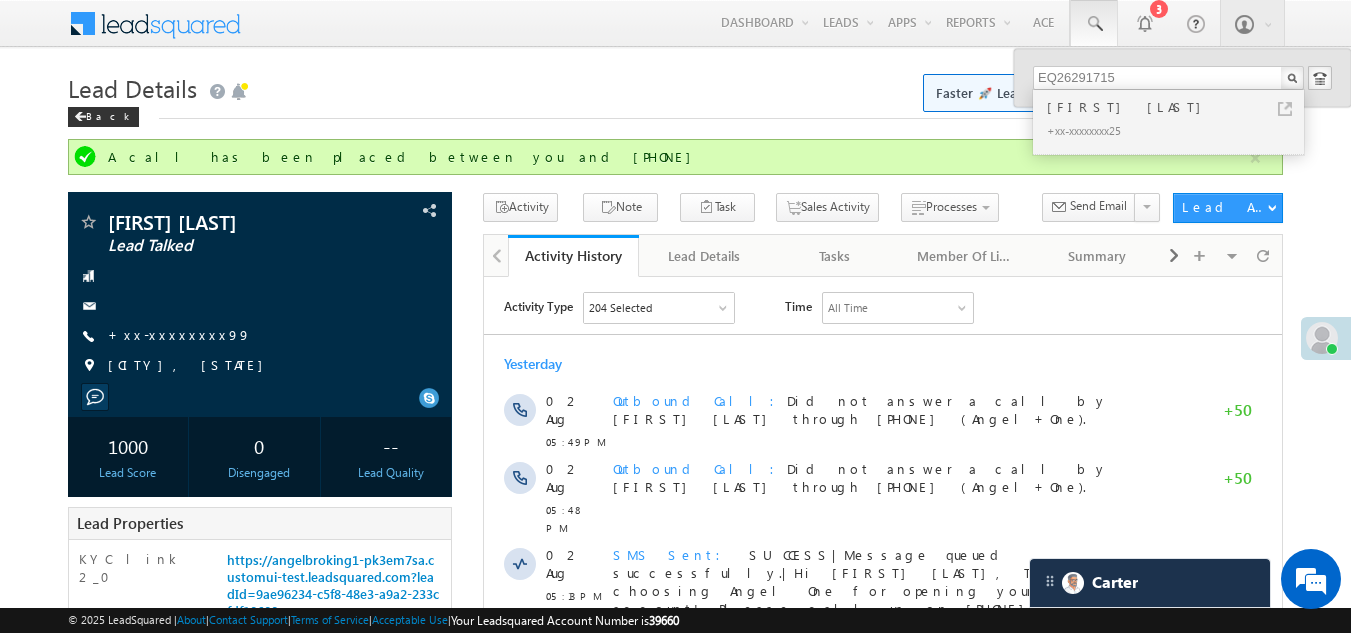 click on "Sureshbhai Modi" at bounding box center [1177, 107] 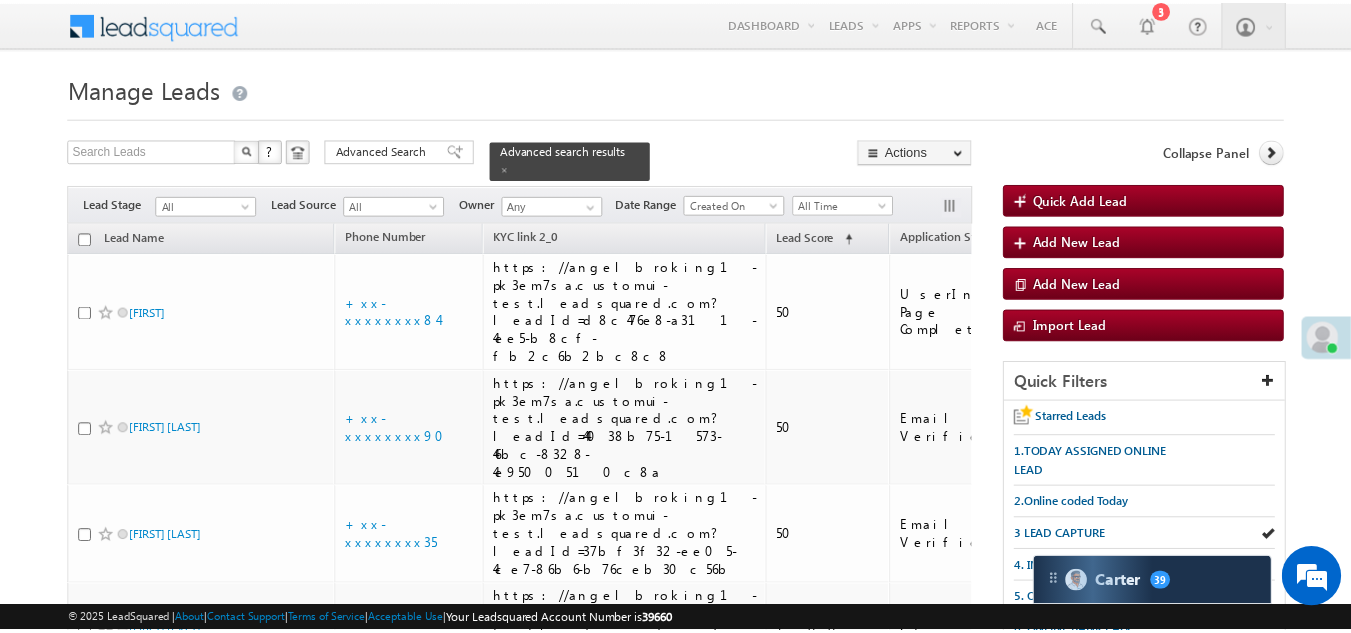scroll, scrollTop: 0, scrollLeft: 0, axis: both 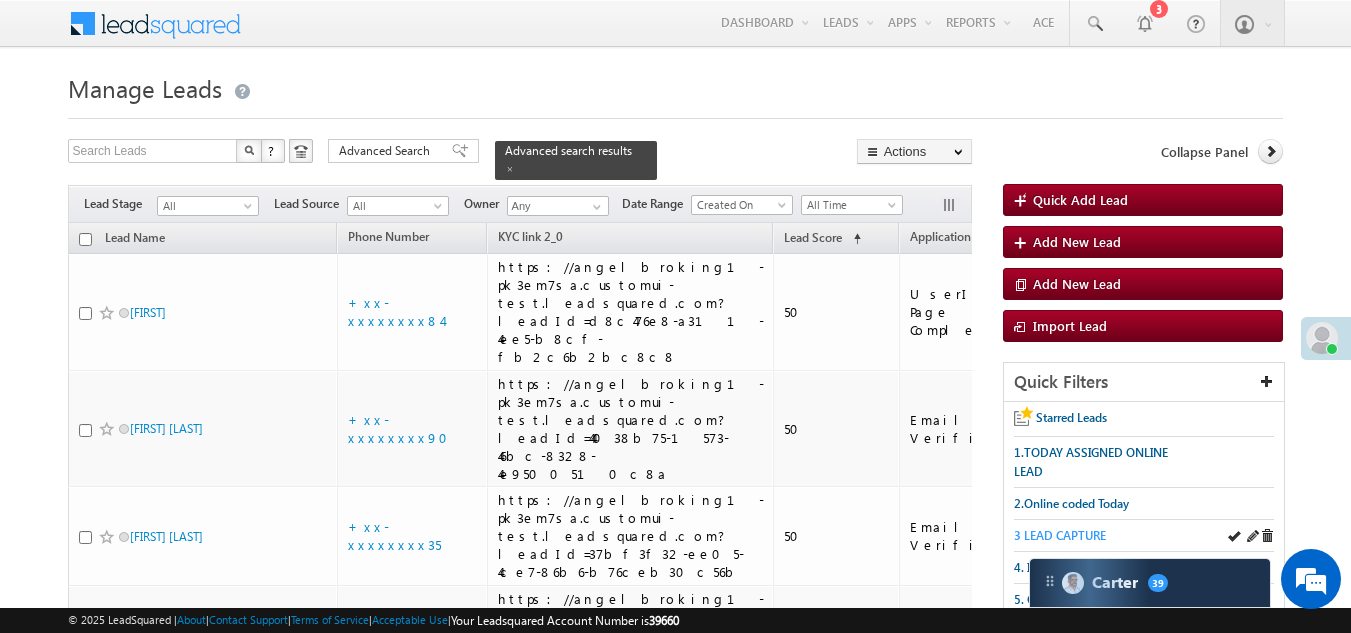 click on "3 LEAD CAPTURE" at bounding box center [1060, 535] 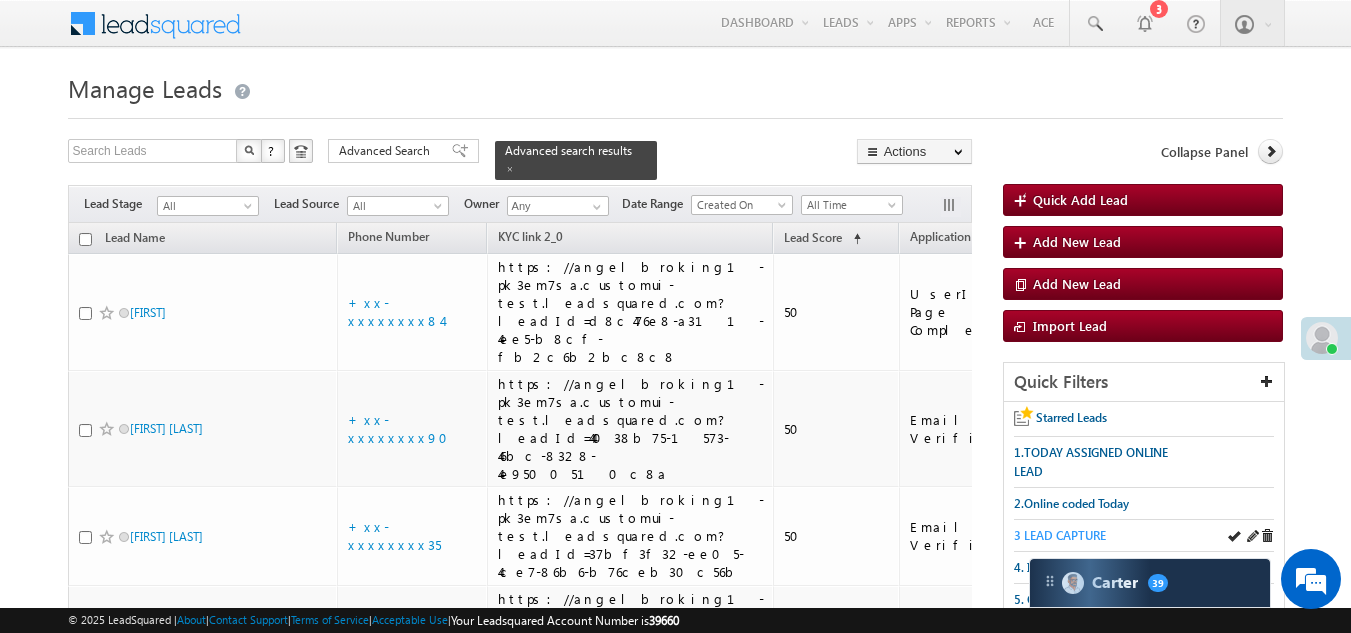 scroll, scrollTop: 0, scrollLeft: 0, axis: both 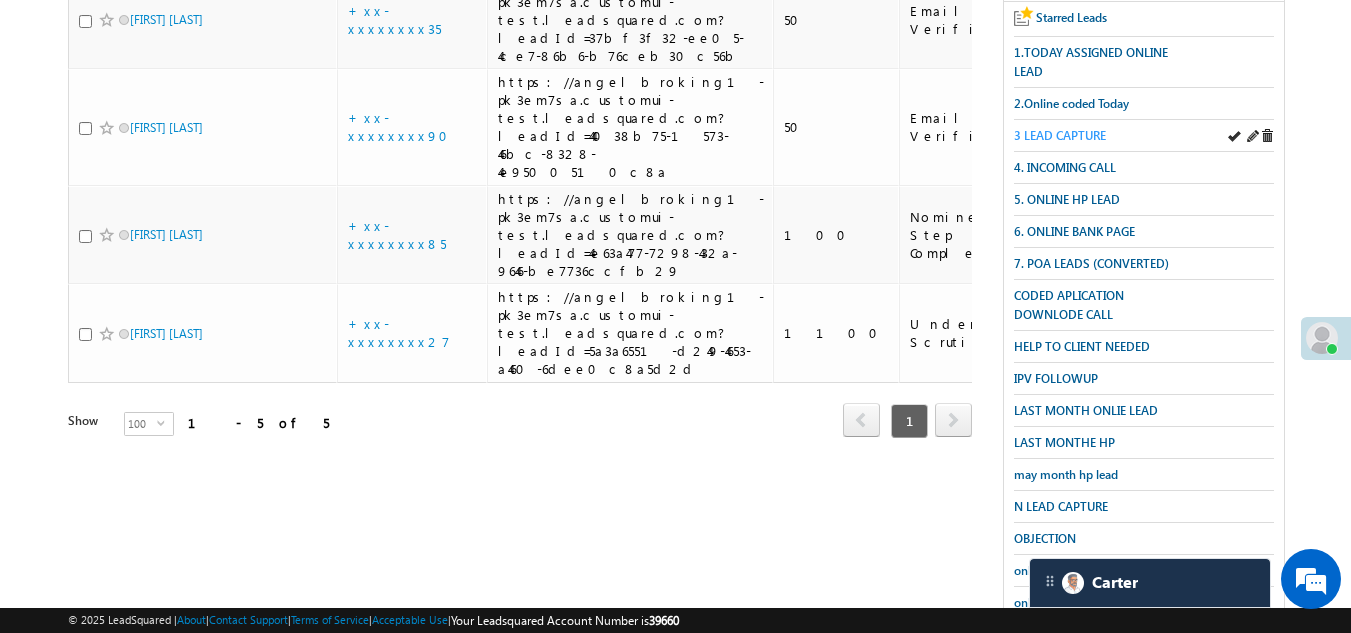 click on "3 LEAD CAPTURE" at bounding box center (1060, 135) 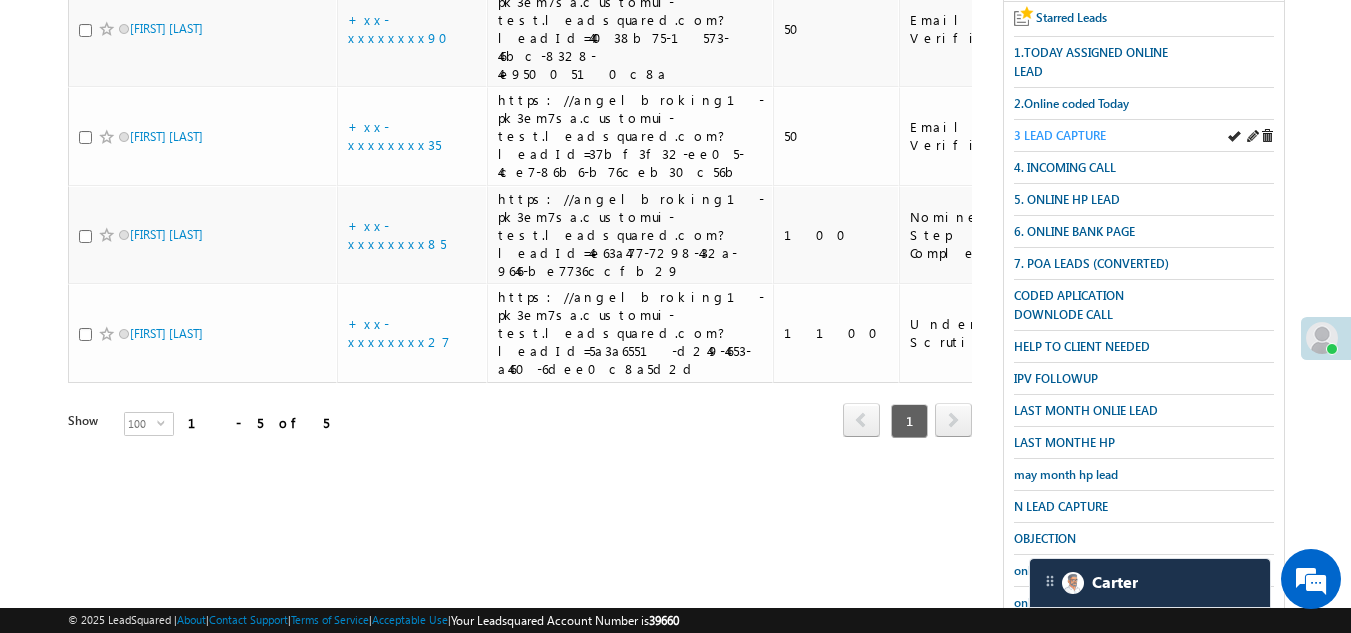 click on "3 LEAD CAPTURE" at bounding box center [1060, 135] 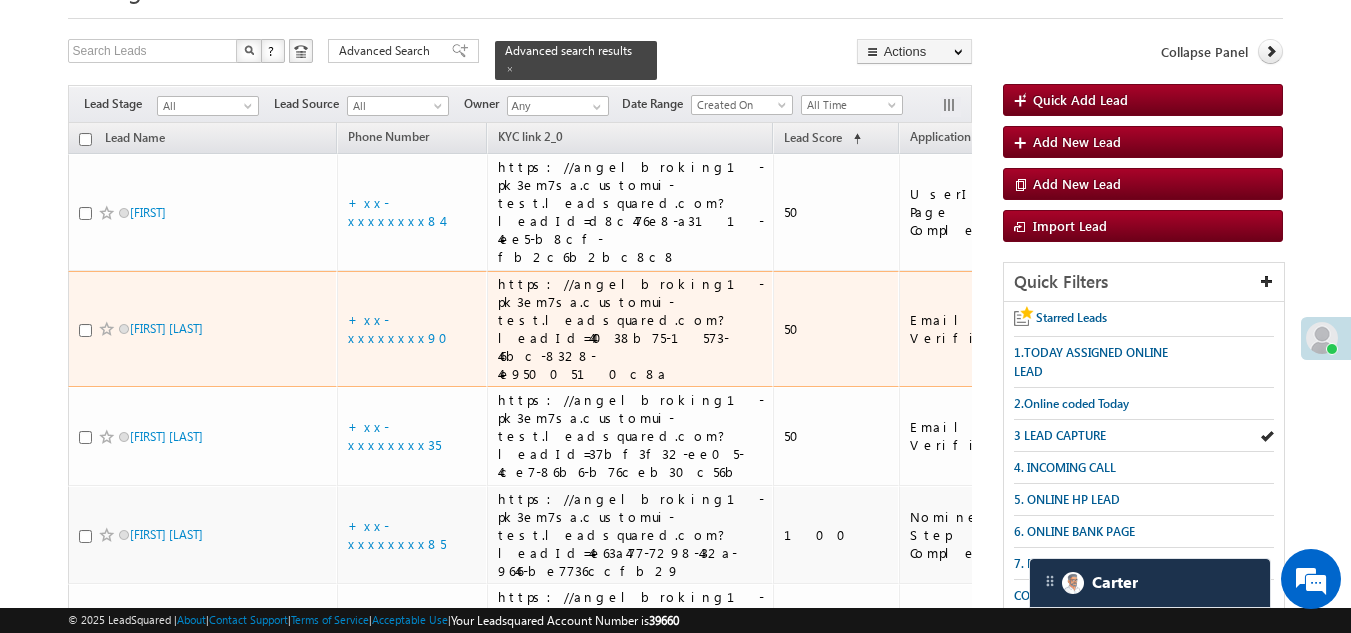 scroll, scrollTop: 499, scrollLeft: 0, axis: vertical 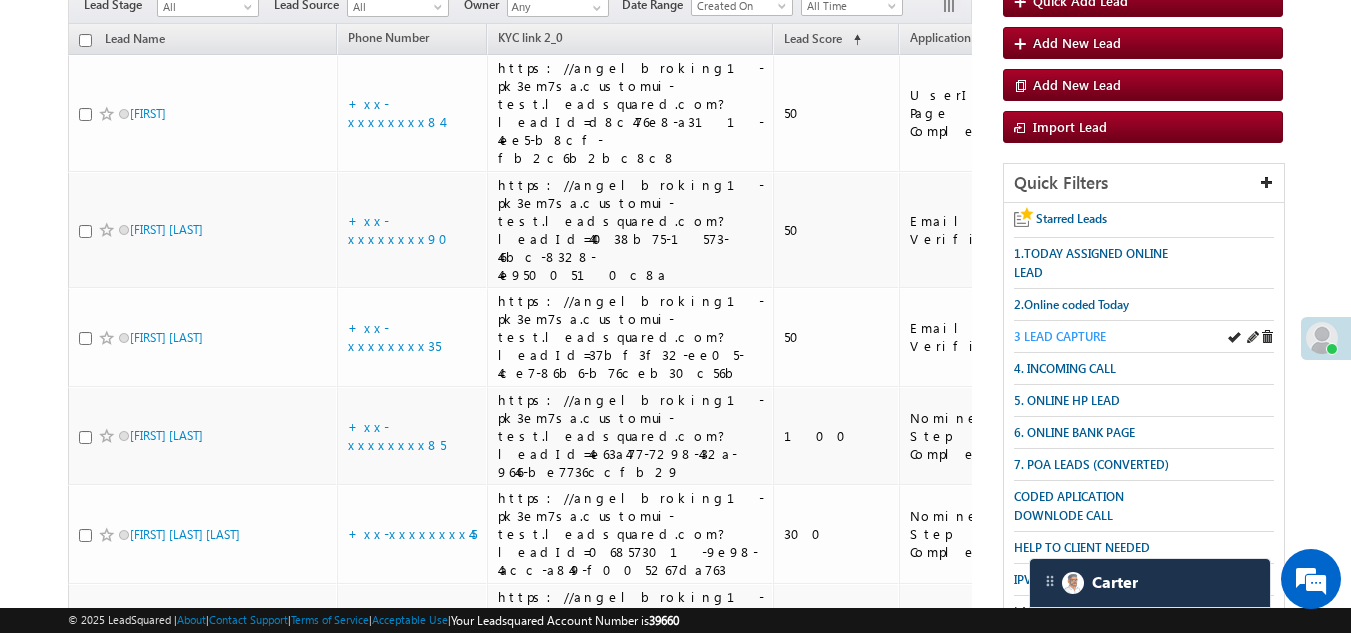 click on "3 LEAD CAPTURE" at bounding box center [1060, 336] 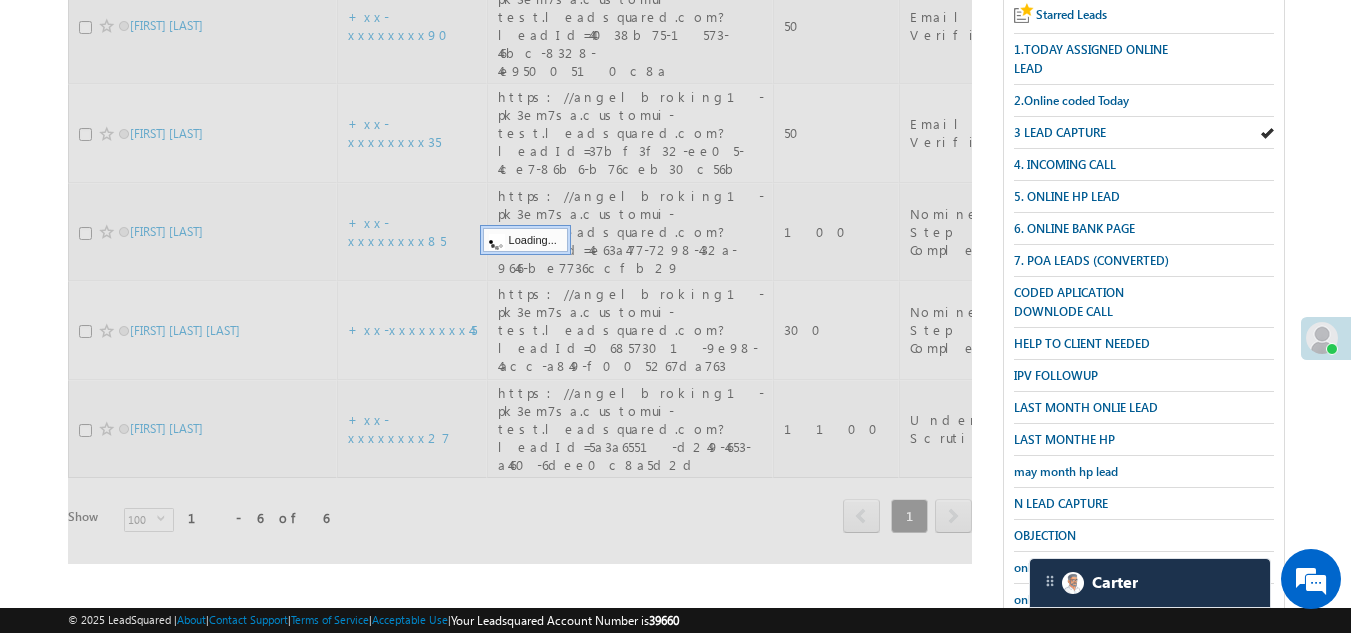 scroll, scrollTop: 499, scrollLeft: 0, axis: vertical 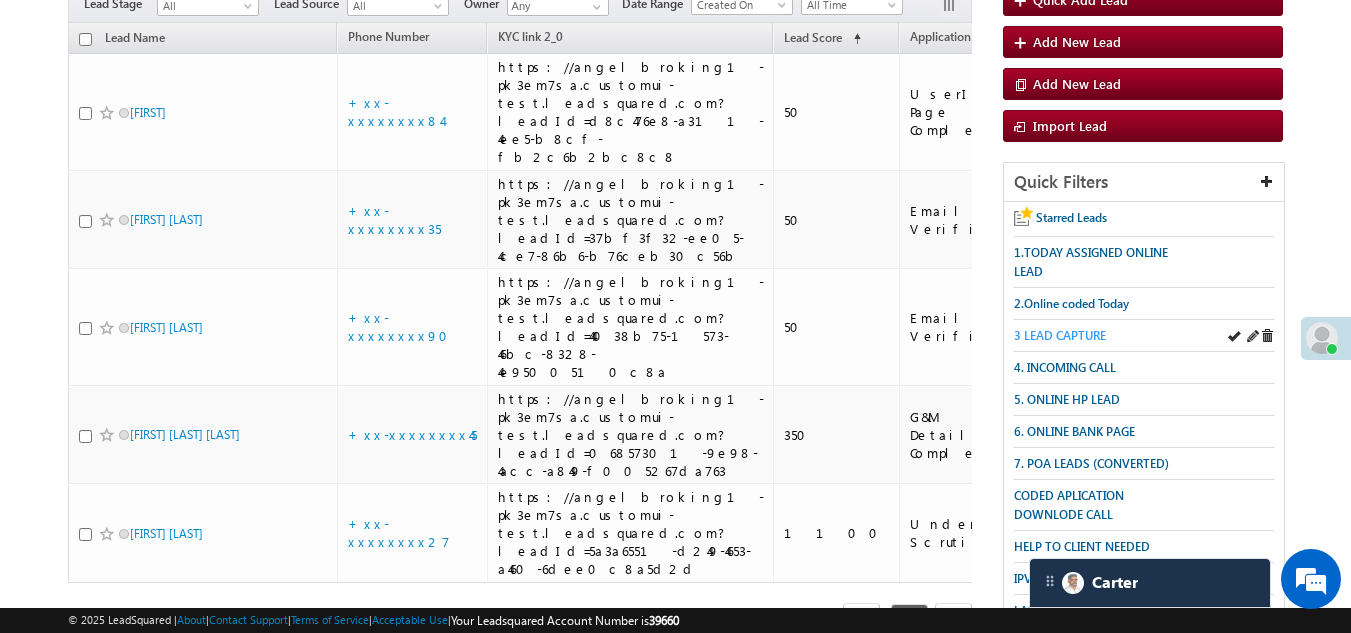 click on "3 LEAD CAPTURE" at bounding box center [1060, 335] 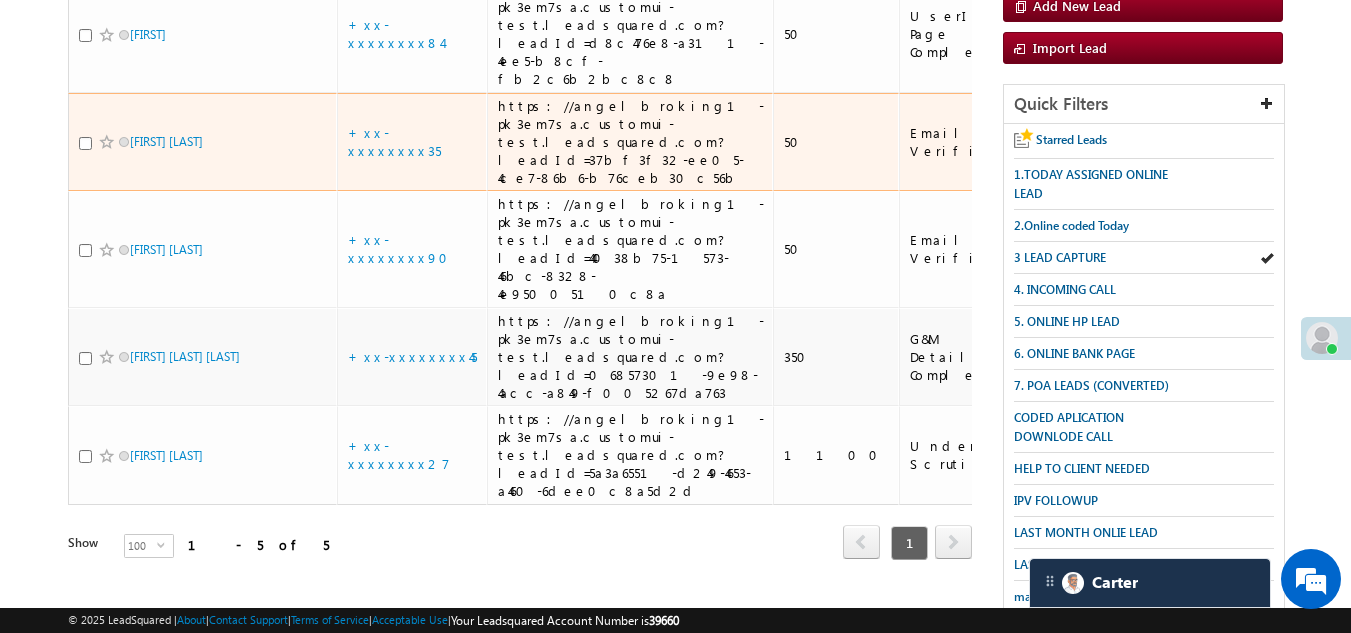 scroll, scrollTop: 99, scrollLeft: 0, axis: vertical 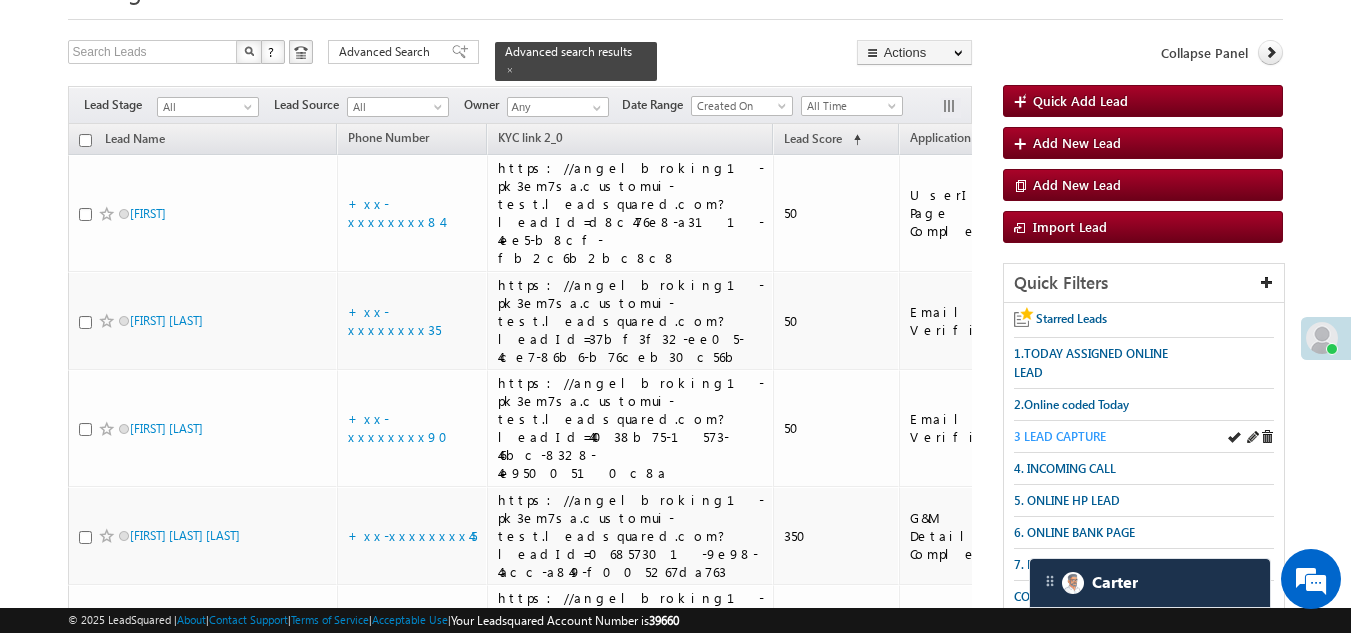 click on "3 LEAD CAPTURE" at bounding box center [1060, 436] 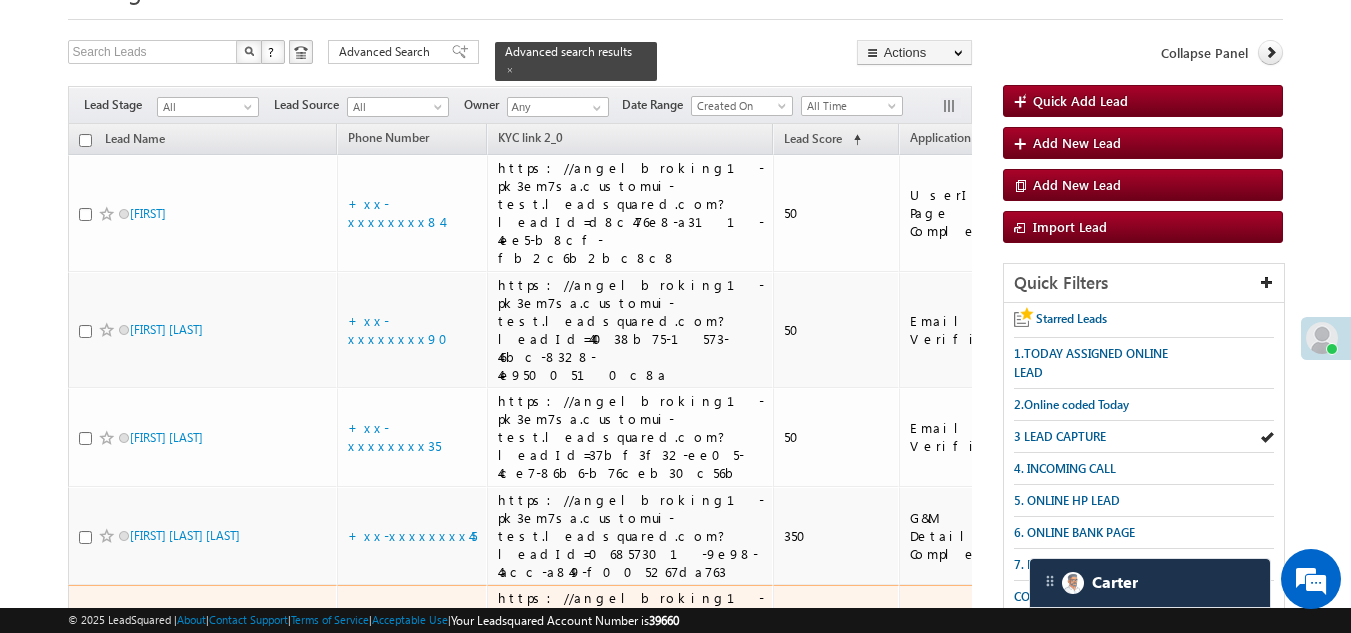 scroll, scrollTop: 0, scrollLeft: 0, axis: both 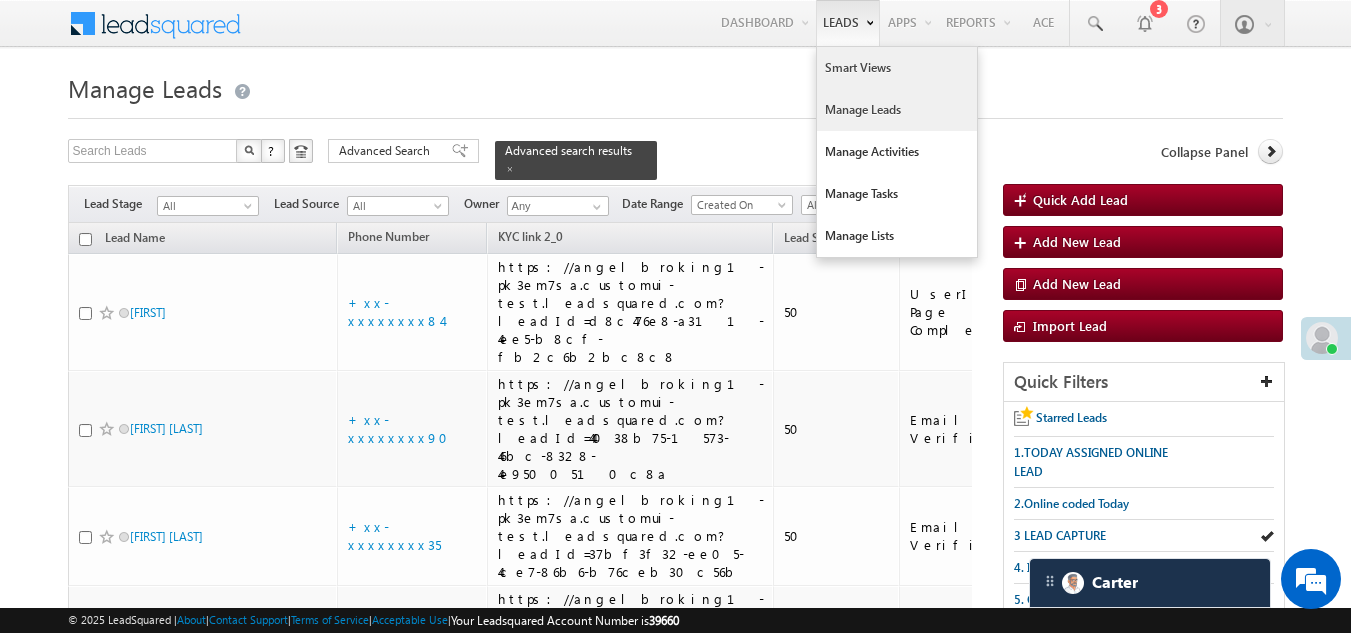 click on "Smart Views" at bounding box center (897, 68) 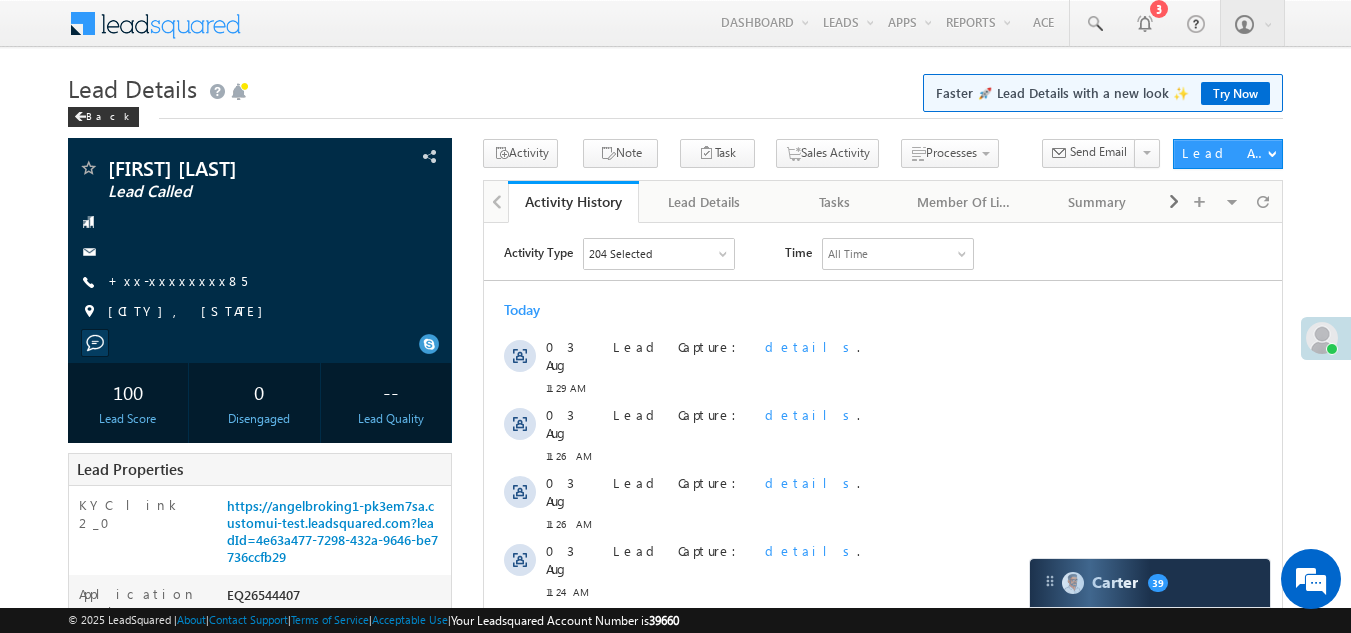 scroll, scrollTop: 0, scrollLeft: 0, axis: both 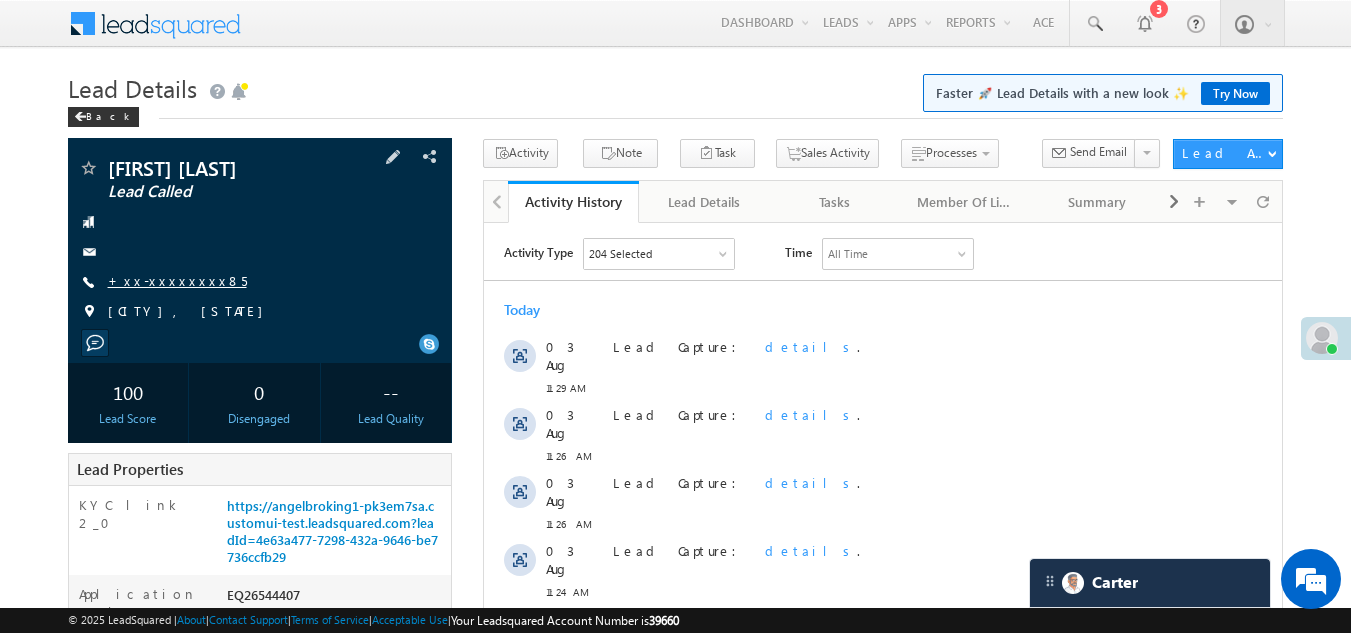 click on "+xx-xxxxxxxx85" at bounding box center (177, 280) 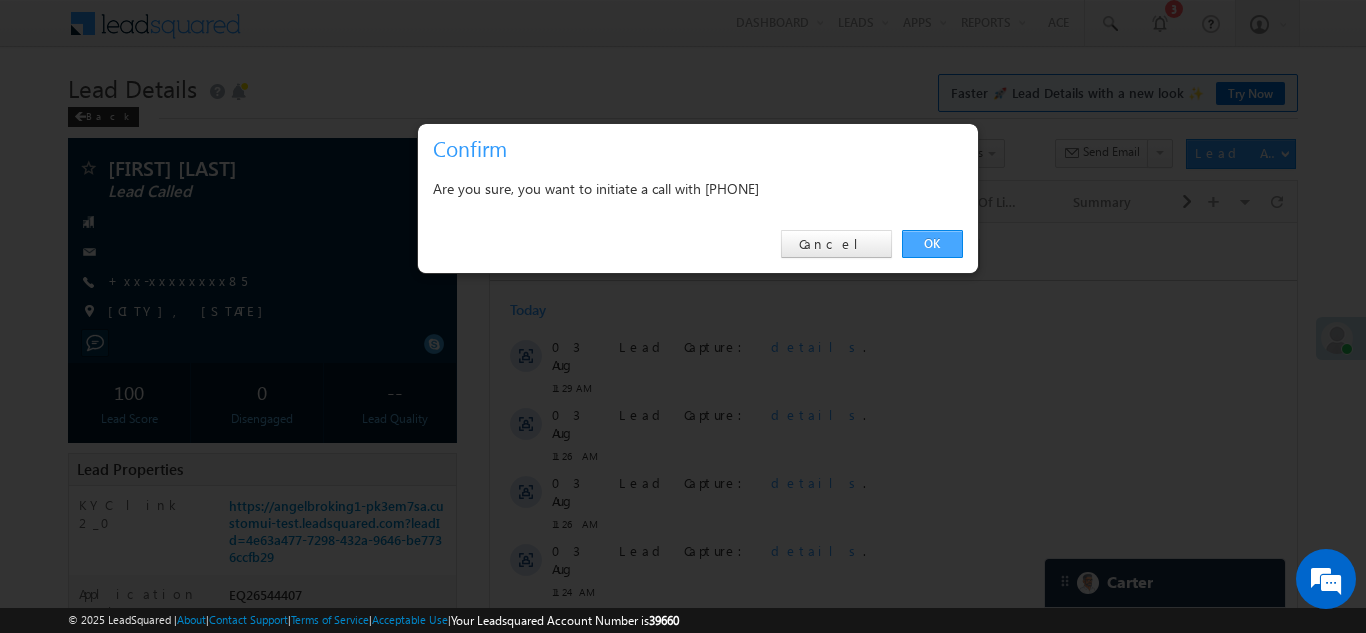 click on "OK" at bounding box center (932, 244) 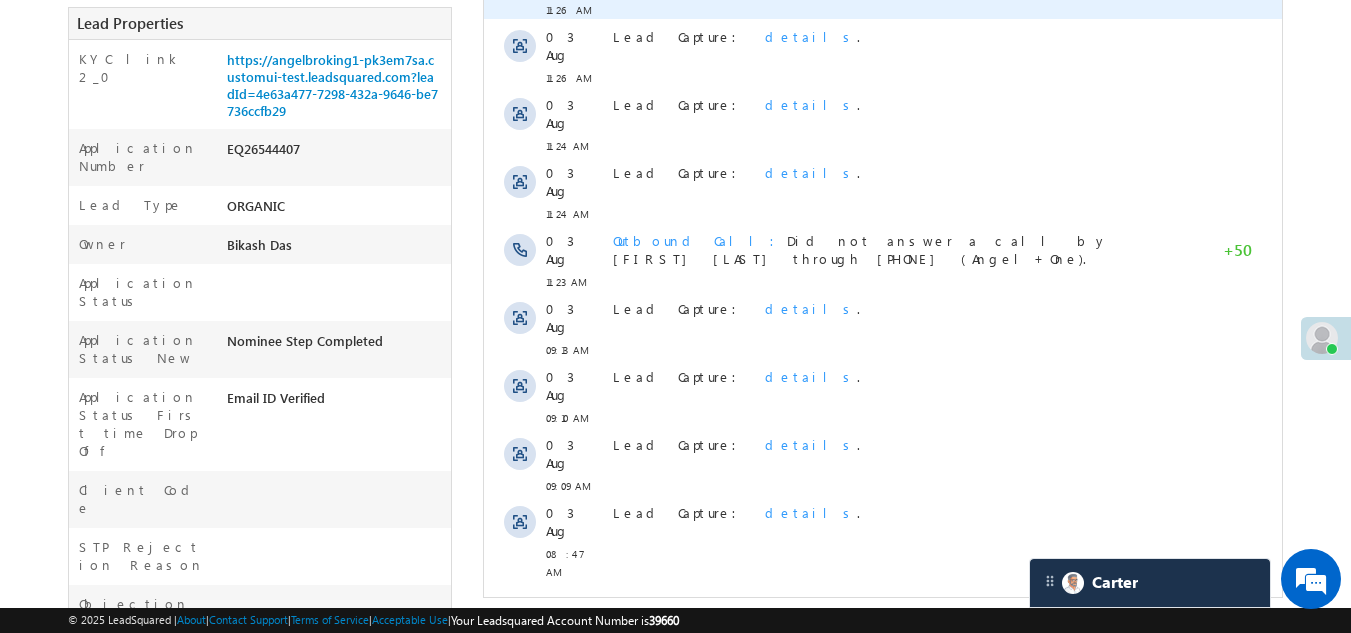 scroll, scrollTop: 0, scrollLeft: 0, axis: both 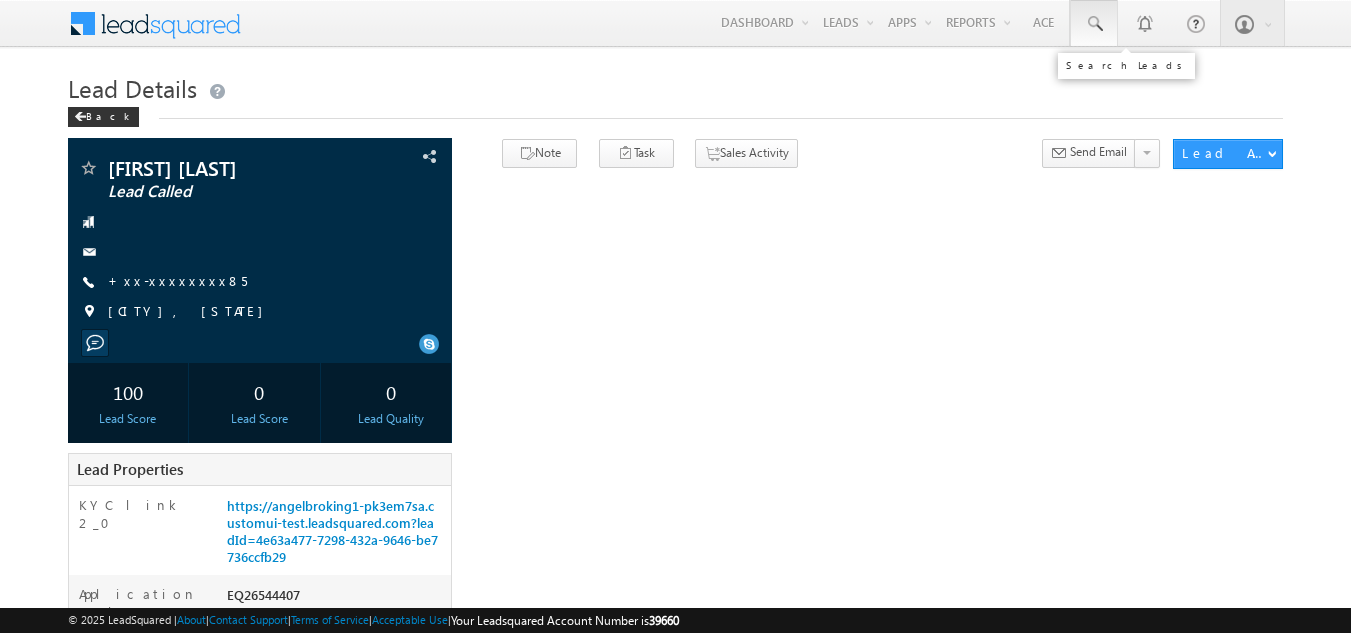 click at bounding box center [1094, 24] 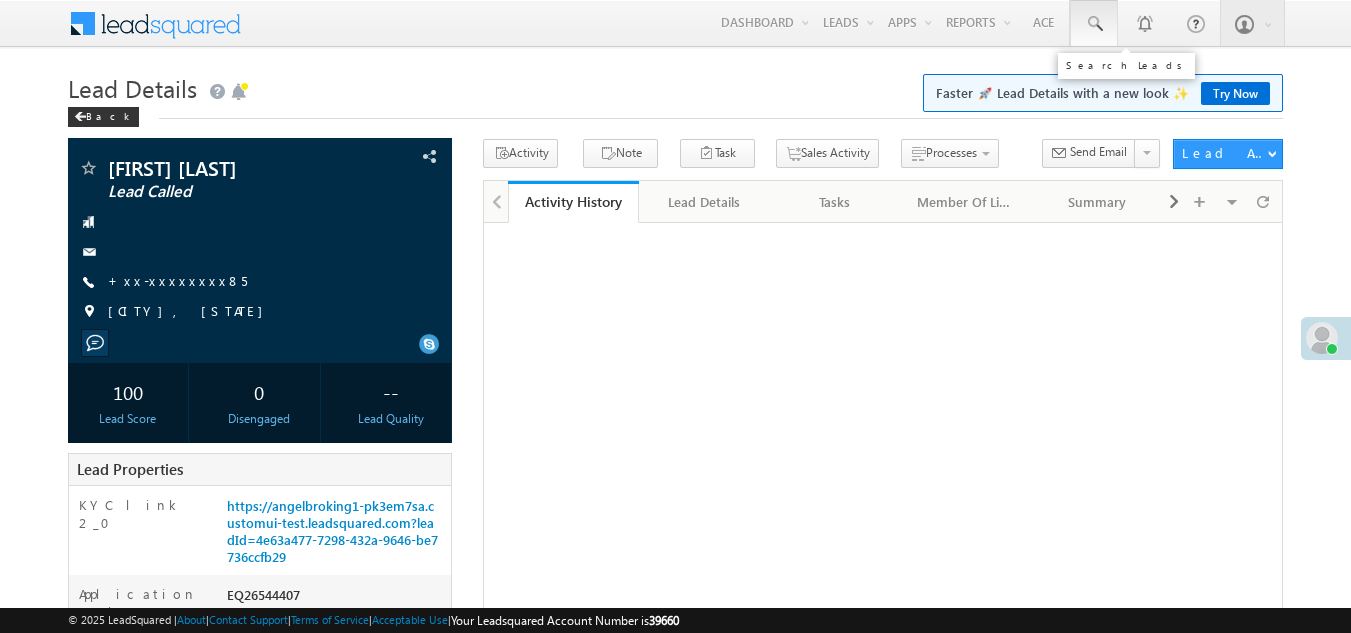 click at bounding box center [1094, 24] 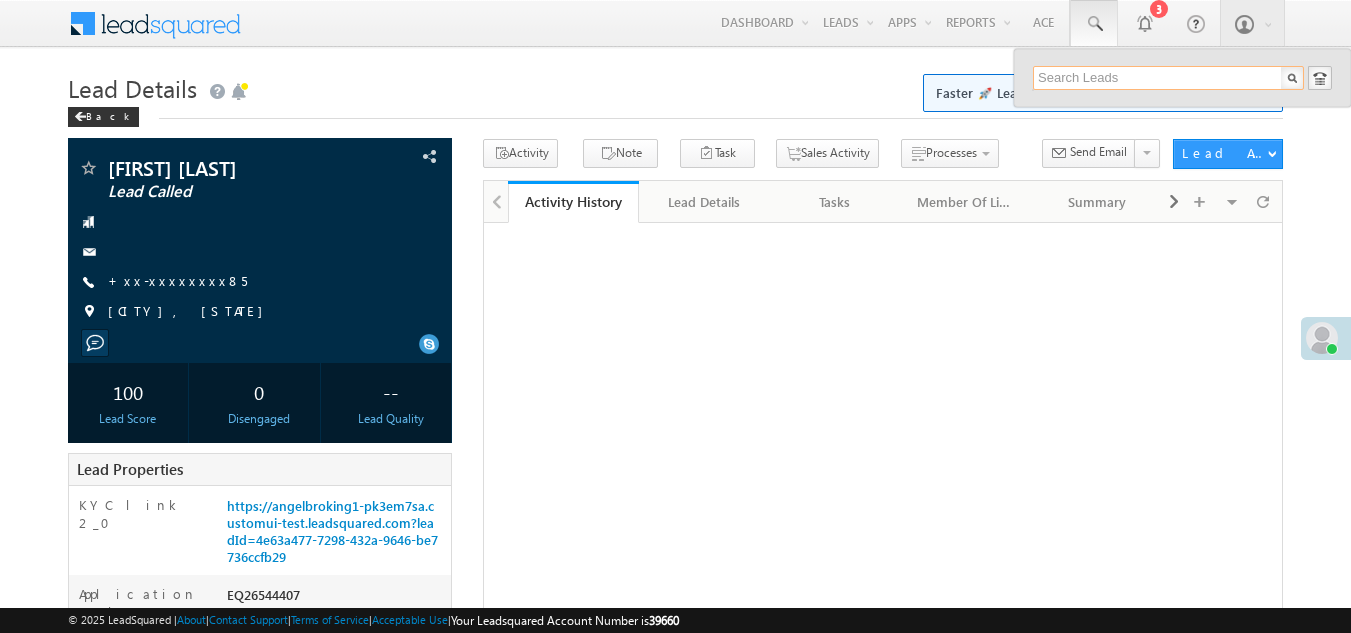 paste on "EQ26277267" 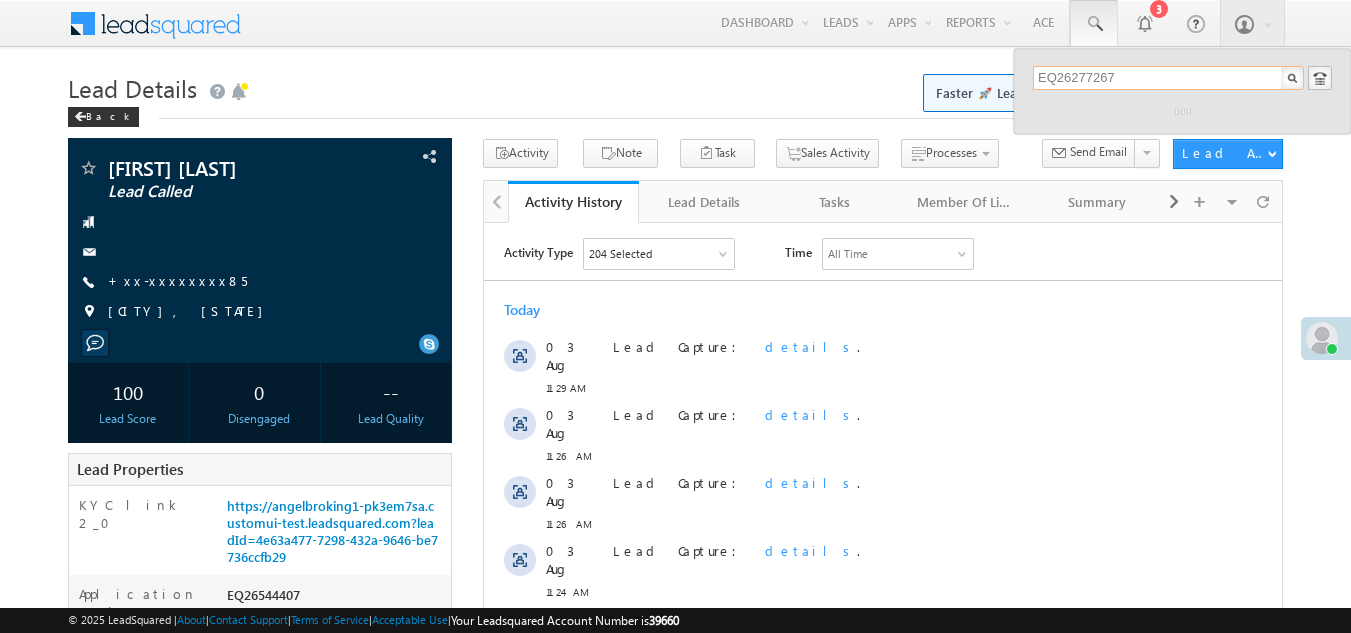 scroll, scrollTop: 0, scrollLeft: 0, axis: both 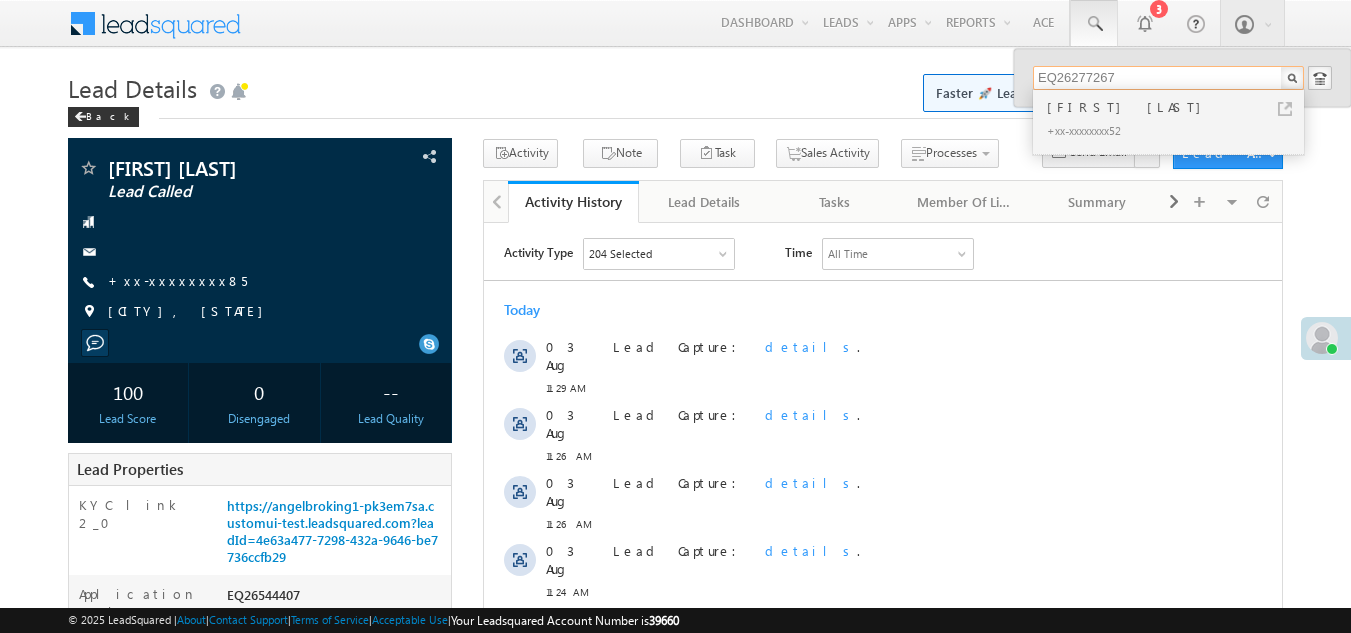 type on "EQ26277267" 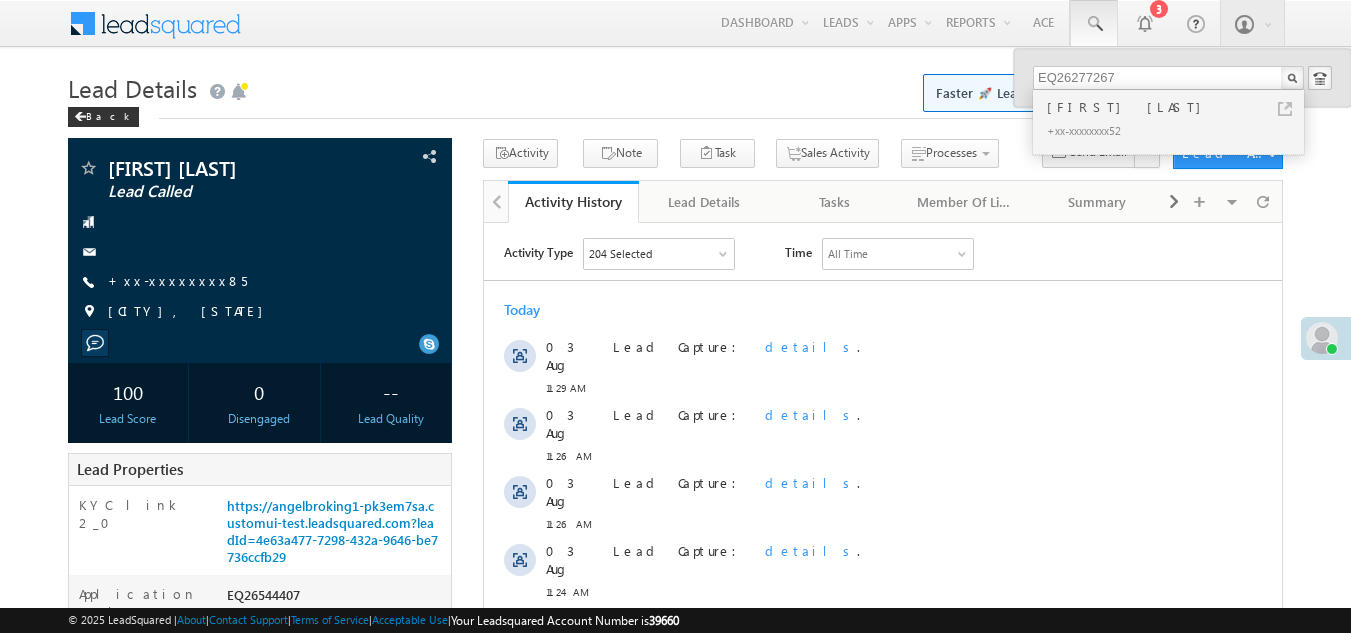 click on "[FIRST] [LAST]" at bounding box center (1177, 107) 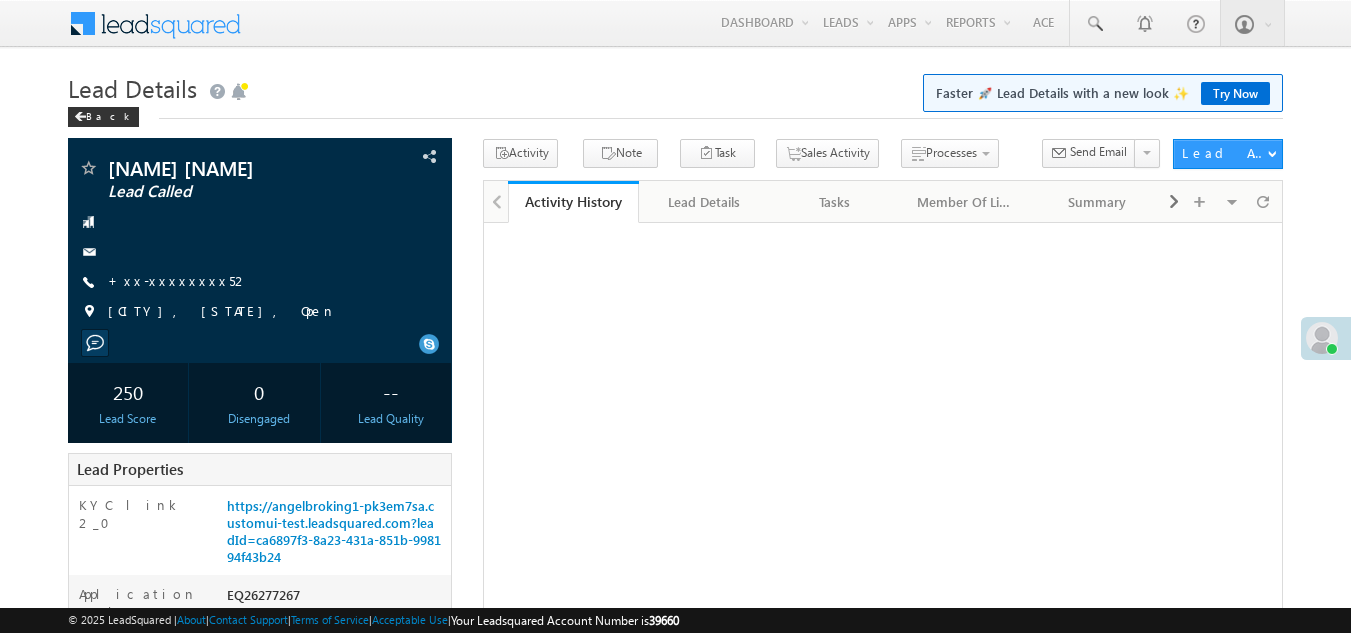 scroll, scrollTop: 0, scrollLeft: 0, axis: both 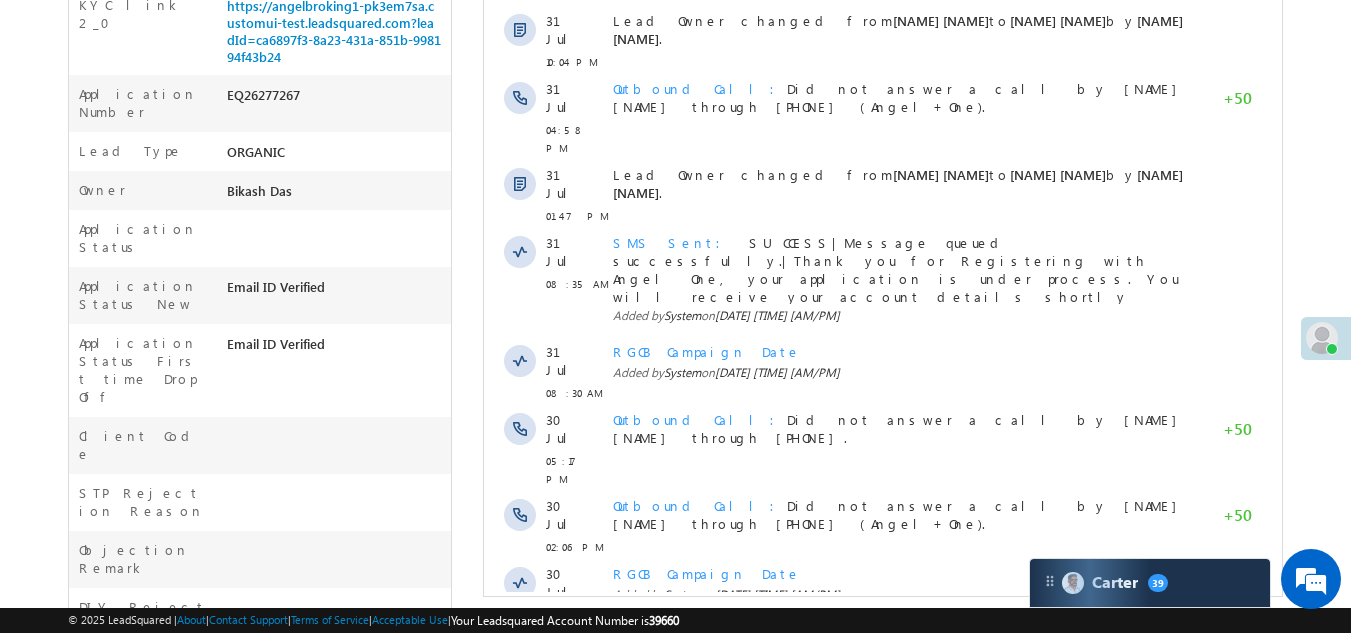 click on "Show More" at bounding box center (883, 659) 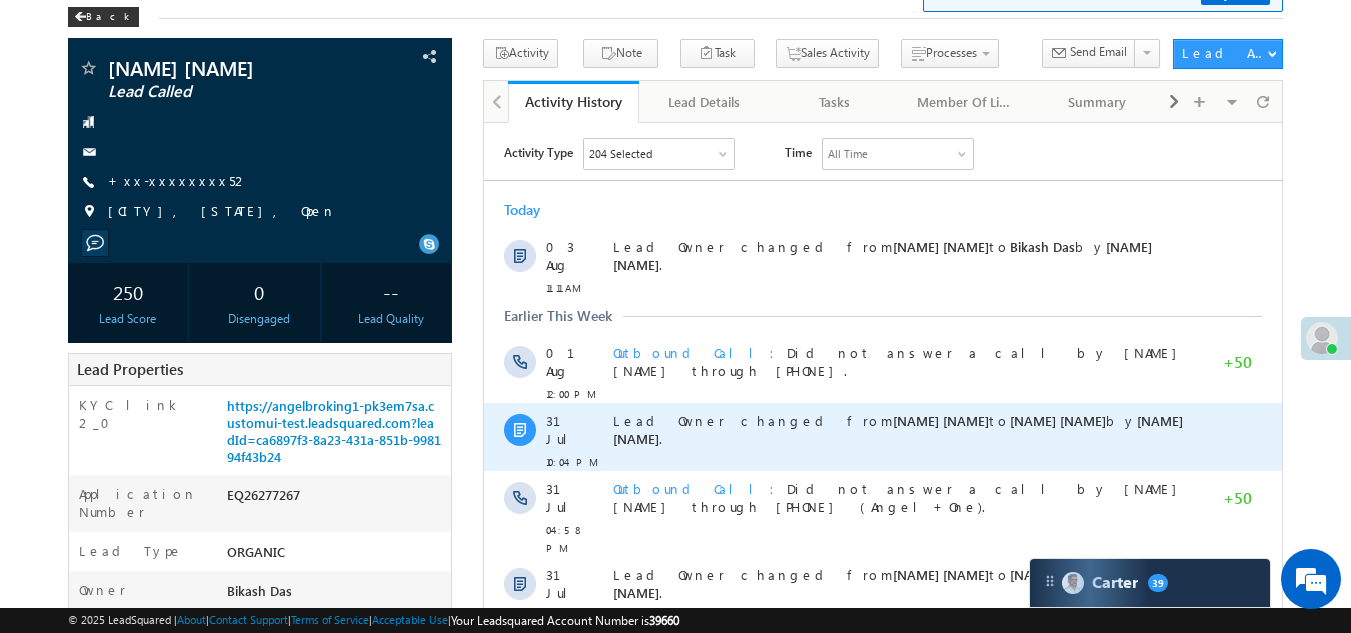 scroll, scrollTop: 0, scrollLeft: 0, axis: both 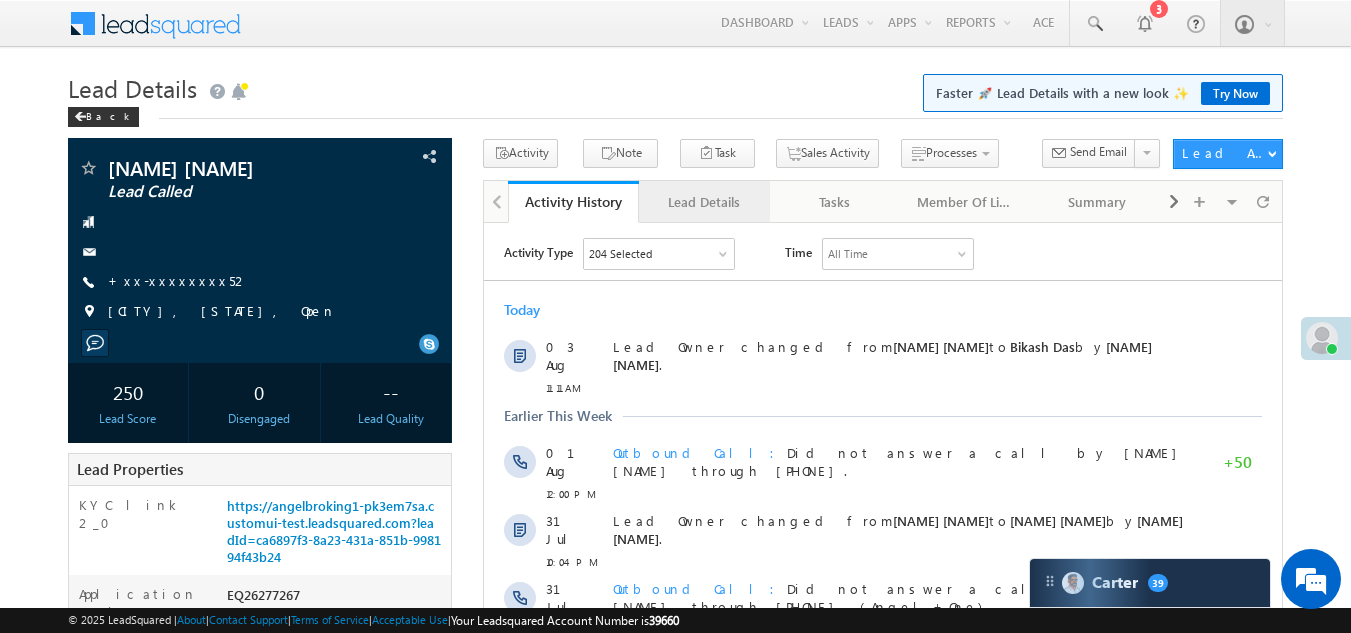 click on "Lead Details" at bounding box center [703, 202] 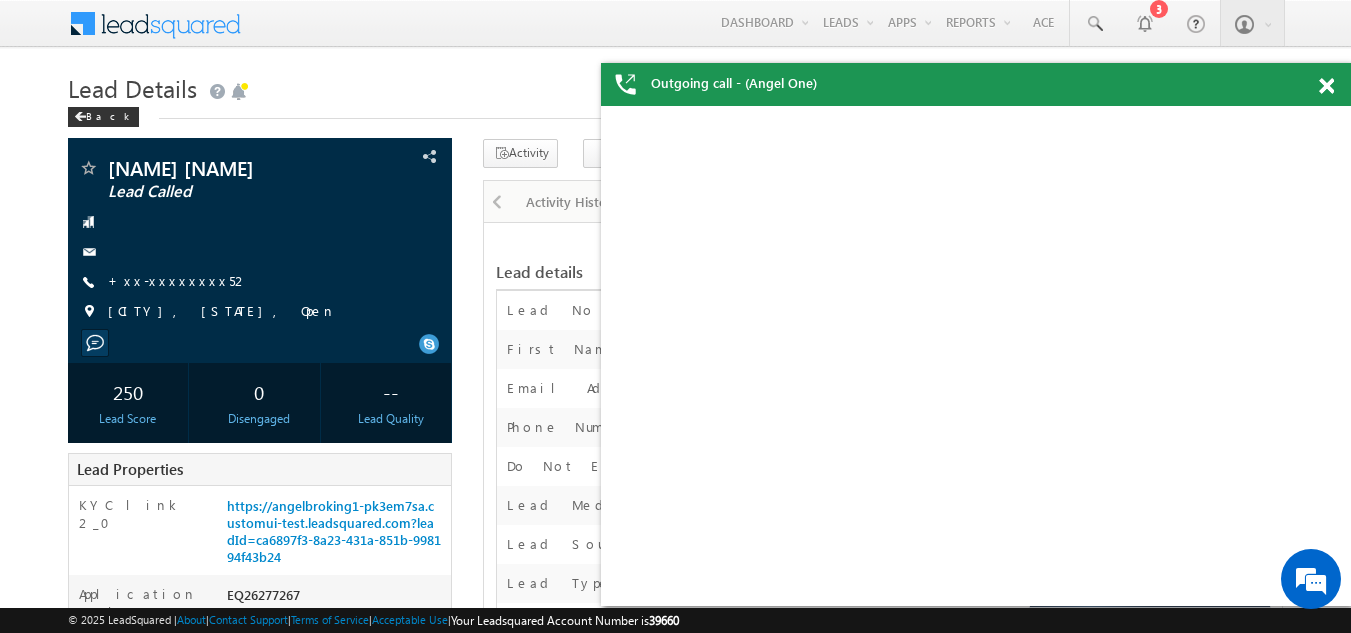 scroll, scrollTop: 0, scrollLeft: 0, axis: both 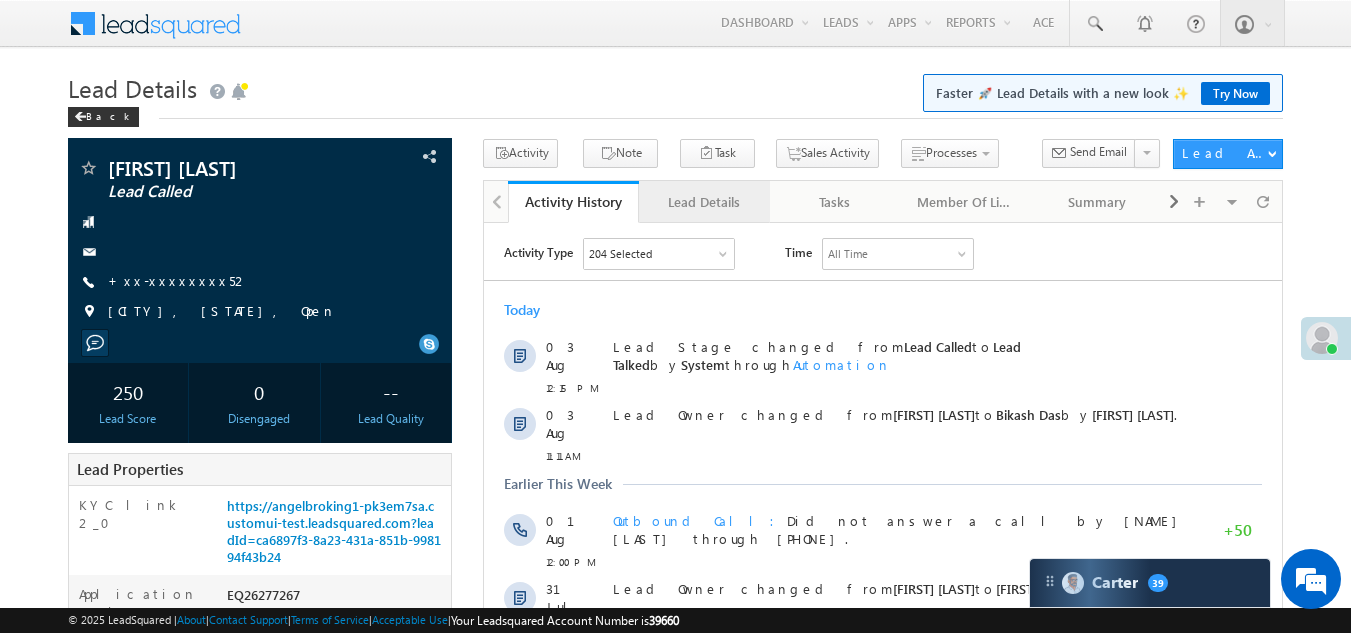 click on "Lead Details" at bounding box center [703, 202] 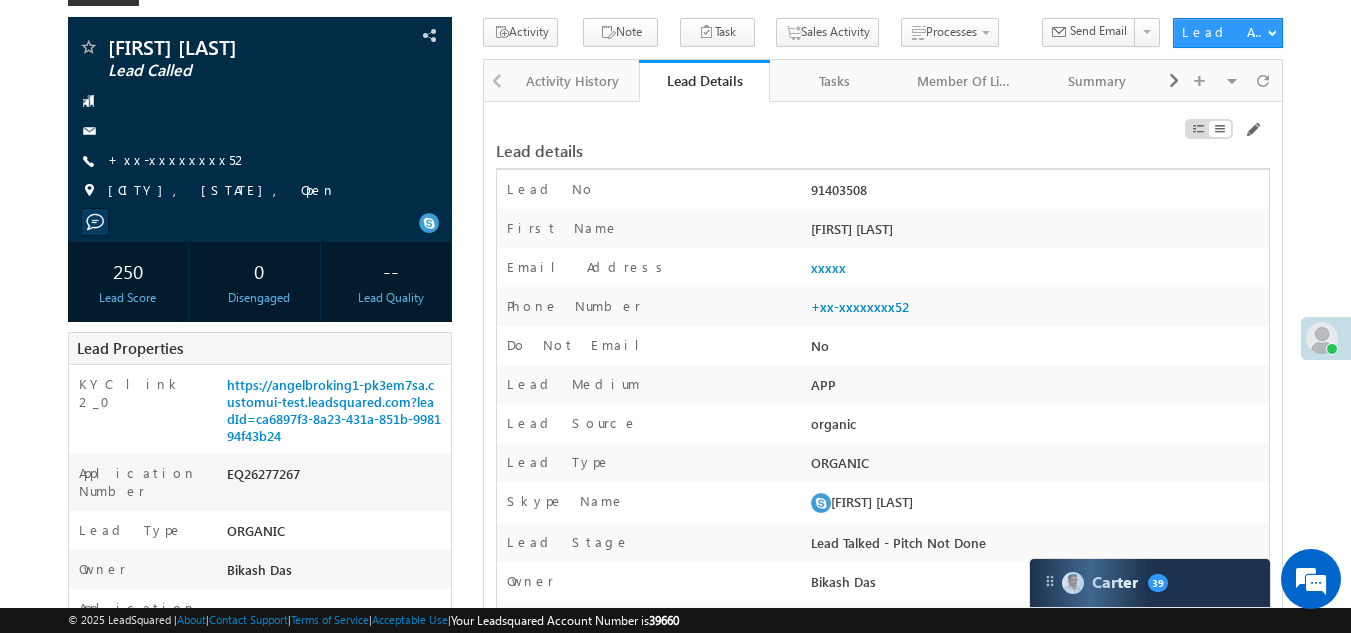 scroll, scrollTop: 0, scrollLeft: 0, axis: both 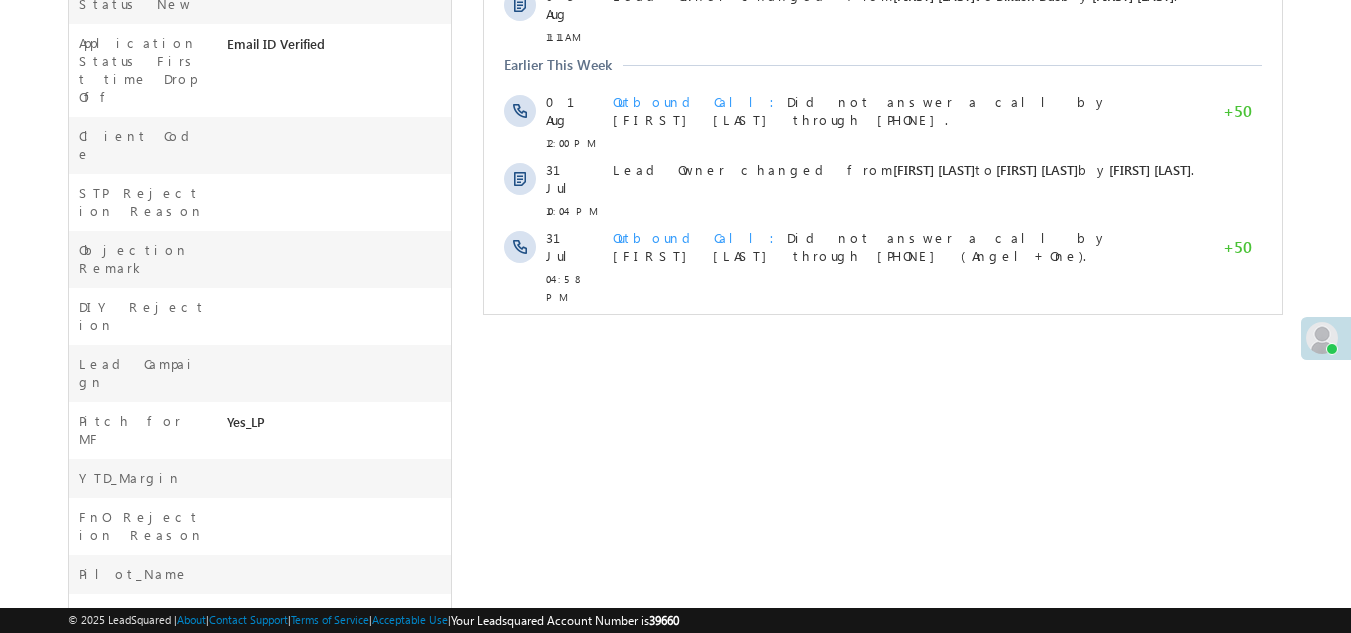 click on "Show More" at bounding box center (883, 341) 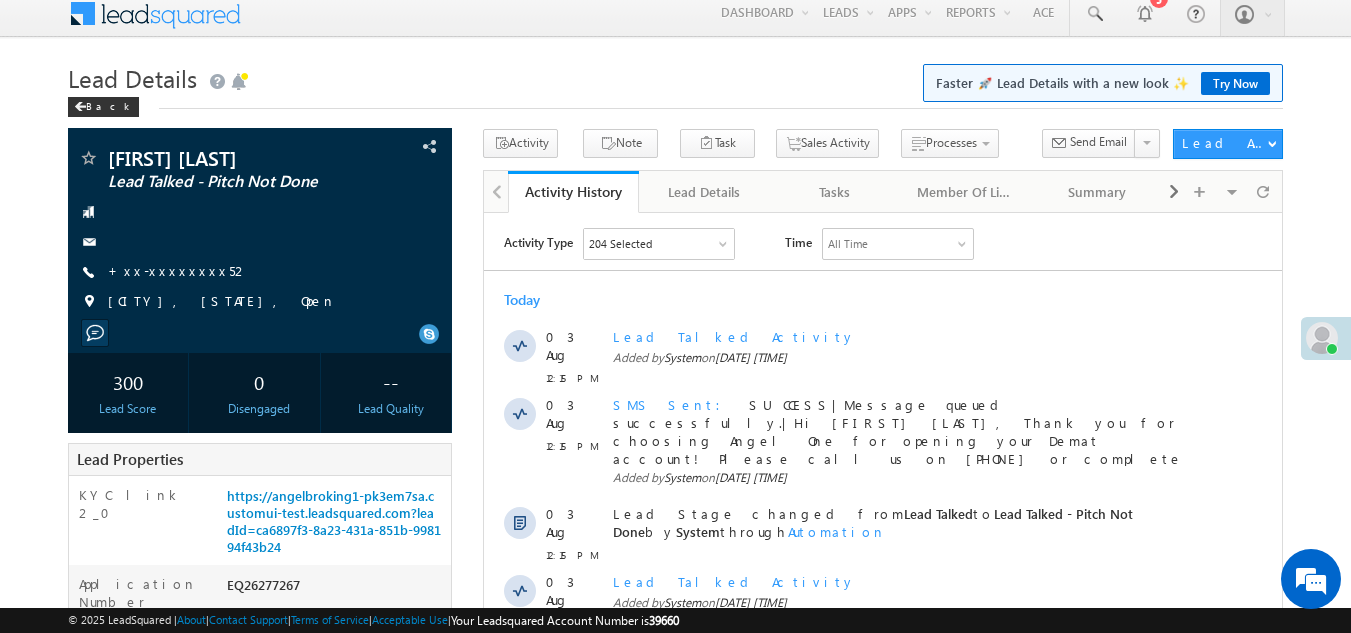 scroll, scrollTop: 0, scrollLeft: 0, axis: both 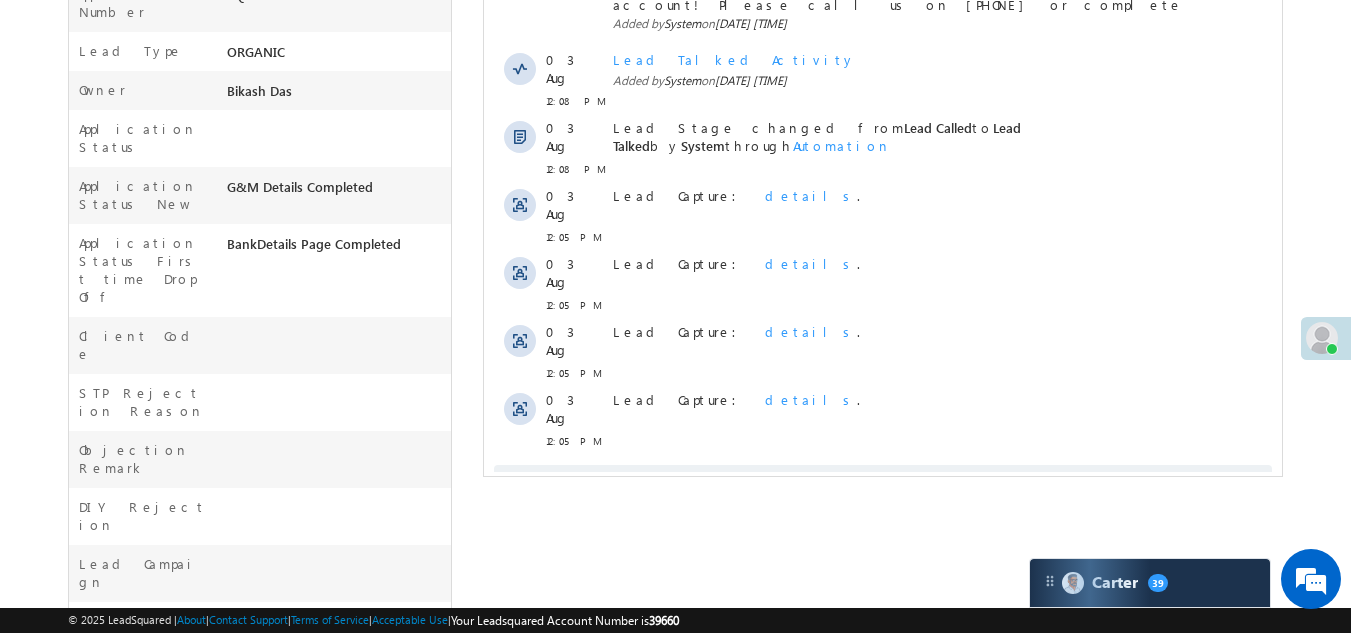 click on "Show More" at bounding box center [883, 485] 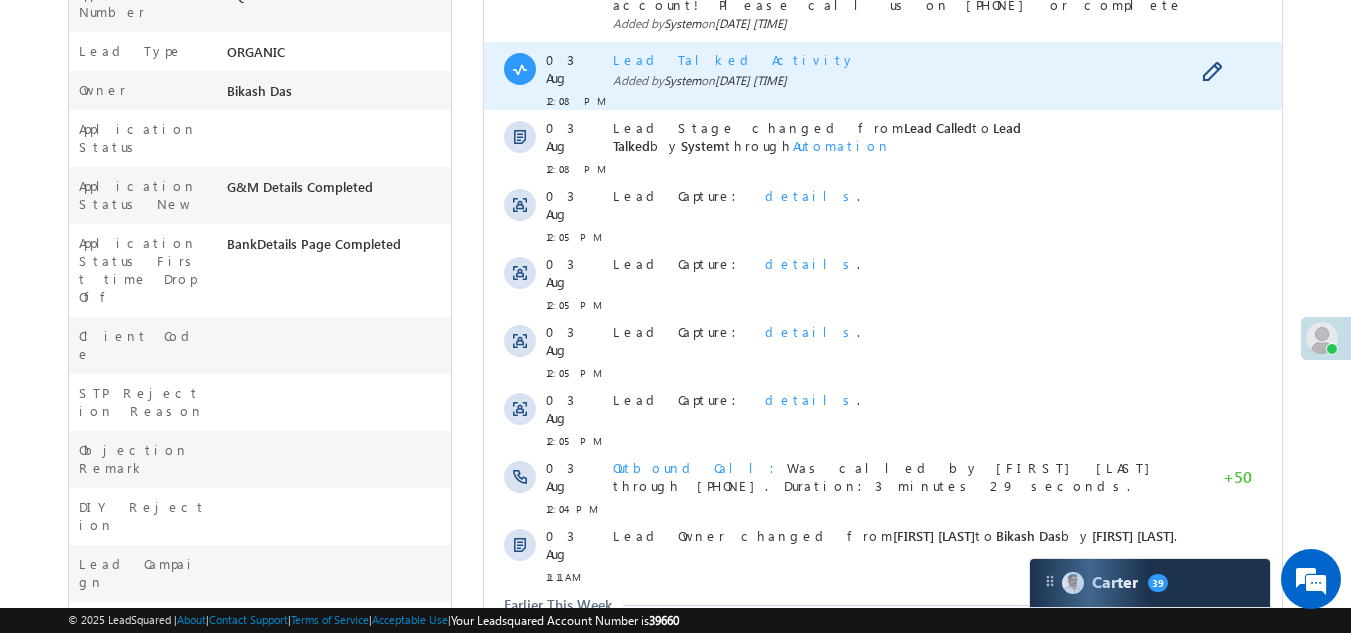 scroll, scrollTop: 0, scrollLeft: 0, axis: both 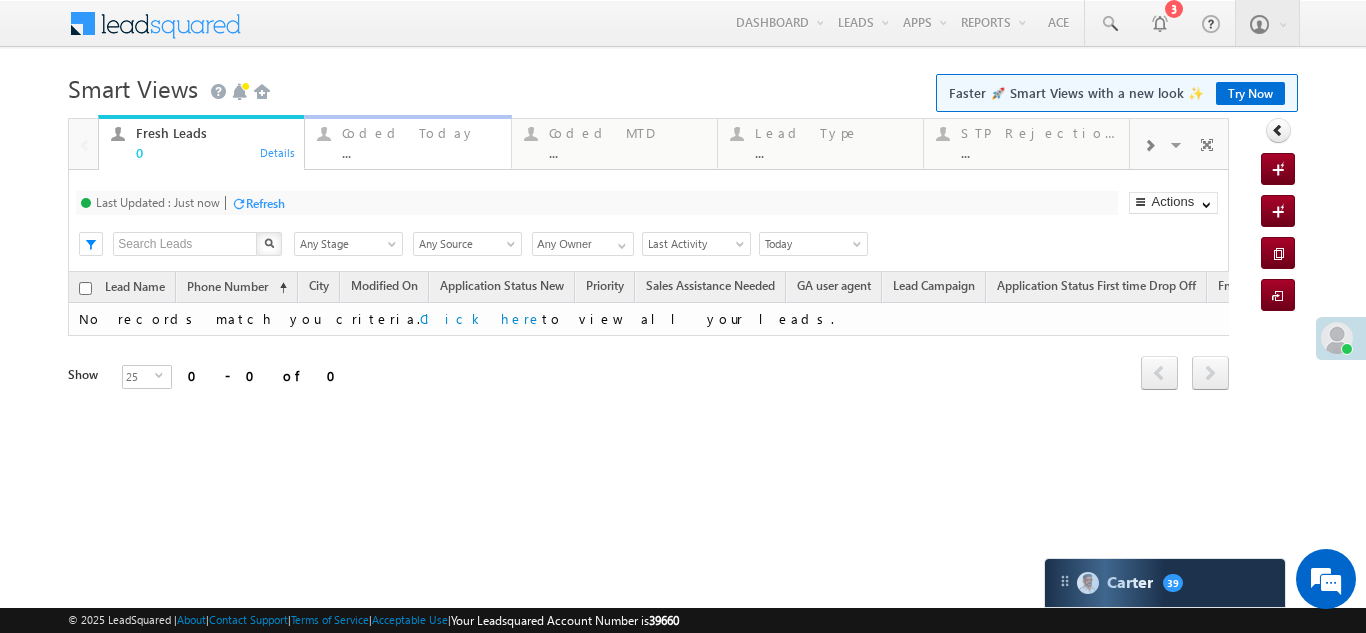 click on "Coded Today" at bounding box center [420, 133] 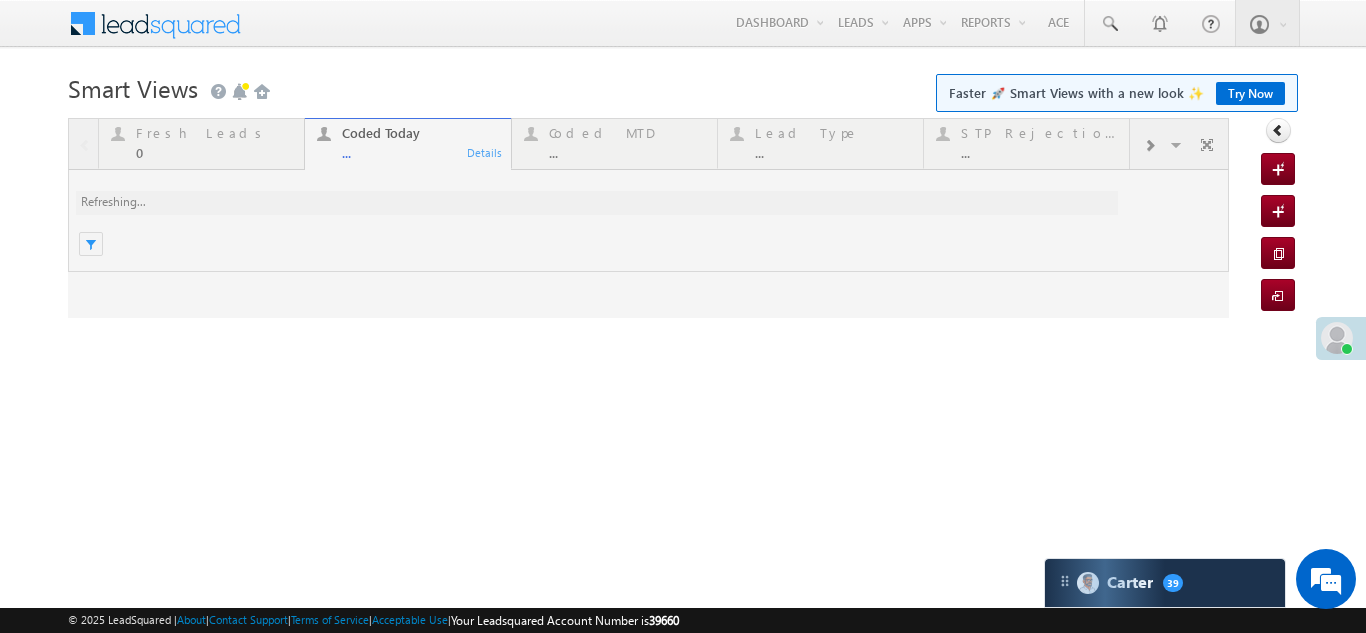 scroll, scrollTop: 0, scrollLeft: 0, axis: both 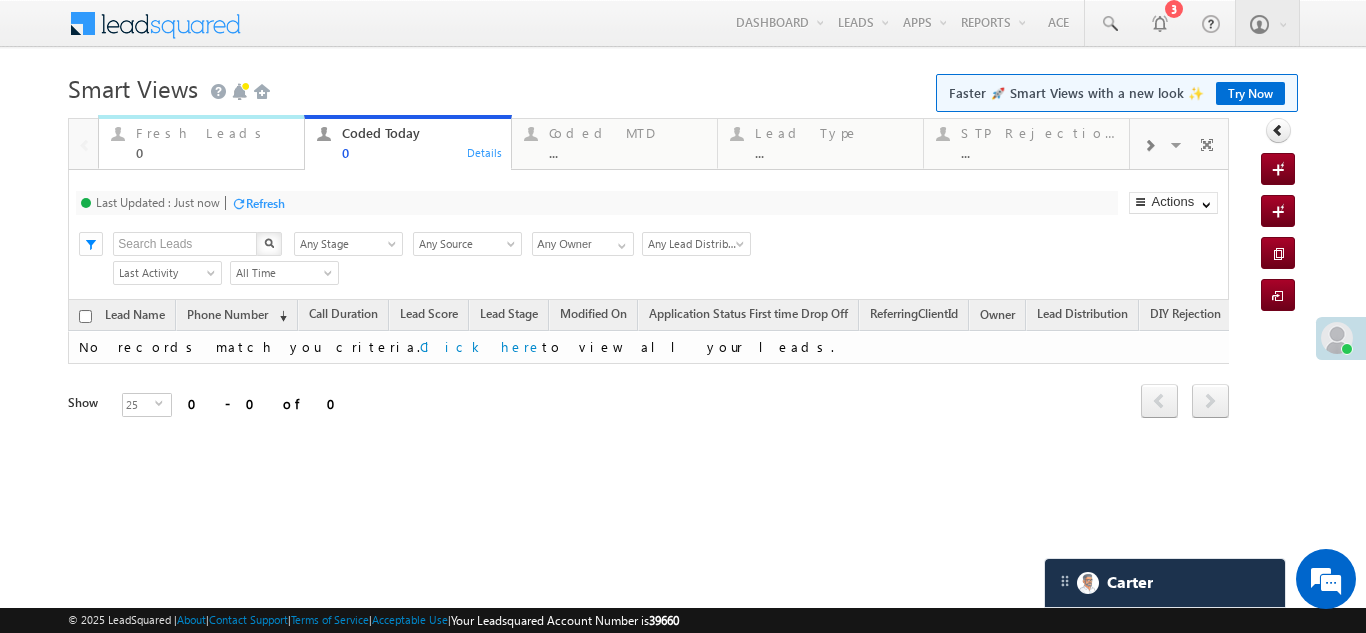 click on "Fresh Leads" at bounding box center [214, 133] 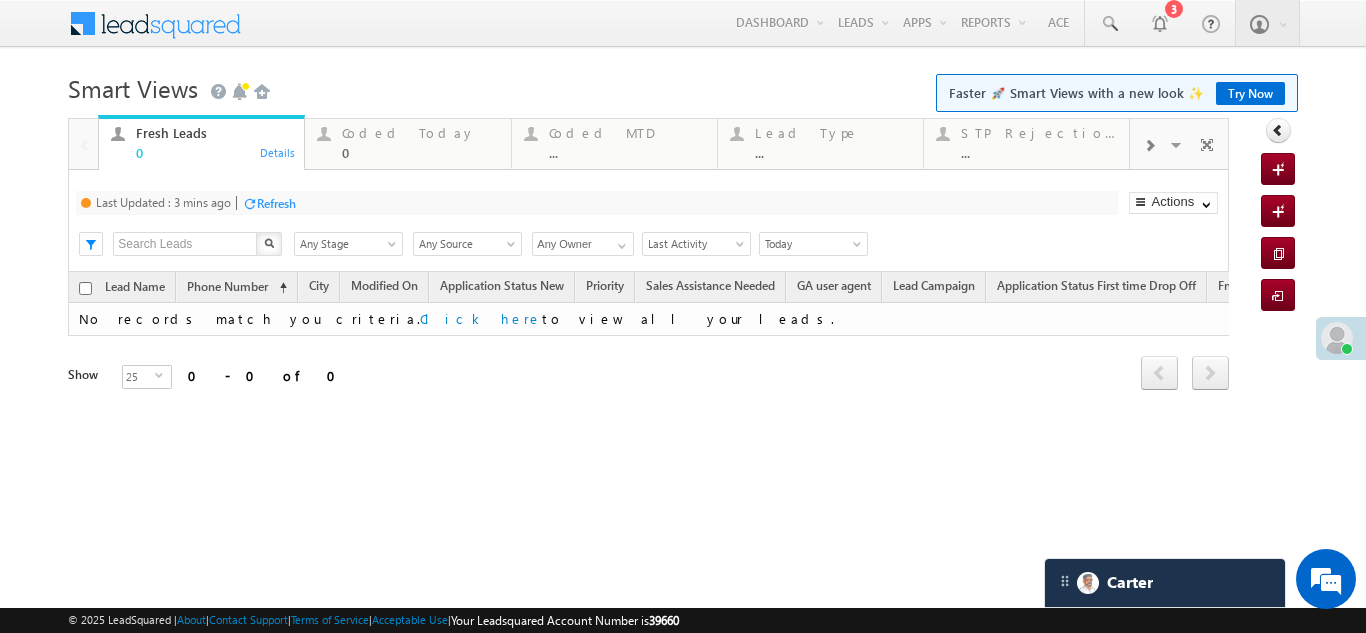 click on "Refresh" at bounding box center (276, 203) 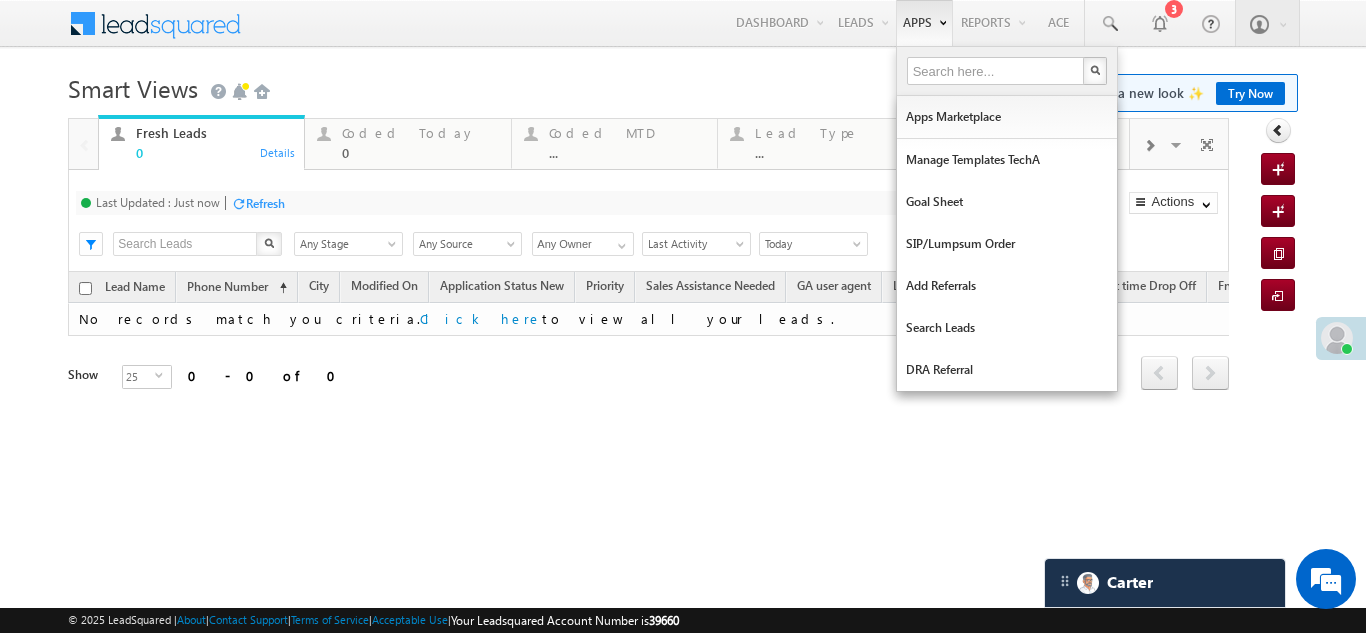 click on "Refresh" at bounding box center (265, 203) 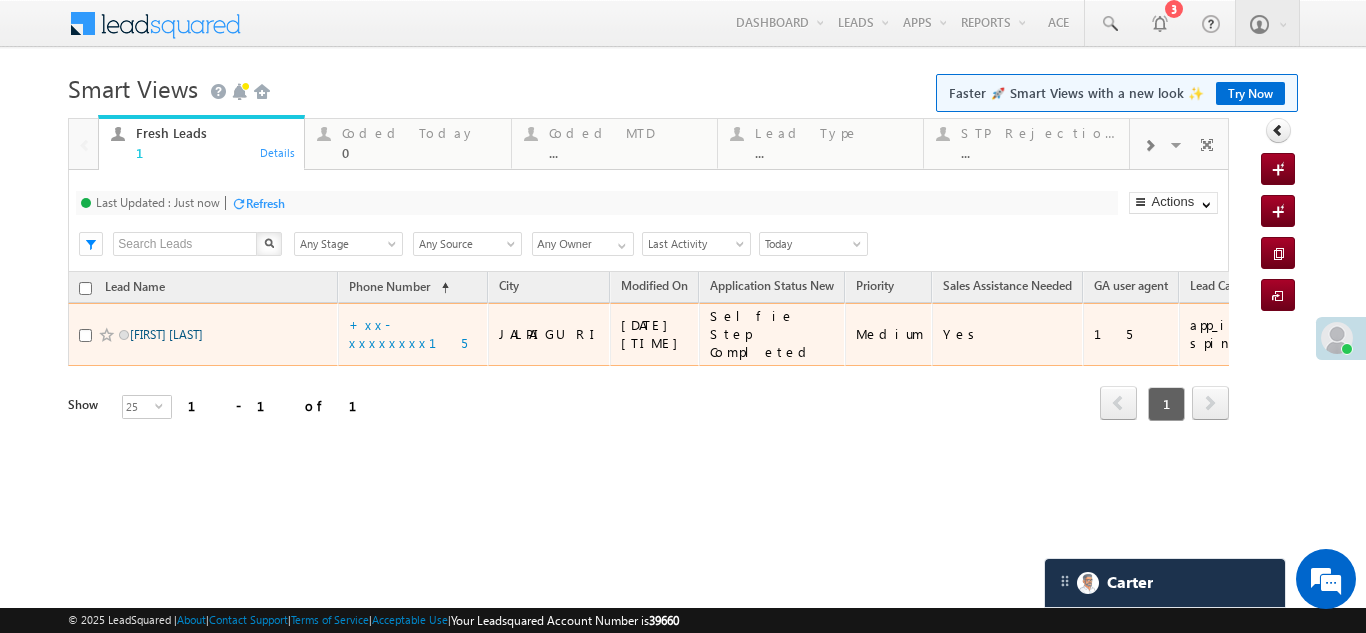 drag, startPoint x: 167, startPoint y: 323, endPoint x: 146, endPoint y: 323, distance: 21 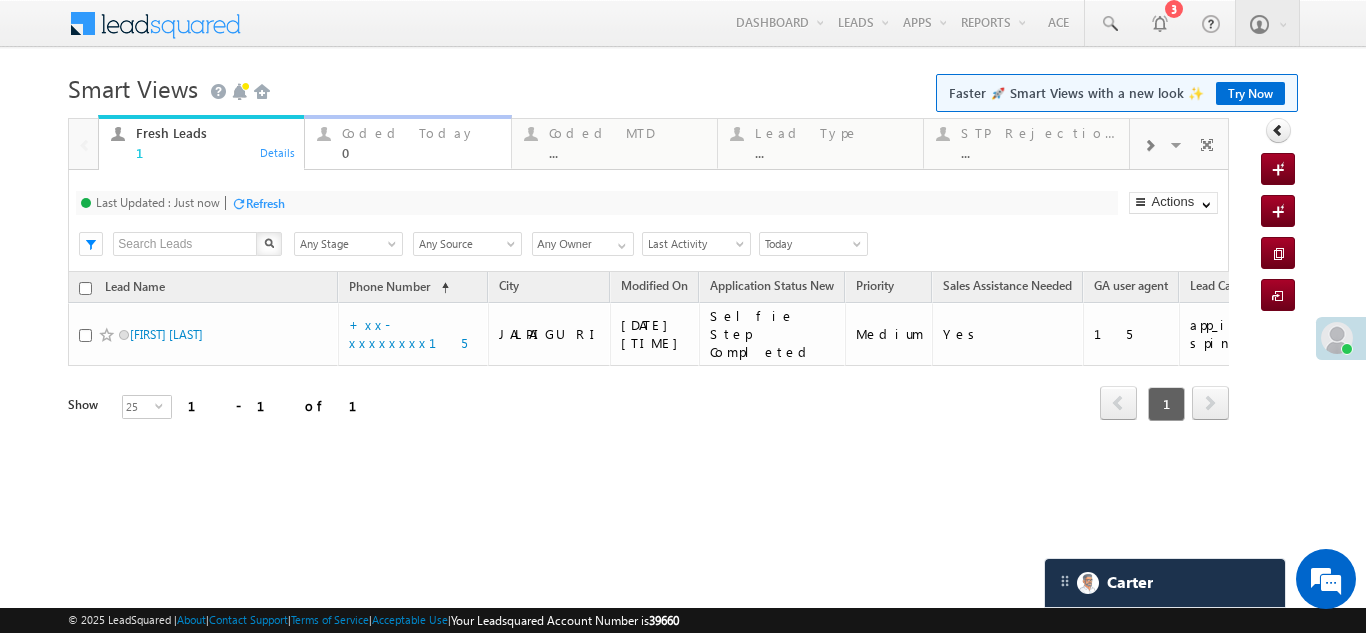 click on "Coded Today 0" at bounding box center [420, 140] 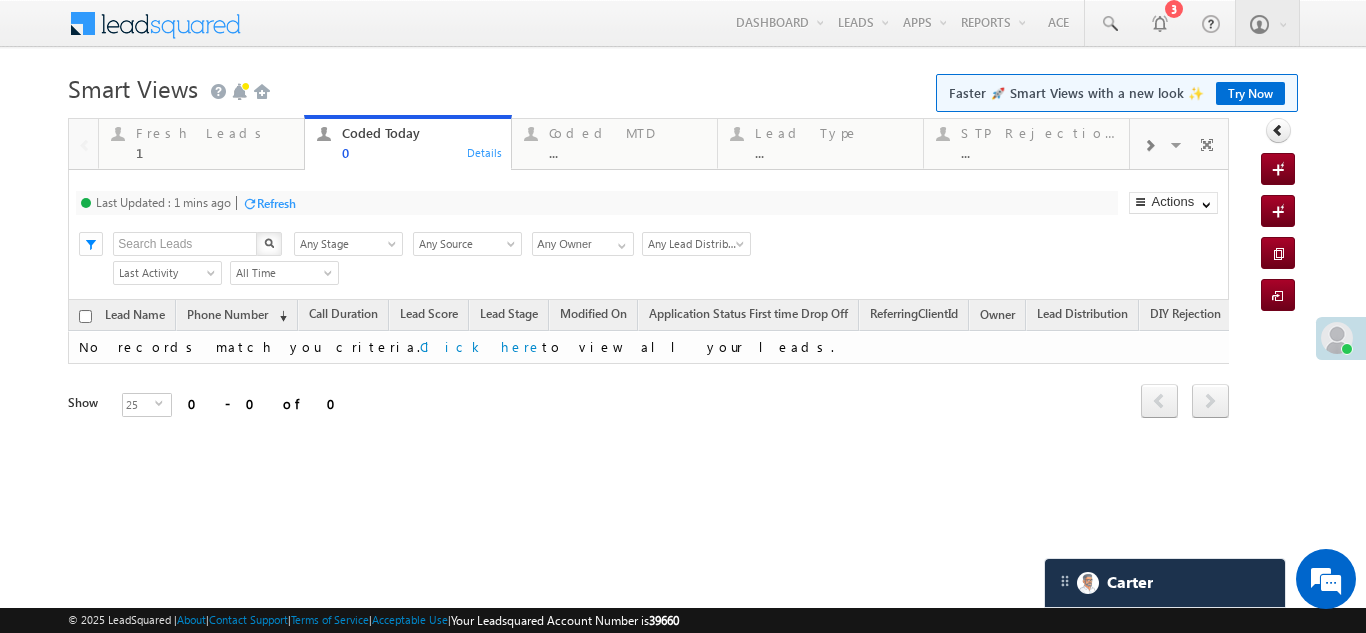 click on "Refresh" at bounding box center [276, 203] 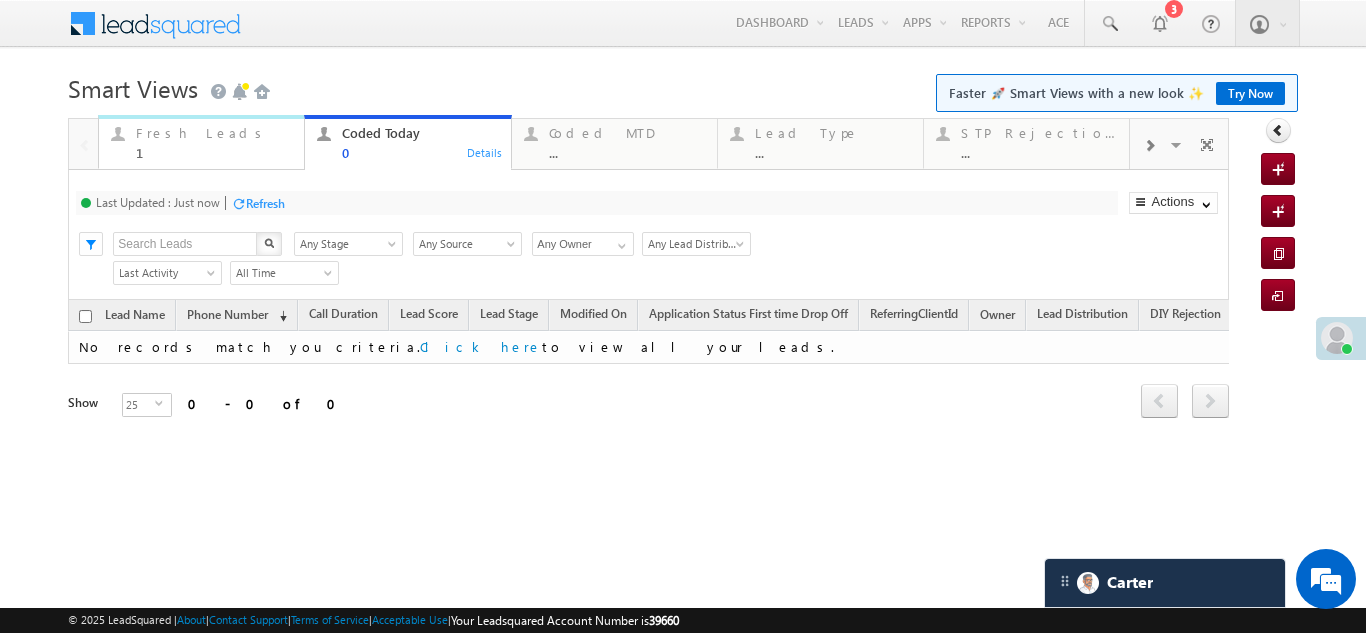 click on "Fresh Leads" at bounding box center (214, 133) 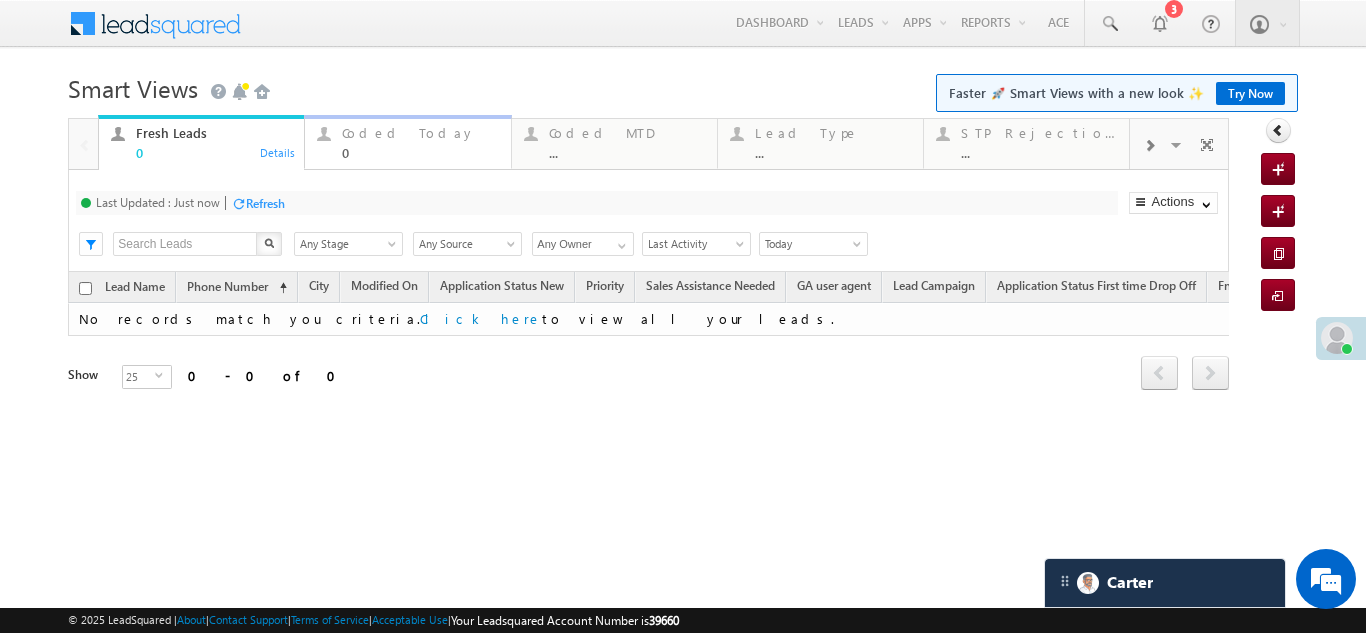 click on "Coded Today" at bounding box center [420, 133] 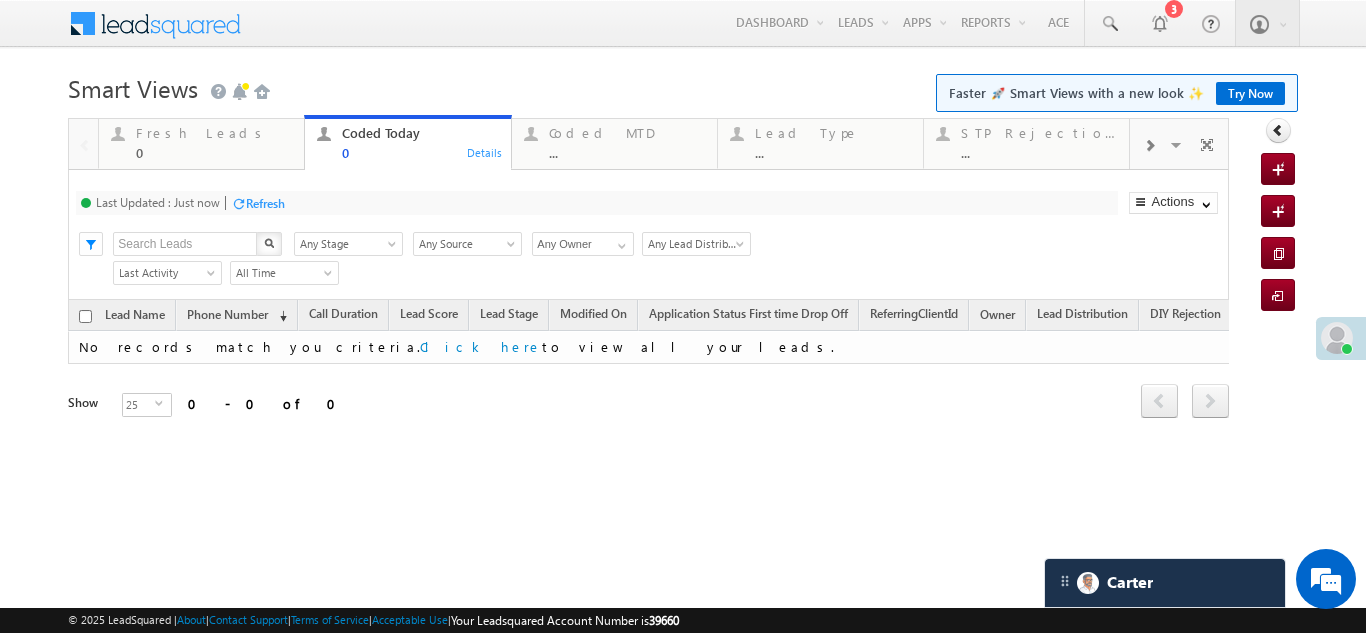 click on "Refresh" at bounding box center [265, 203] 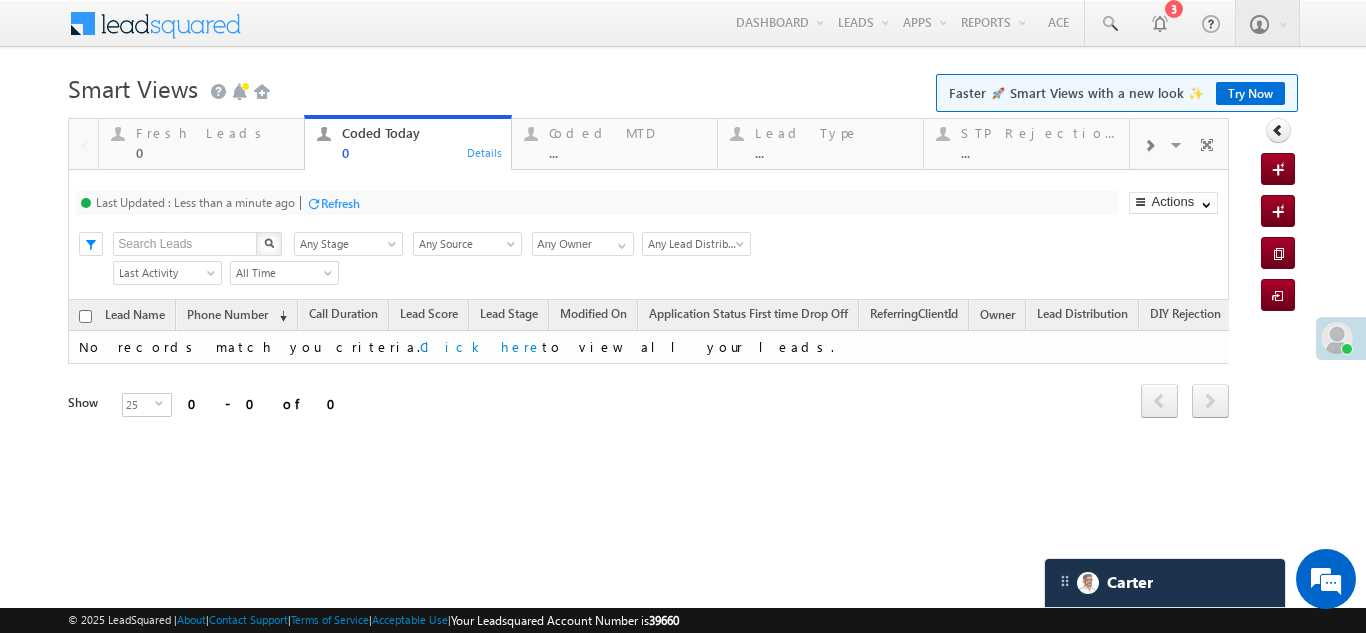 click on "Refresh" at bounding box center (340, 203) 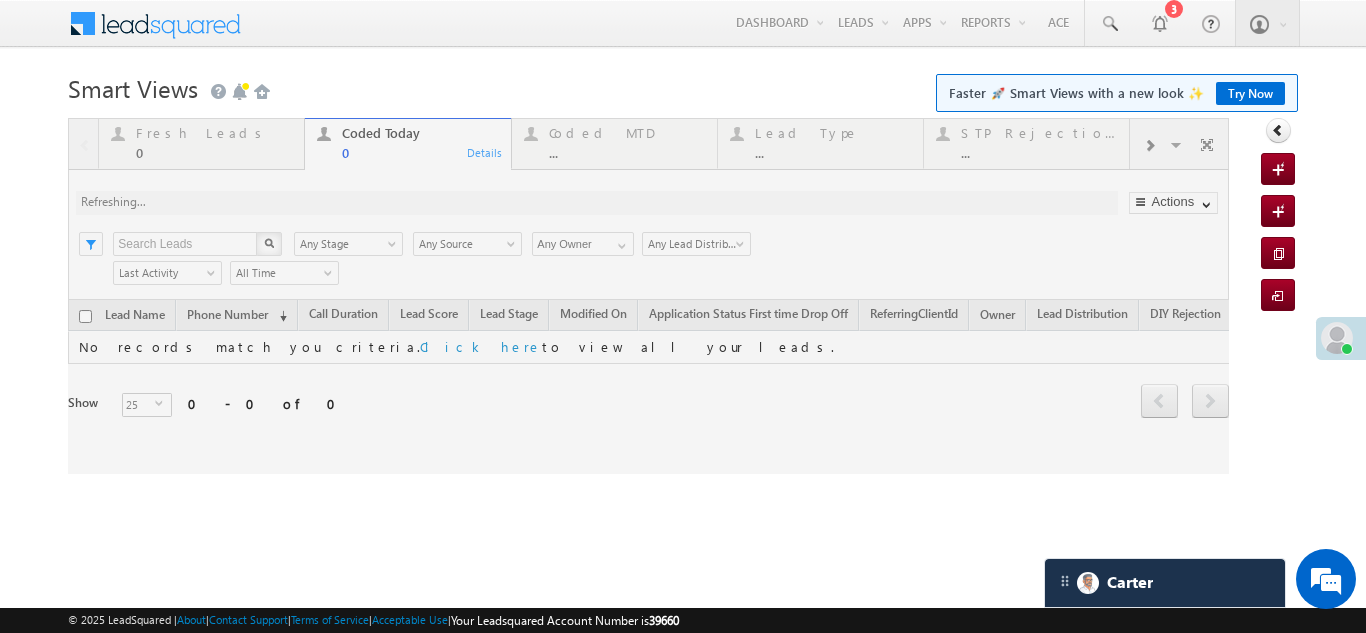 click at bounding box center [648, 296] 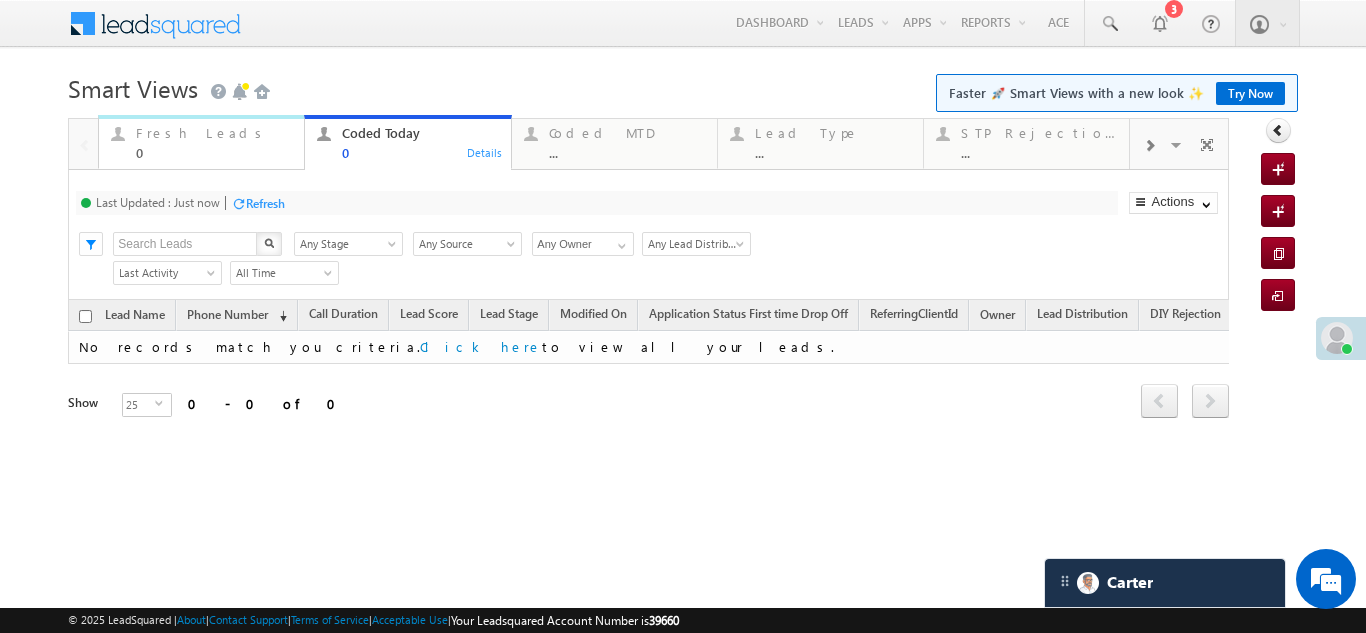 click on "Fresh Leads" at bounding box center (214, 133) 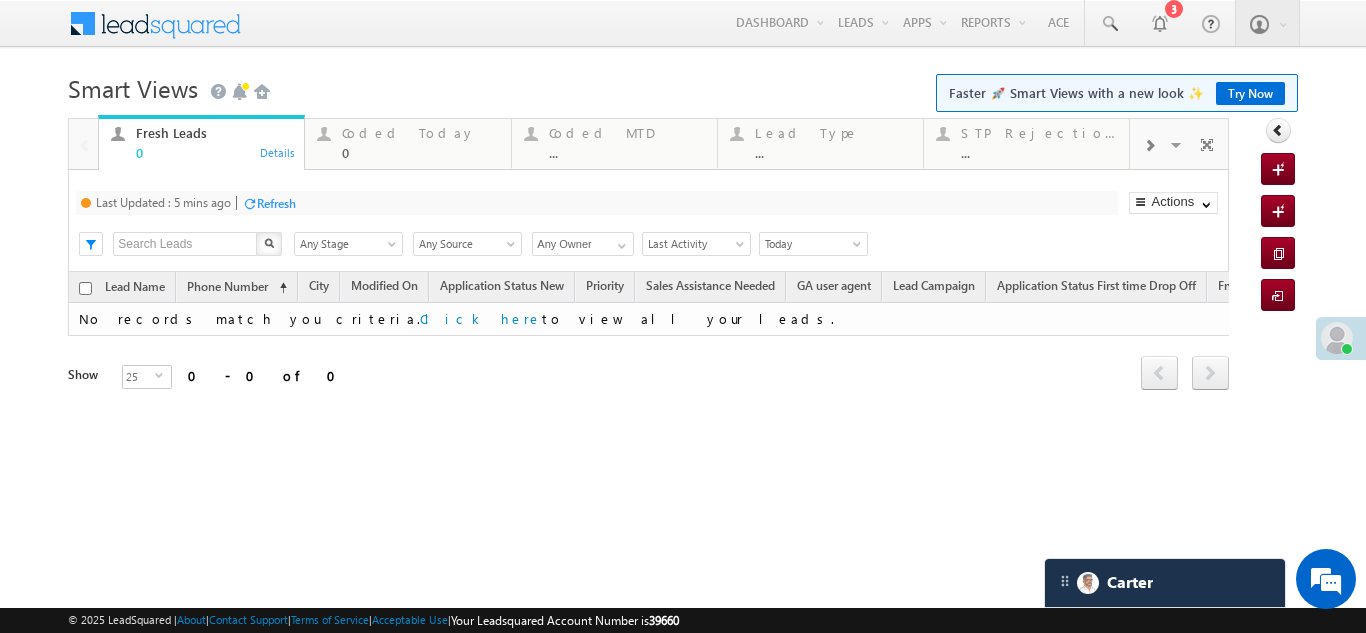 click on "Refresh" at bounding box center (276, 203) 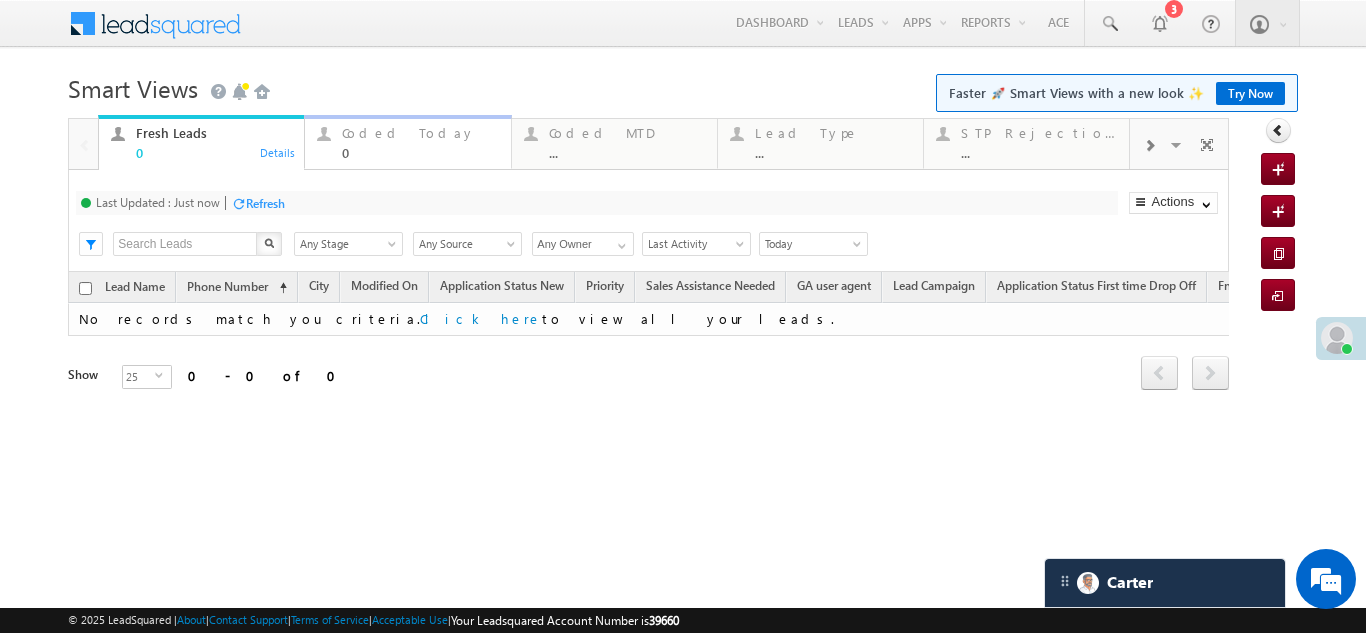 click on "Coded Today" at bounding box center (420, 133) 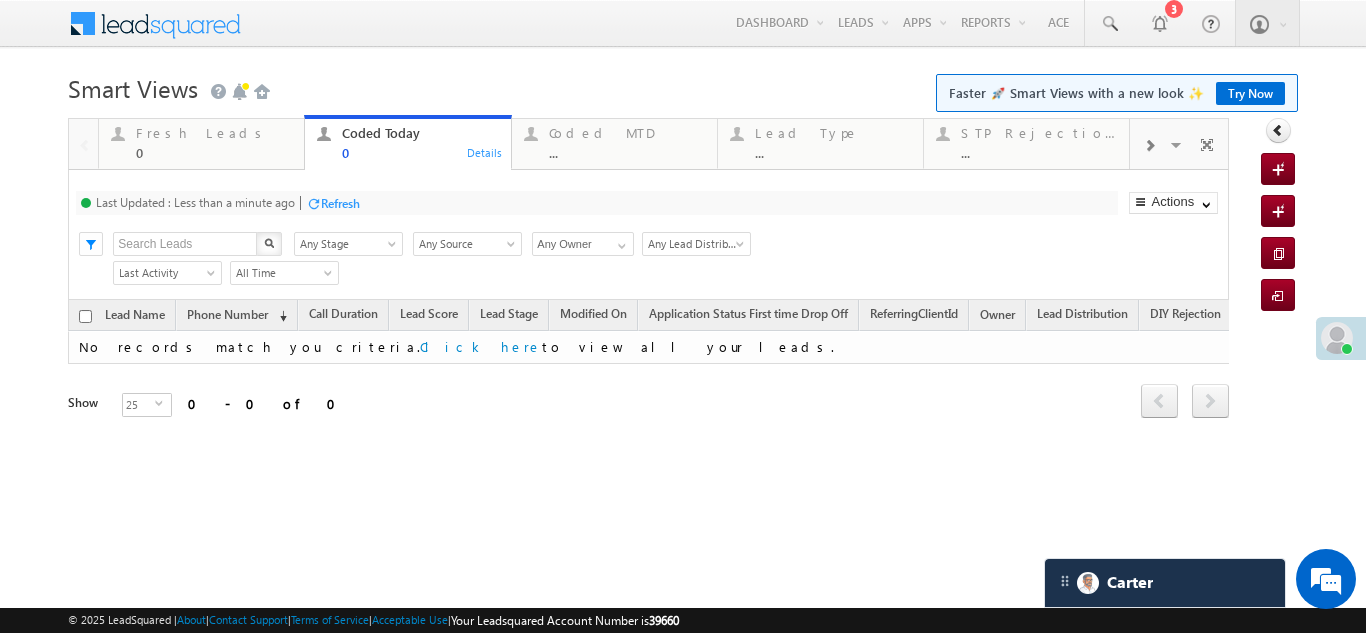click on "Refresh" at bounding box center (340, 203) 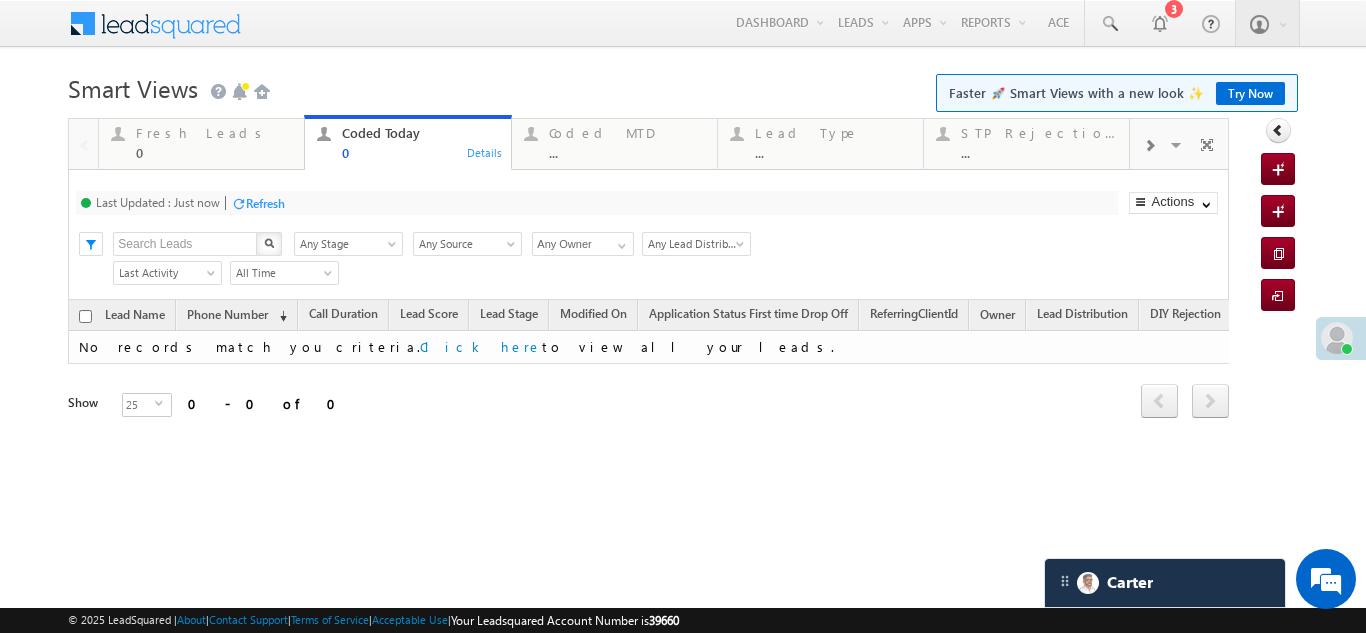 click on "Refresh" at bounding box center [265, 203] 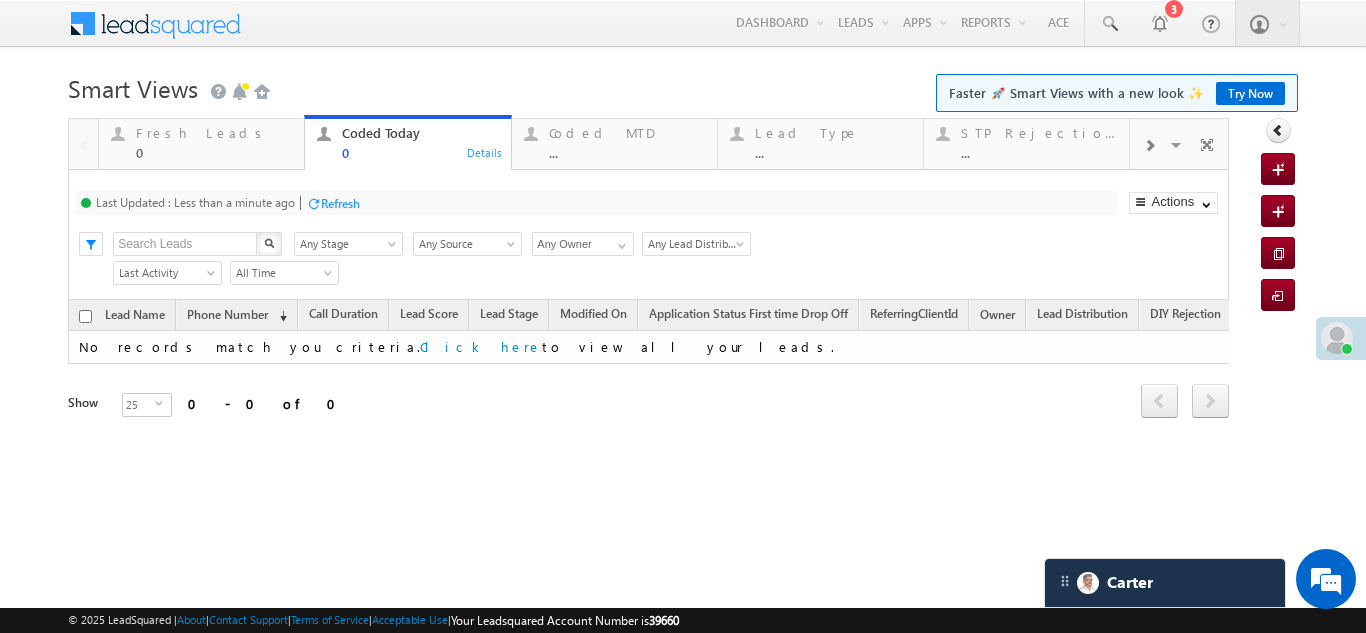click on "Refresh" at bounding box center (340, 203) 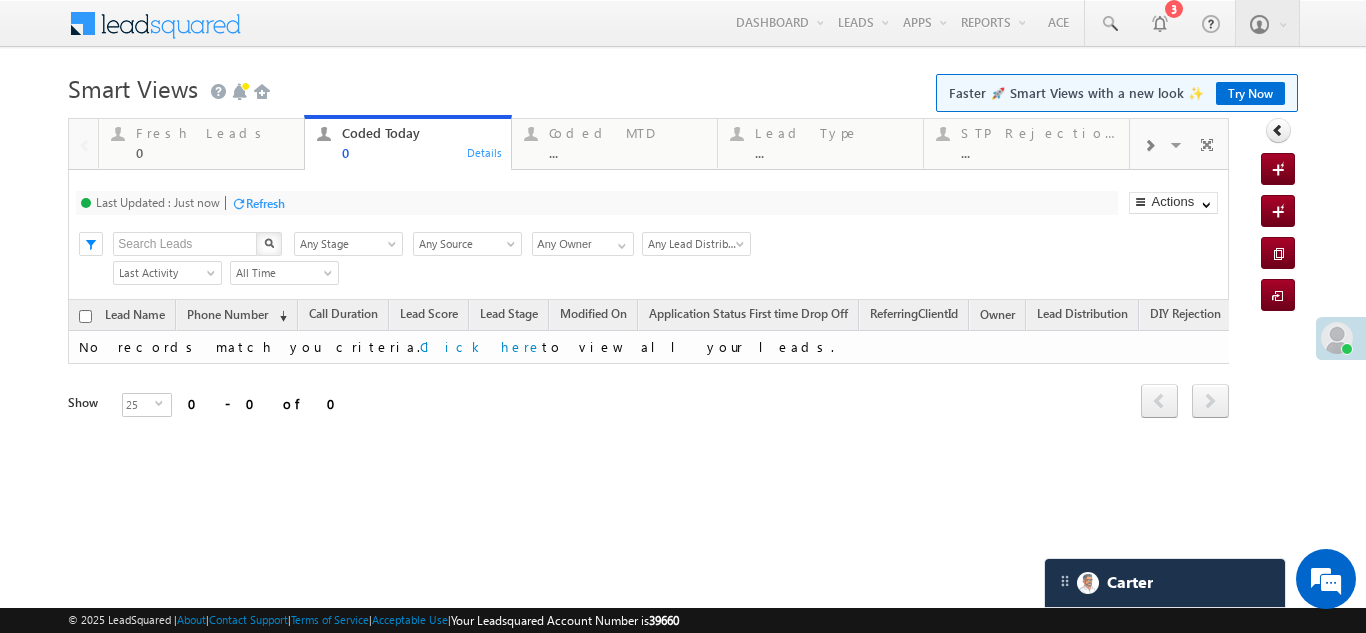 click on "Fresh Leads 0" at bounding box center (214, 140) 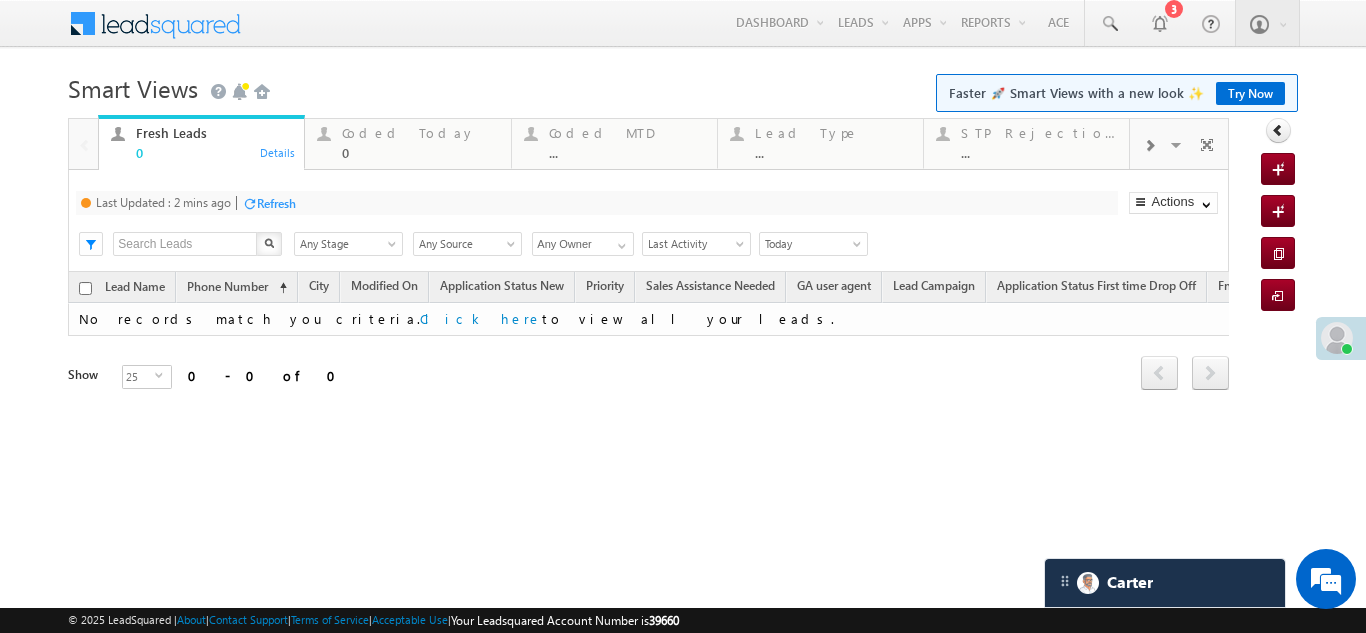 click on "Refresh" at bounding box center [276, 203] 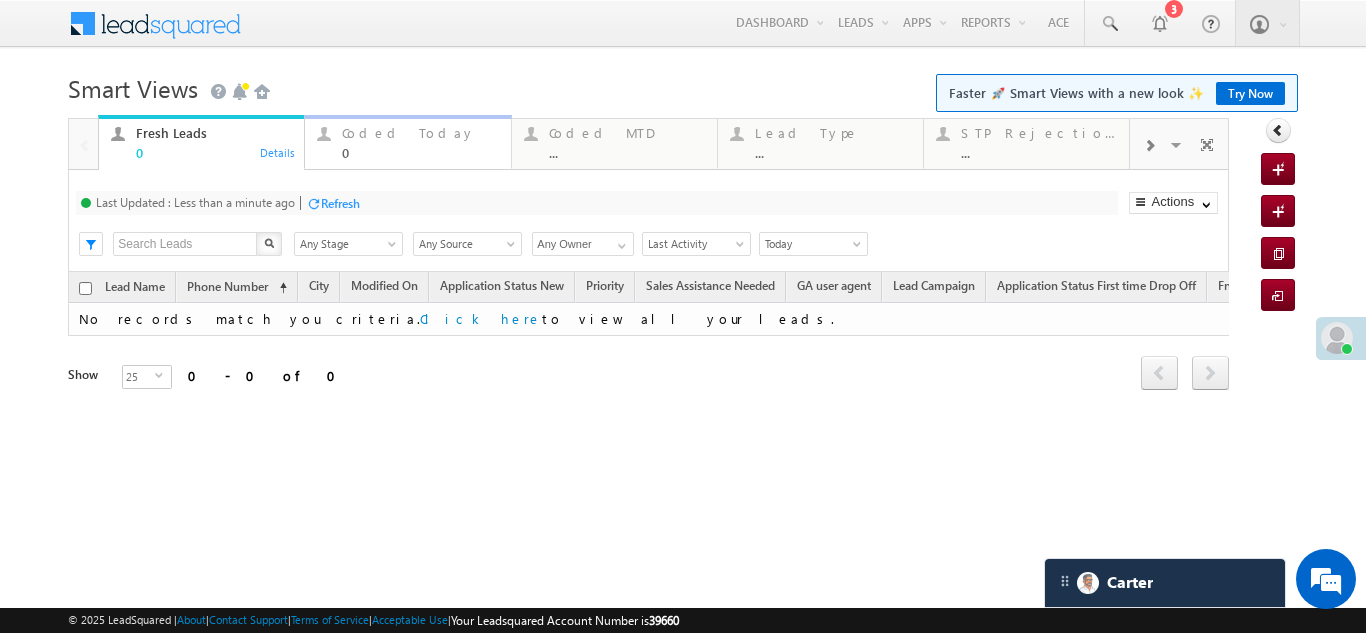 click on "Coded Today 0" at bounding box center [420, 140] 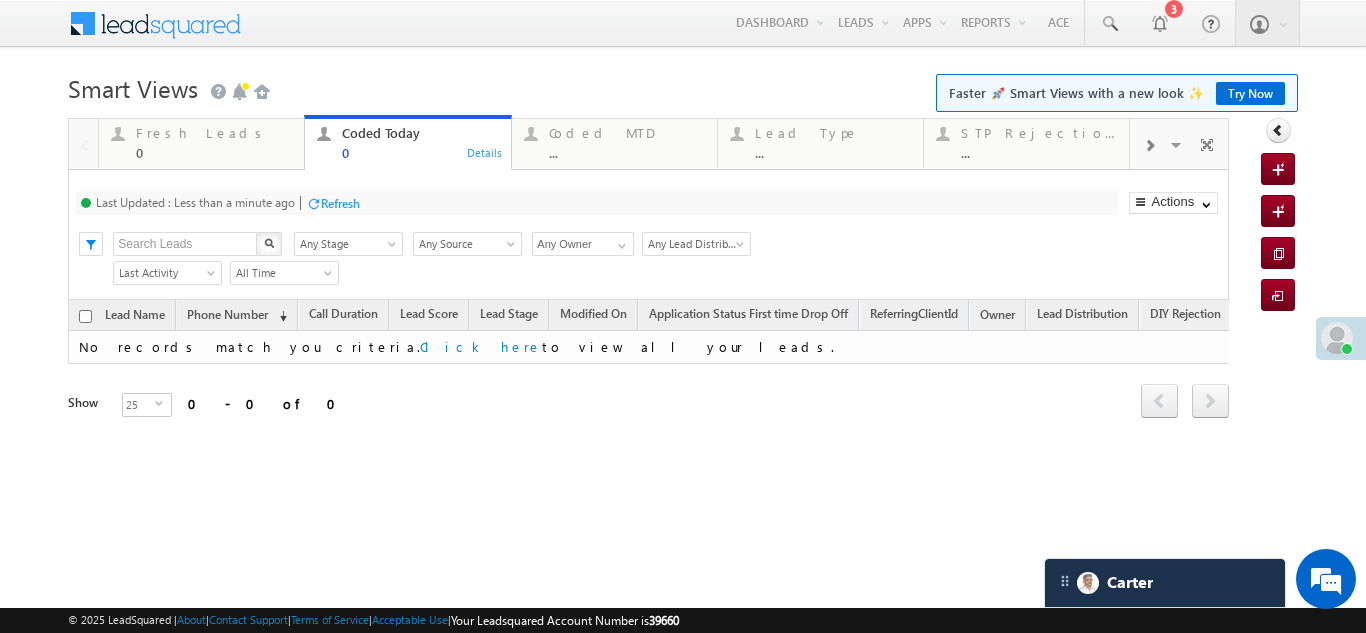 click on "Refresh" at bounding box center [340, 203] 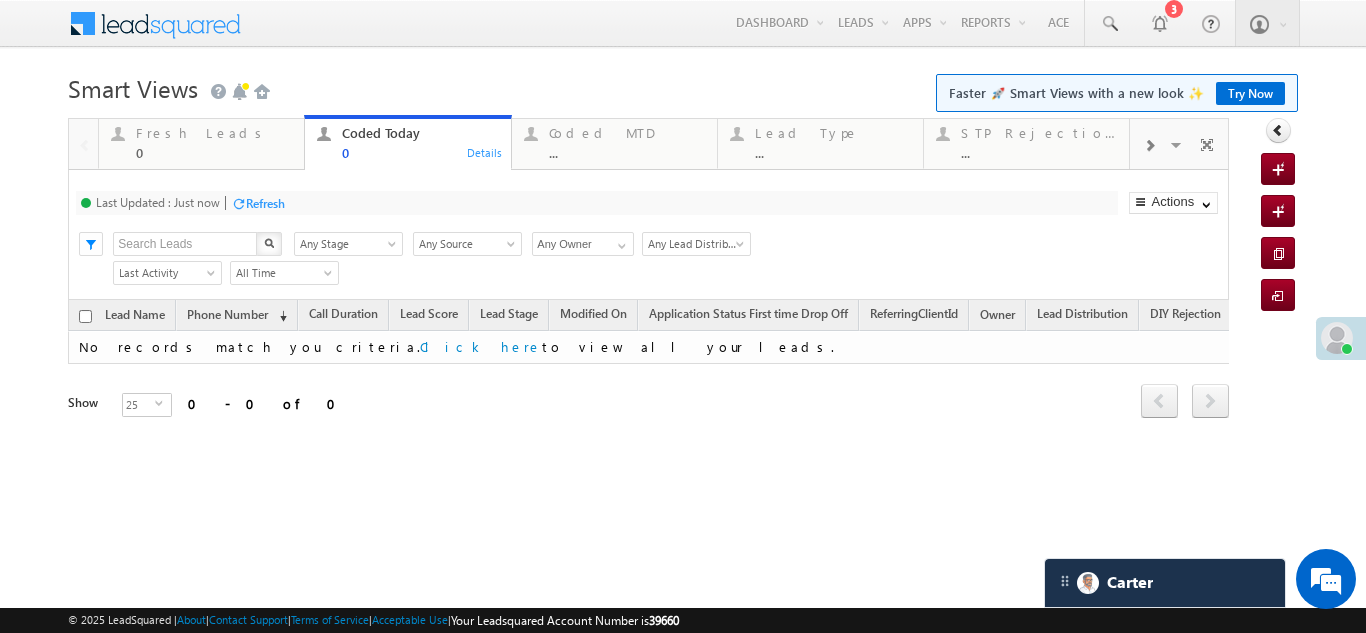 click on "Refresh" at bounding box center (265, 203) 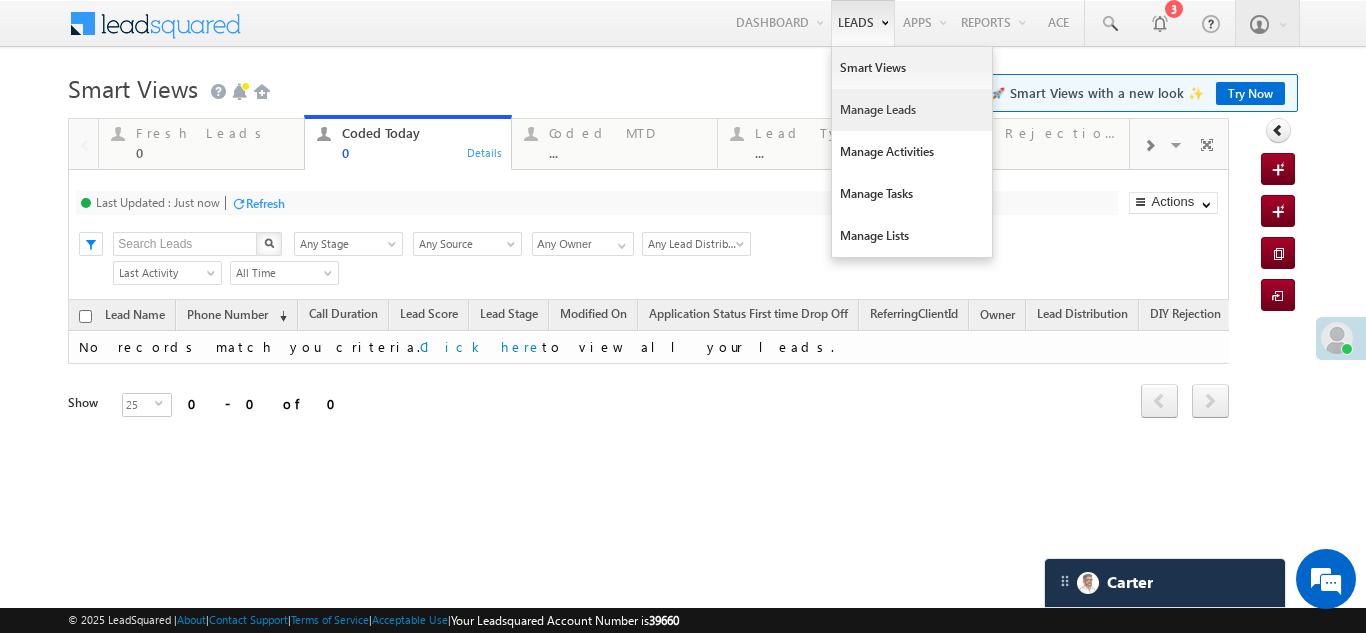 click on "Manage Leads" at bounding box center [912, 110] 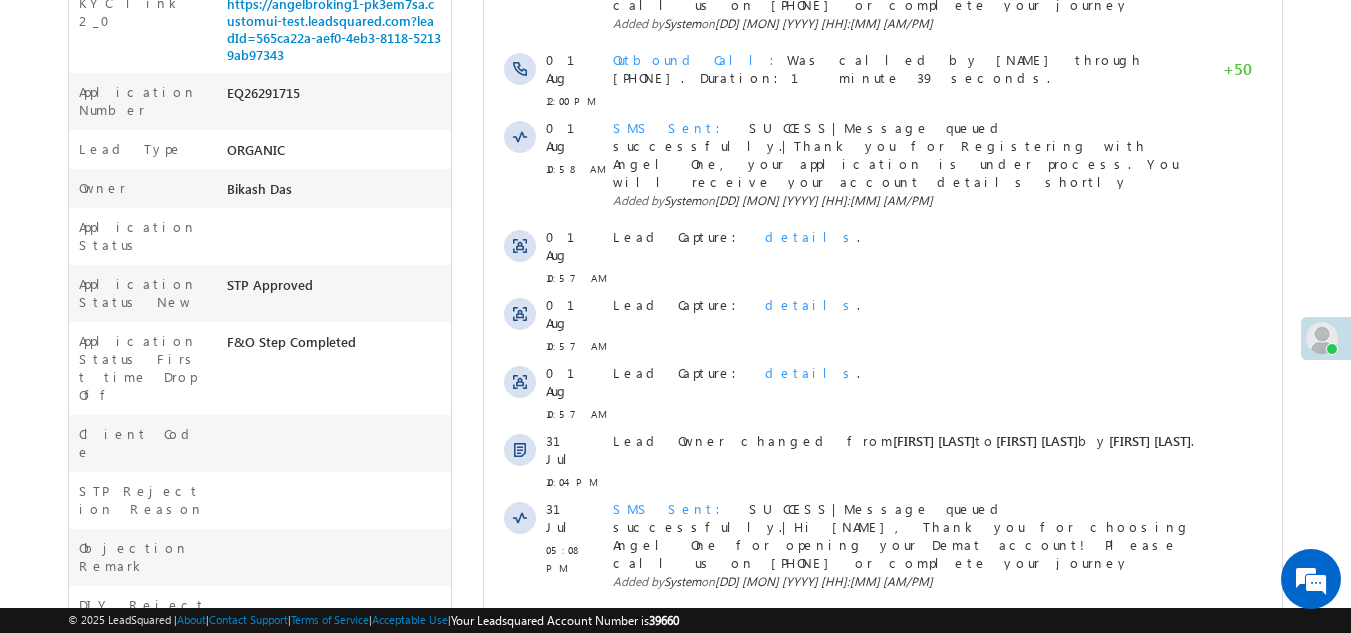 scroll, scrollTop: 602, scrollLeft: 0, axis: vertical 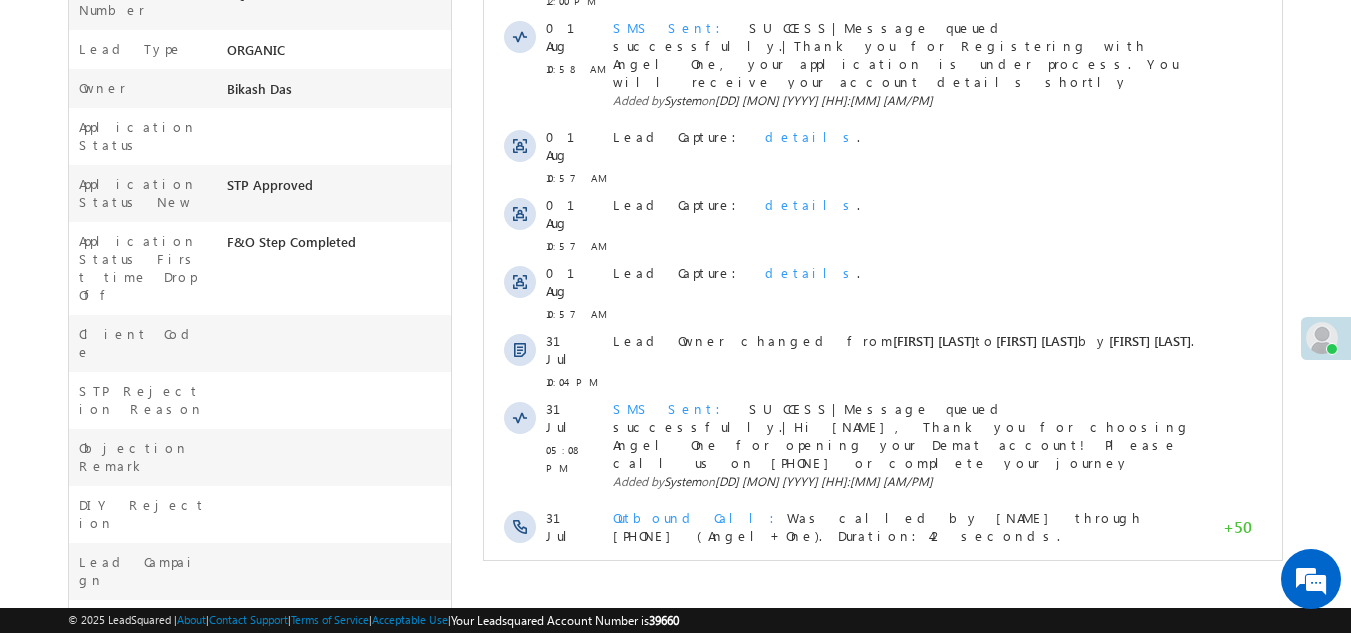 click on "Show More" at bounding box center [883, 621] 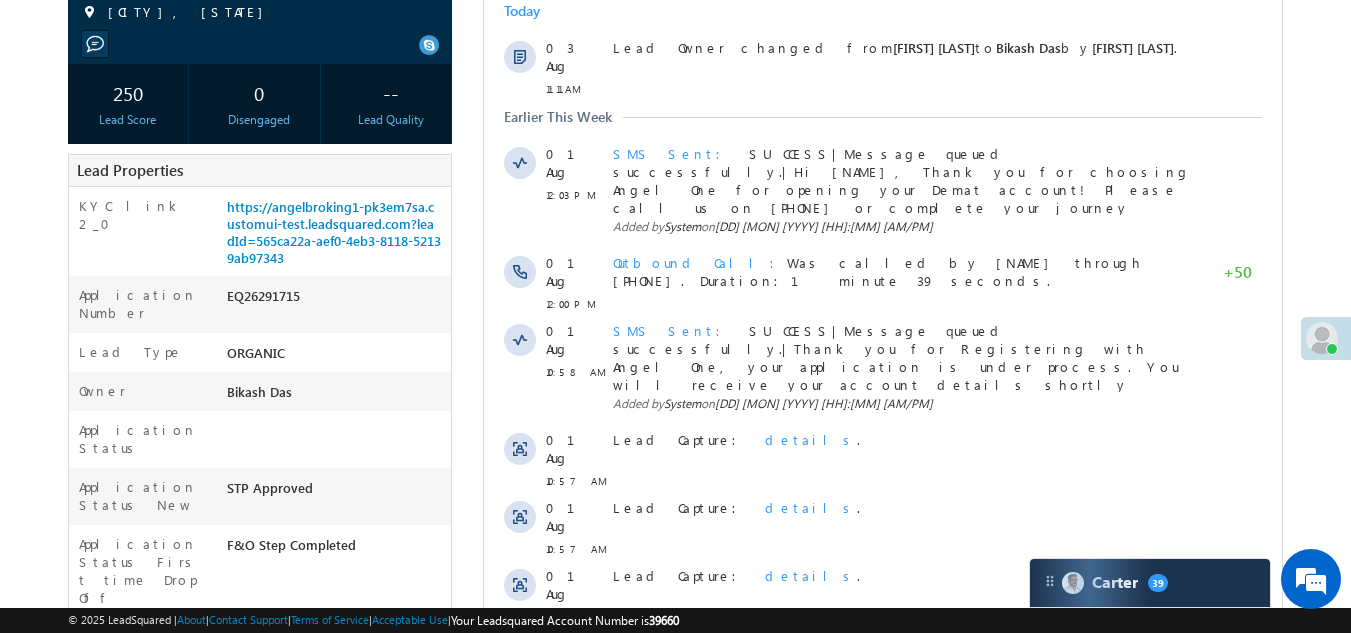 scroll, scrollTop: 102, scrollLeft: 0, axis: vertical 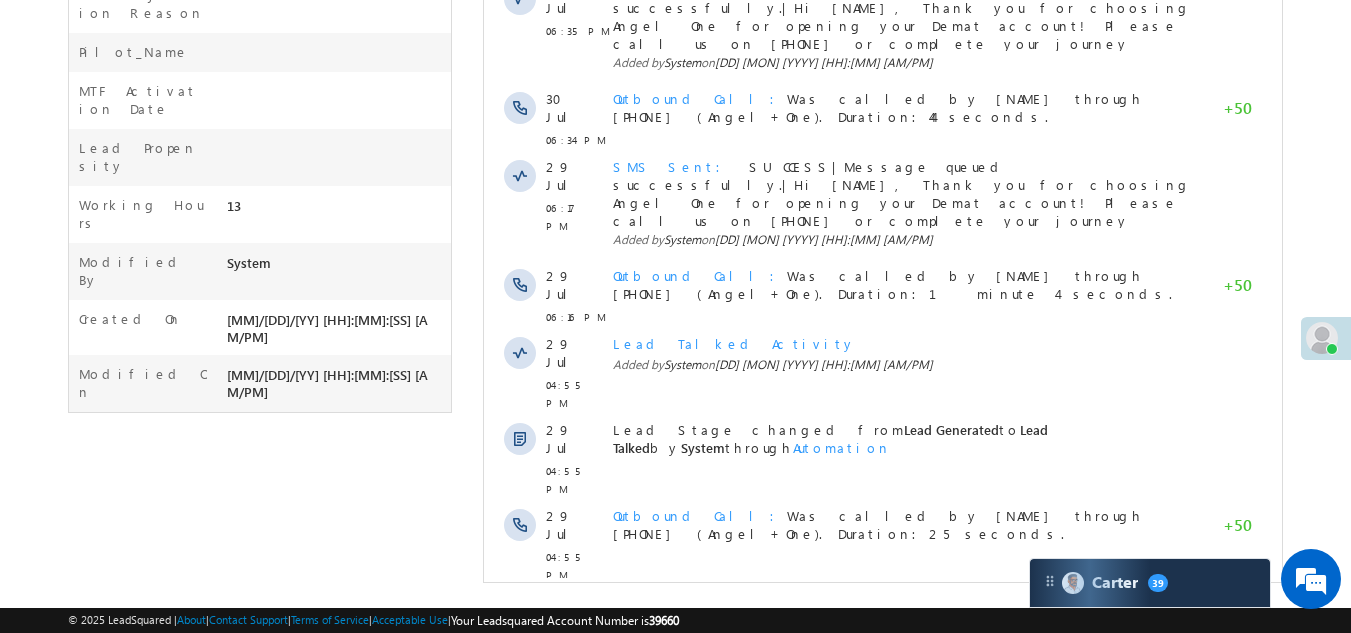 click on "Show More" at bounding box center [883, 837] 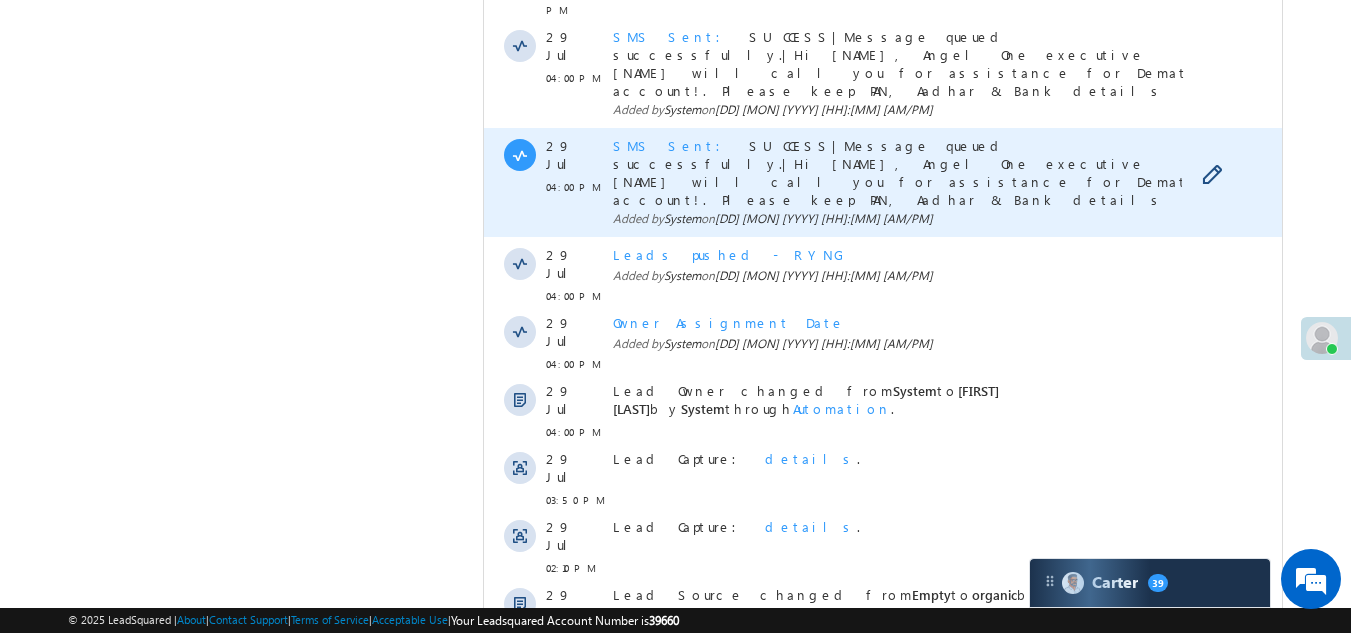scroll, scrollTop: 1923, scrollLeft: 0, axis: vertical 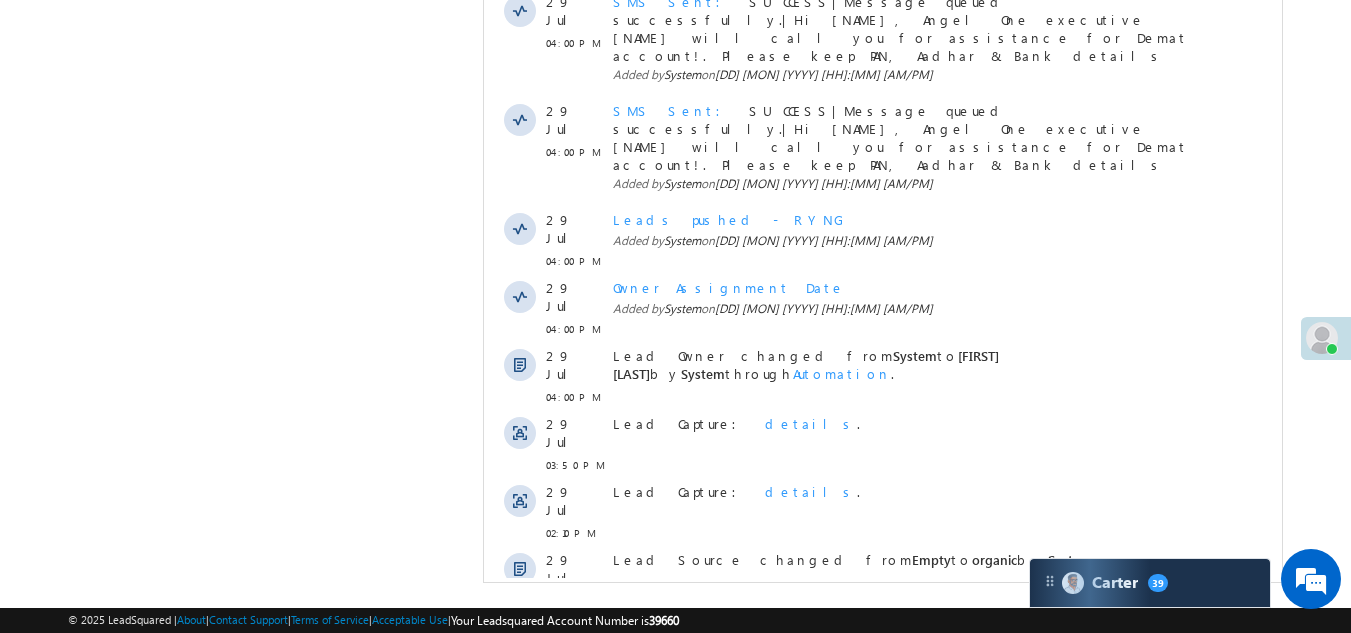 click on "Show More" at bounding box center (883, 917) 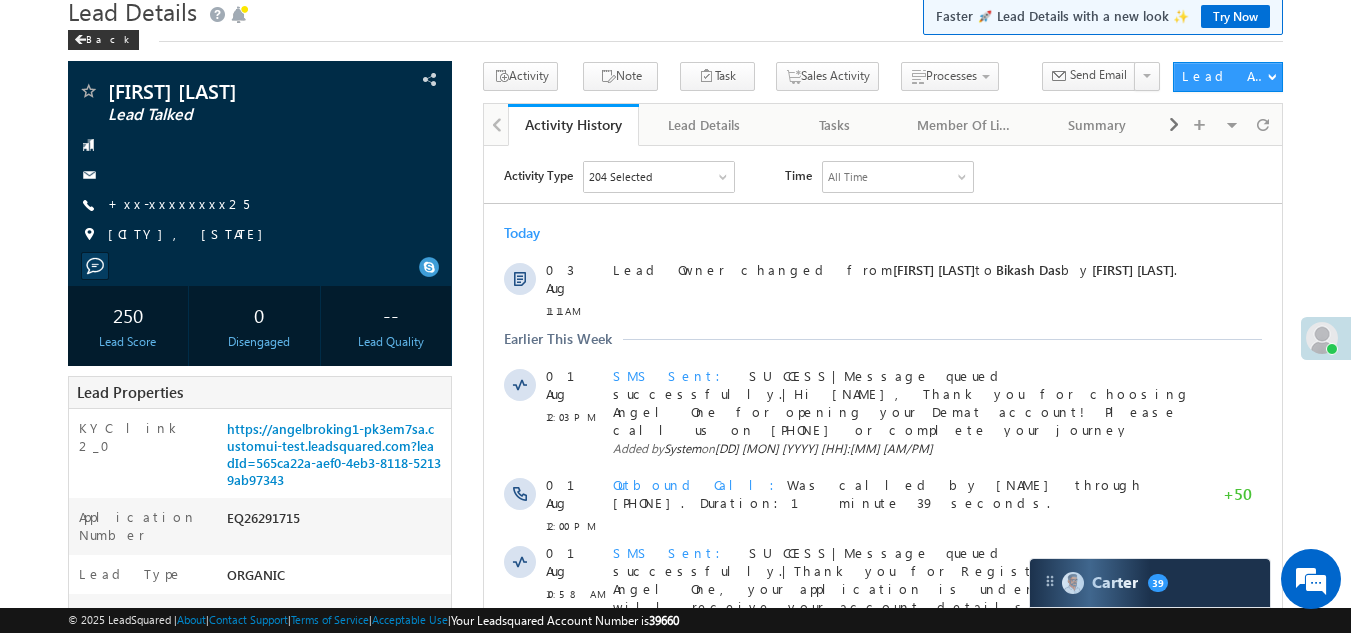 scroll, scrollTop: 0, scrollLeft: 0, axis: both 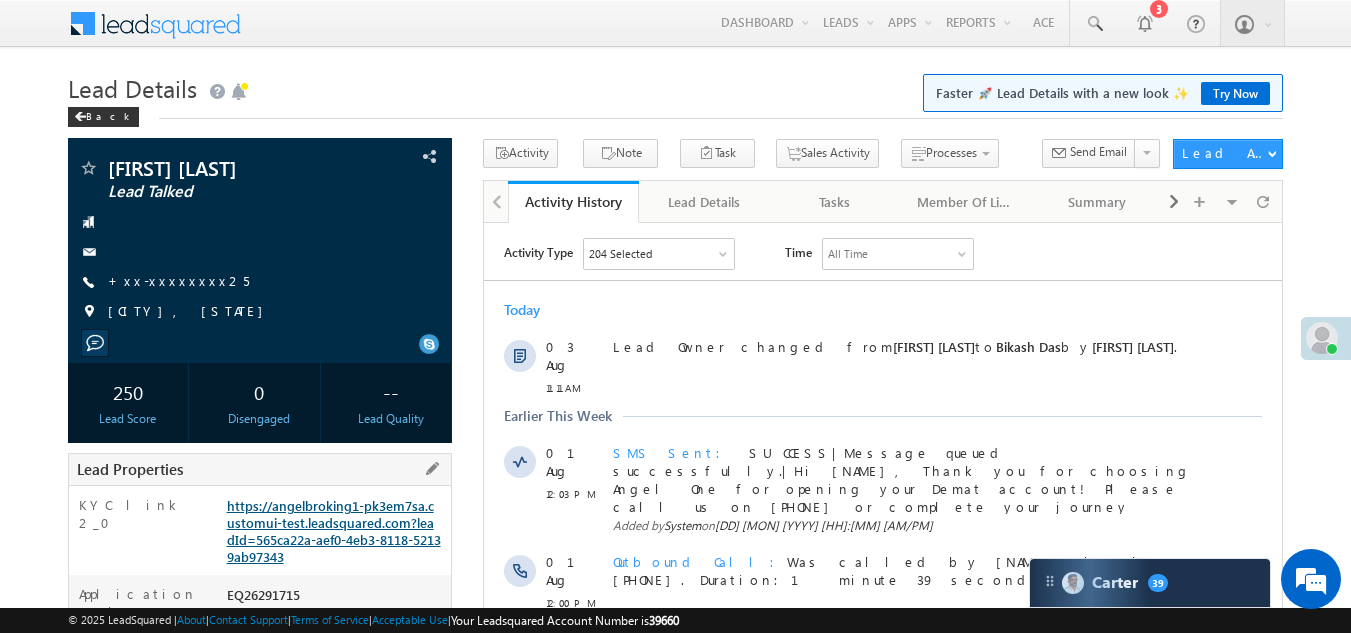click on "https://angelbroking1-pk3em7sa.customui-test.leadsquared.com?leadId=565ca22a-aef0-4eb3-8118-52139ab97343" at bounding box center [334, 531] 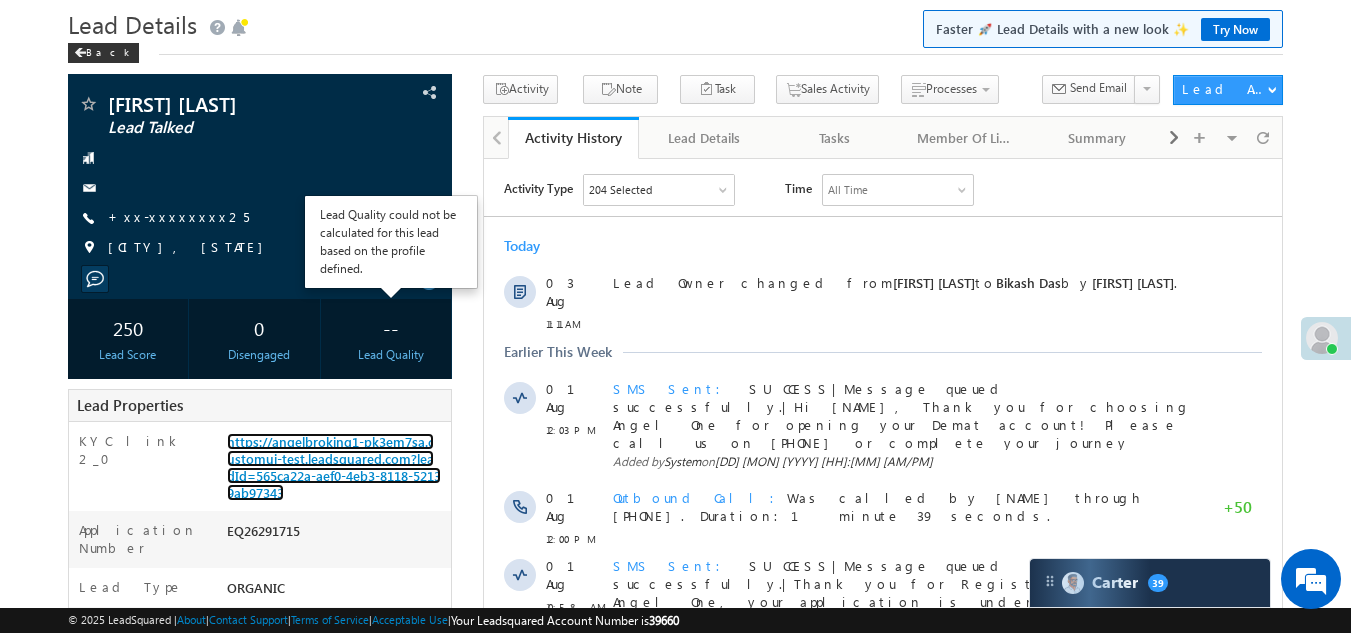 scroll, scrollTop: 100, scrollLeft: 0, axis: vertical 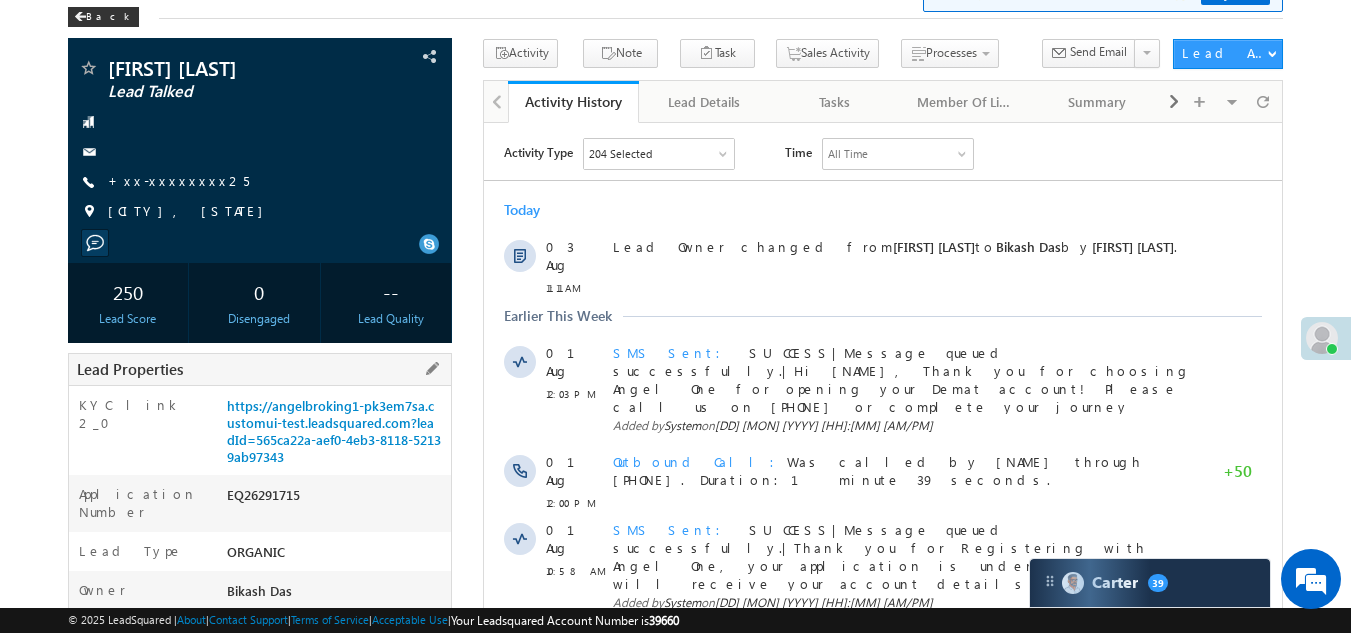 drag, startPoint x: 227, startPoint y: 494, endPoint x: 318, endPoint y: 489, distance: 91.13726 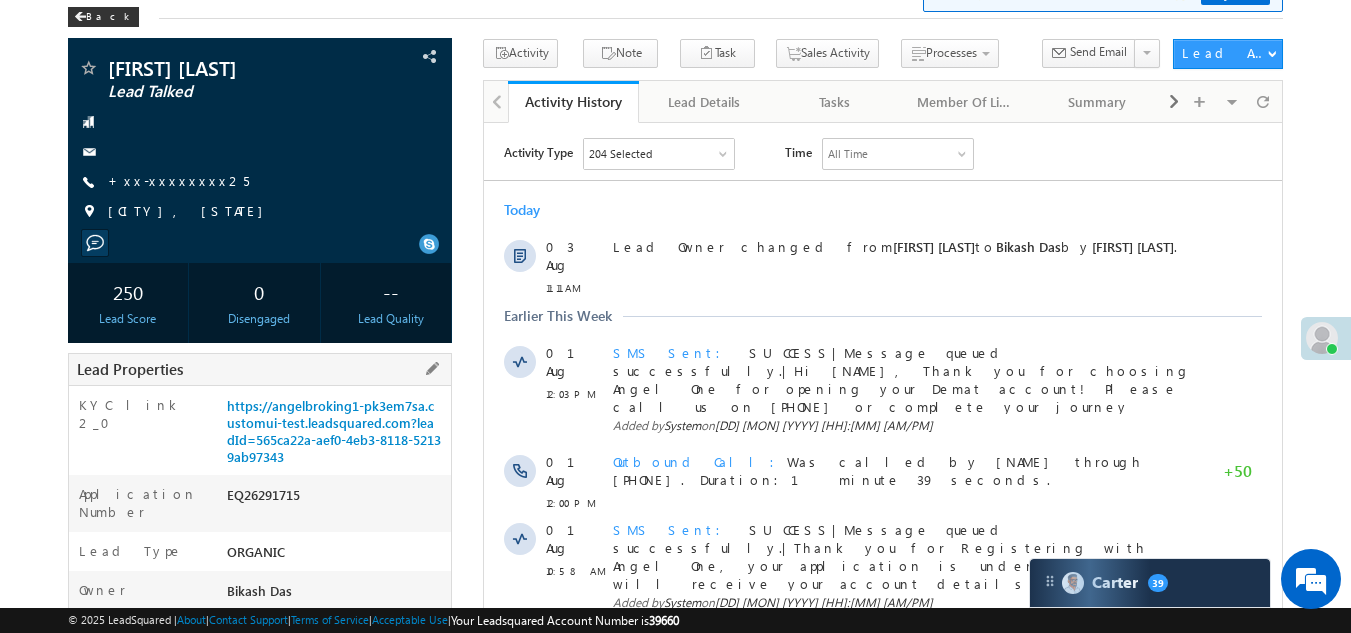 copy on "EQ26291715" 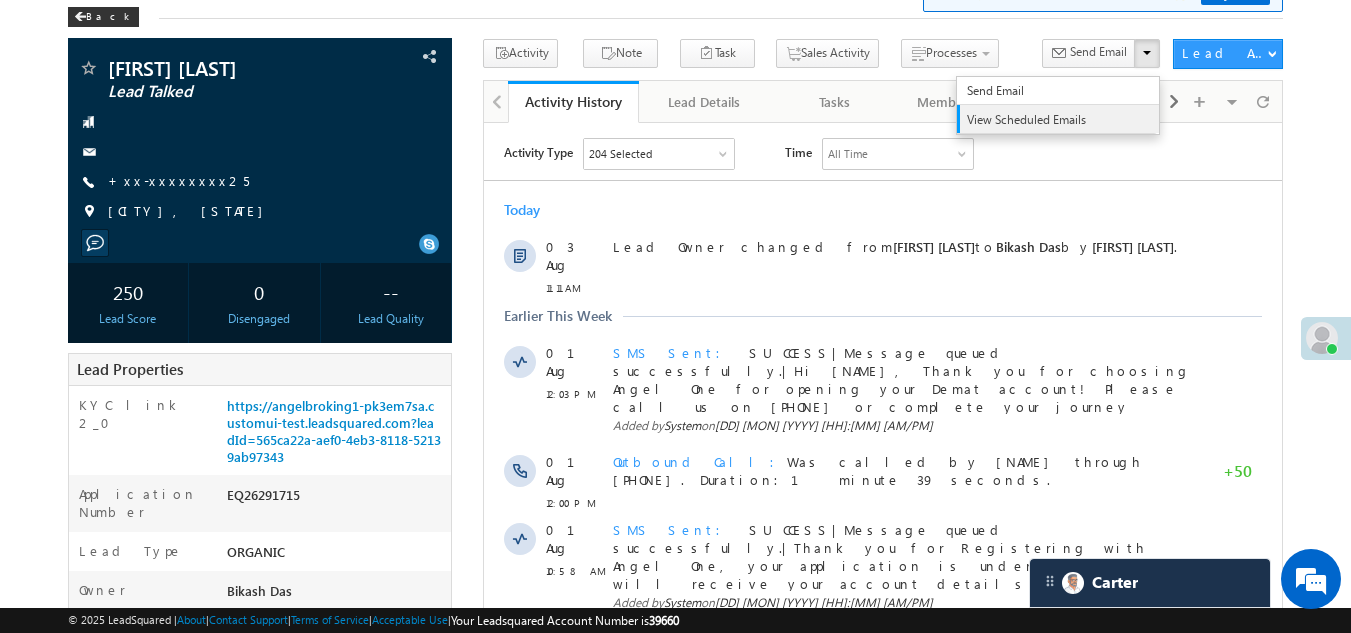 scroll, scrollTop: 0, scrollLeft: 0, axis: both 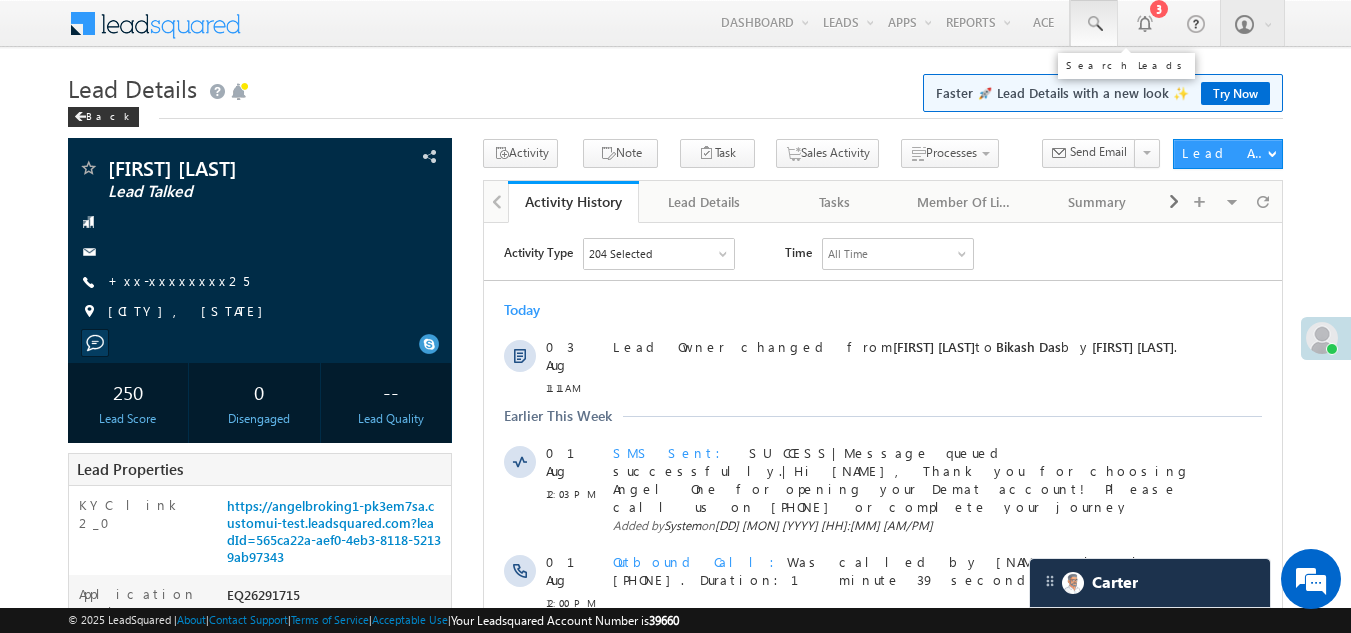 click at bounding box center (1094, 24) 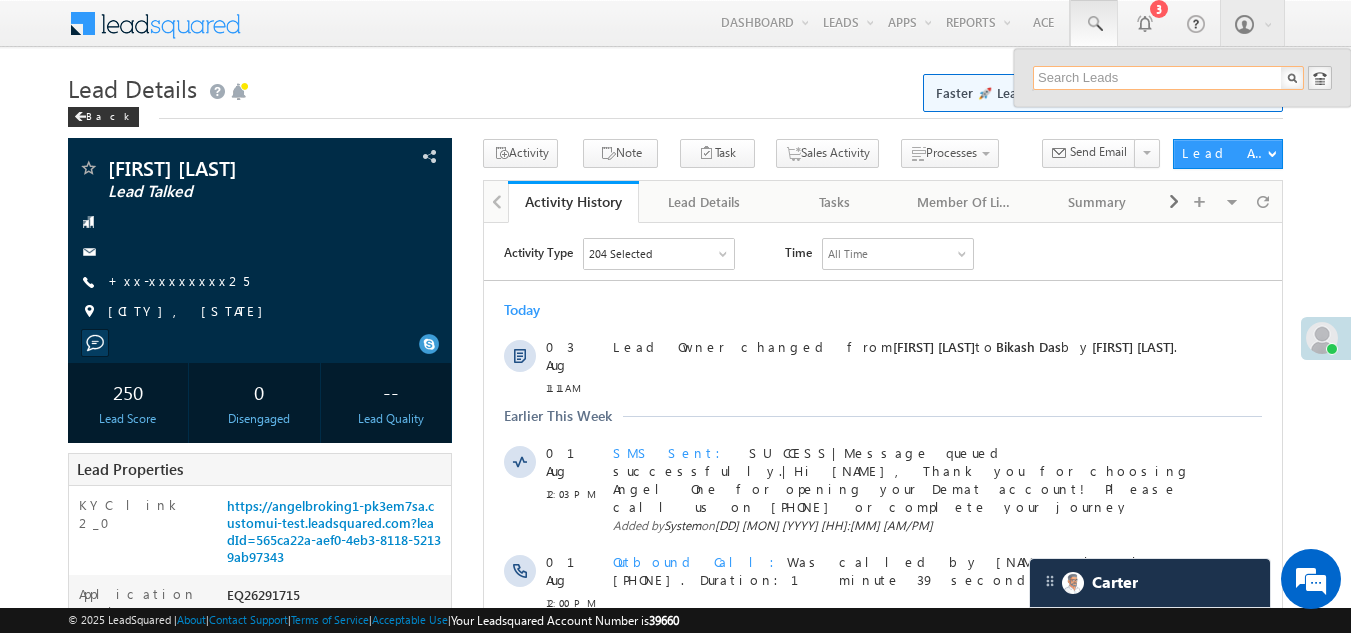 paste on "EQ26300727" 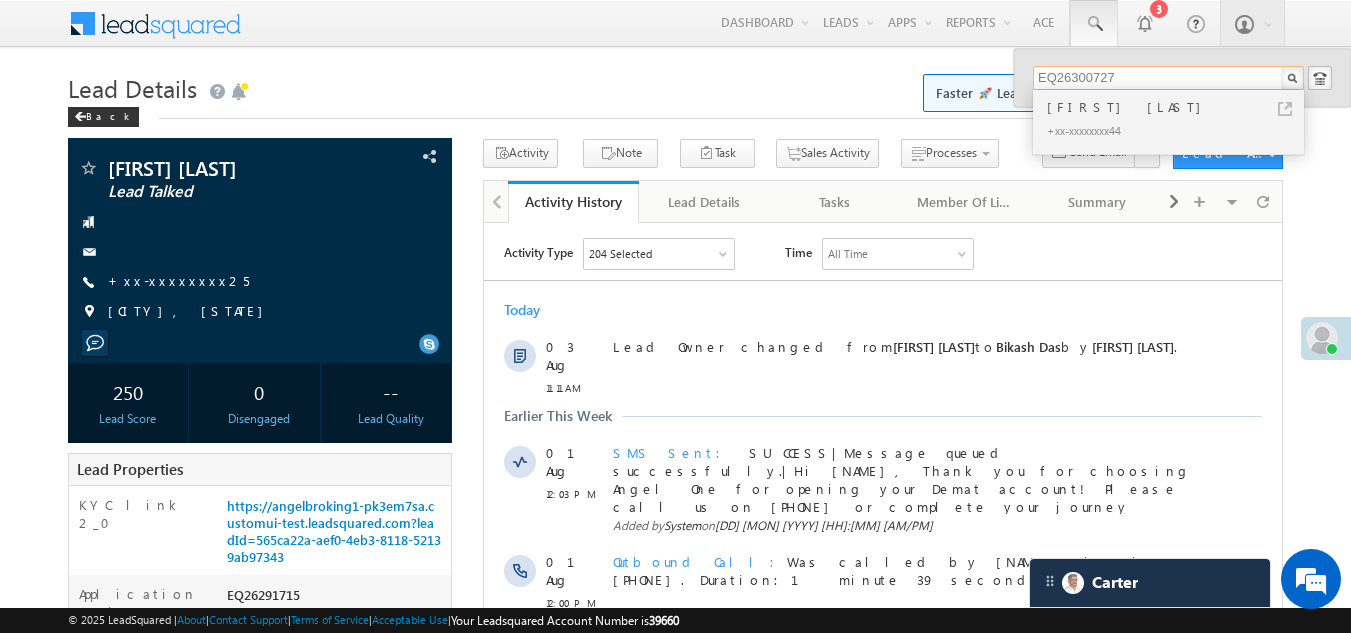 type on "EQ26300727" 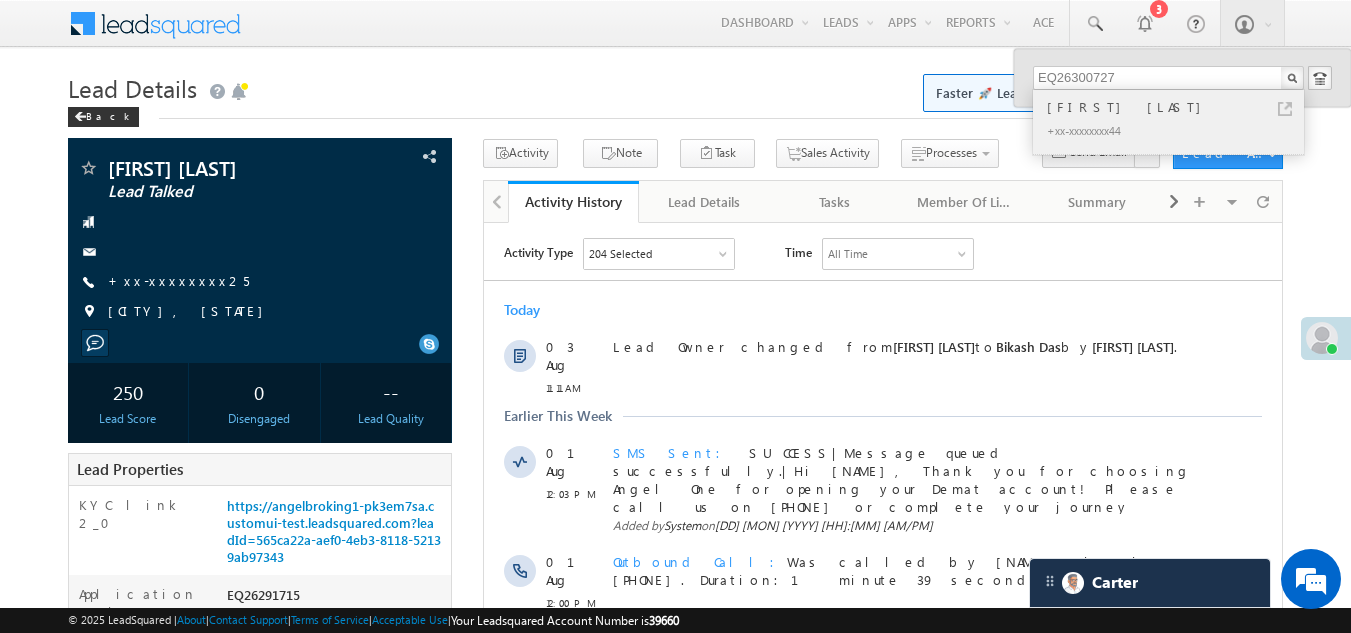 click on "VIRENDRA KUMAR SINGH" at bounding box center [1177, 107] 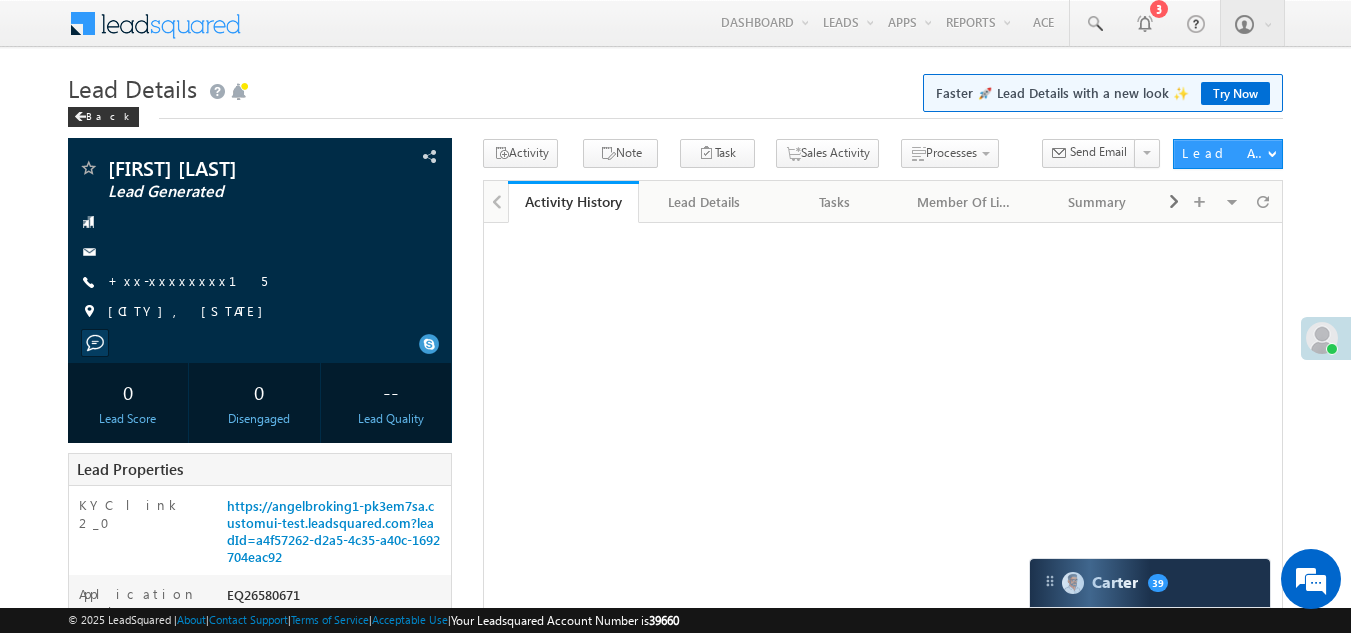 scroll, scrollTop: 0, scrollLeft: 0, axis: both 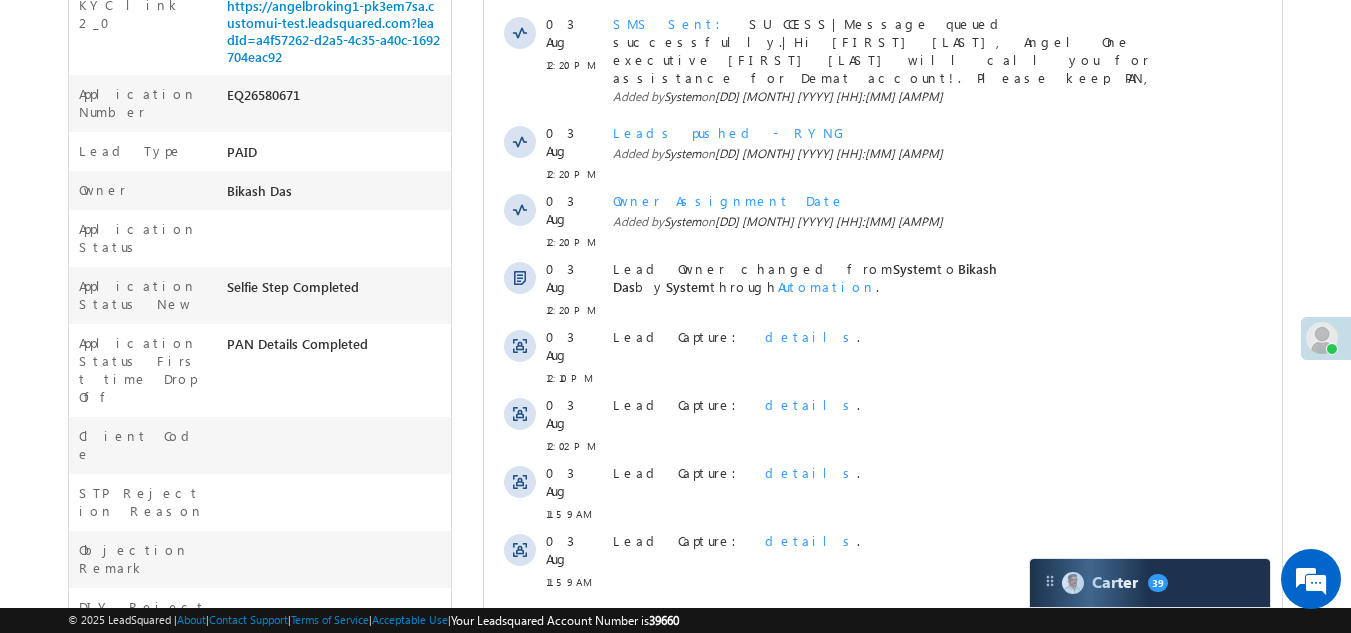 click on "Show More" at bounding box center [883, 626] 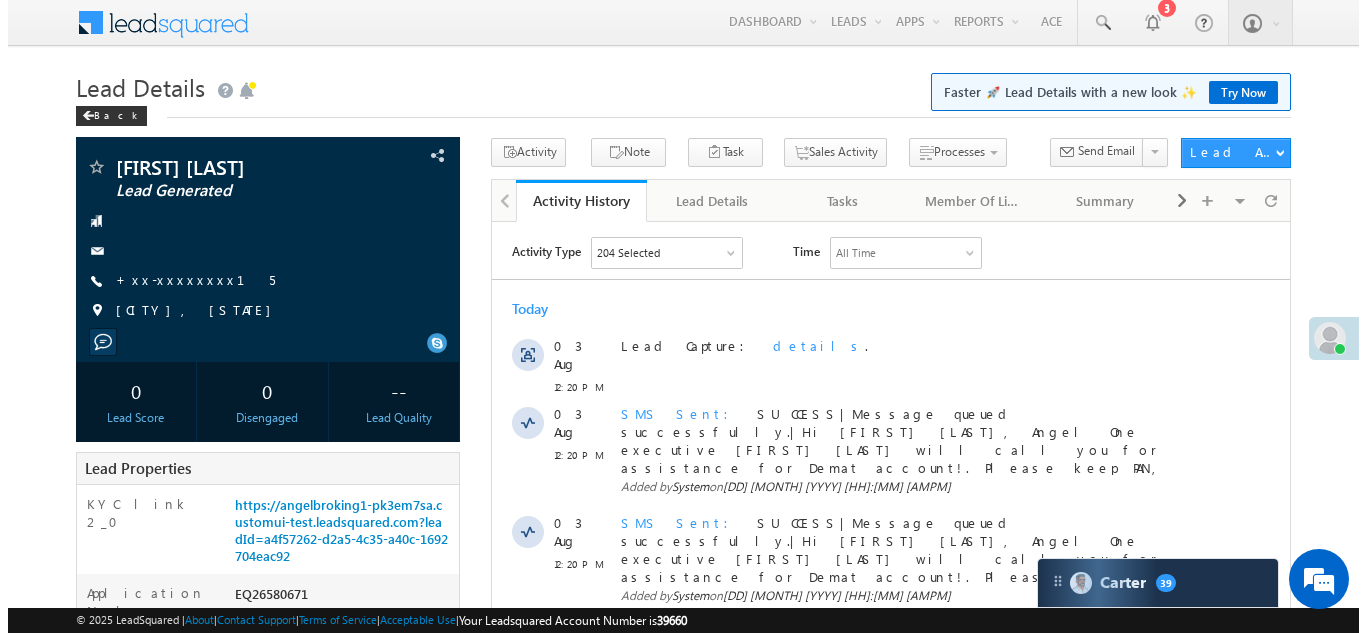 scroll, scrollTop: 0, scrollLeft: 0, axis: both 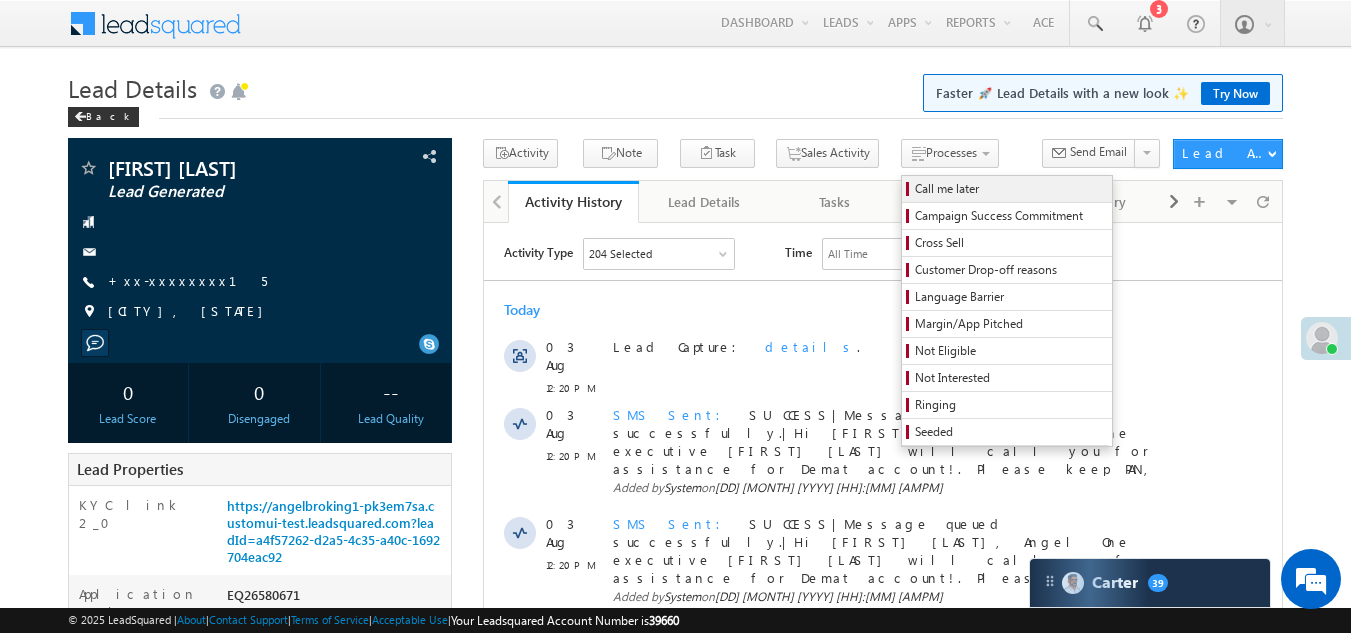 click on "Call me later" at bounding box center (1010, 189) 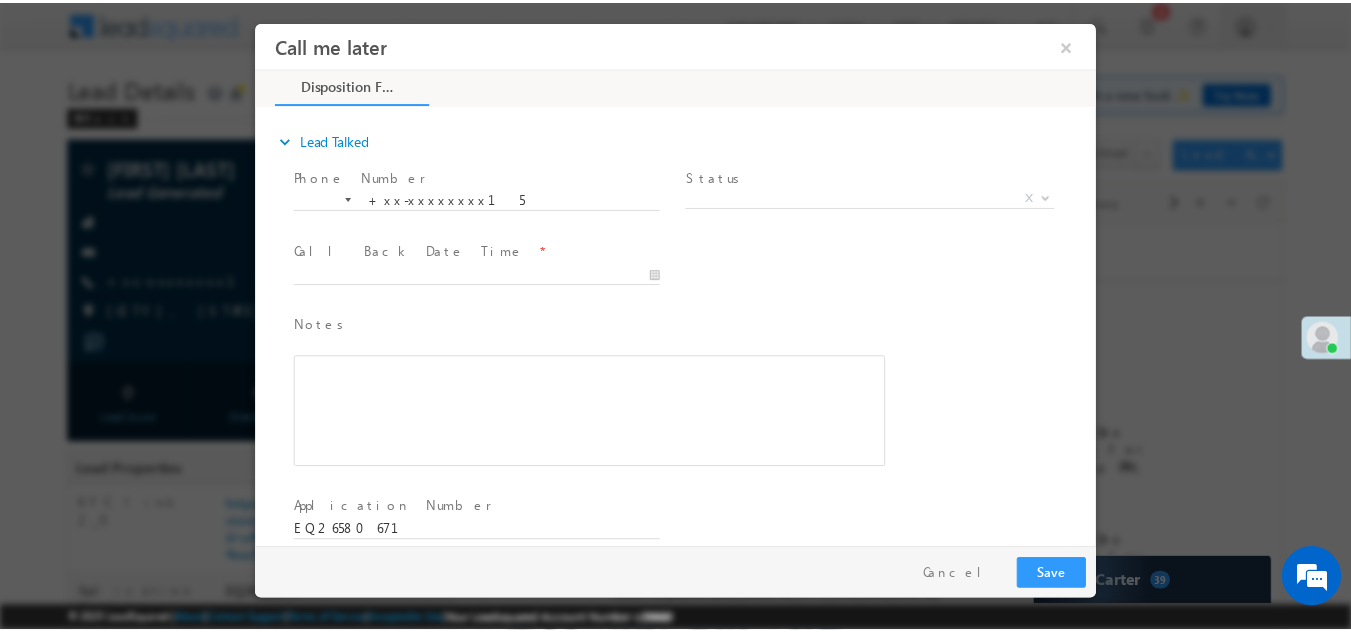 scroll, scrollTop: 0, scrollLeft: 0, axis: both 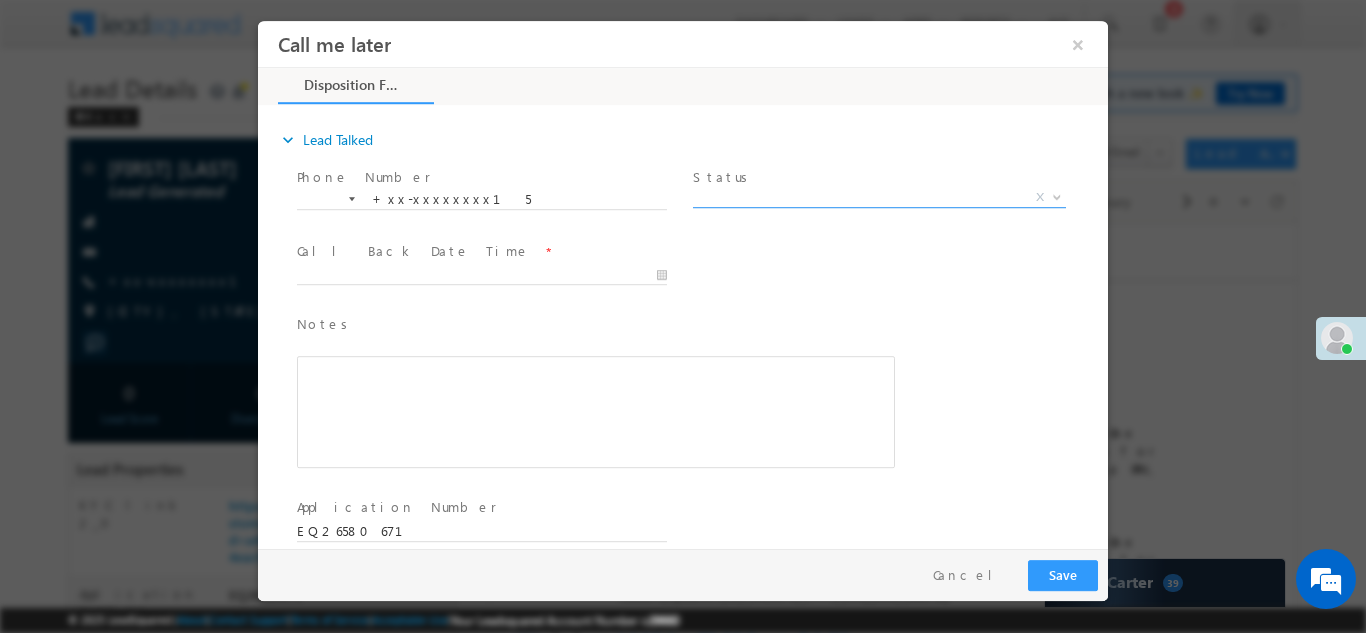 click on "X" at bounding box center (879, 197) 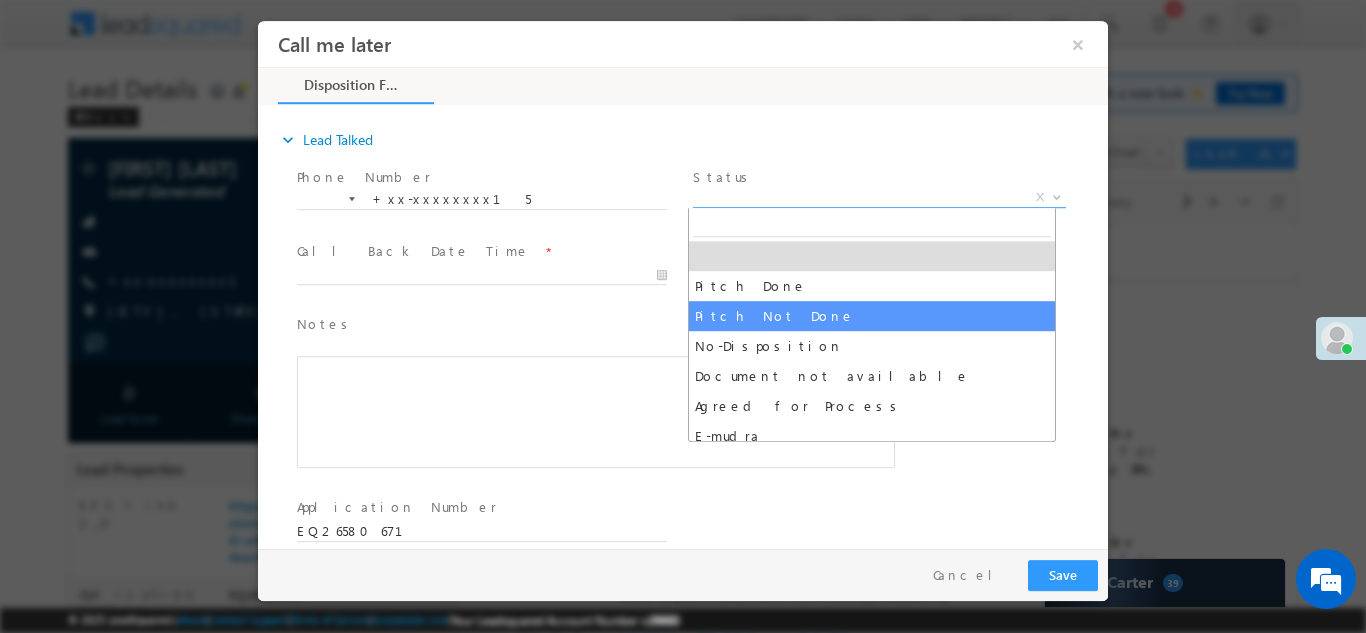 select on "Pitch Not Done" 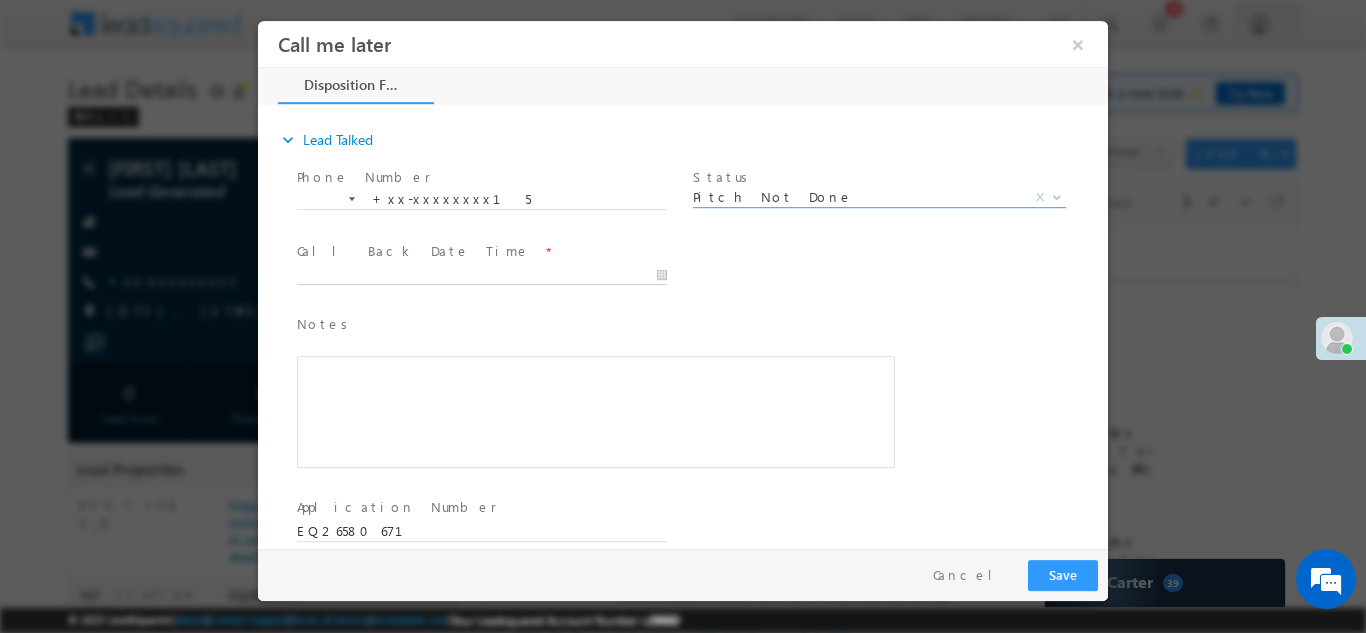 type on "08/03/25 12:25 PM" 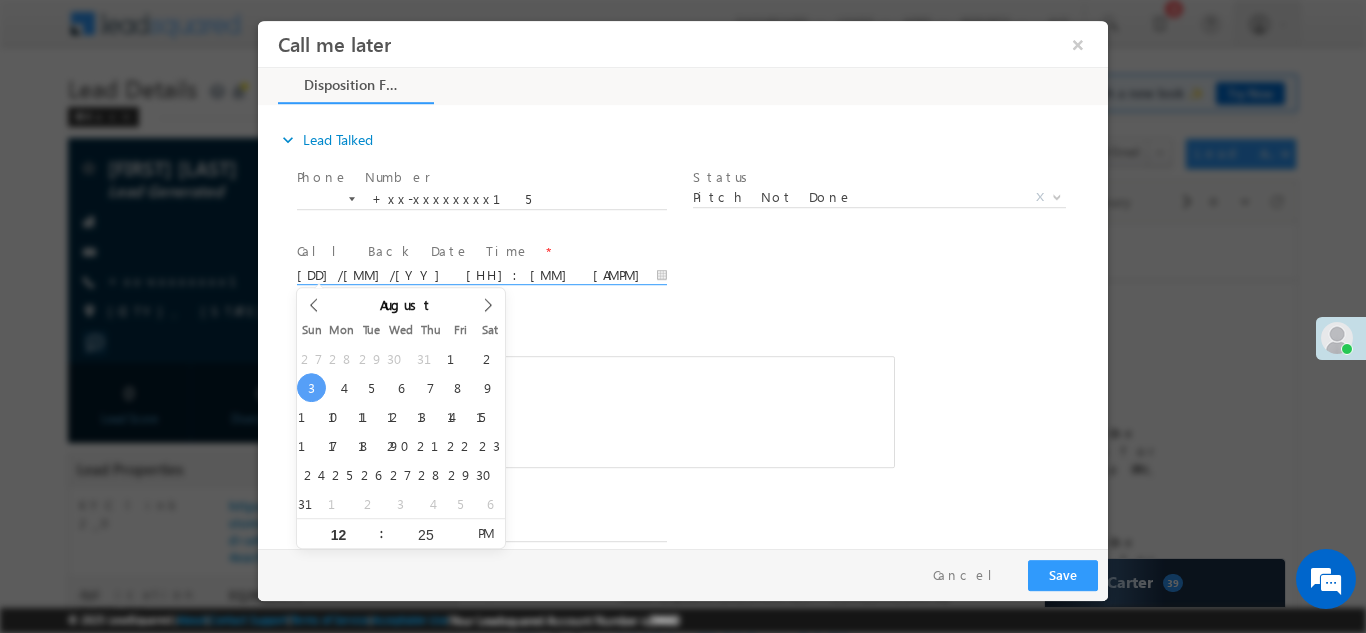 click on "Call me later
×" at bounding box center (683, 284) 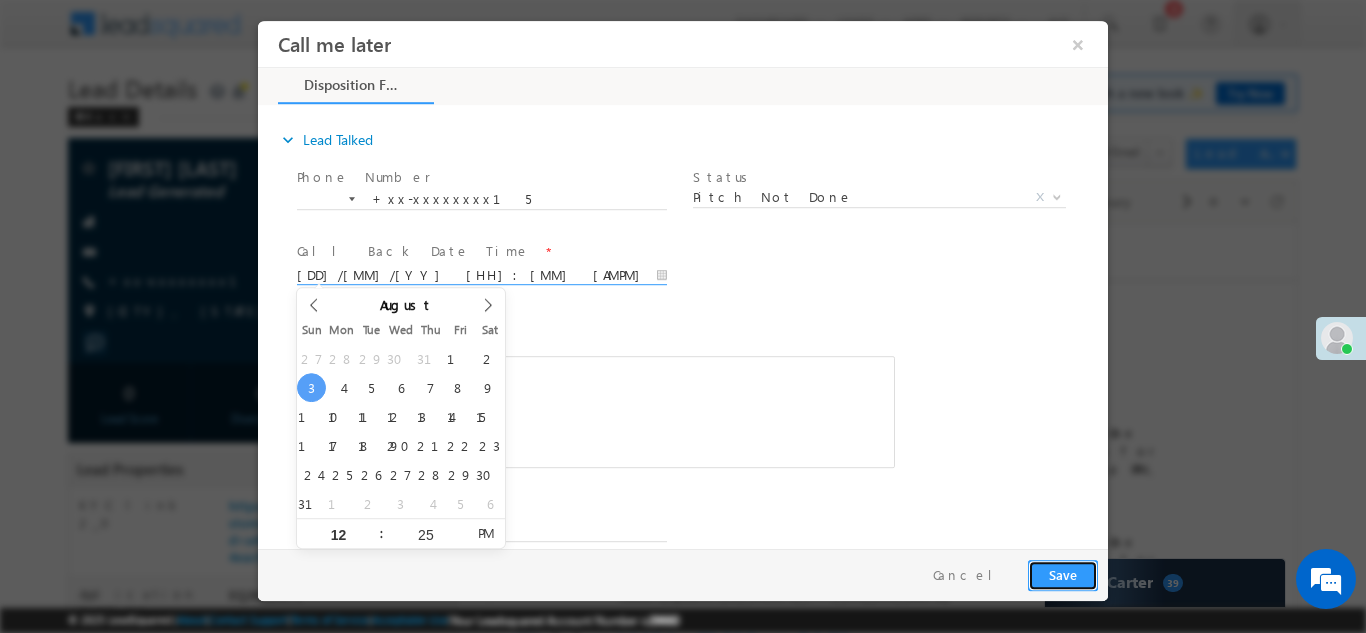 click on "Save" at bounding box center [1063, 574] 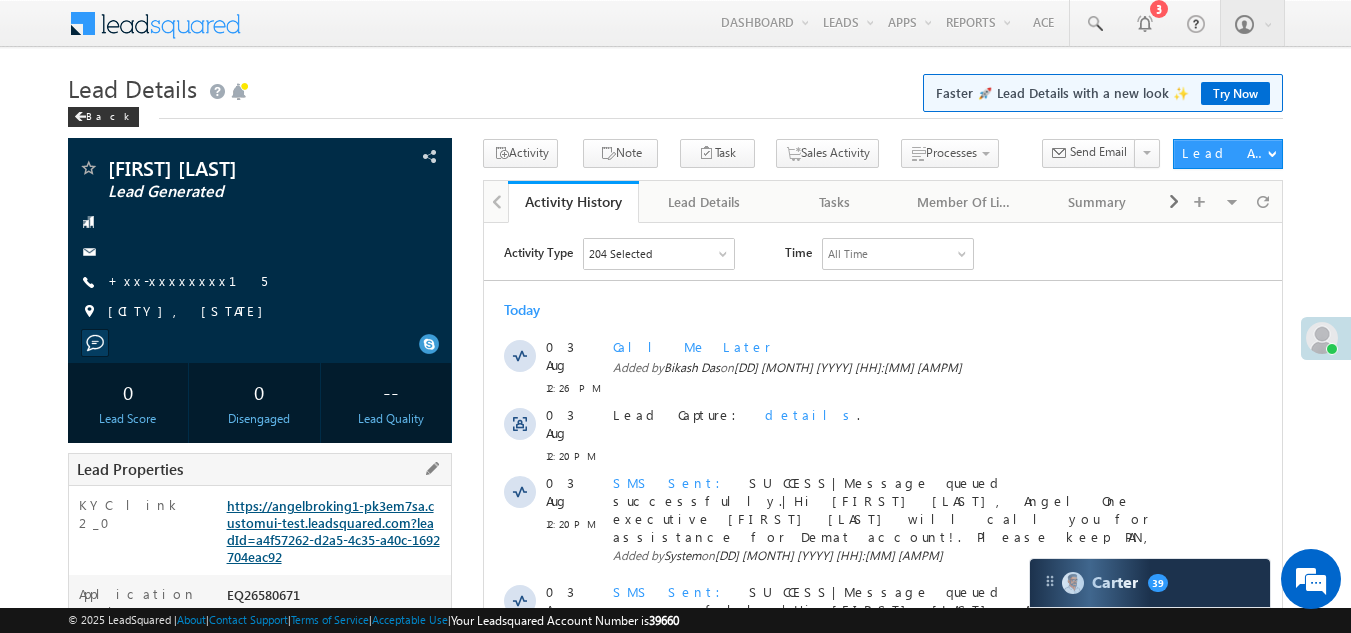 click on "https://angelbroking1-pk3em7sa.customui-test.leadsquared.com?leadId=a4f57262-d2a5-4c35-a40c-1692704eac92" at bounding box center (333, 531) 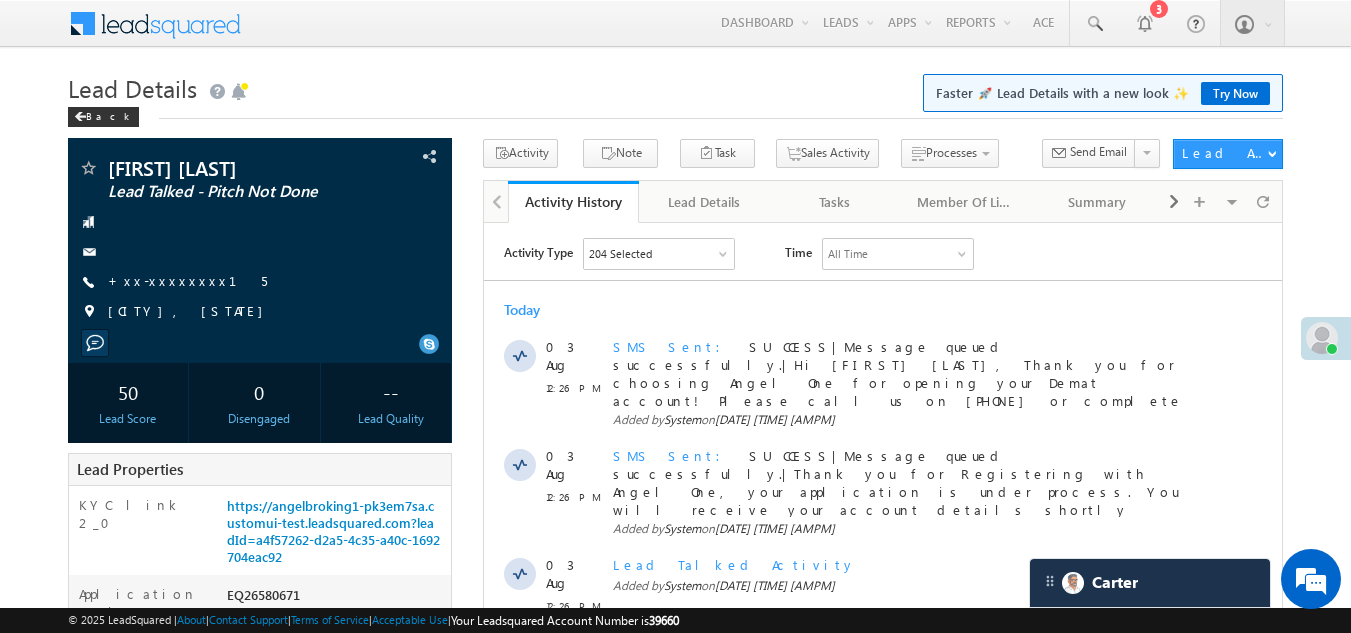 scroll, scrollTop: 0, scrollLeft: 0, axis: both 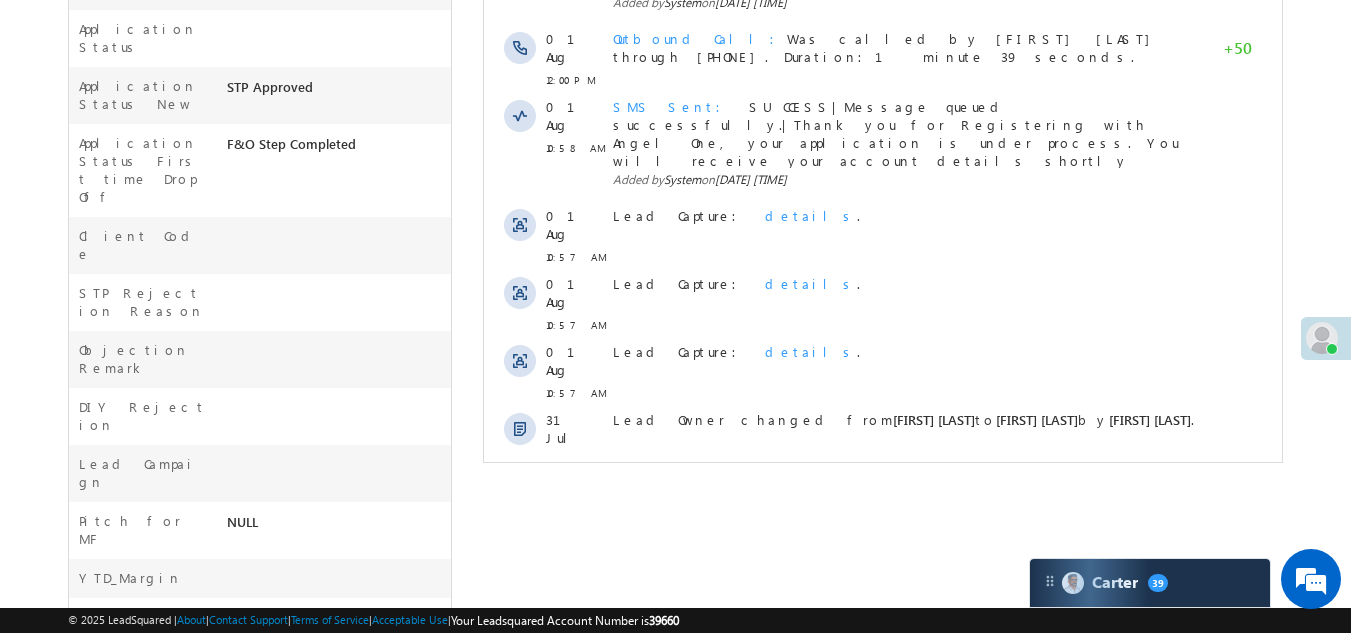 click on "Show More" at bounding box center [883, 505] 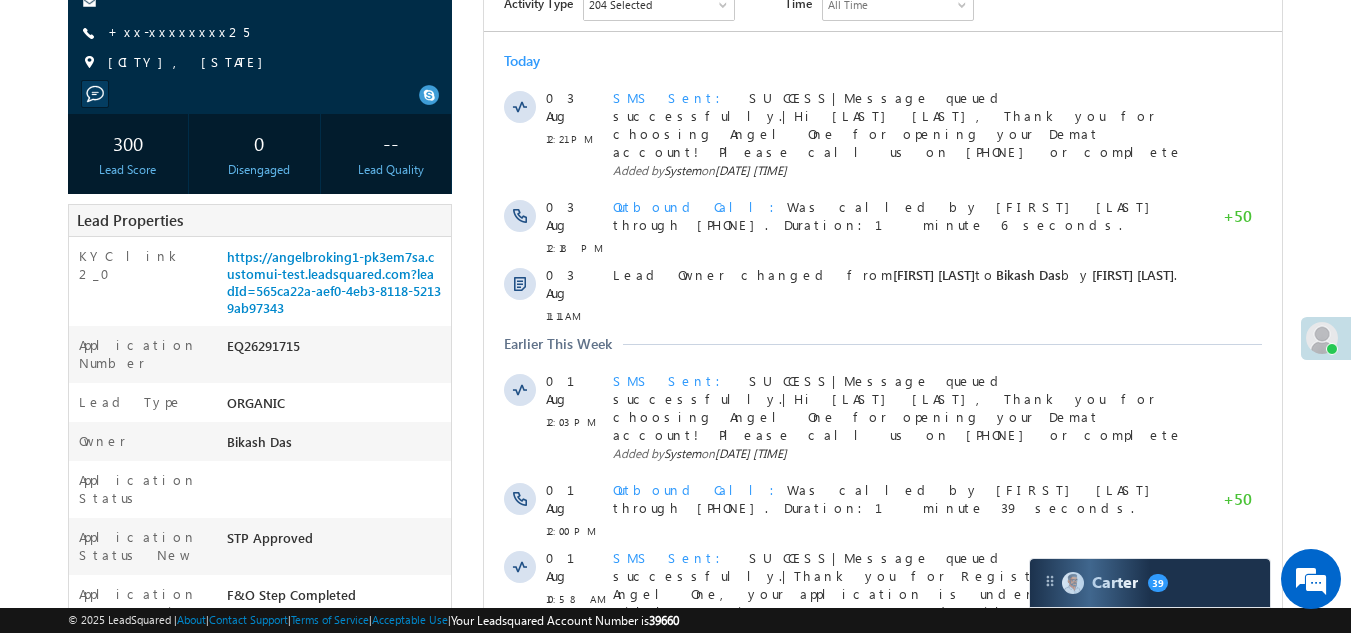 scroll, scrollTop: 200, scrollLeft: 0, axis: vertical 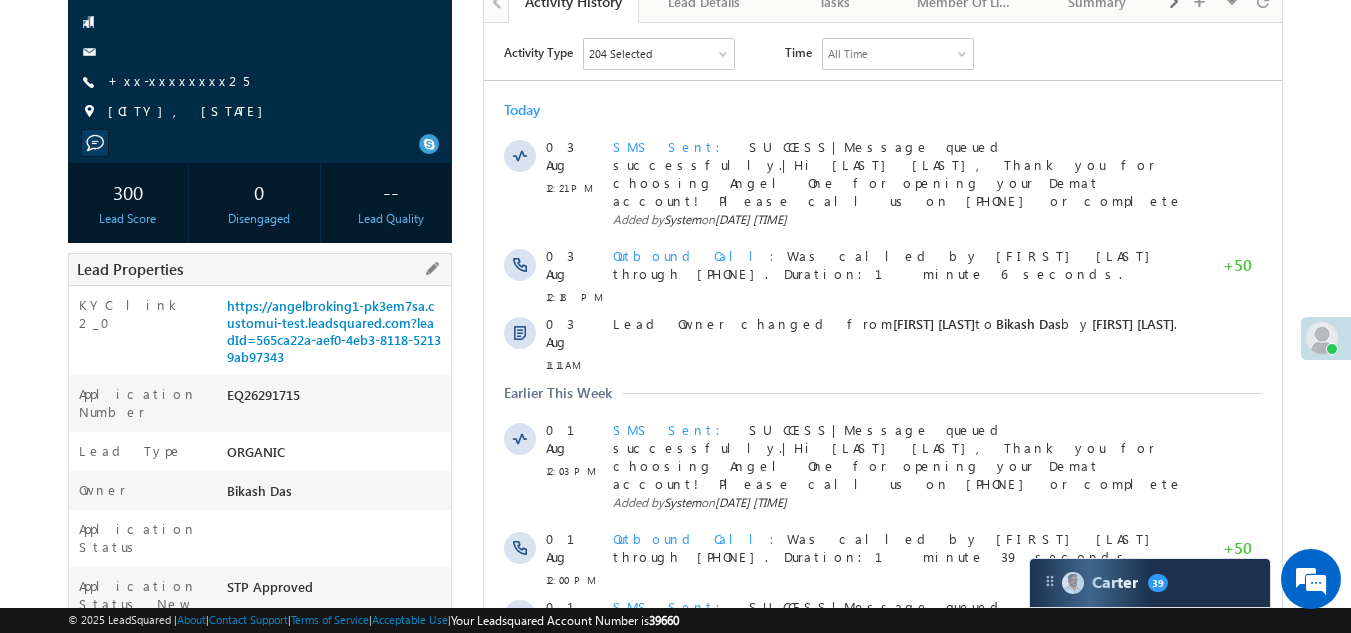drag, startPoint x: 227, startPoint y: 392, endPoint x: 323, endPoint y: 395, distance: 96.04687 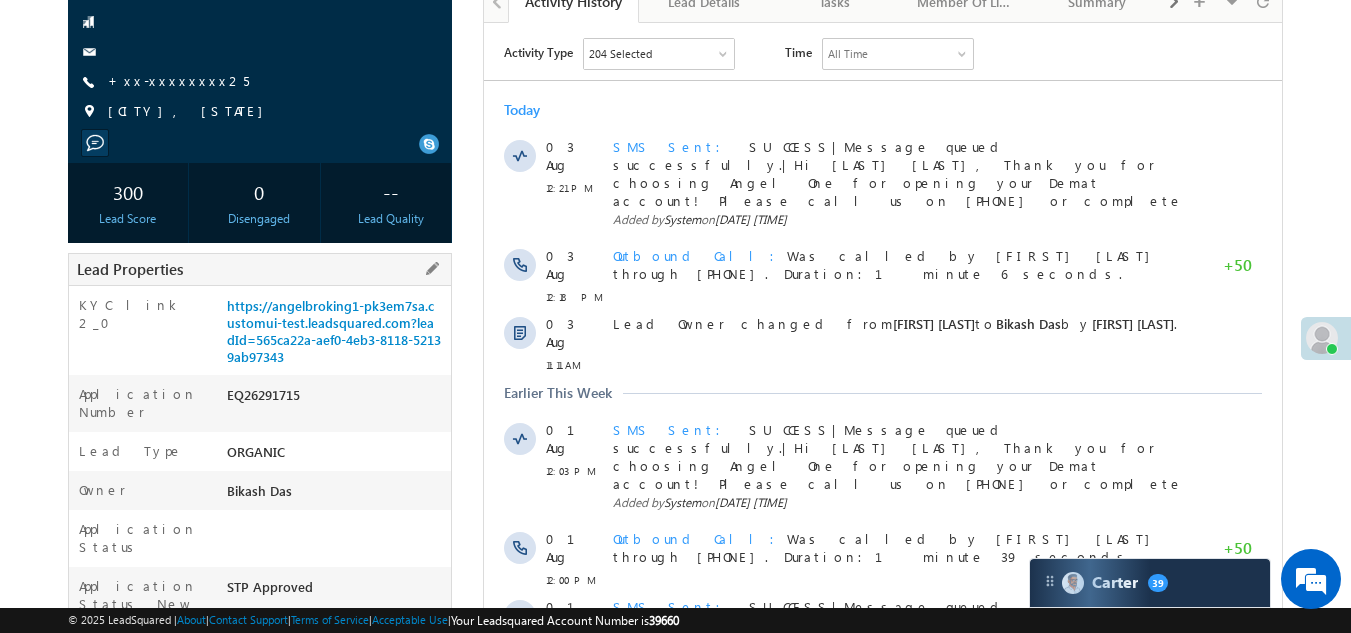 click on "EQ26291715" at bounding box center (337, 399) 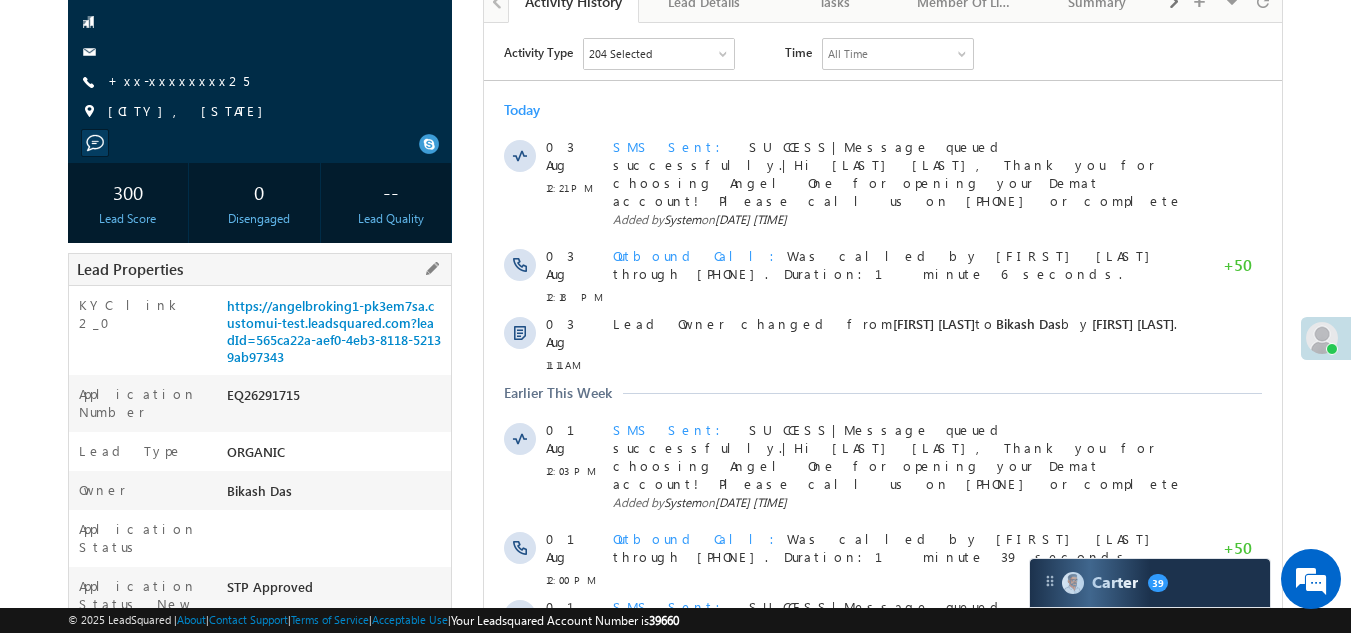 copy on "EQ26291715" 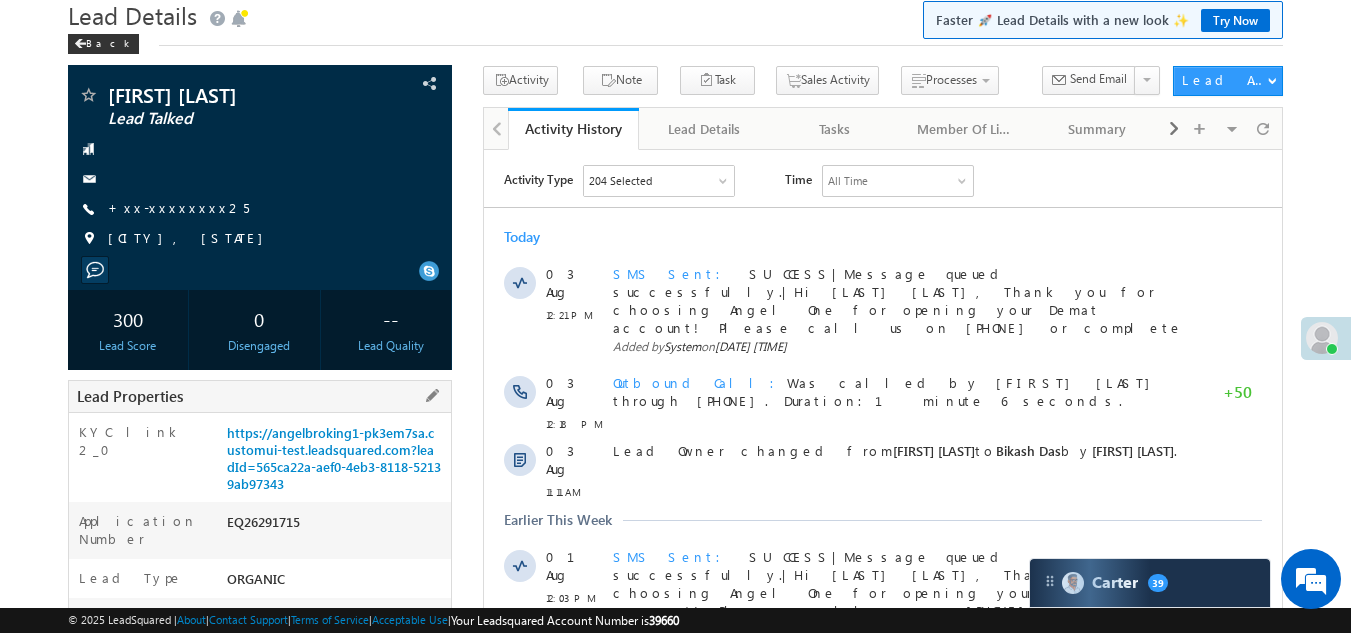 scroll, scrollTop: 0, scrollLeft: 0, axis: both 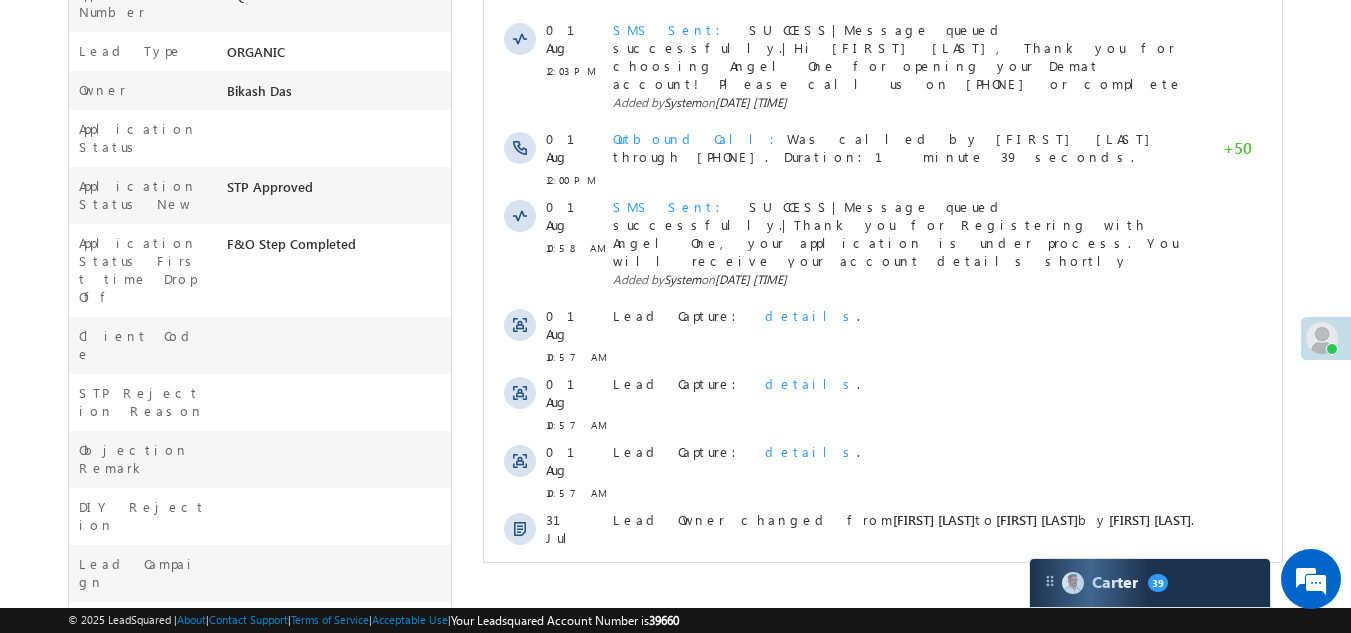 click on "Show More" at bounding box center (883, 605) 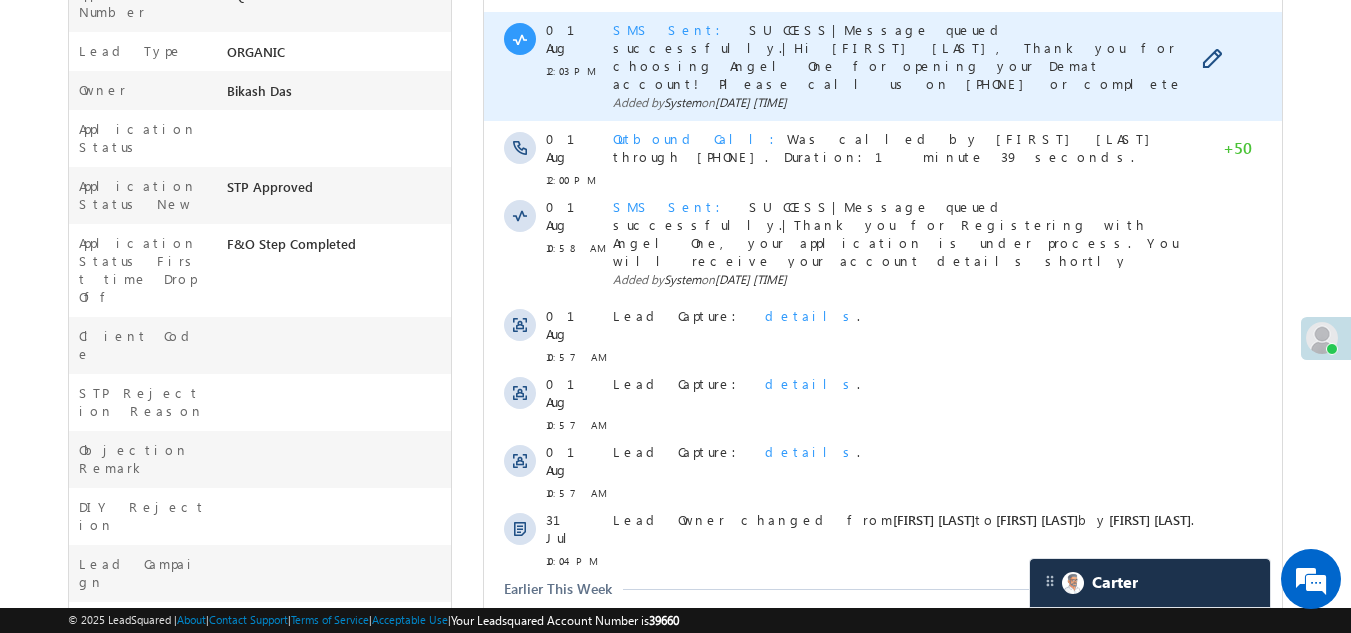 scroll, scrollTop: 0, scrollLeft: 0, axis: both 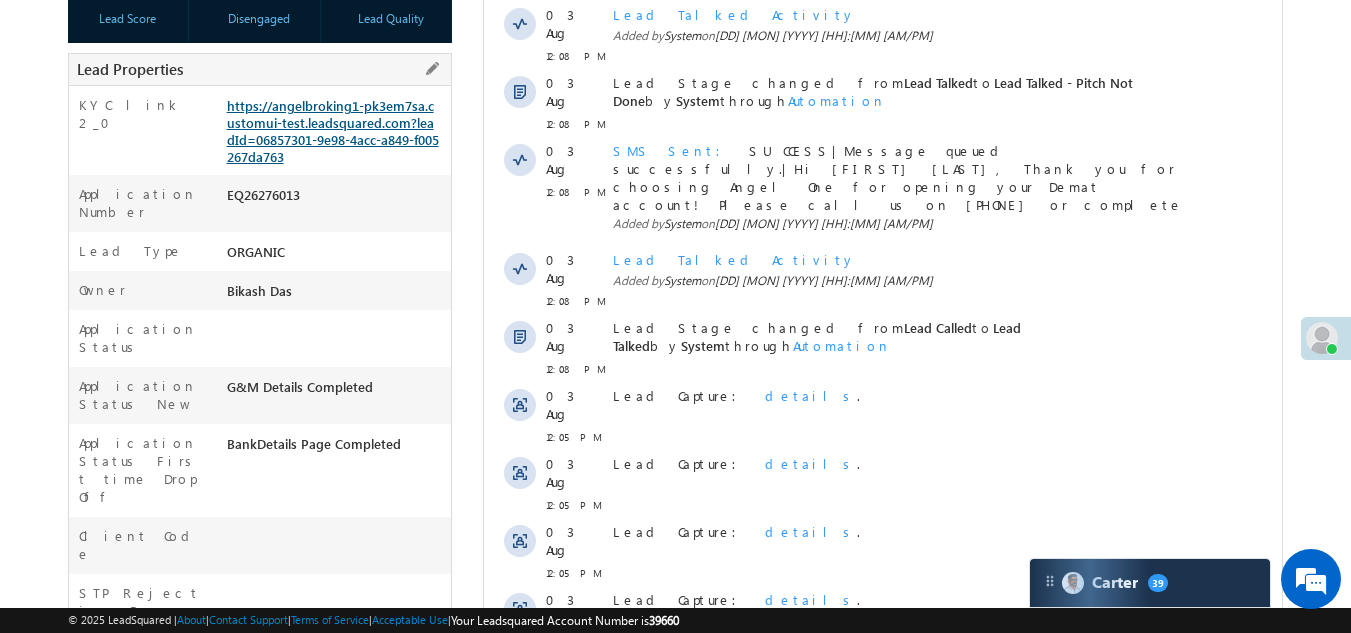 click on "https://angelbroking1-pk3em7sa.customui-test.leadsquared.com?leadId=06857301-9e98-4acc-a849-f005267da763" at bounding box center [333, 131] 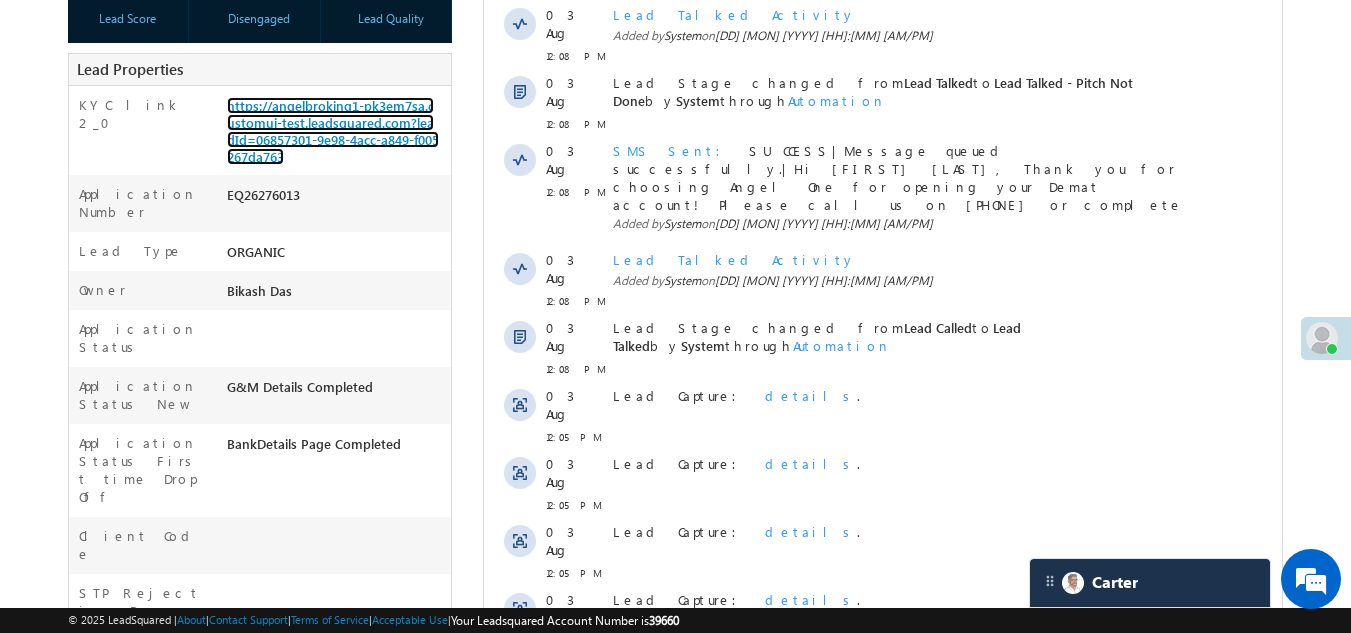 scroll, scrollTop: 0, scrollLeft: 0, axis: both 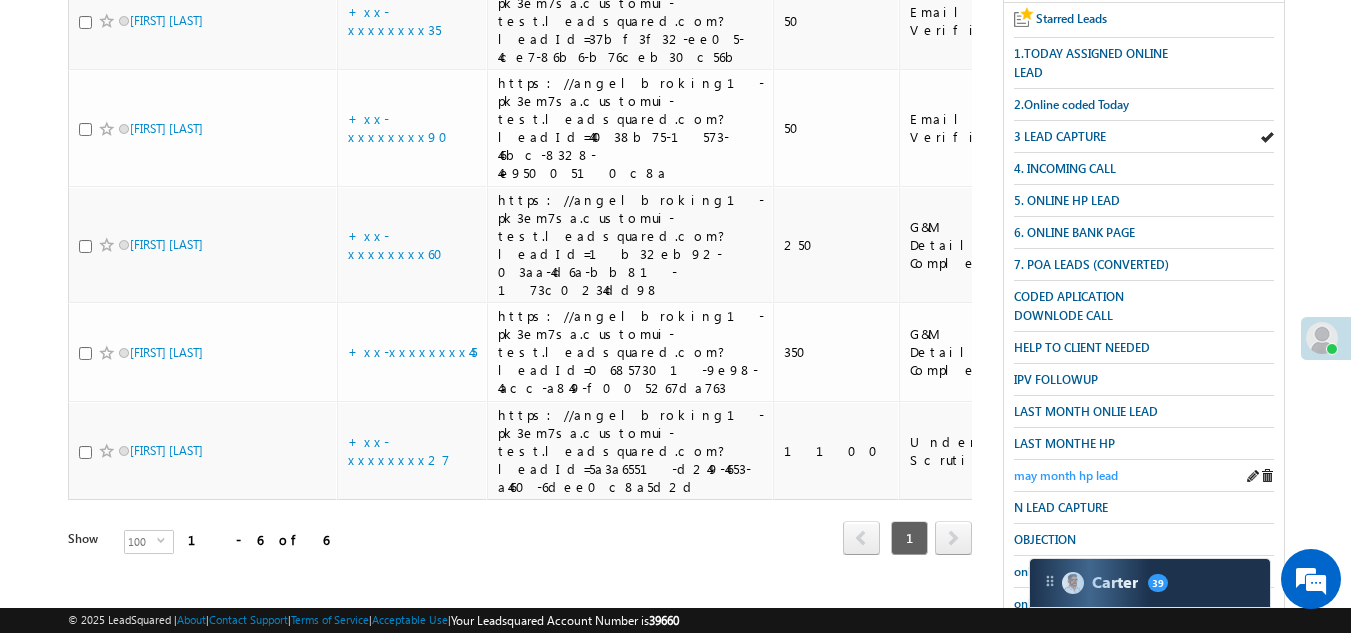 click on "may month hp lead" at bounding box center (1066, 475) 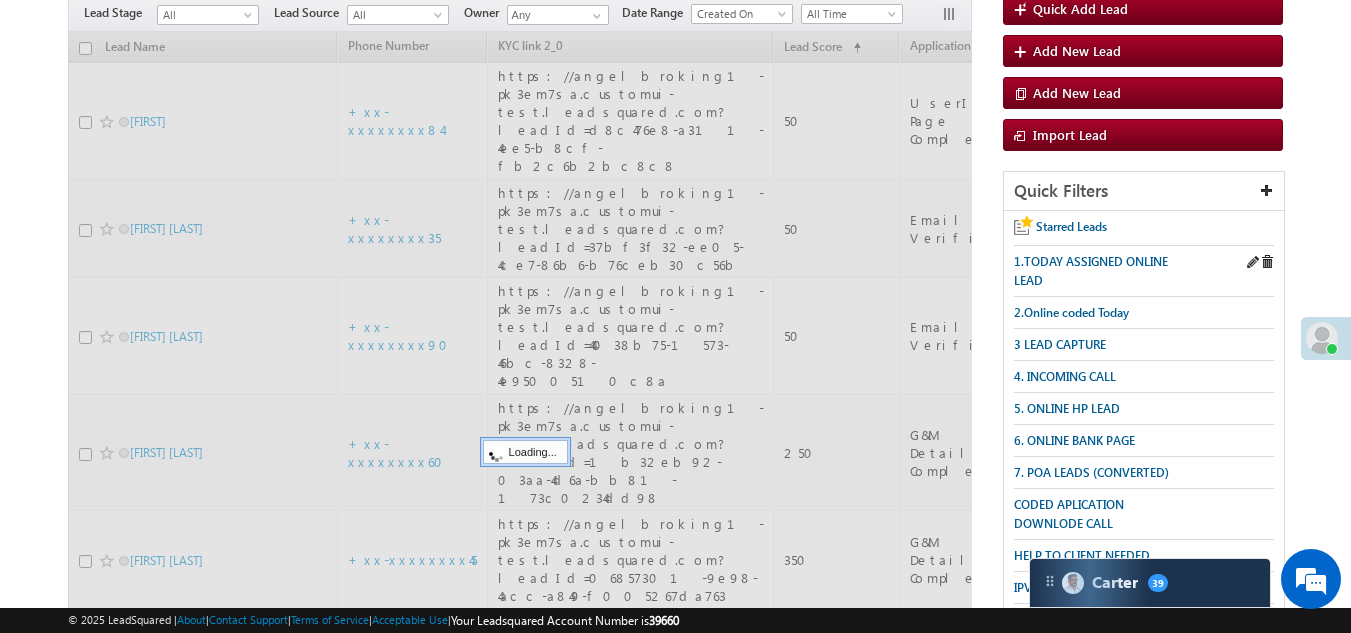 scroll, scrollTop: 0, scrollLeft: 0, axis: both 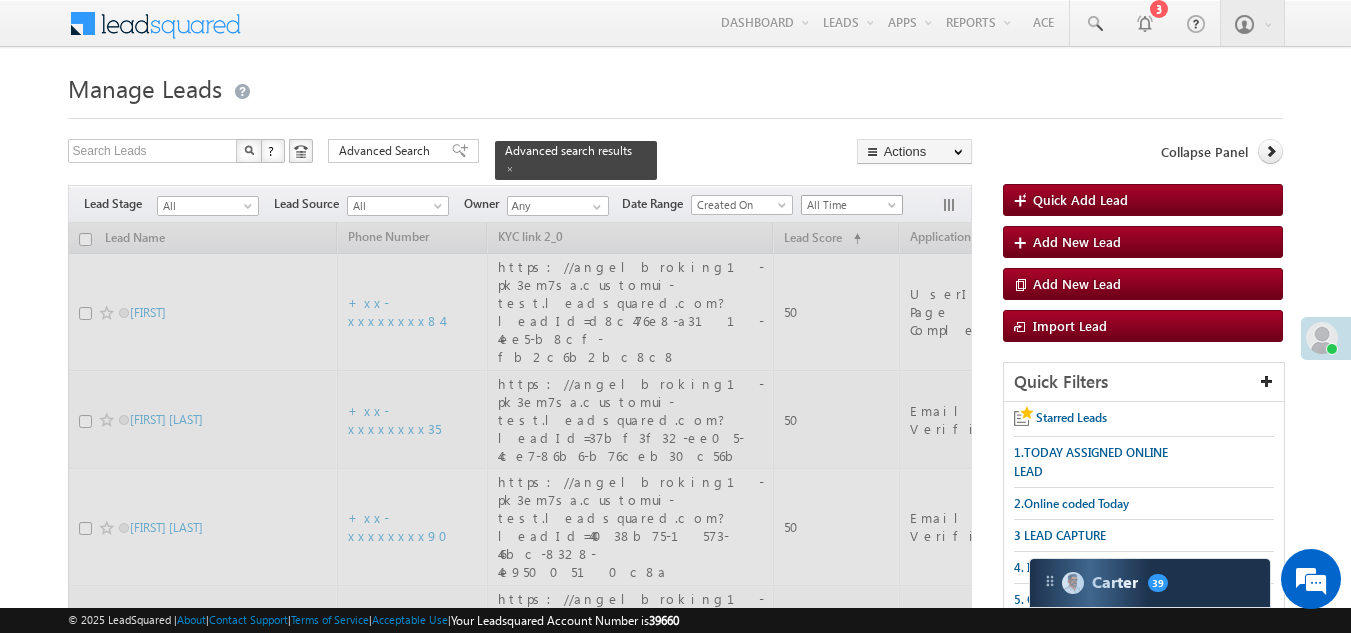 click on "All Time" at bounding box center [849, 205] 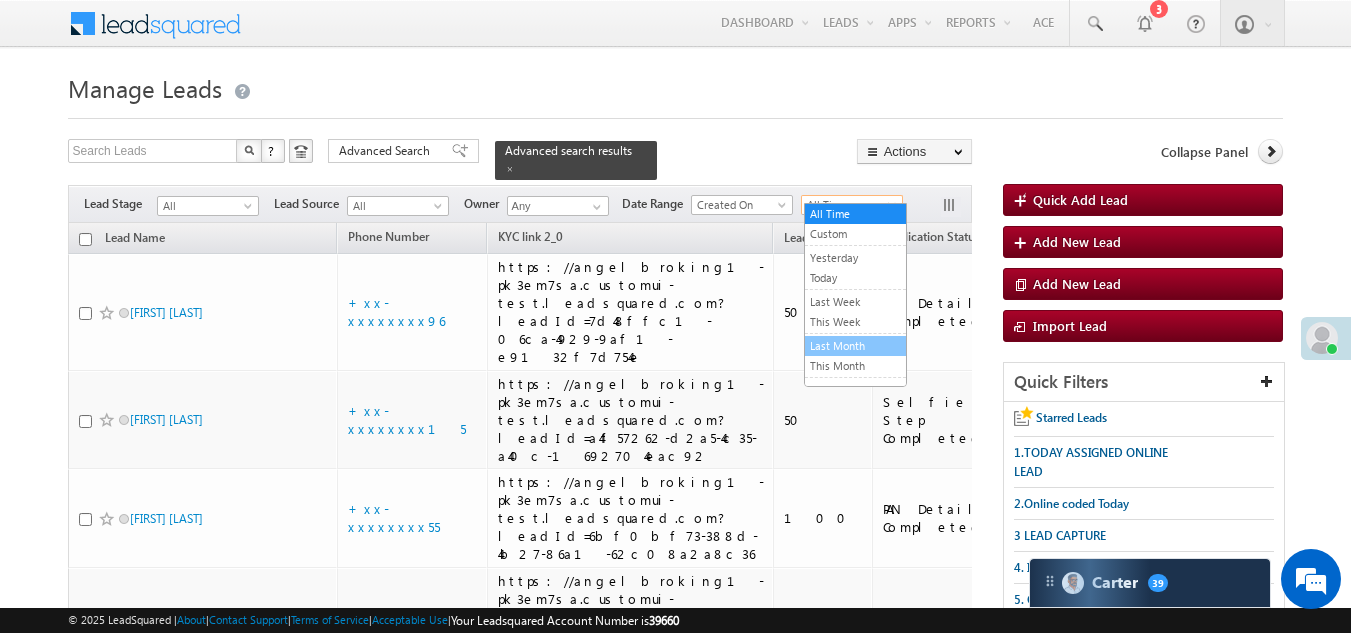click on "Last Month" at bounding box center [855, 346] 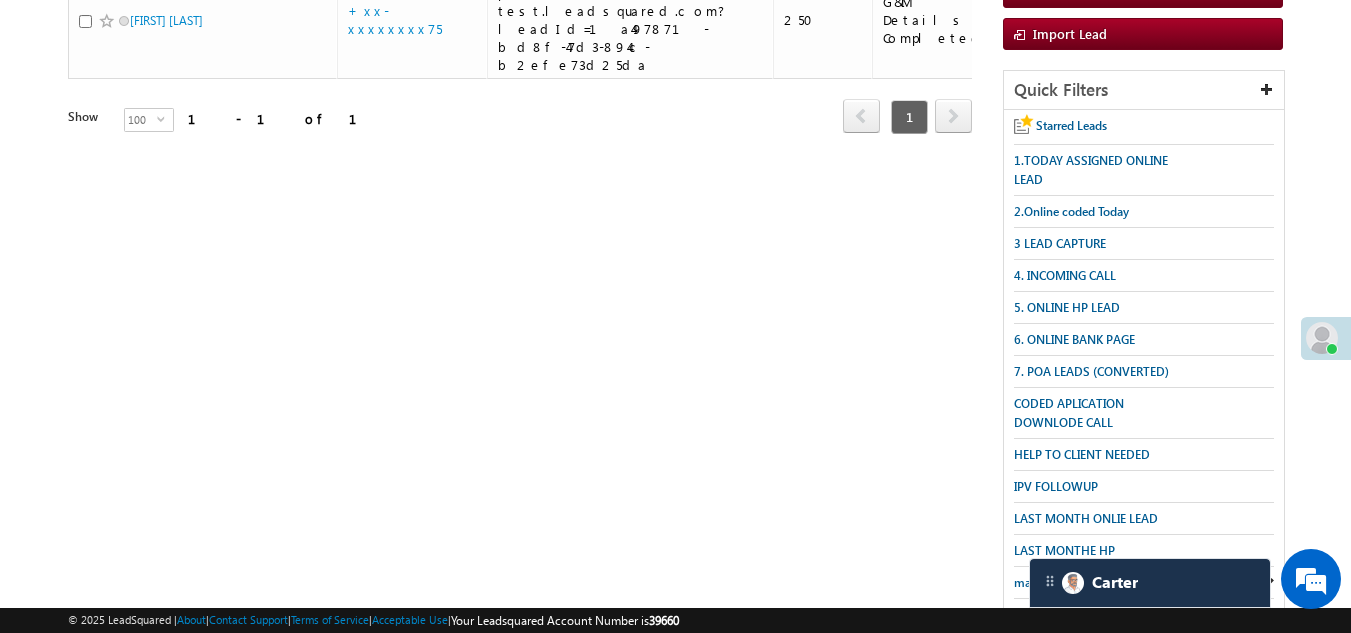 scroll, scrollTop: 400, scrollLeft: 0, axis: vertical 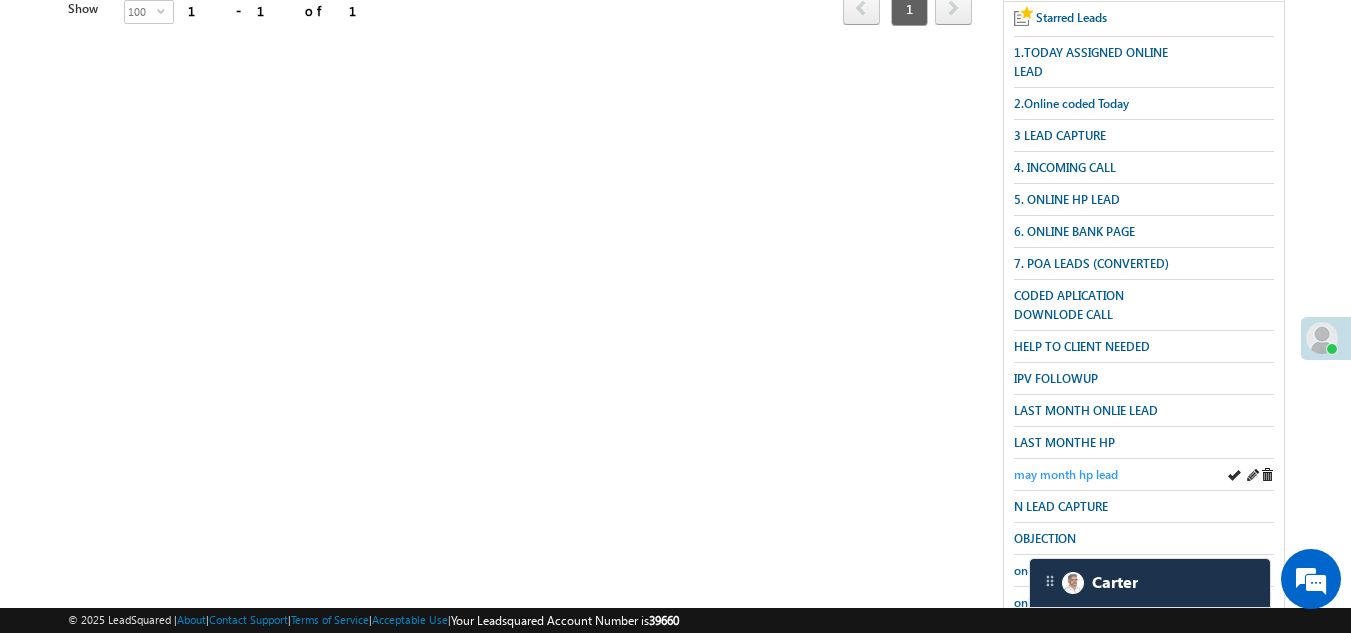 click on "may month hp lead" at bounding box center [1066, 474] 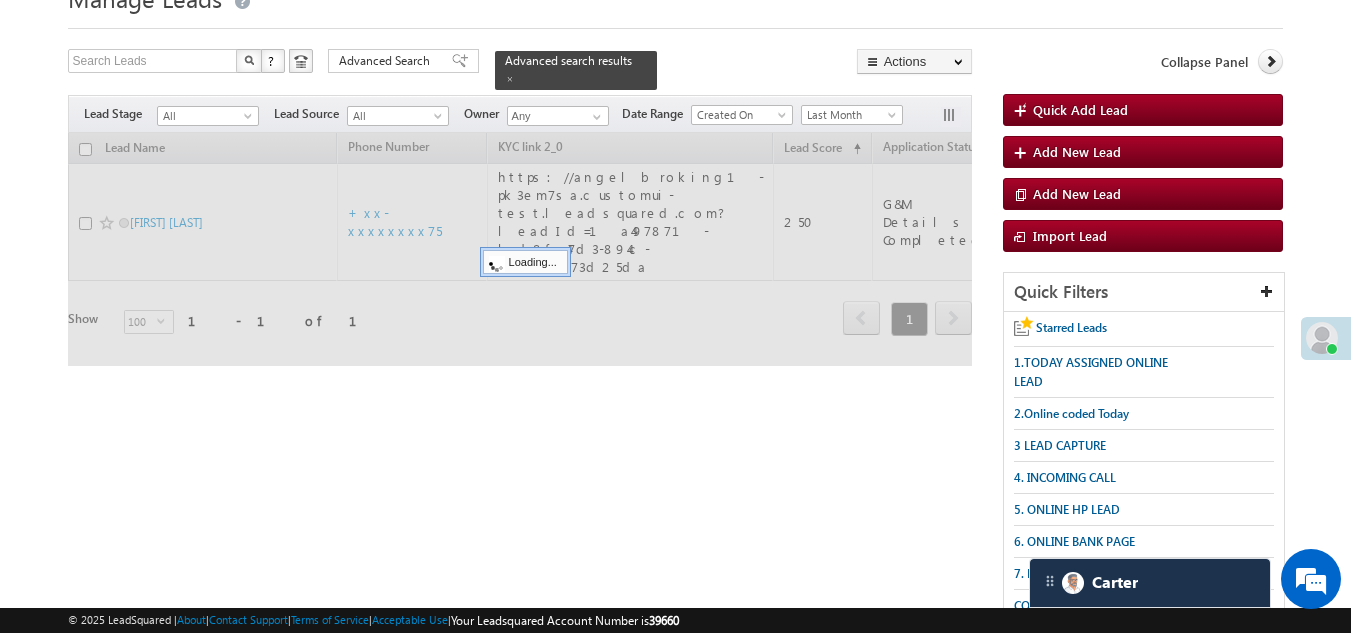 scroll, scrollTop: 0, scrollLeft: 0, axis: both 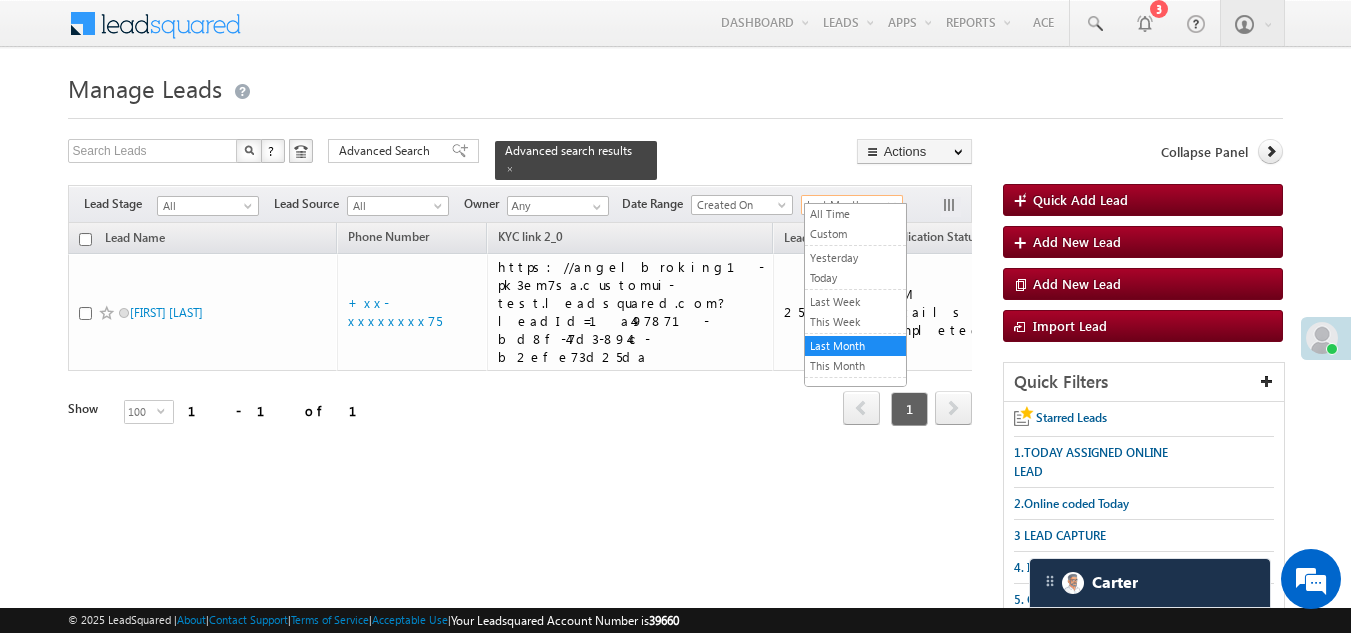 click on "Last Month" at bounding box center (849, 205) 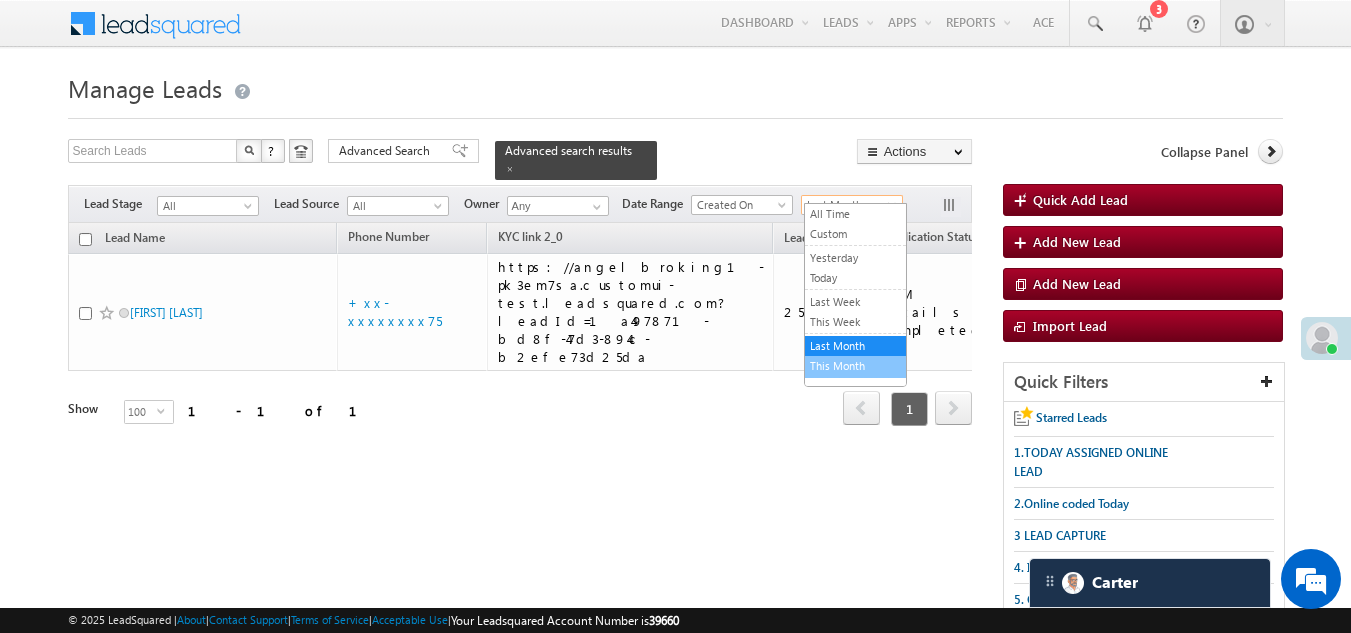 click on "This Month" at bounding box center [855, 366] 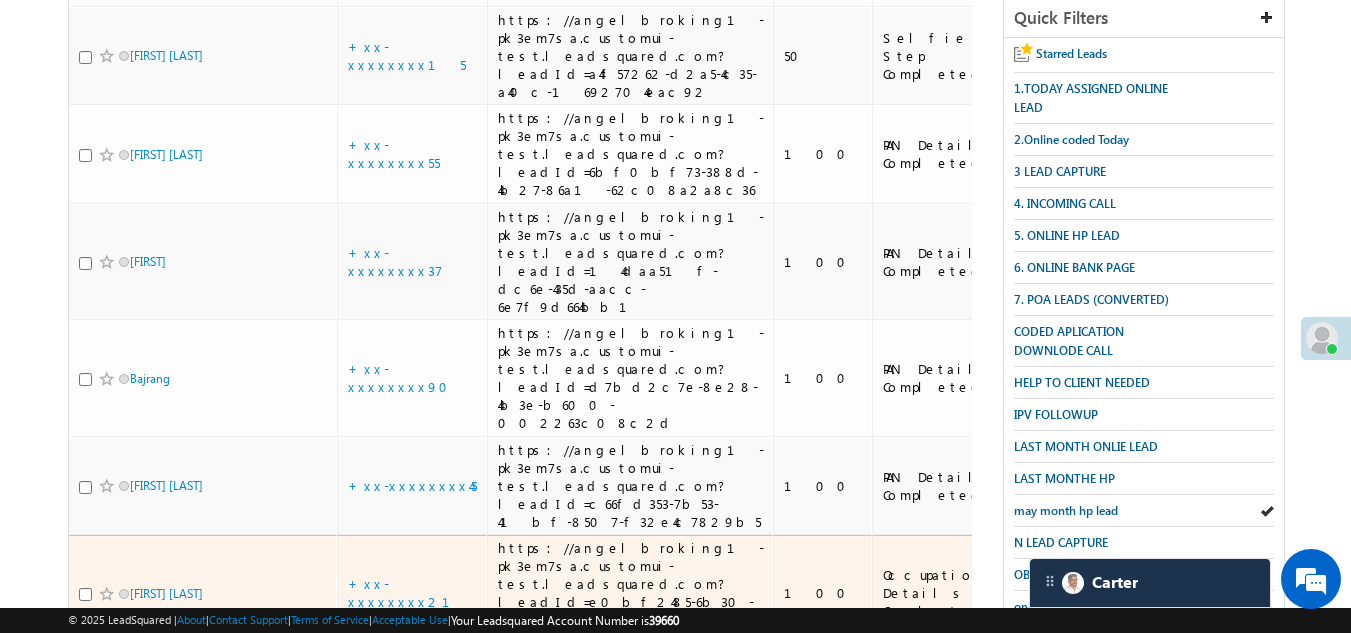 scroll, scrollTop: 181, scrollLeft: 0, axis: vertical 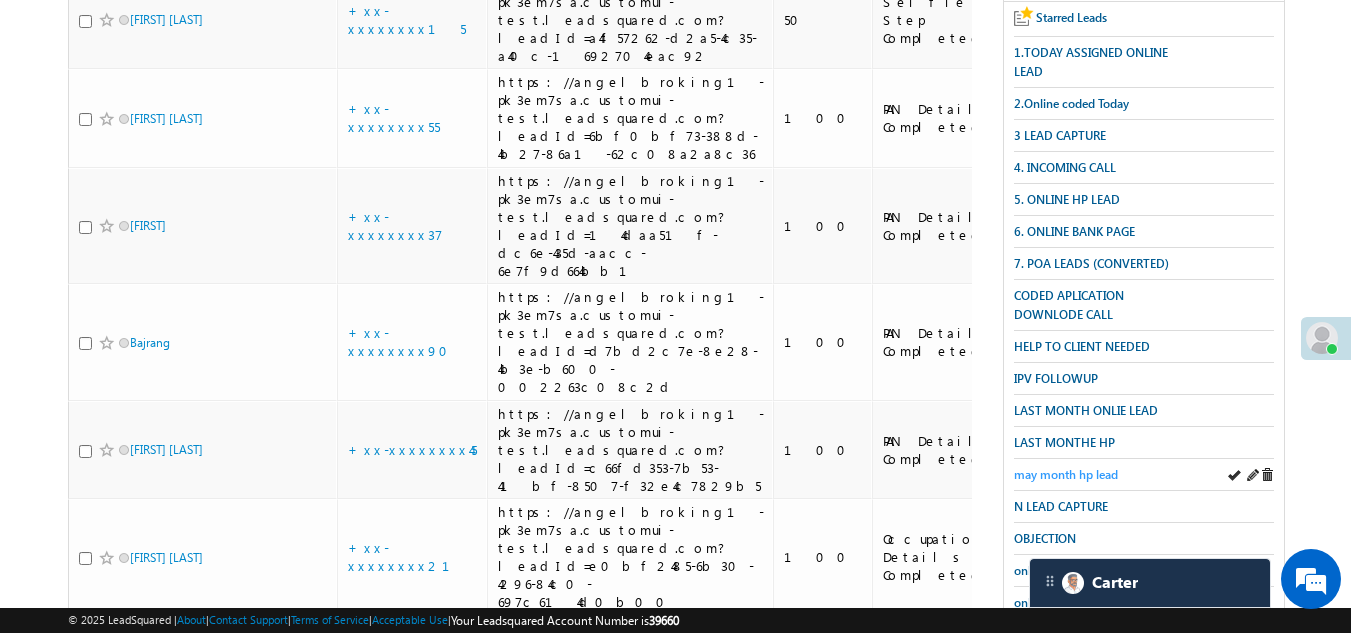 click on "may month hp lead" at bounding box center (1066, 474) 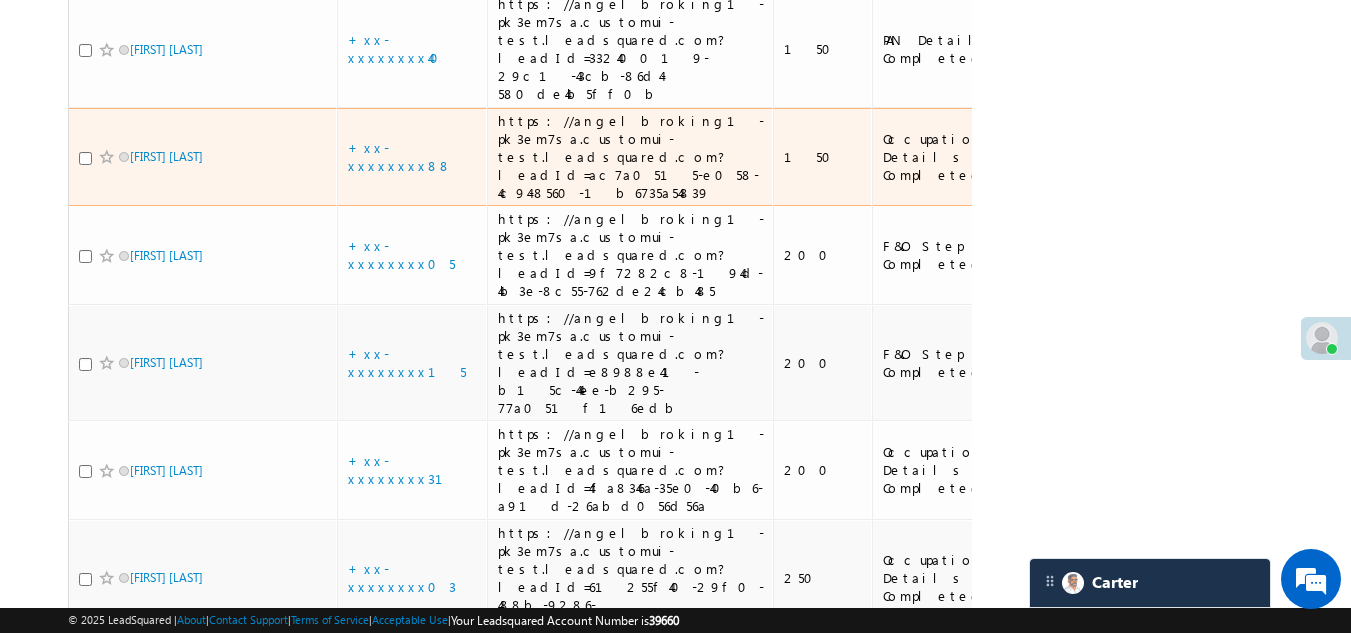 scroll, scrollTop: 1981, scrollLeft: 0, axis: vertical 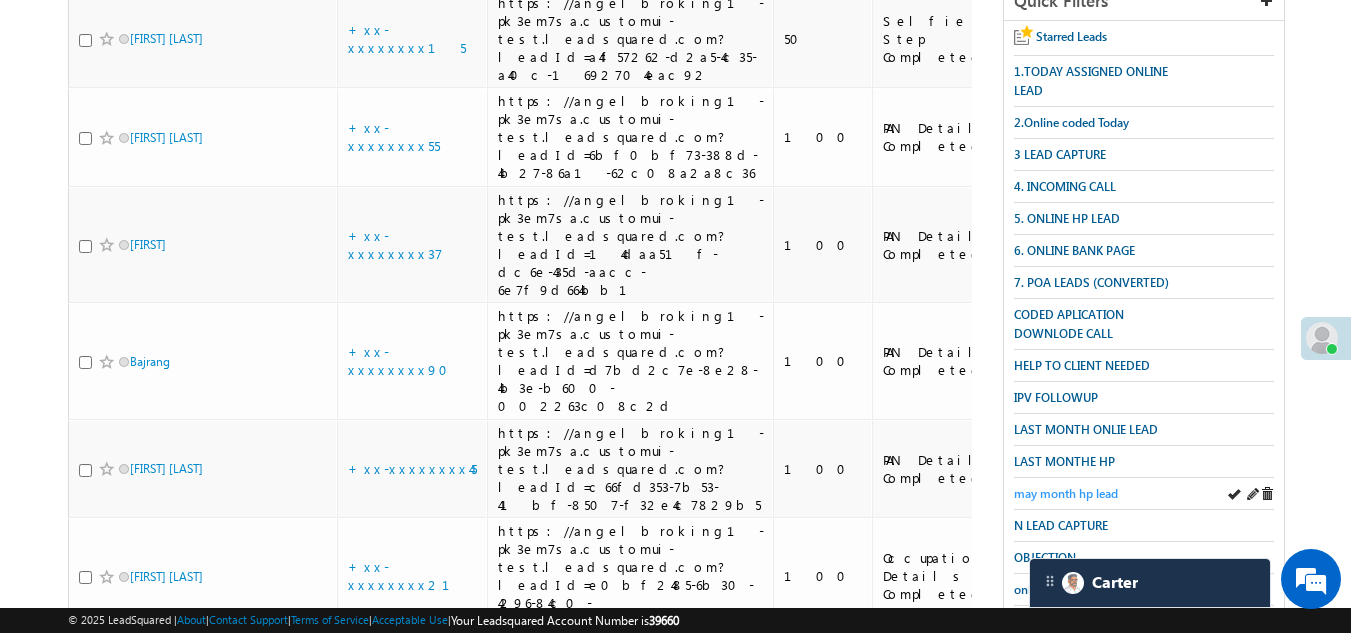 click on "may month hp lead" at bounding box center (1066, 493) 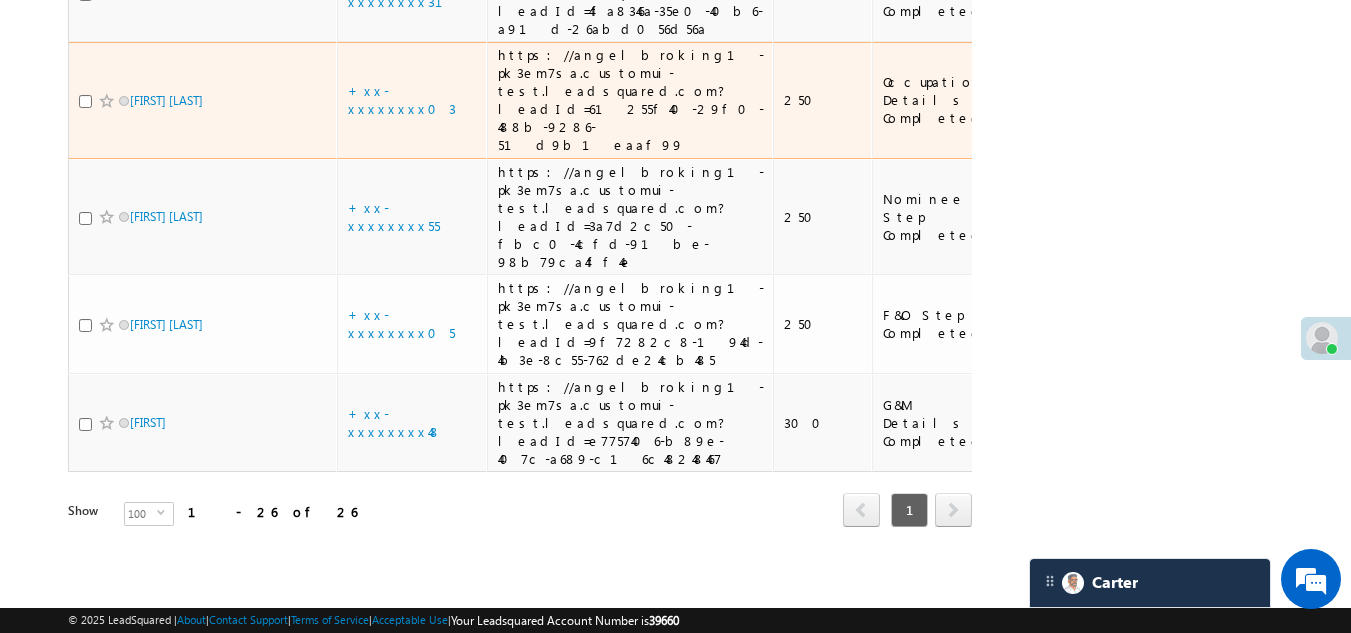 scroll, scrollTop: 2814, scrollLeft: 0, axis: vertical 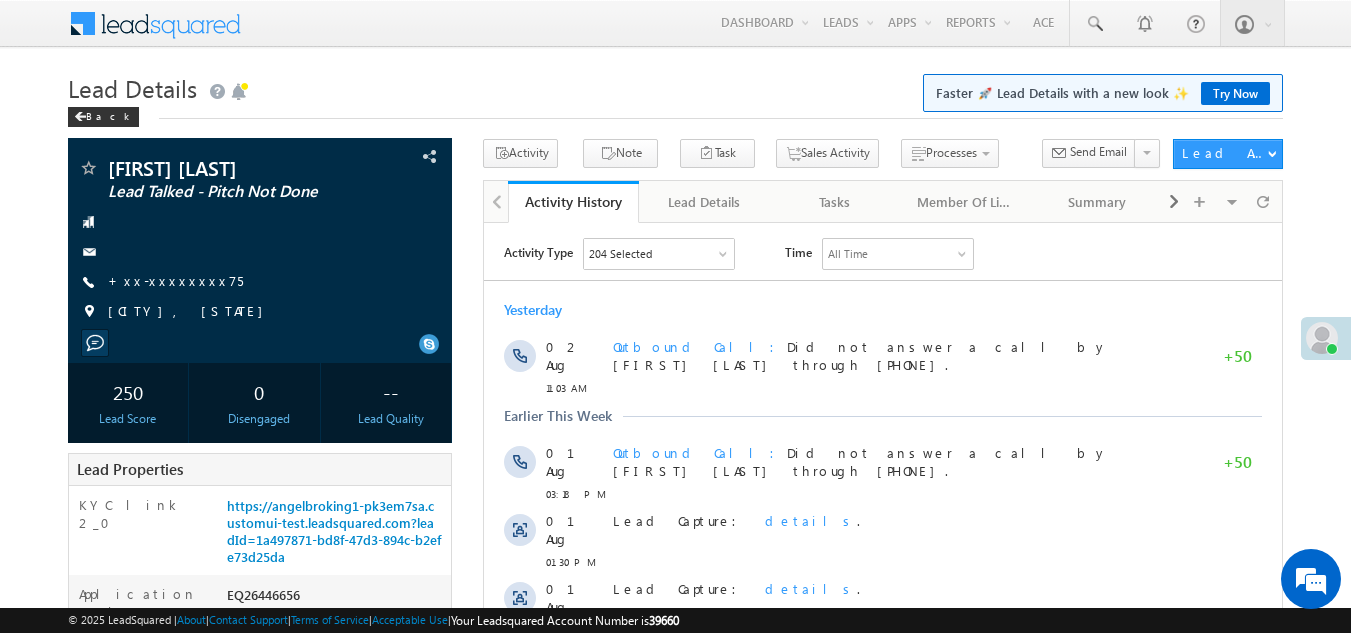 click on "+xx-xxxxxxxx75" at bounding box center (175, 280) 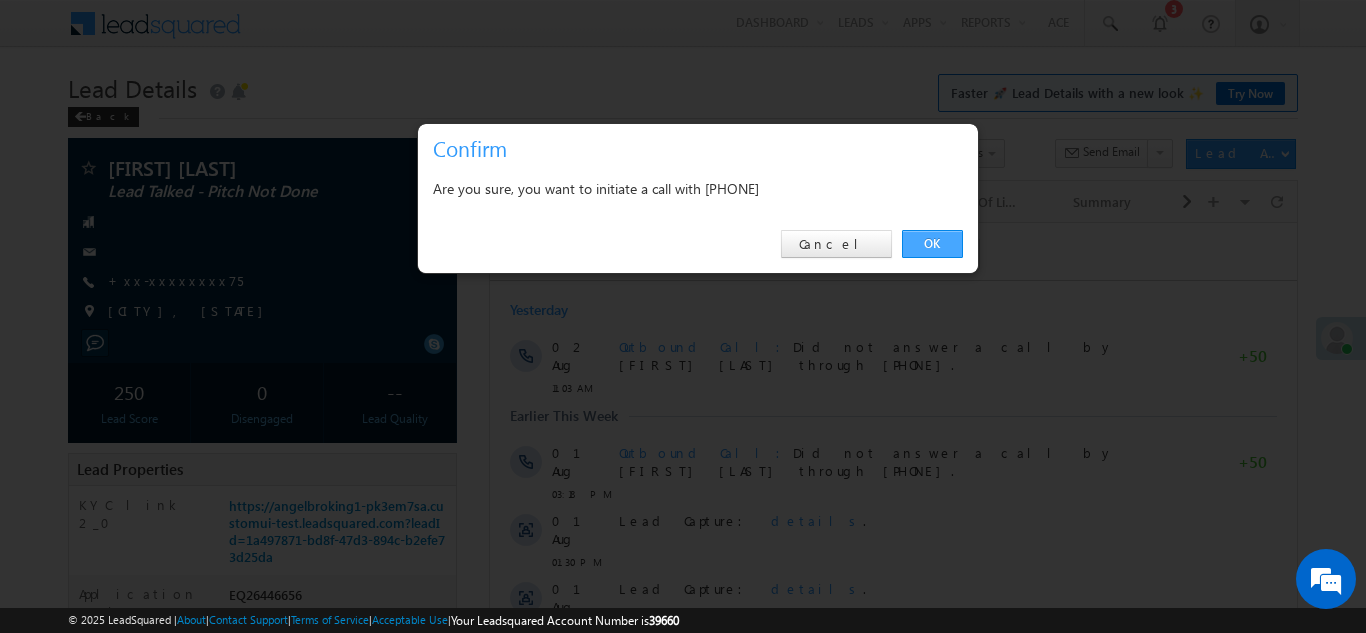 click on "OK" at bounding box center [932, 244] 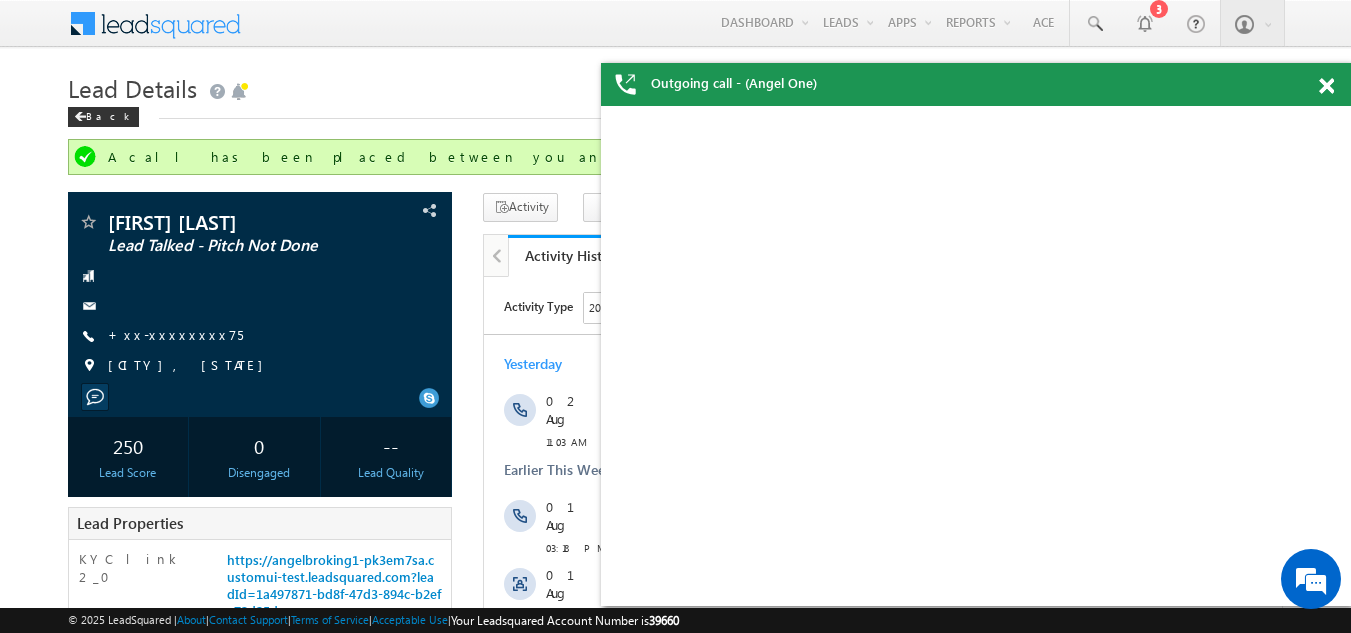 scroll, scrollTop: 0, scrollLeft: 0, axis: both 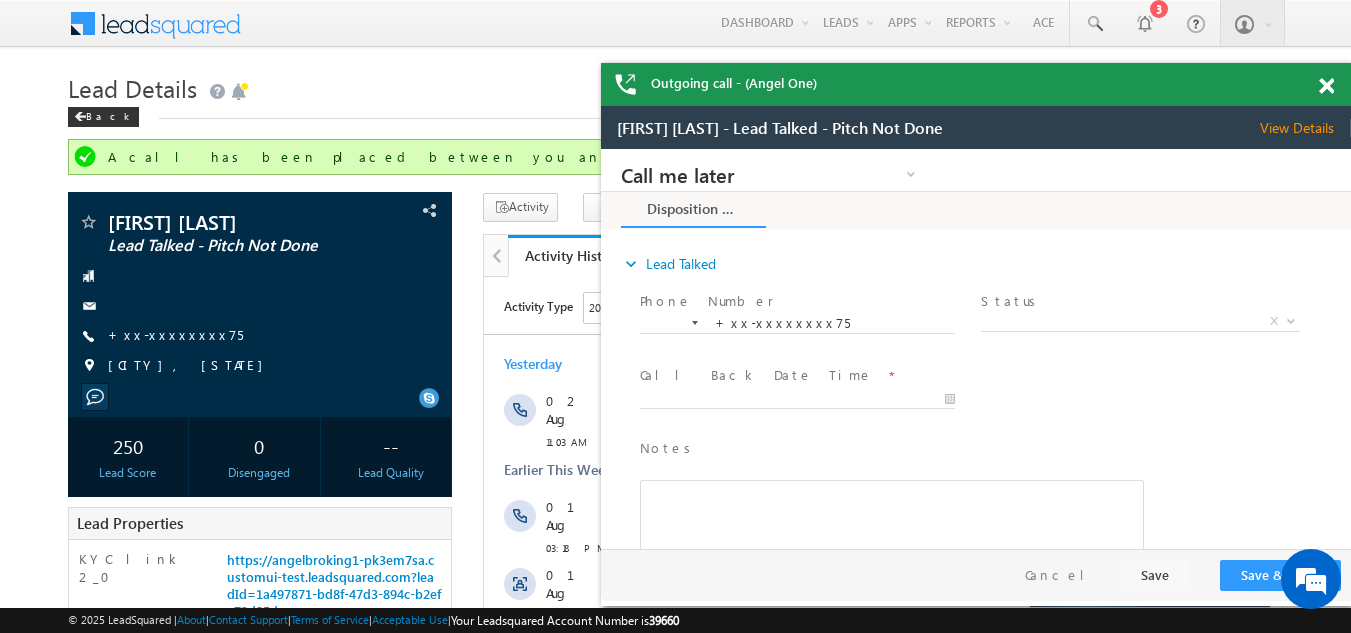 click at bounding box center (1326, 86) 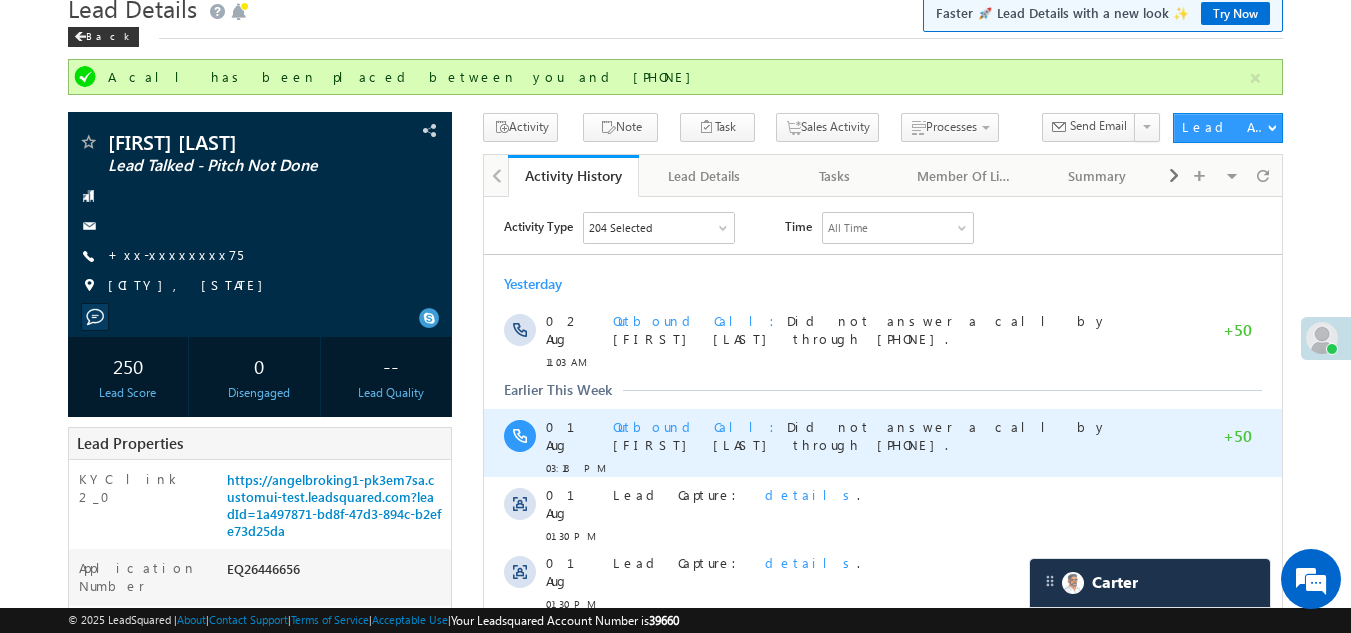 scroll, scrollTop: 0, scrollLeft: 0, axis: both 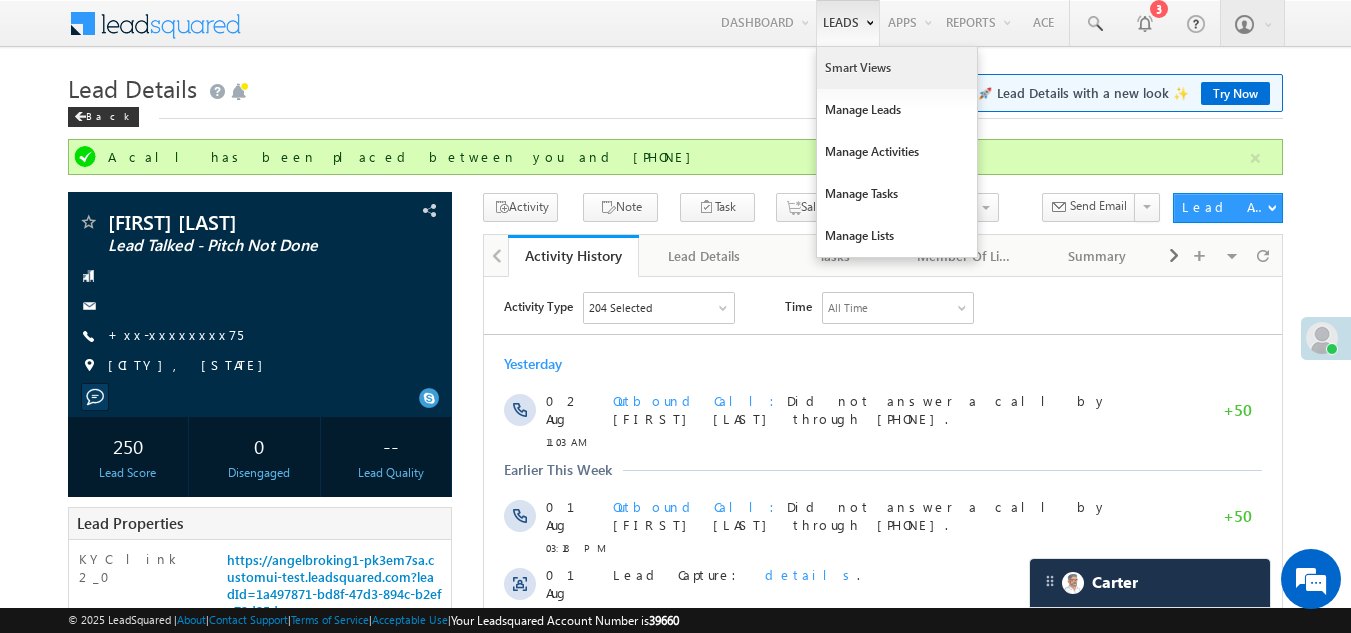 click on "Smart Views" at bounding box center (897, 68) 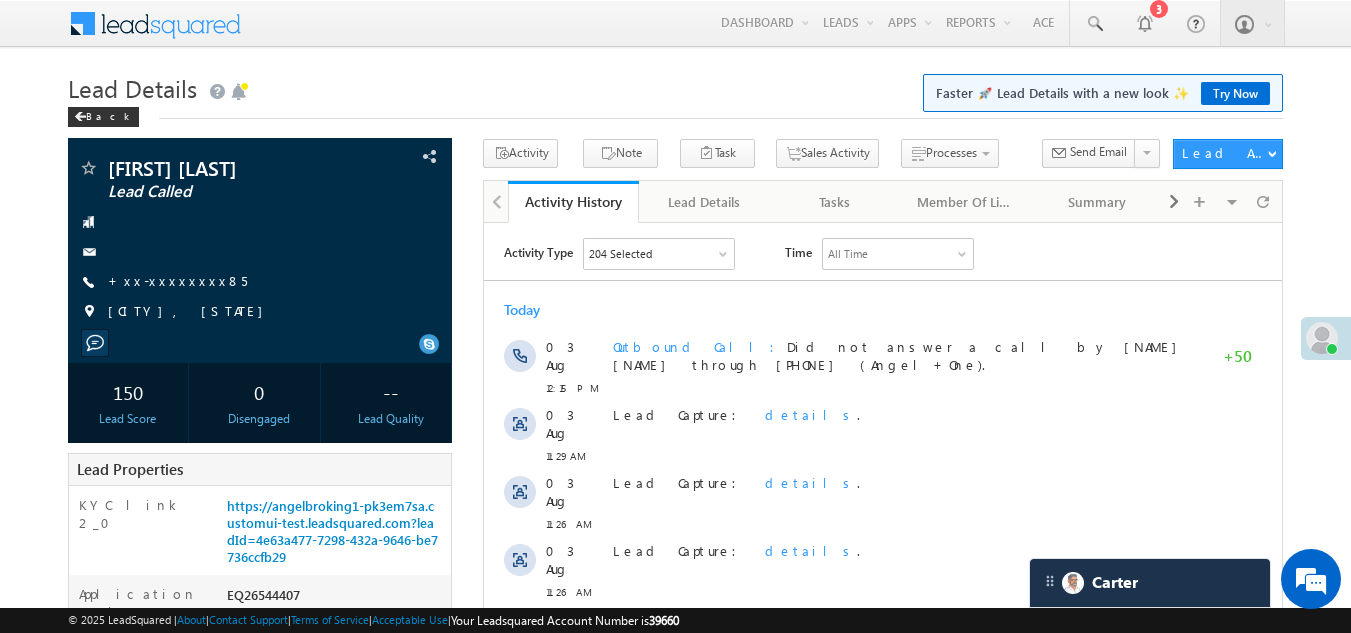 scroll, scrollTop: 0, scrollLeft: 0, axis: both 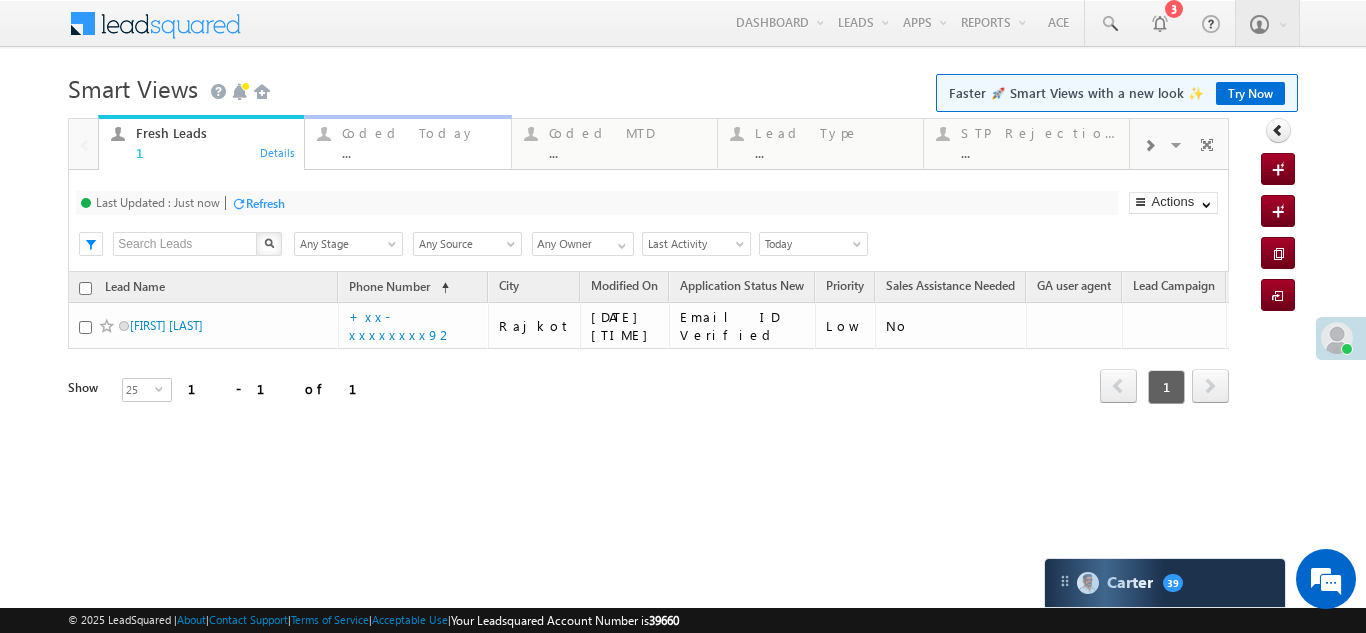 click on "Coded Today ..." at bounding box center (420, 140) 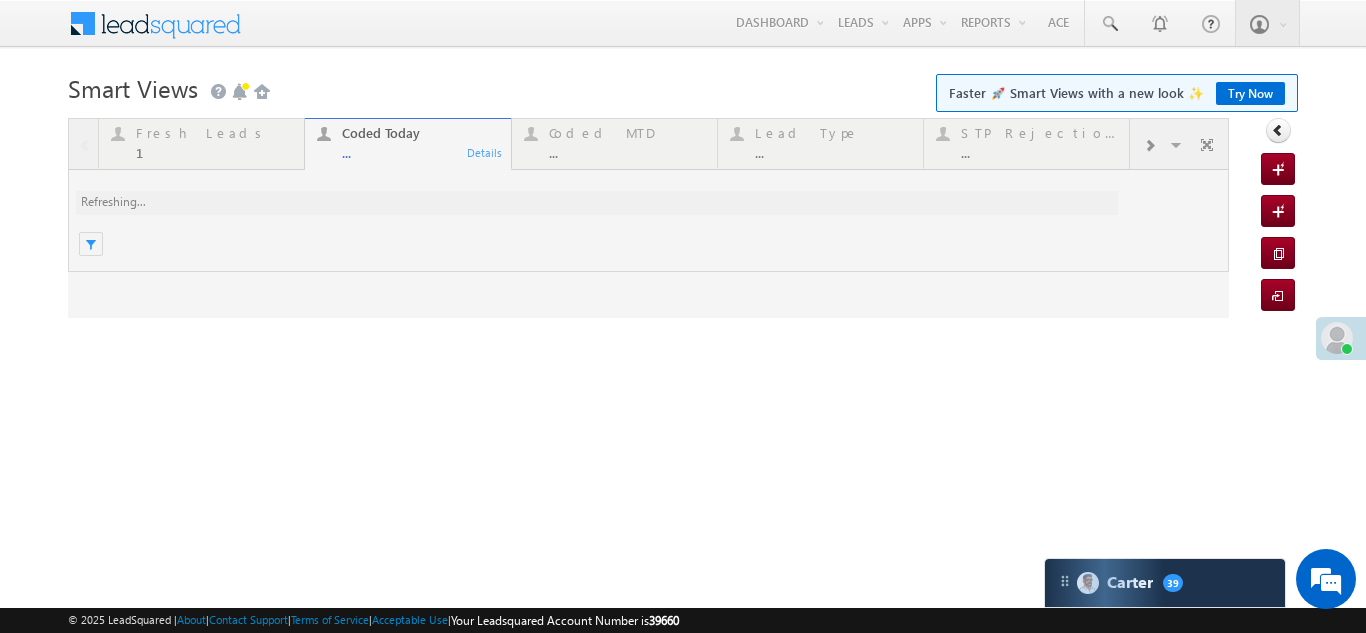 scroll, scrollTop: 0, scrollLeft: 0, axis: both 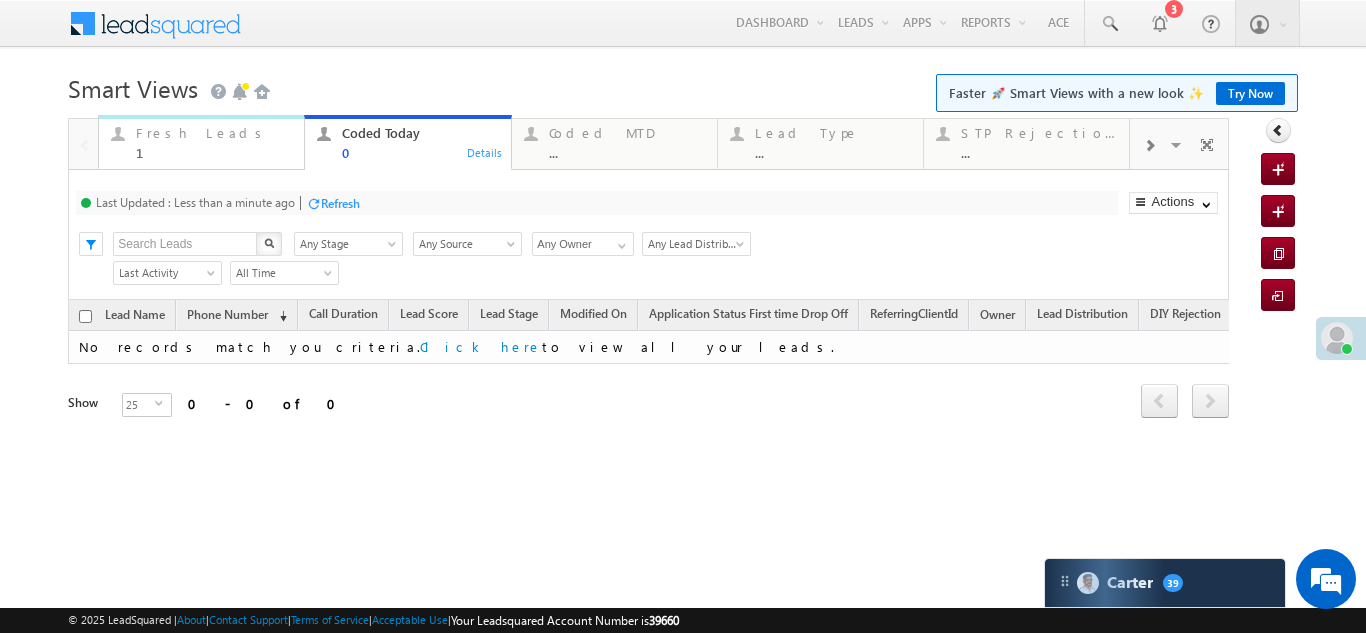 click on "Fresh Leads" at bounding box center [214, 133] 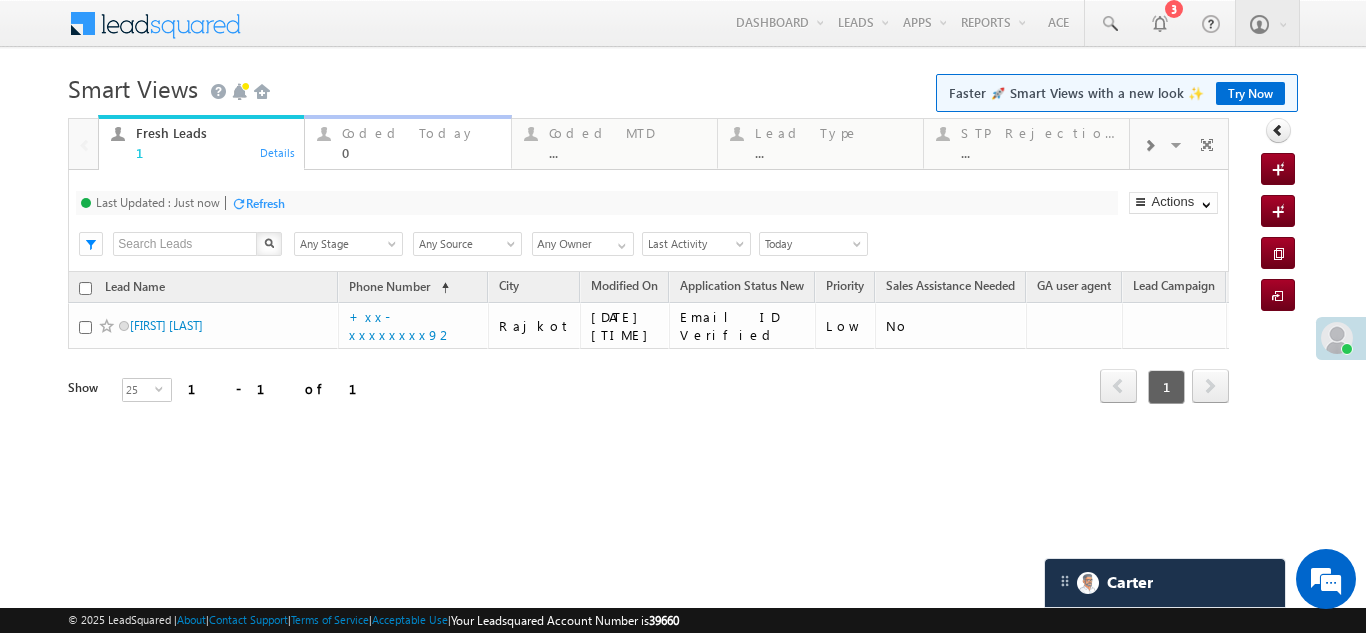 click on "Coded Today" at bounding box center [420, 133] 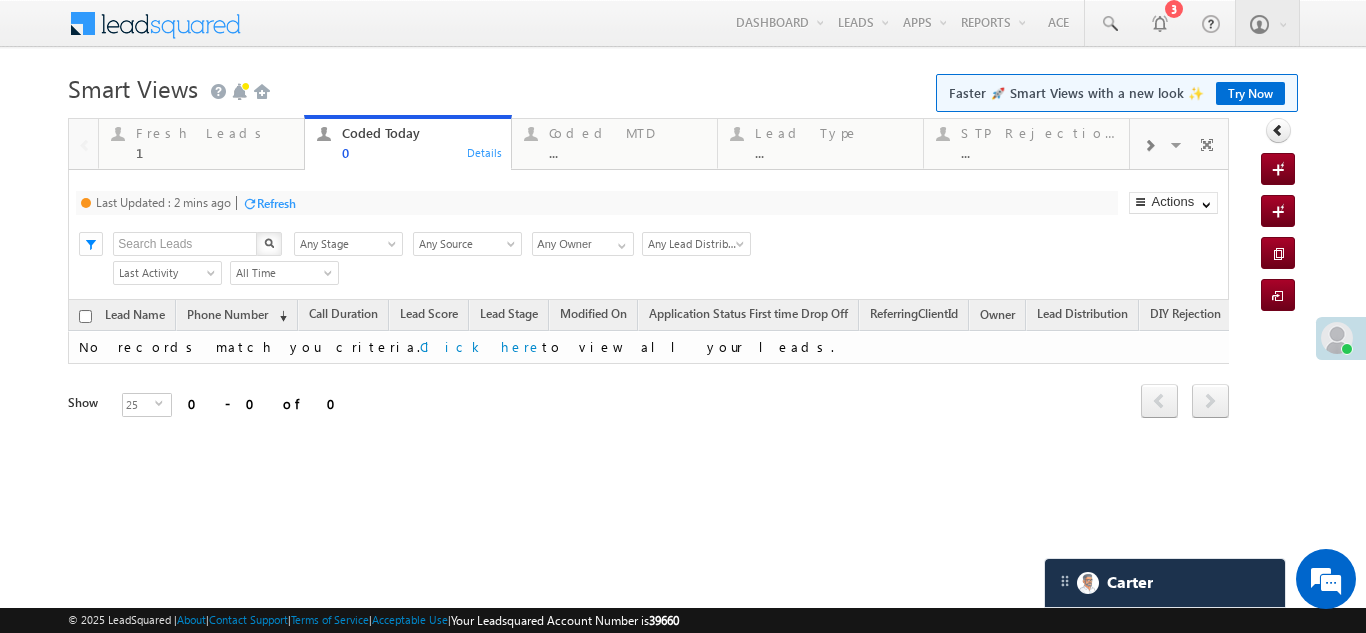 click on "Refresh" at bounding box center [276, 203] 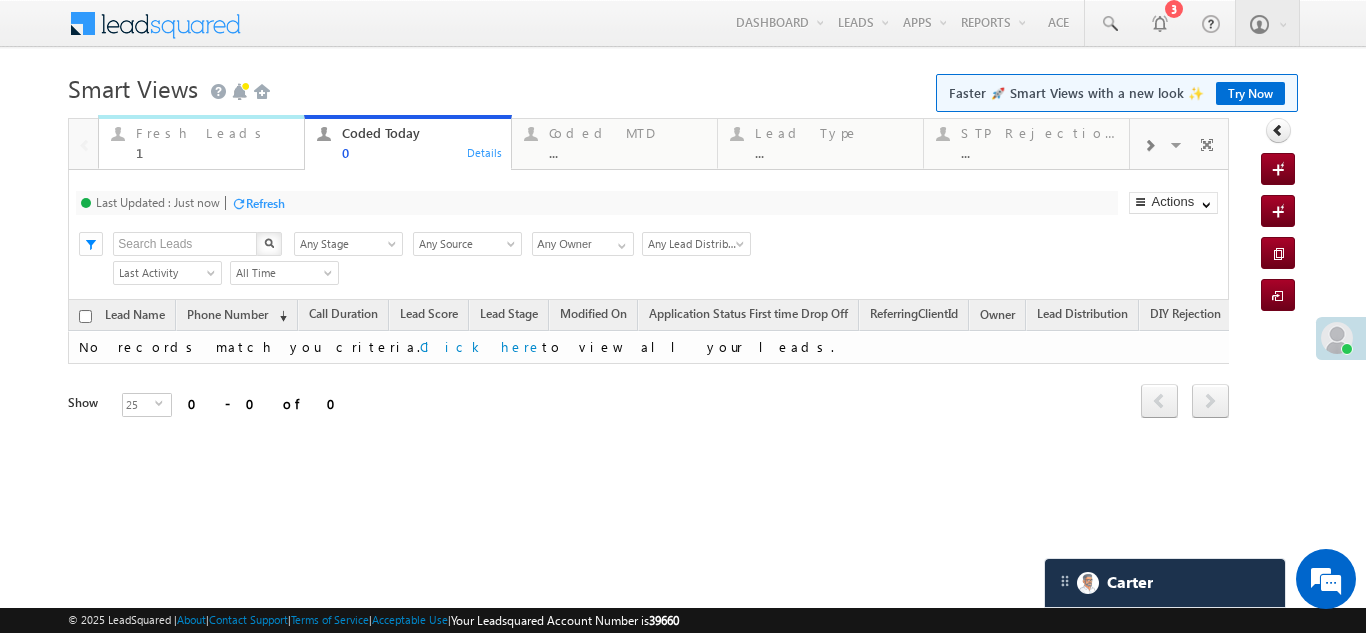 click on "Fresh Leads" at bounding box center [214, 133] 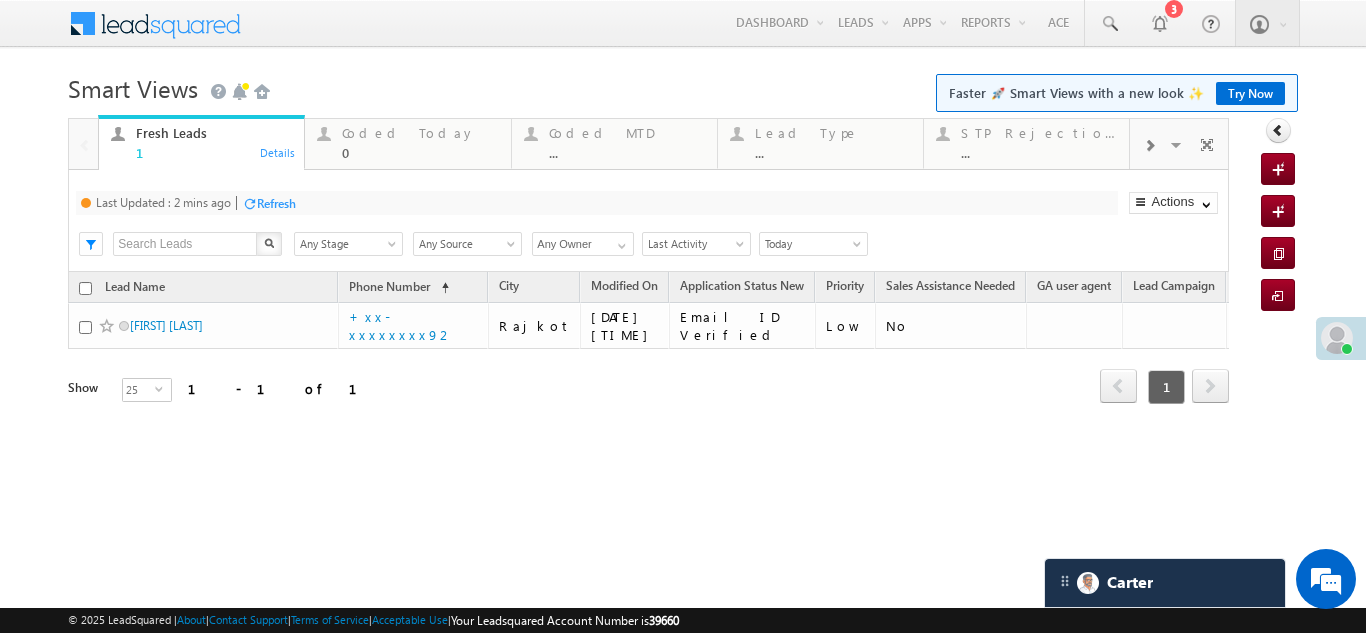 click on "Refresh" at bounding box center [276, 203] 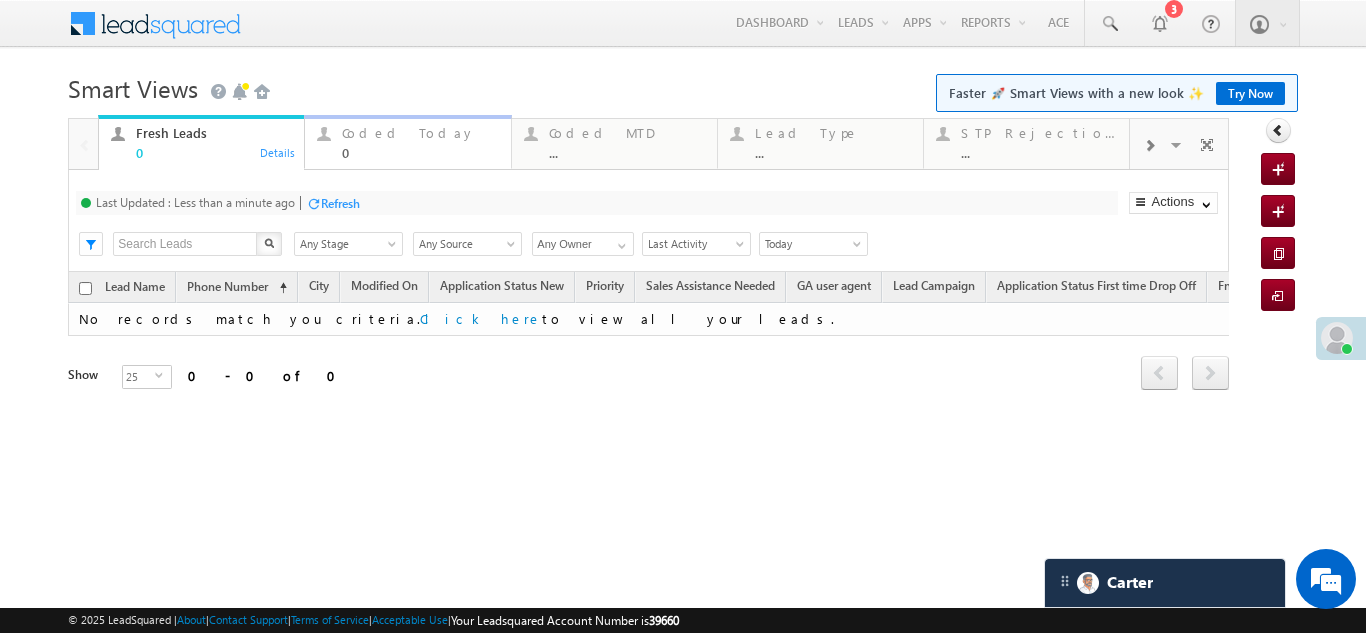 click on "Coded Today" at bounding box center (420, 133) 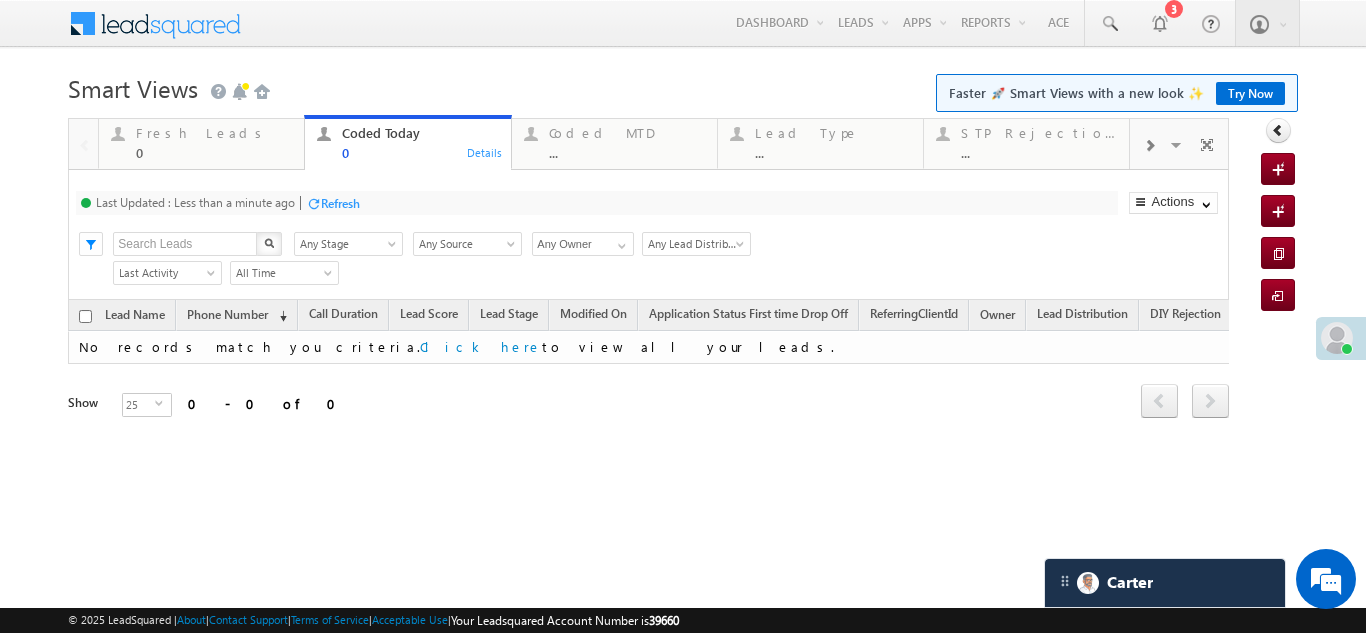 click on "Refresh" at bounding box center (340, 203) 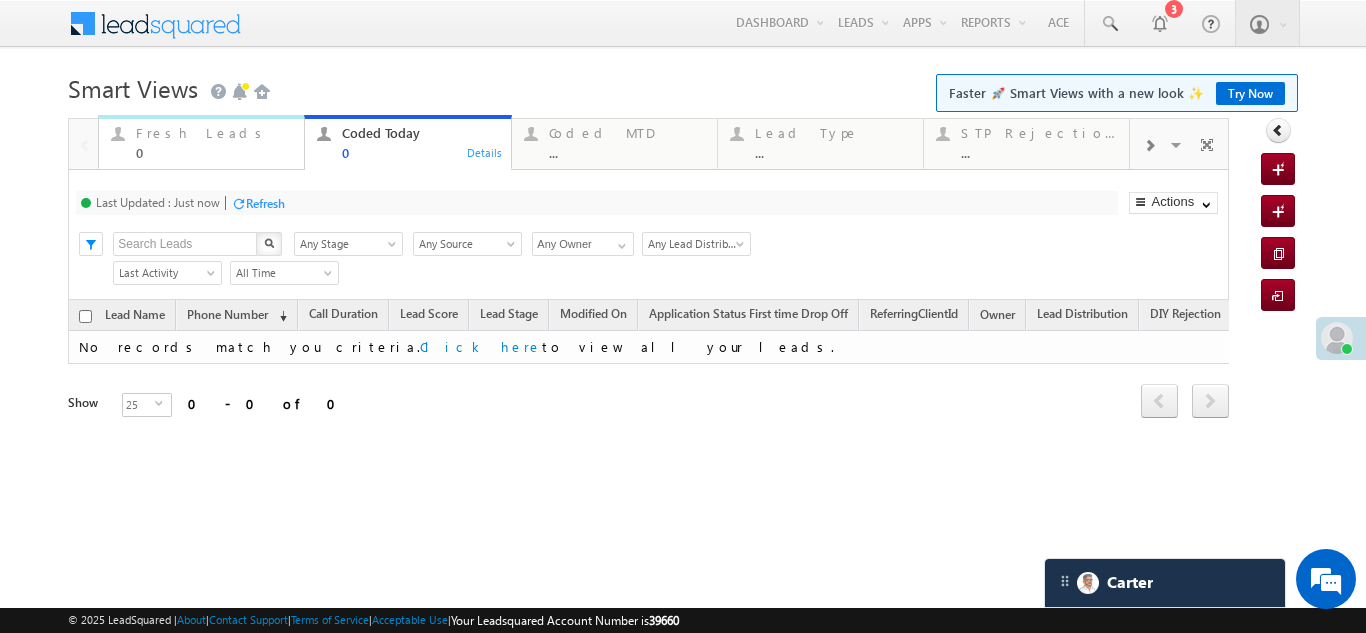 click on "Fresh Leads" at bounding box center [214, 133] 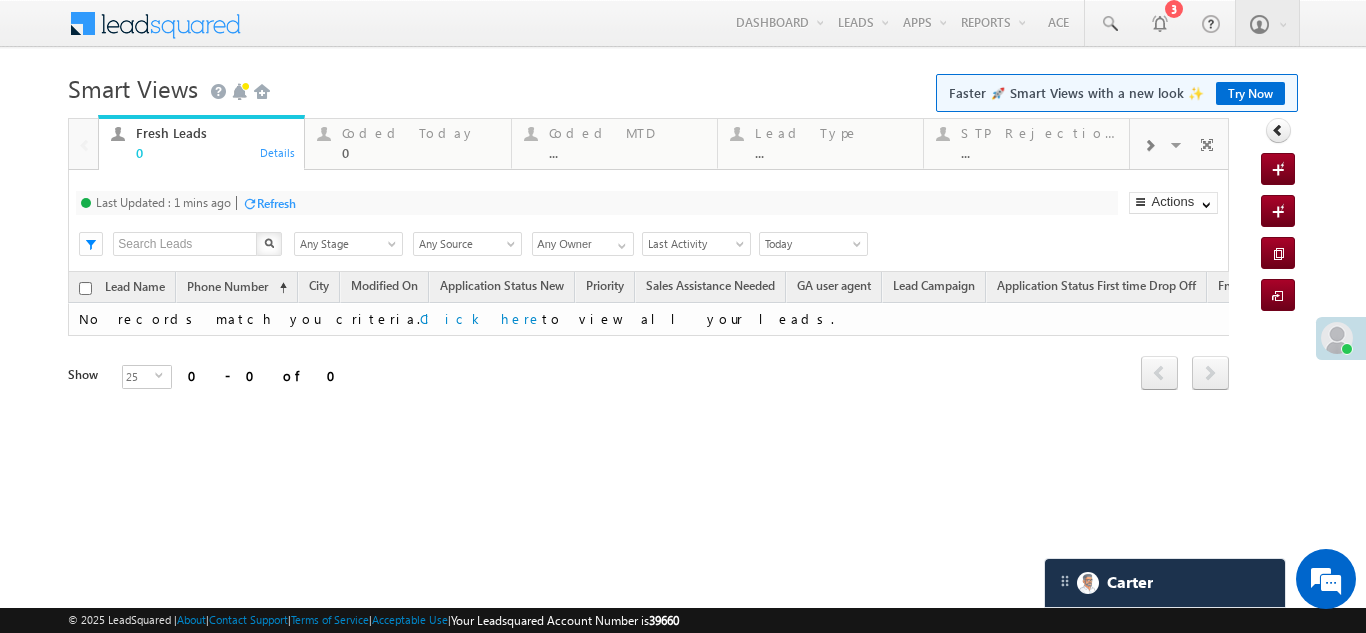 click on "Refresh" at bounding box center (276, 203) 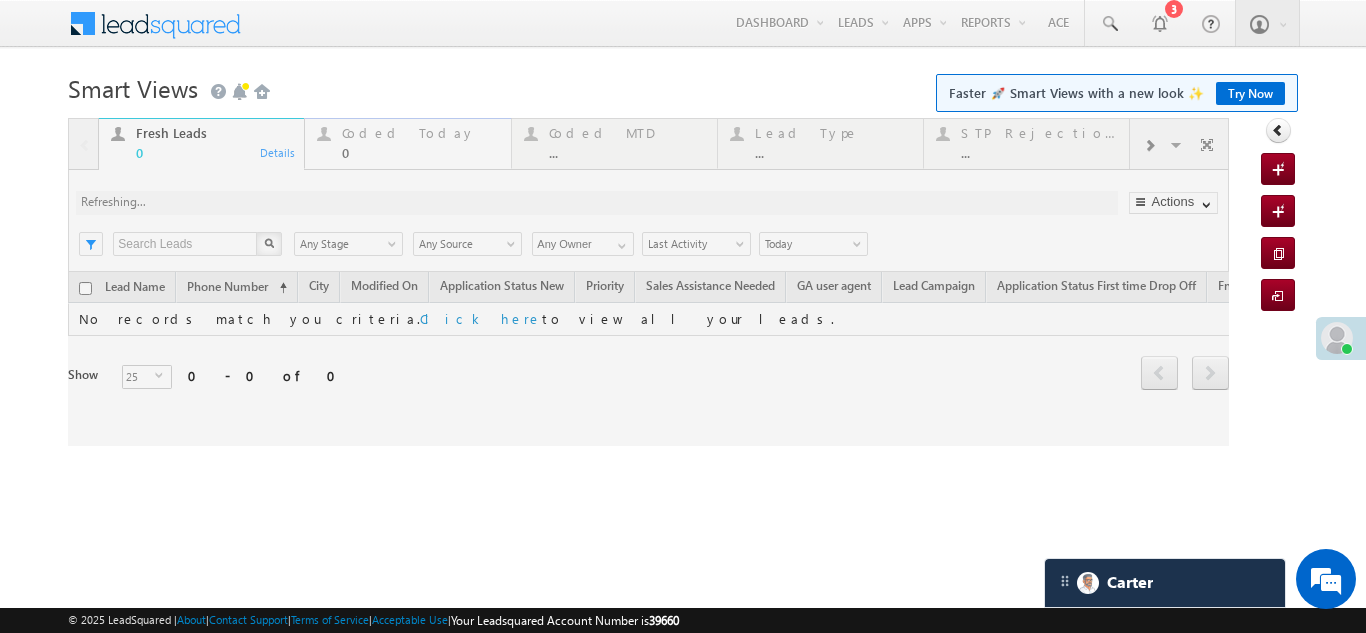 click on "Coded Today" at bounding box center (420, 133) 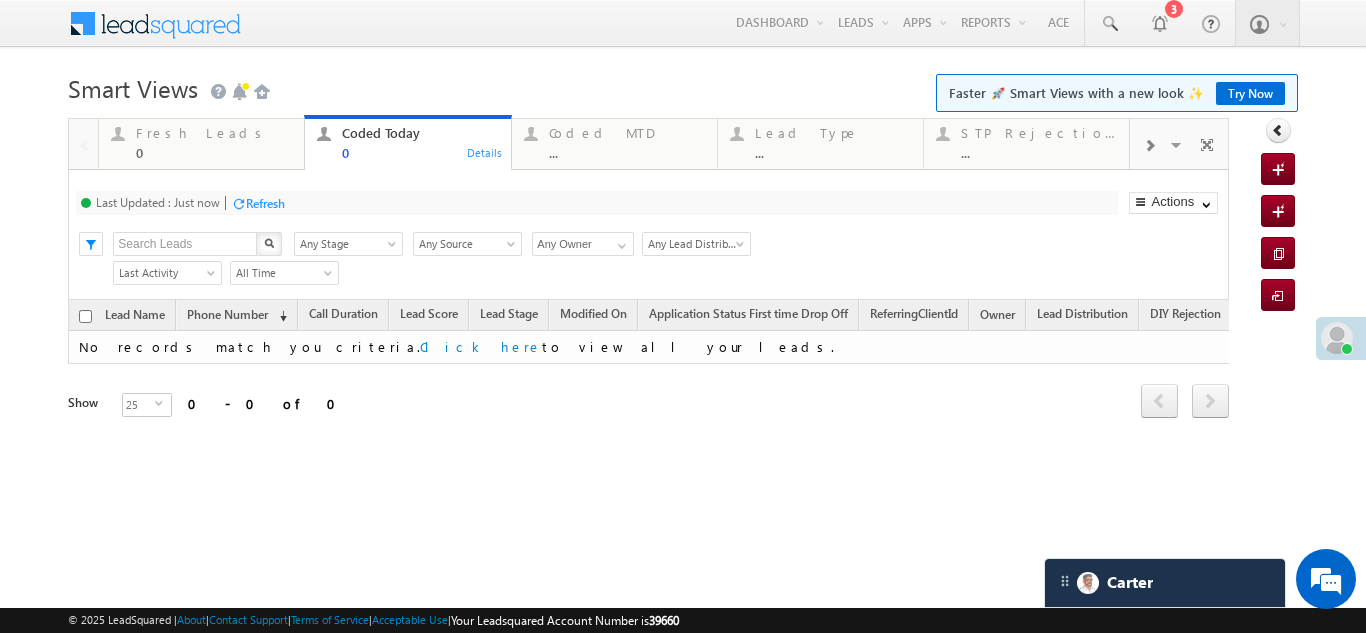 click on "Refresh" at bounding box center [265, 203] 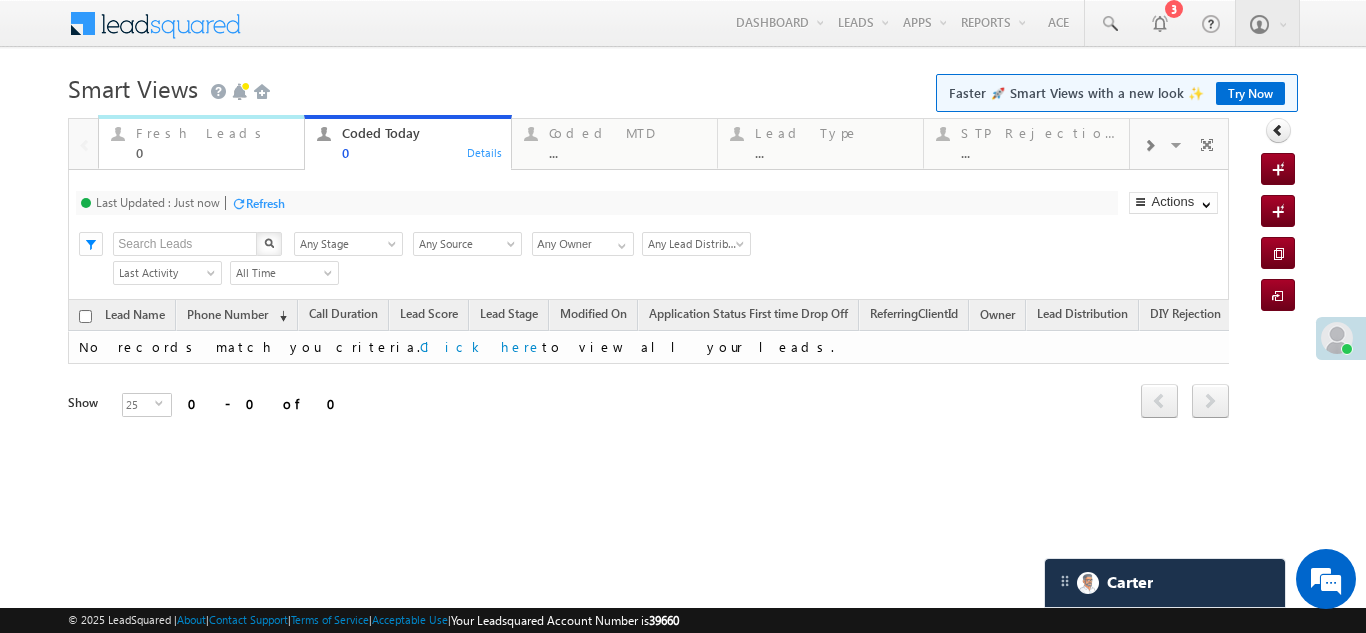click on "Fresh Leads" at bounding box center [214, 133] 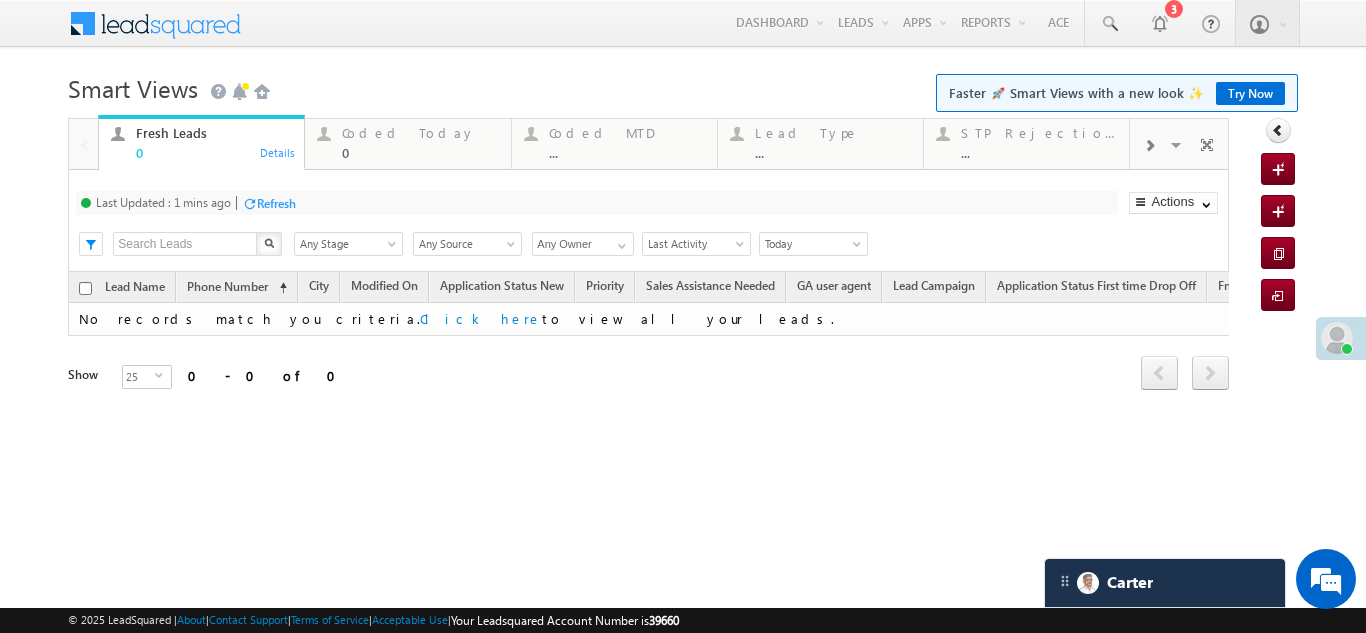 click on "Refresh" at bounding box center (276, 203) 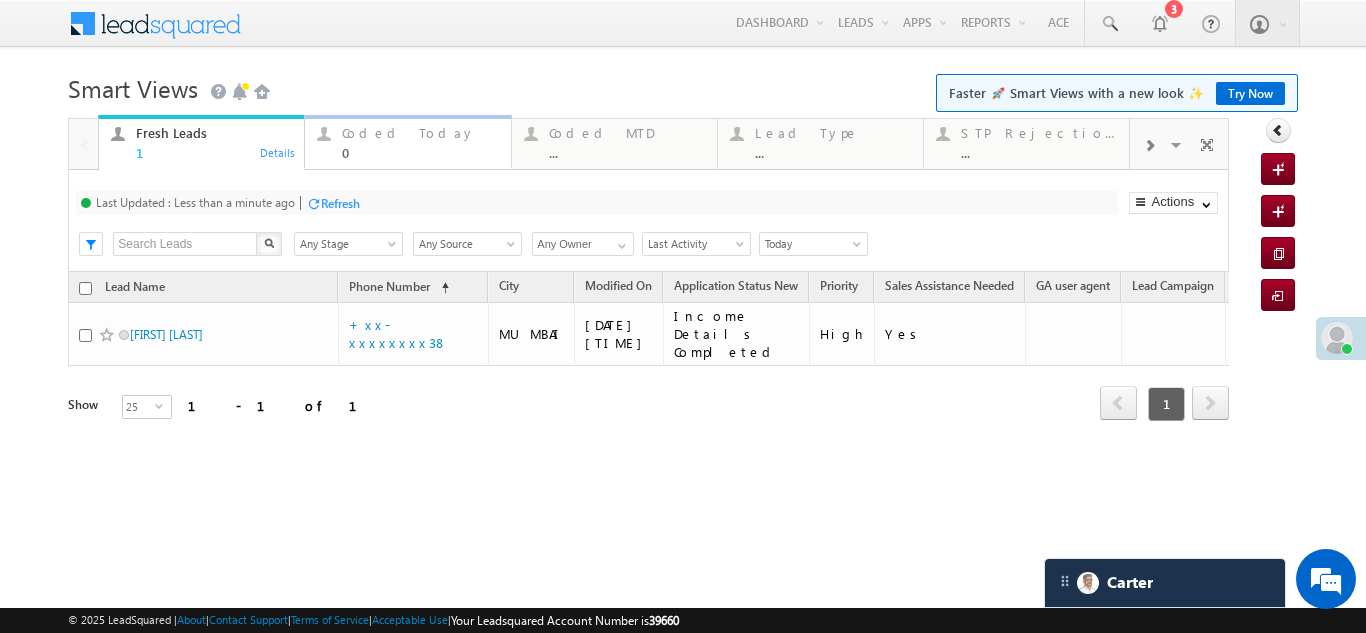 click on "Coded Today" at bounding box center [420, 133] 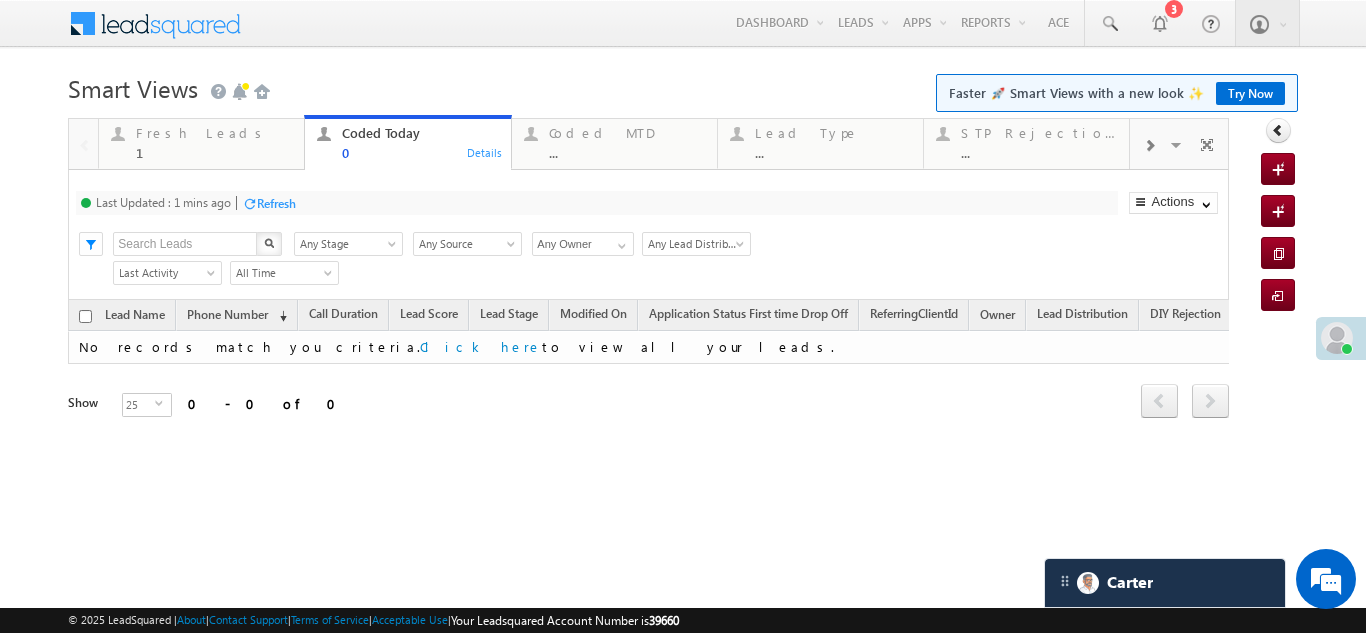 click on "Refresh" at bounding box center [276, 203] 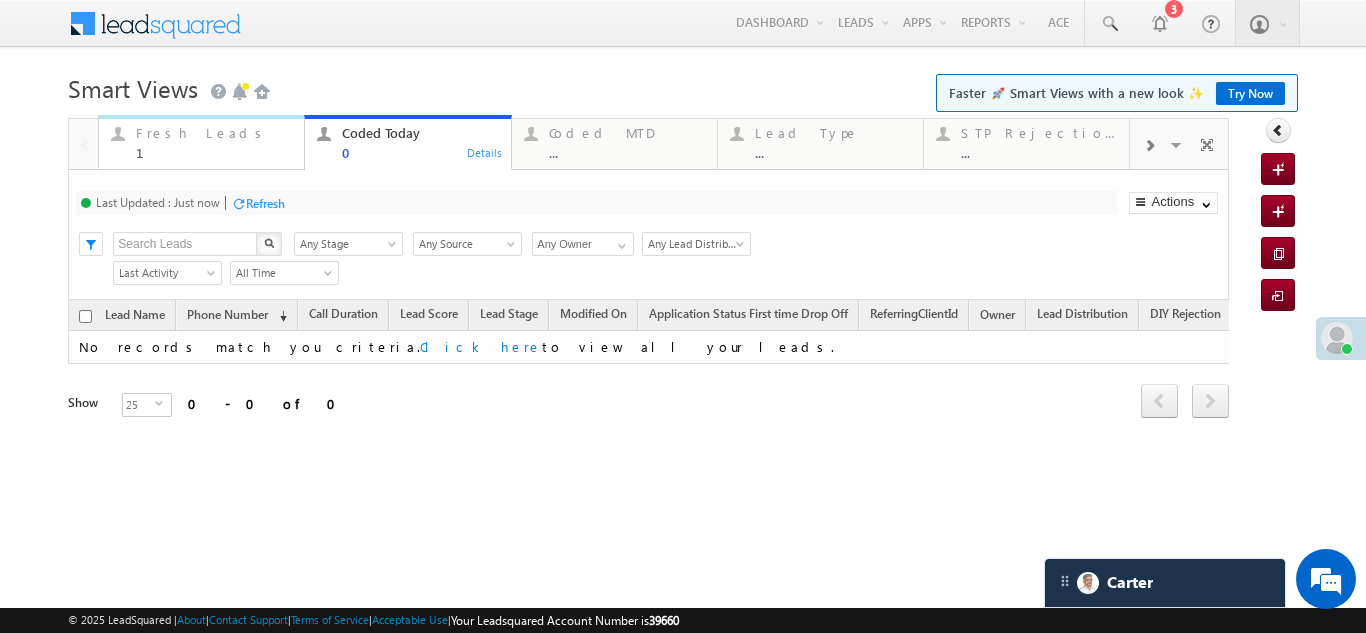 click on "Fresh Leads" at bounding box center (214, 133) 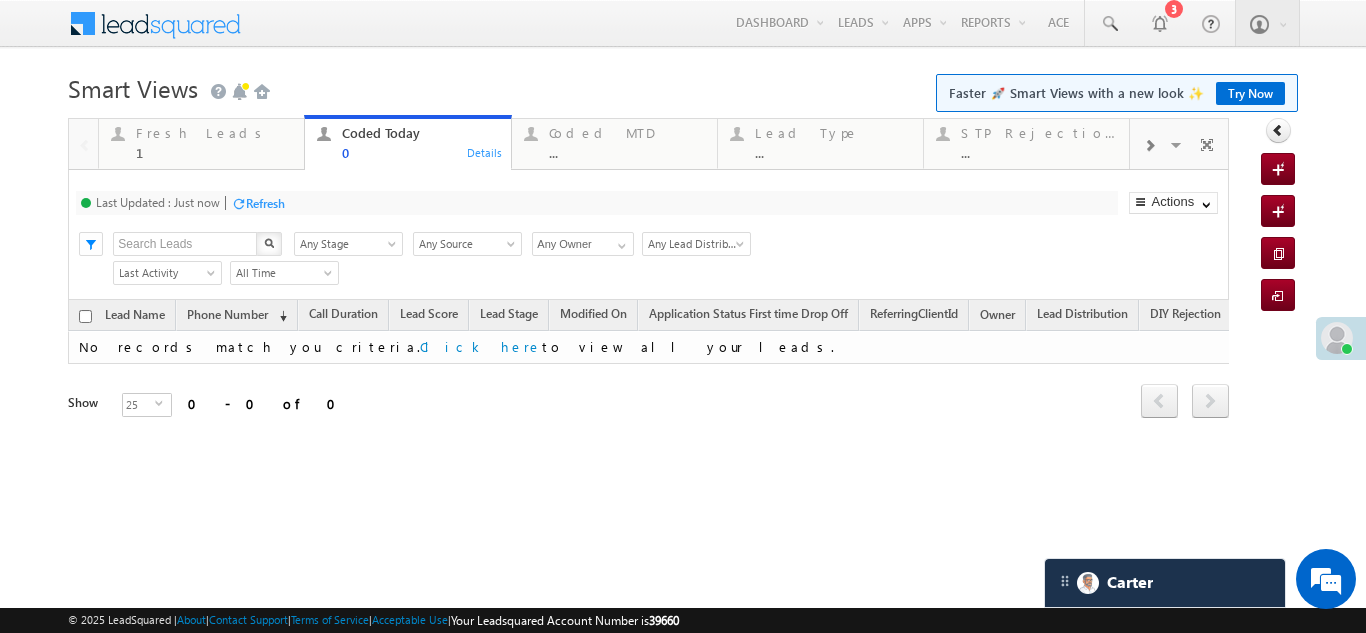 click on "Fresh Leads" at bounding box center [-33554216, -33554297] 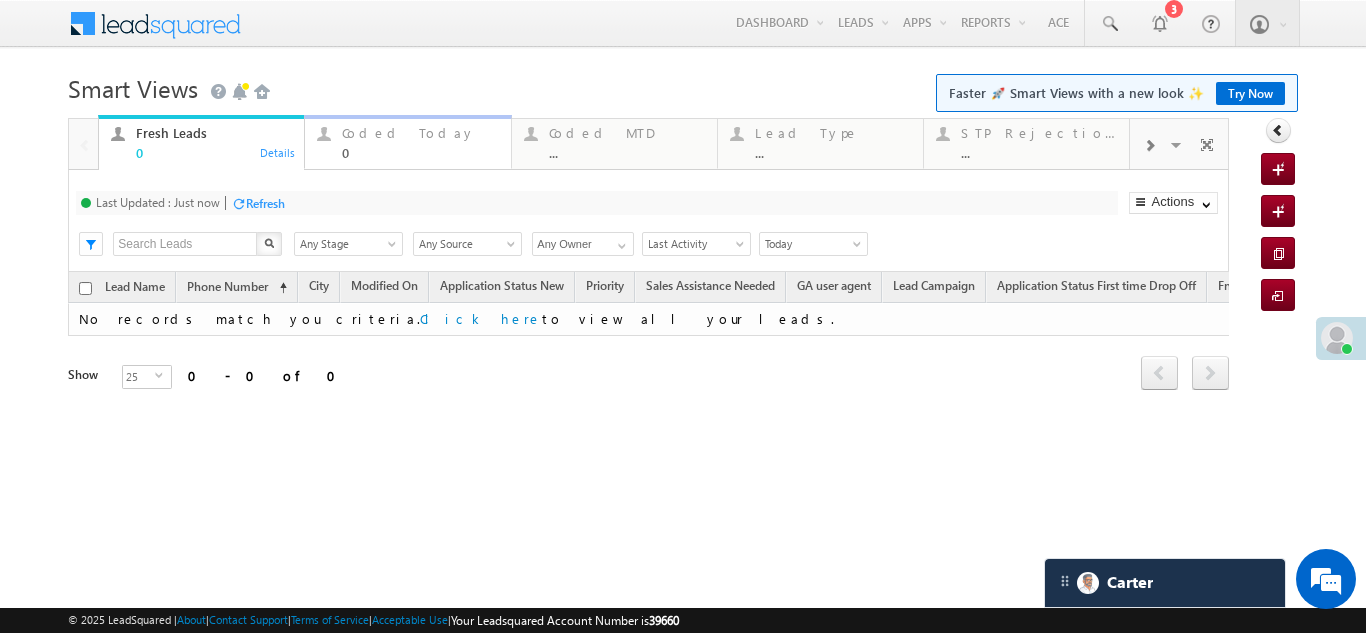 click on "Coded Today" at bounding box center (420, 133) 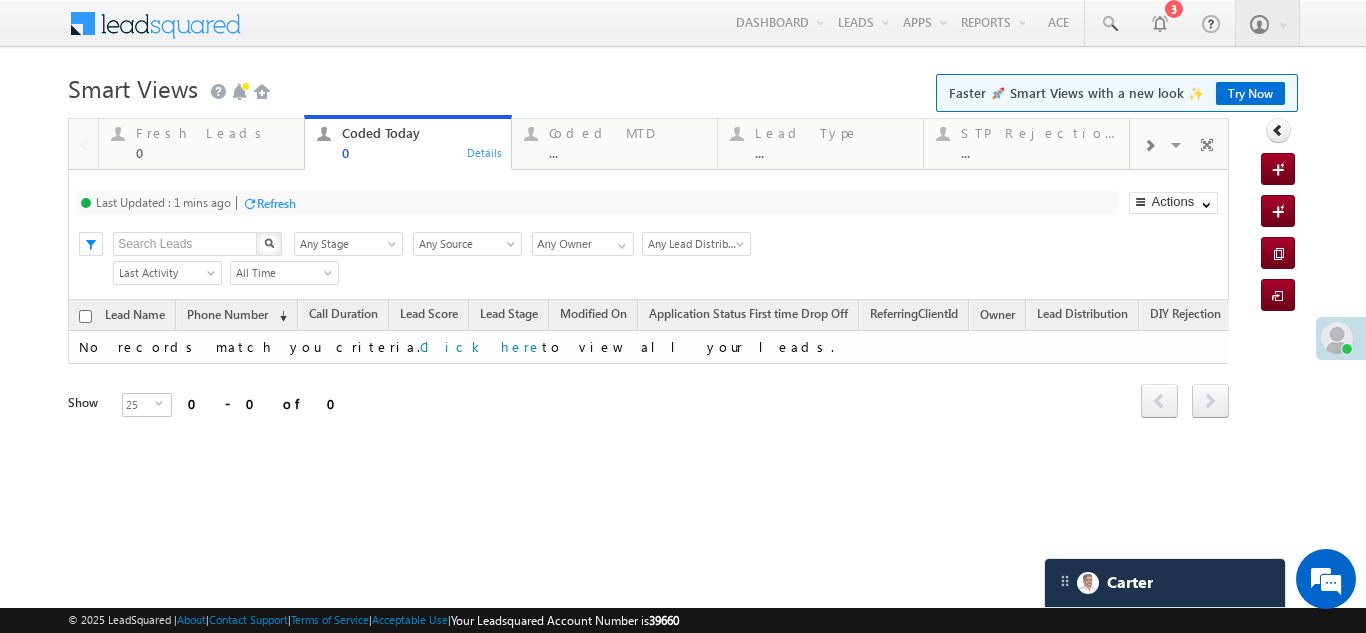 click on "Refresh" at bounding box center [276, 203] 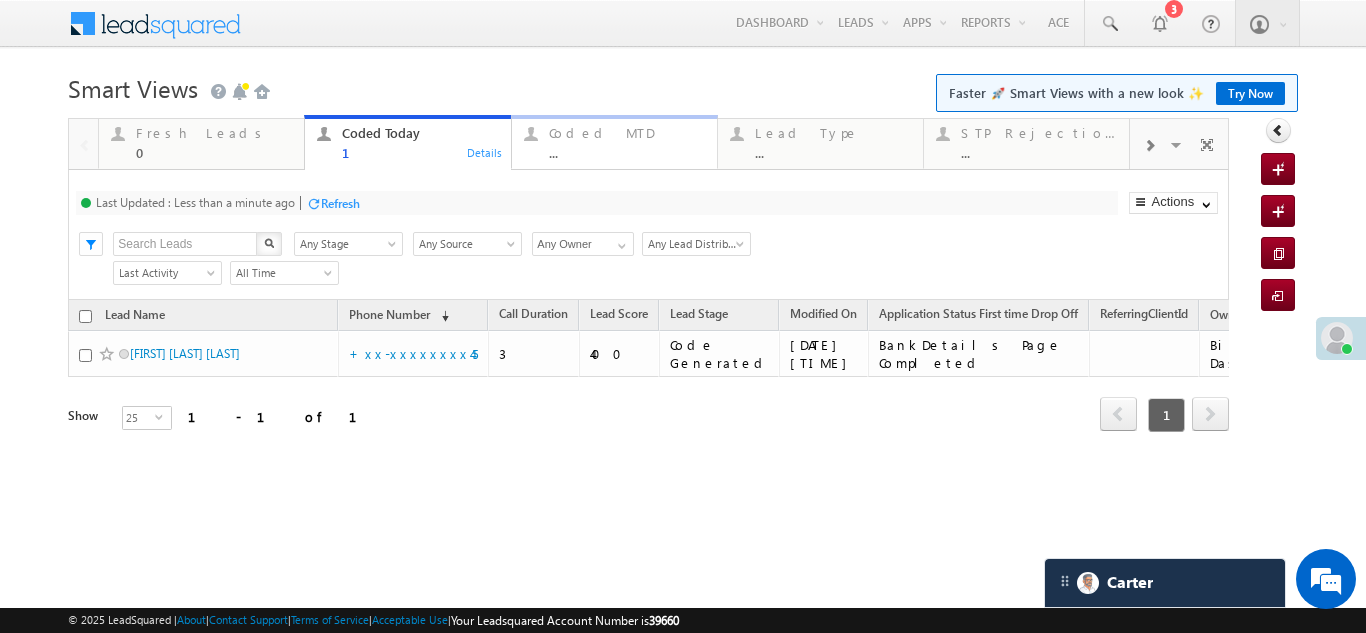 click on "Coded MTD" at bounding box center (627, 133) 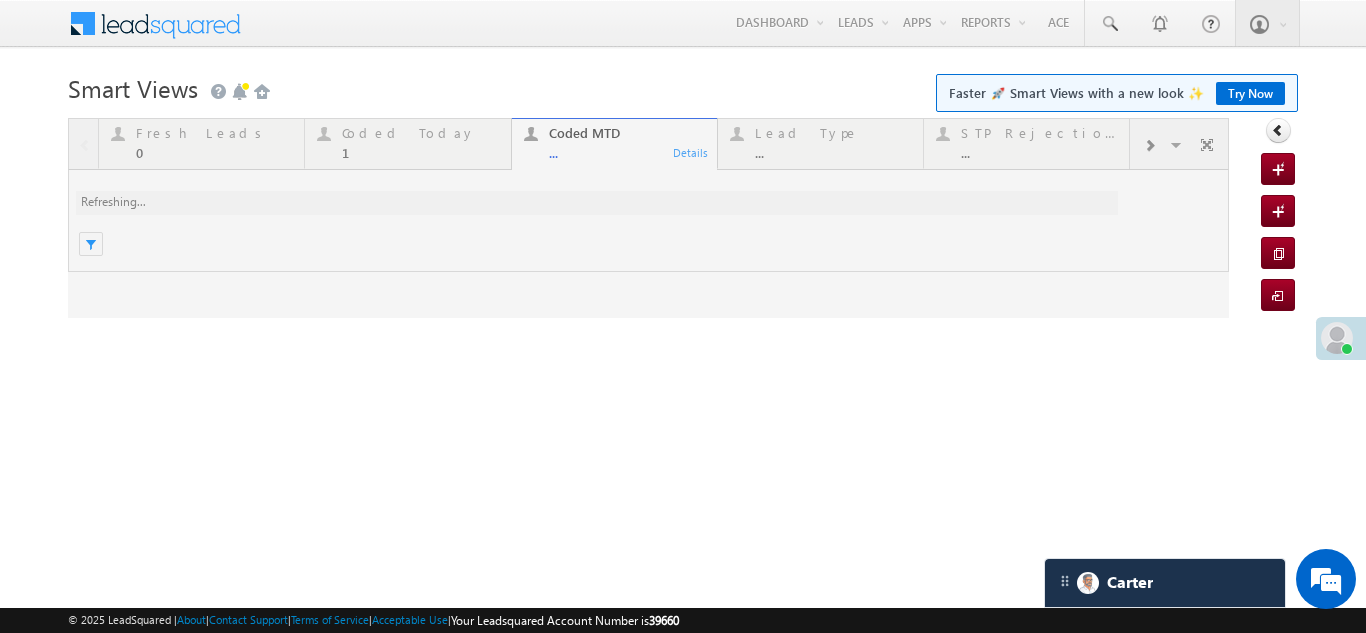 scroll, scrollTop: 0, scrollLeft: 0, axis: both 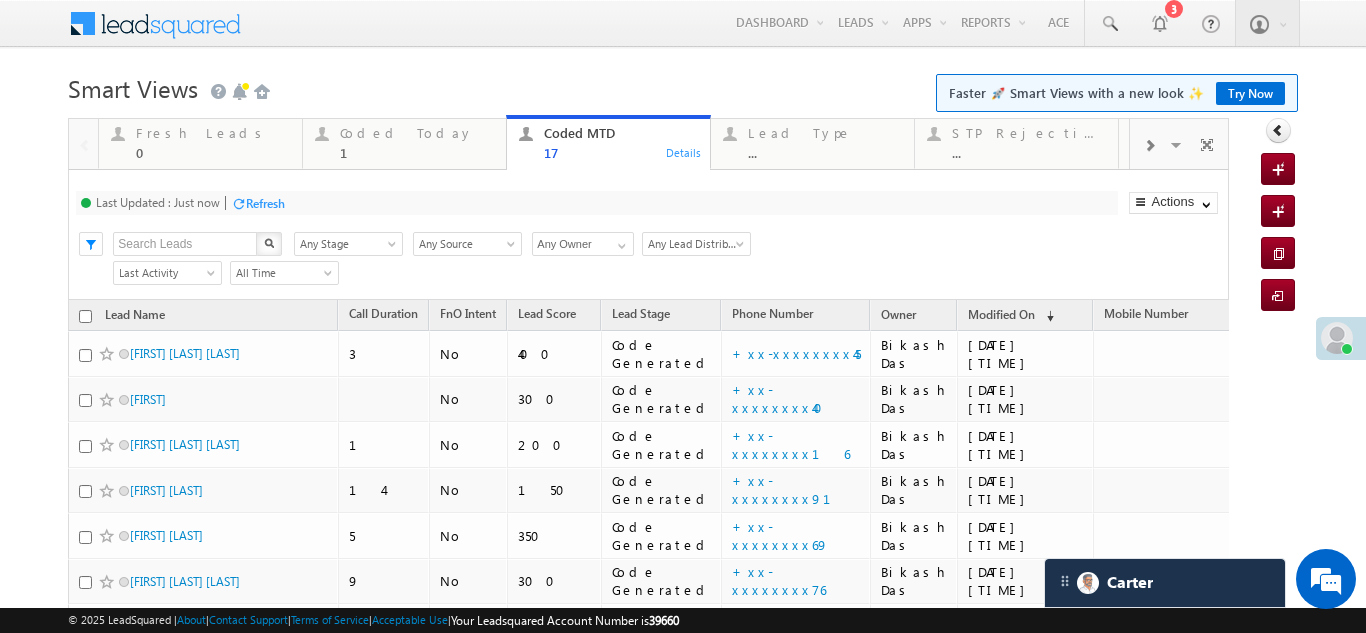 click on "Refresh" at bounding box center (265, 203) 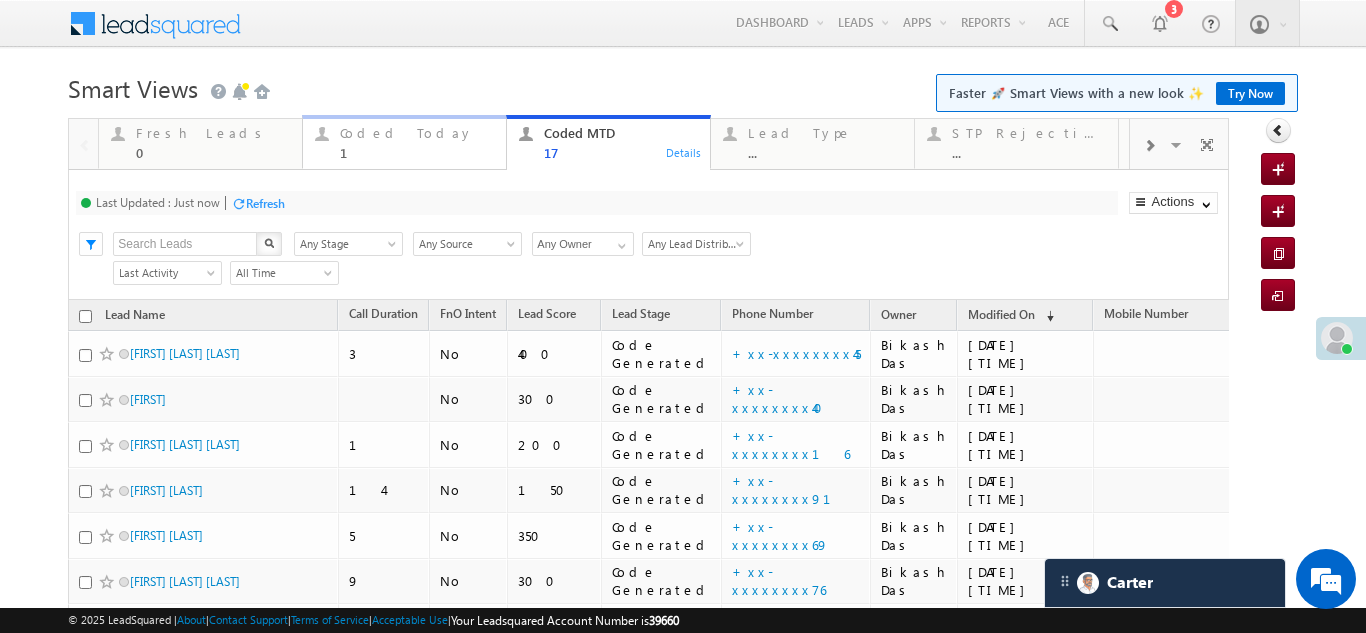 click on "Coded Today" at bounding box center (417, 133) 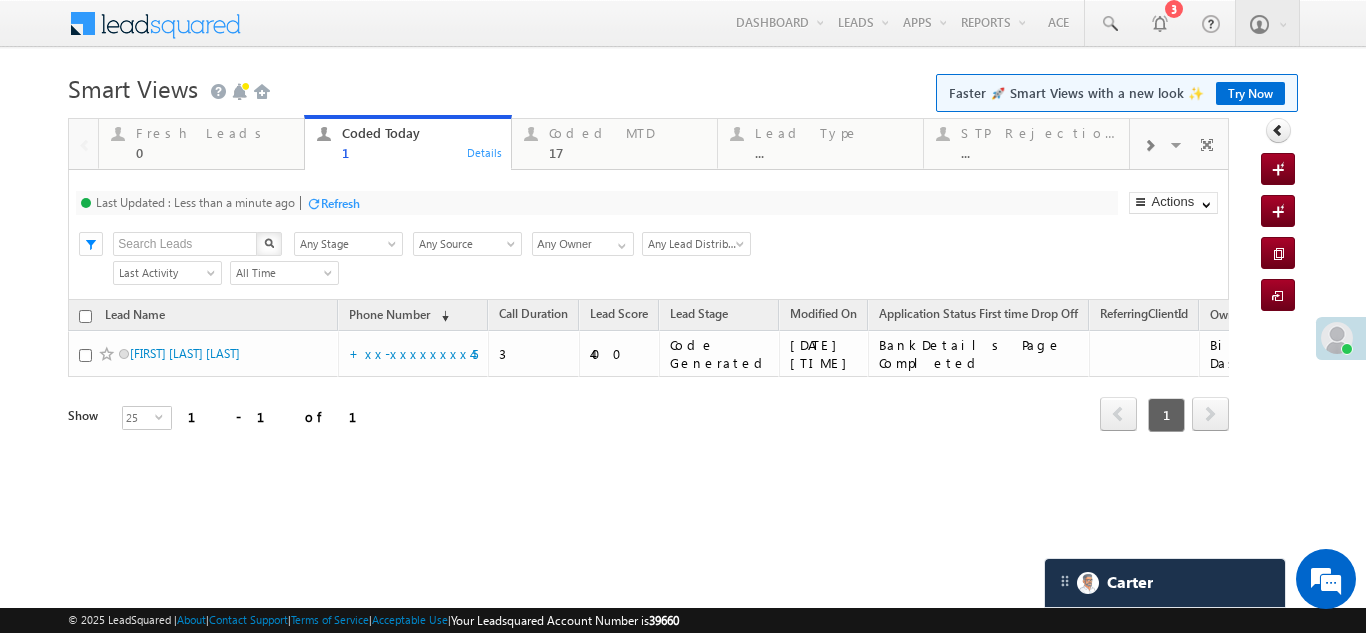 click on "Refresh" at bounding box center (340, 203) 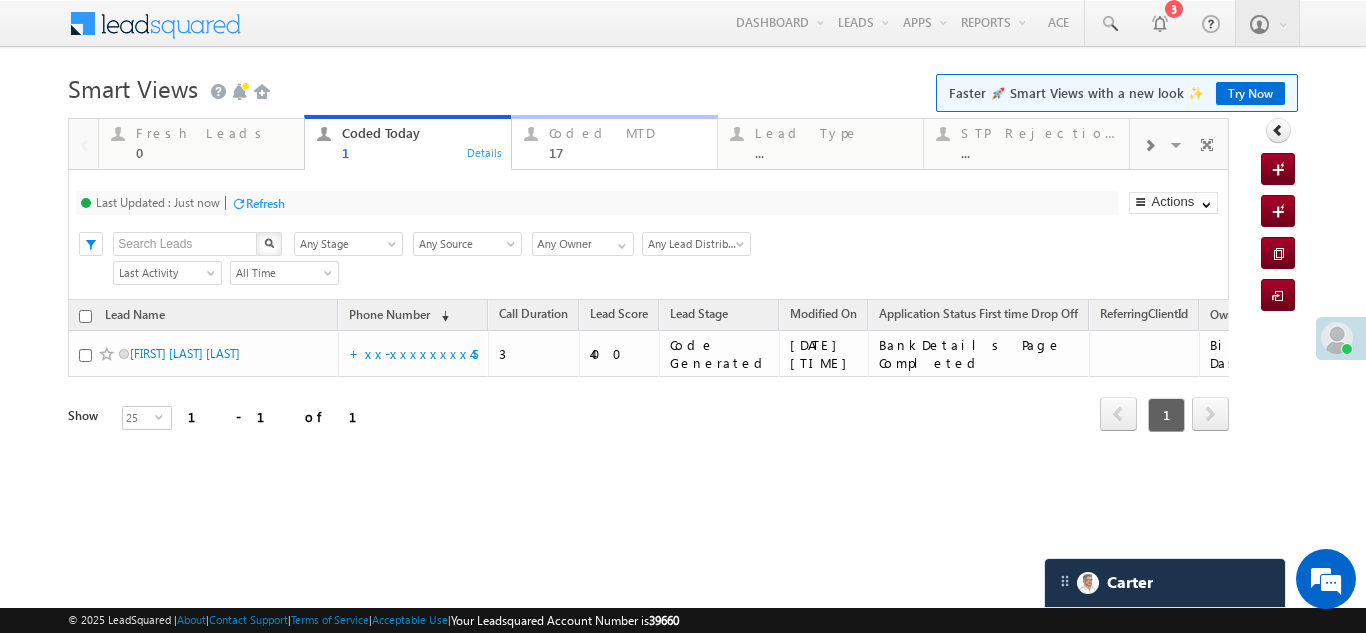 click on "Coded MTD" at bounding box center [627, 133] 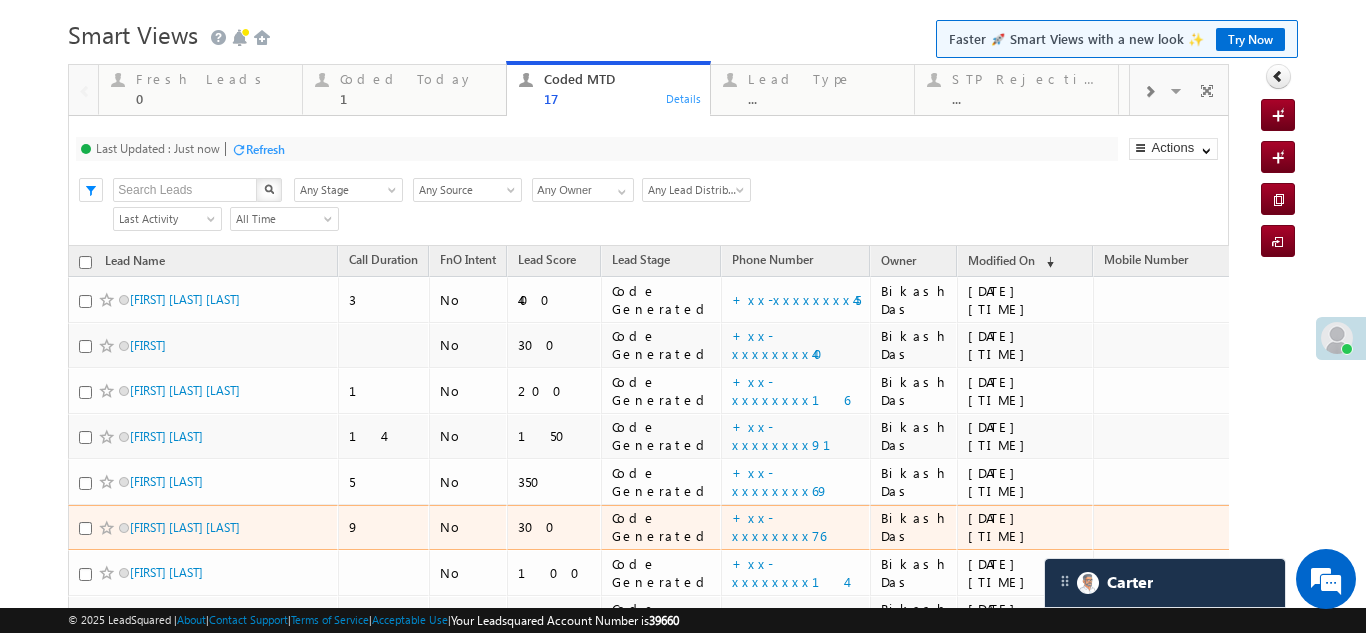 scroll, scrollTop: 48, scrollLeft: 0, axis: vertical 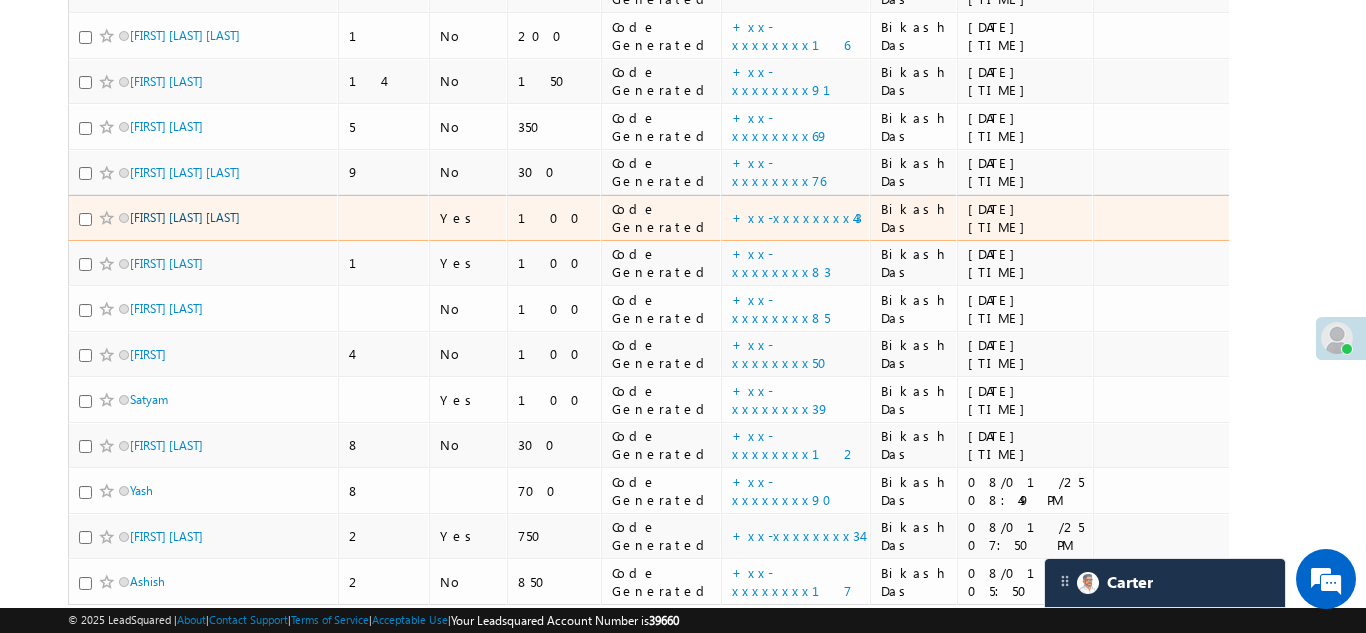 drag, startPoint x: 163, startPoint y: 245, endPoint x: 140, endPoint y: 234, distance: 25.495098 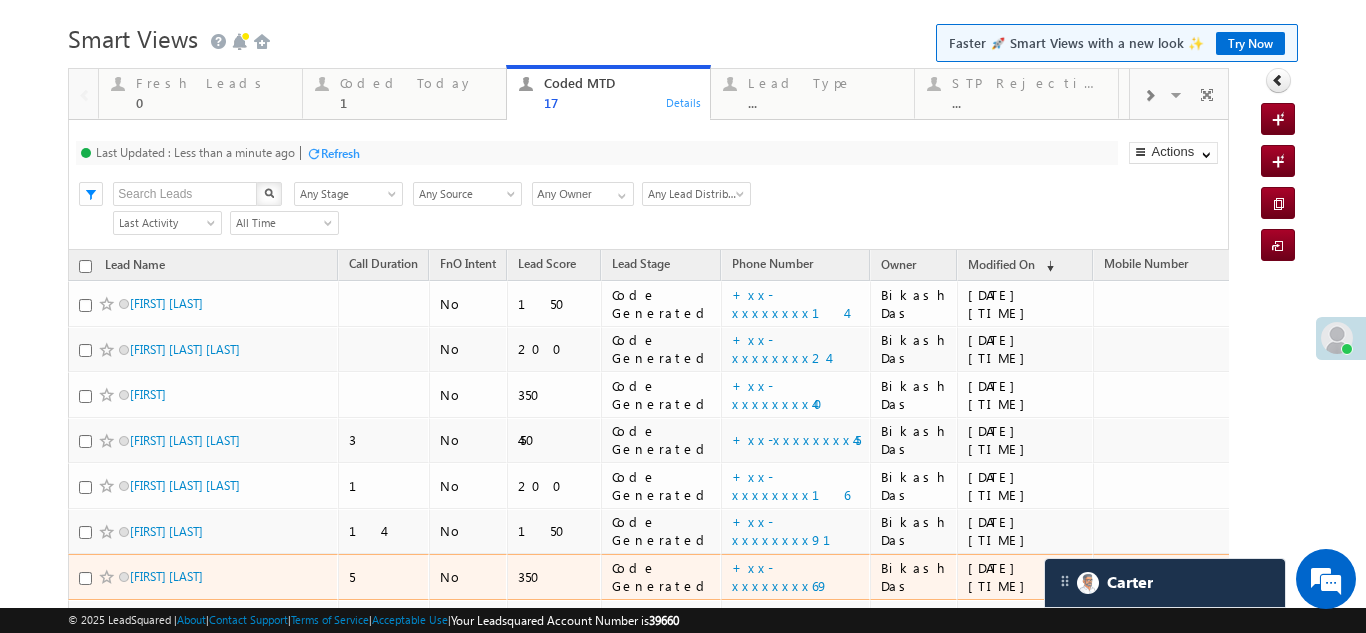 scroll, scrollTop: 0, scrollLeft: 0, axis: both 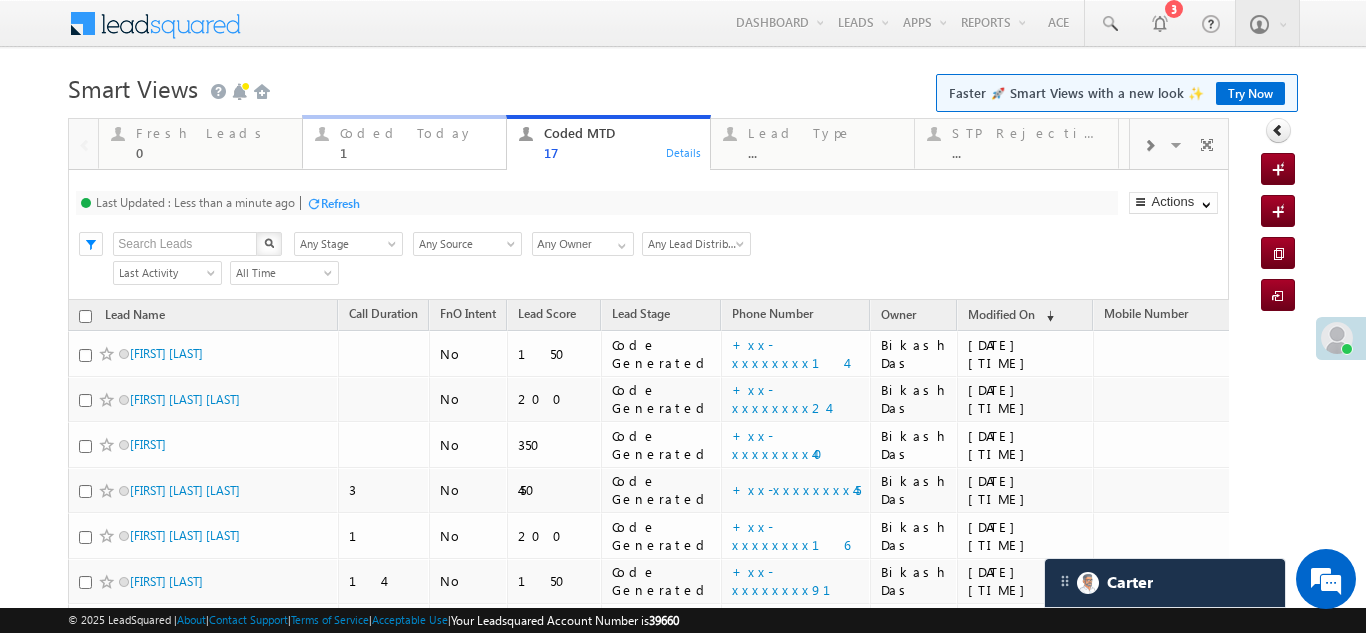 click on "Coded Today" at bounding box center (417, 133) 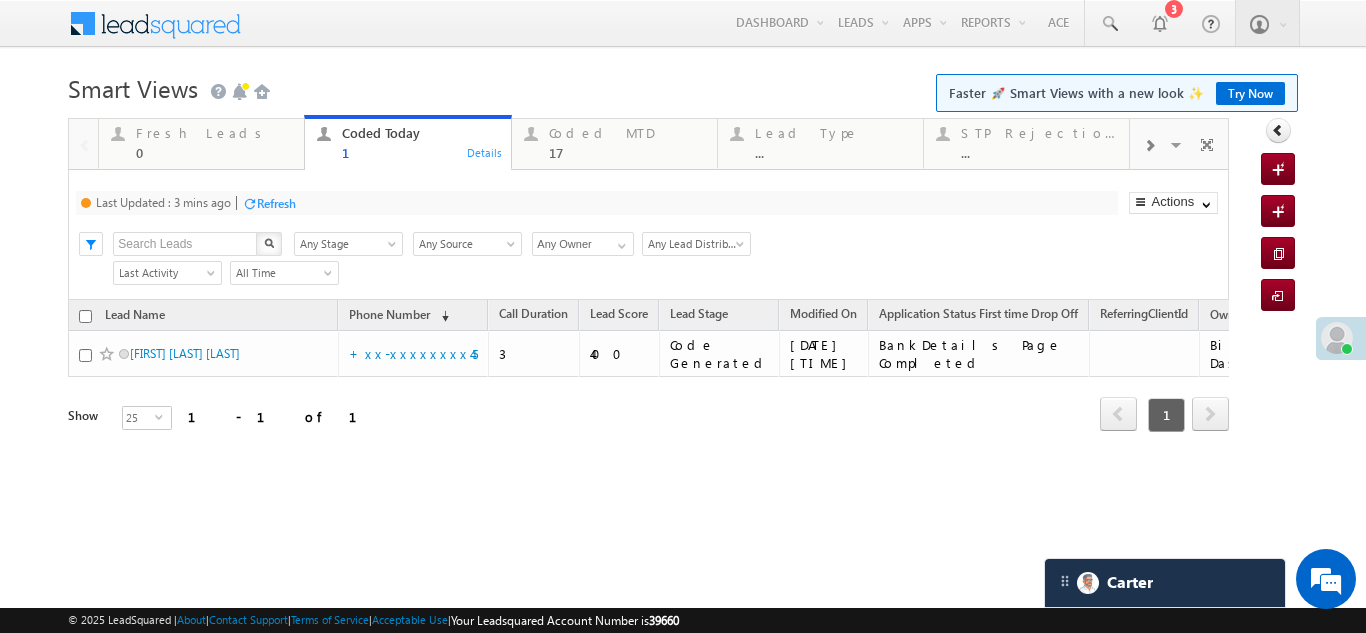 click on "Refresh" at bounding box center [276, 203] 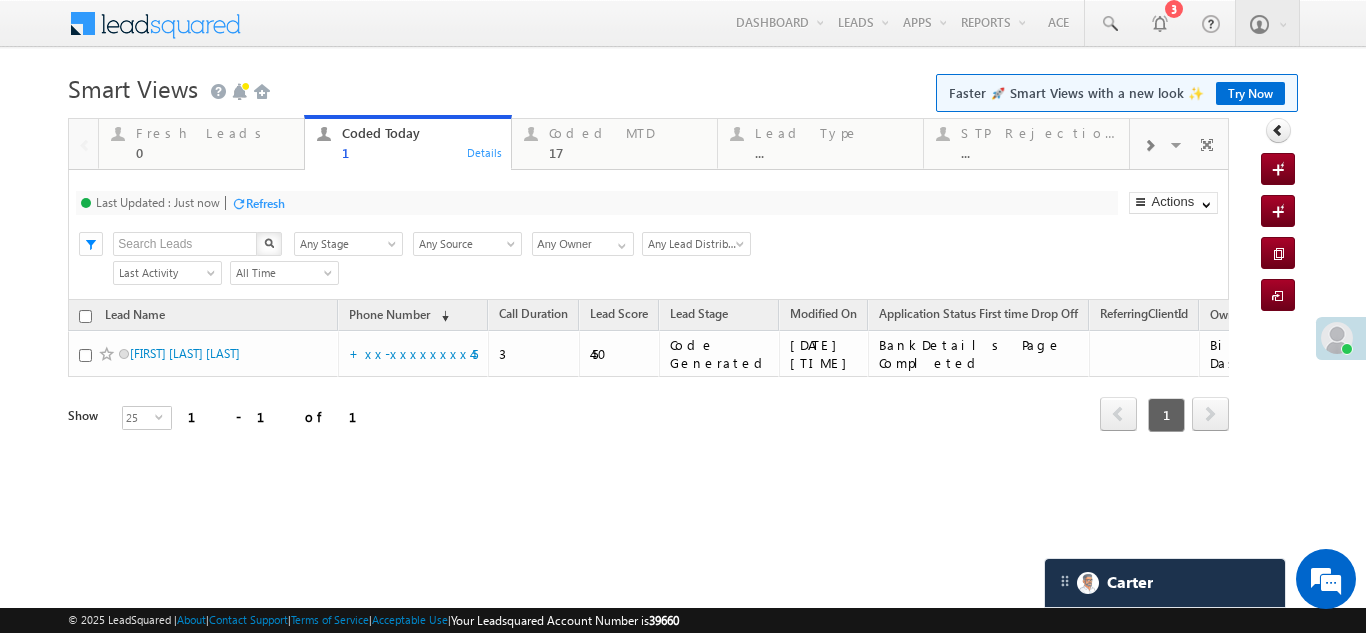 click on "Refresh" at bounding box center (265, 203) 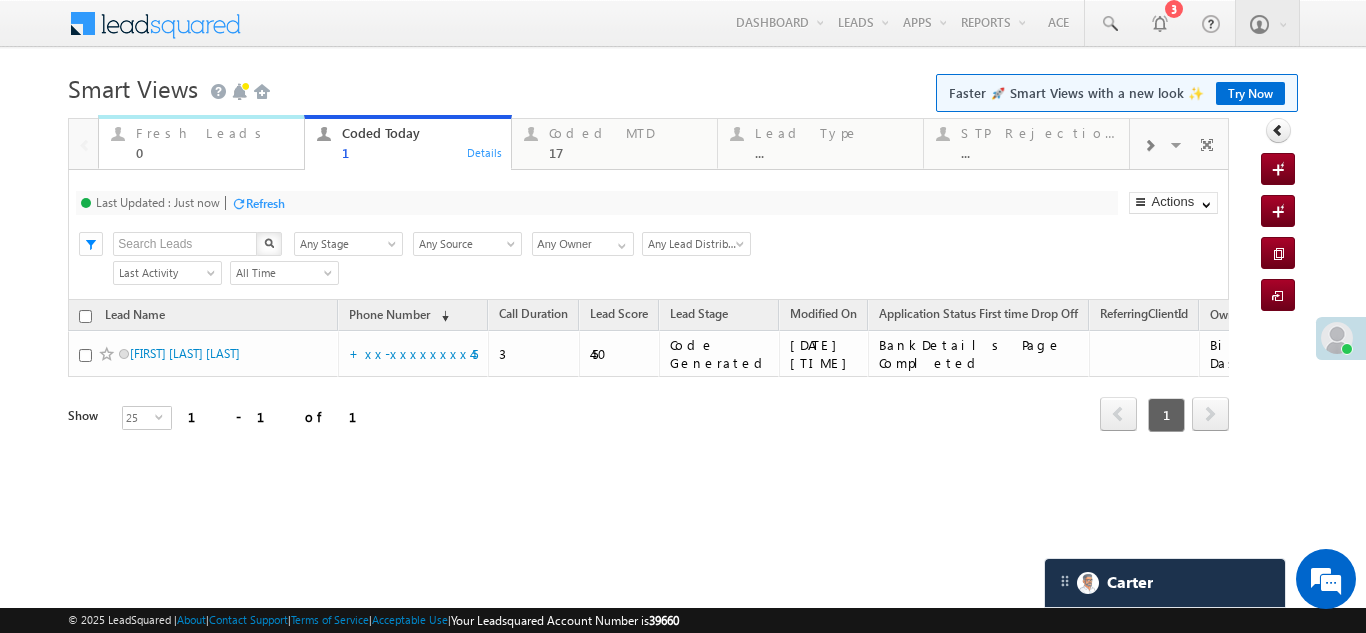 click on "Fresh Leads" at bounding box center (214, 133) 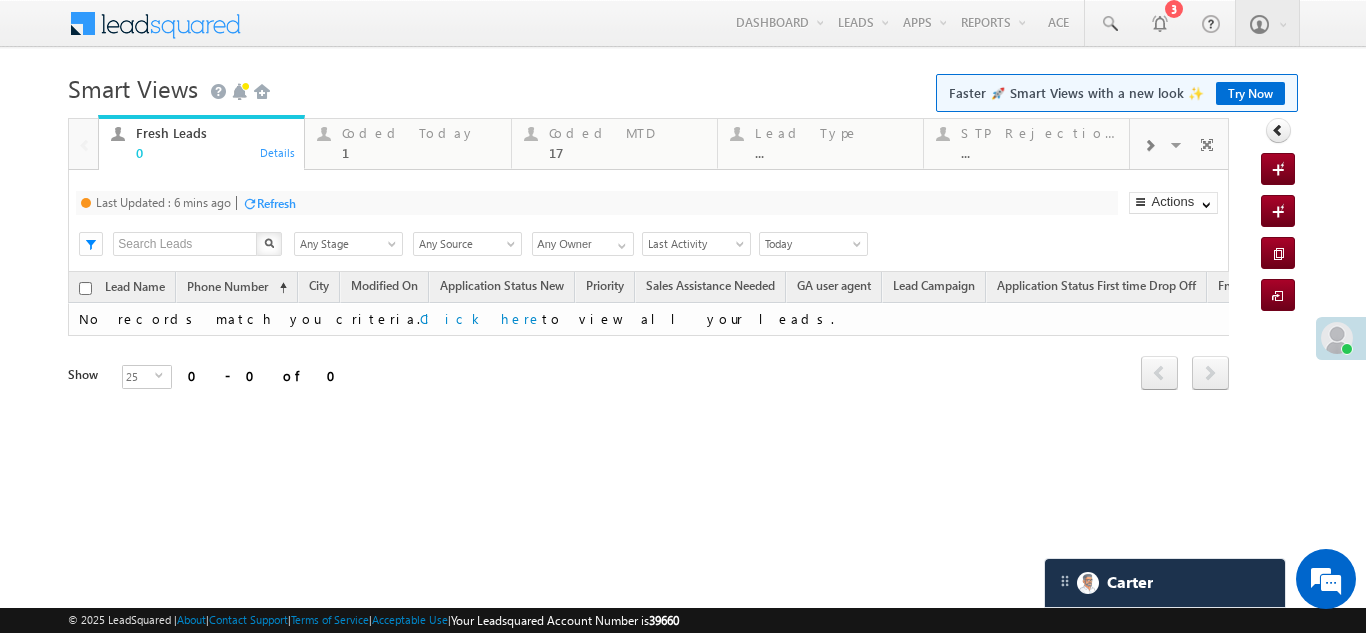 click on "Fresh Leads" at bounding box center [214, 133] 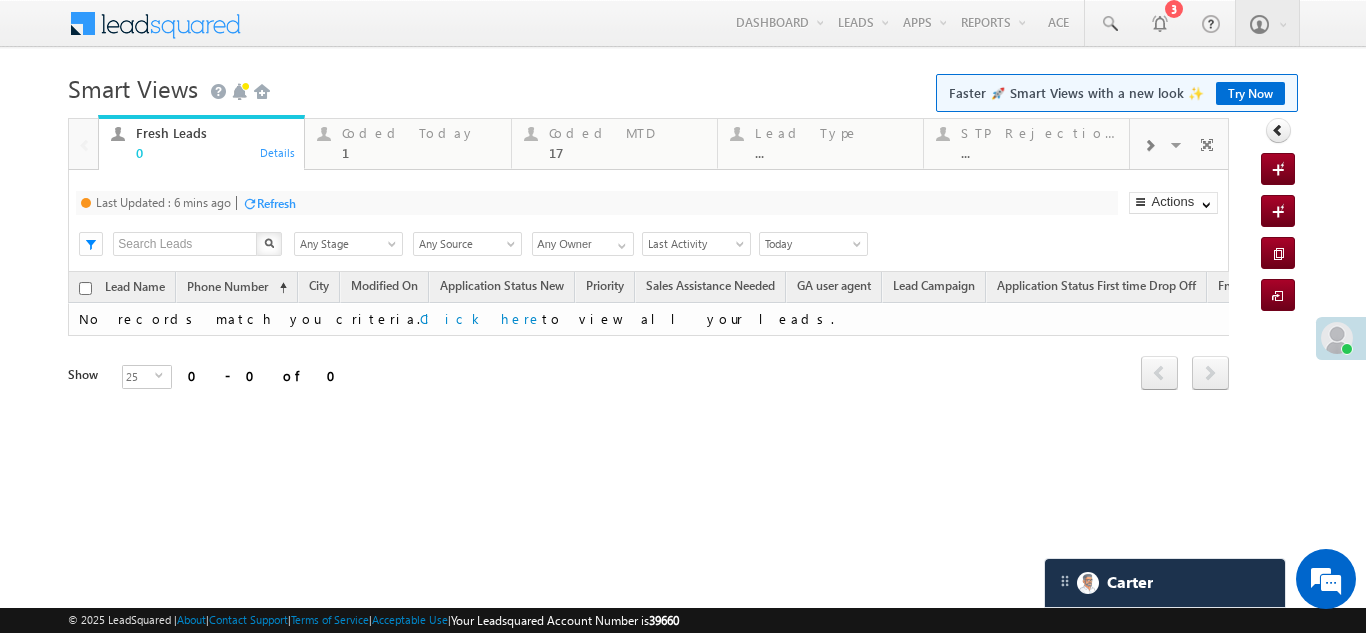 click on "Refresh" at bounding box center (276, 203) 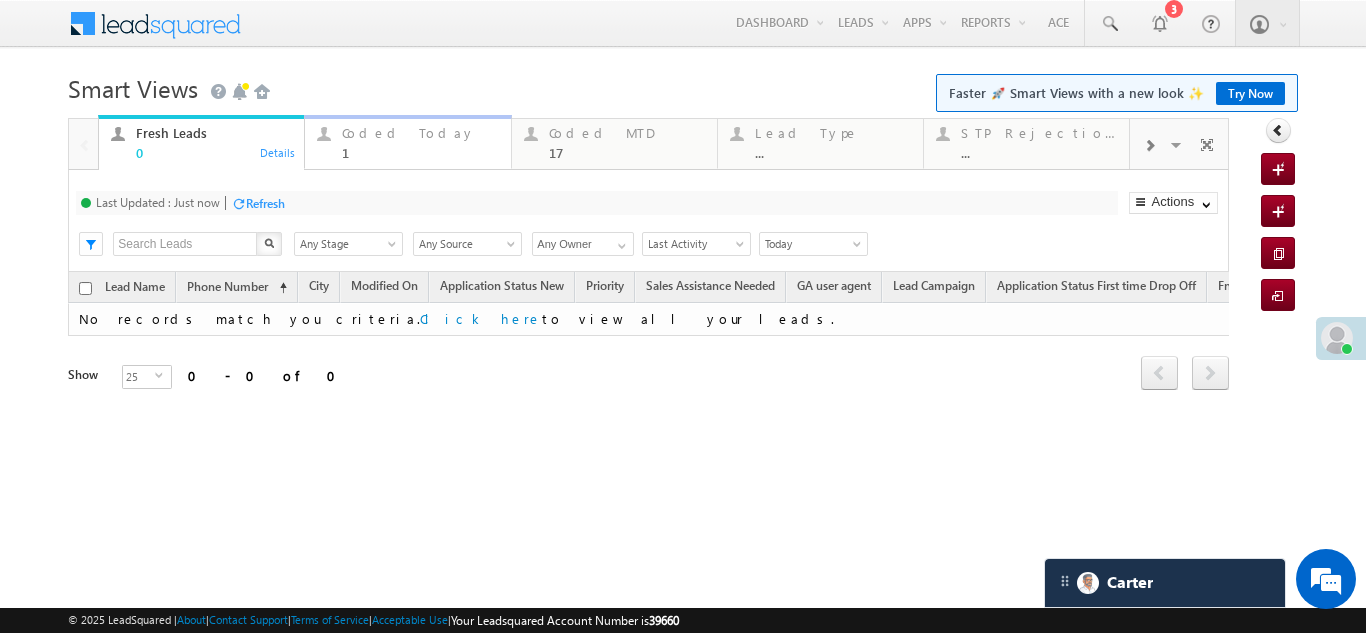 click on "Coded Today 1" at bounding box center [420, 140] 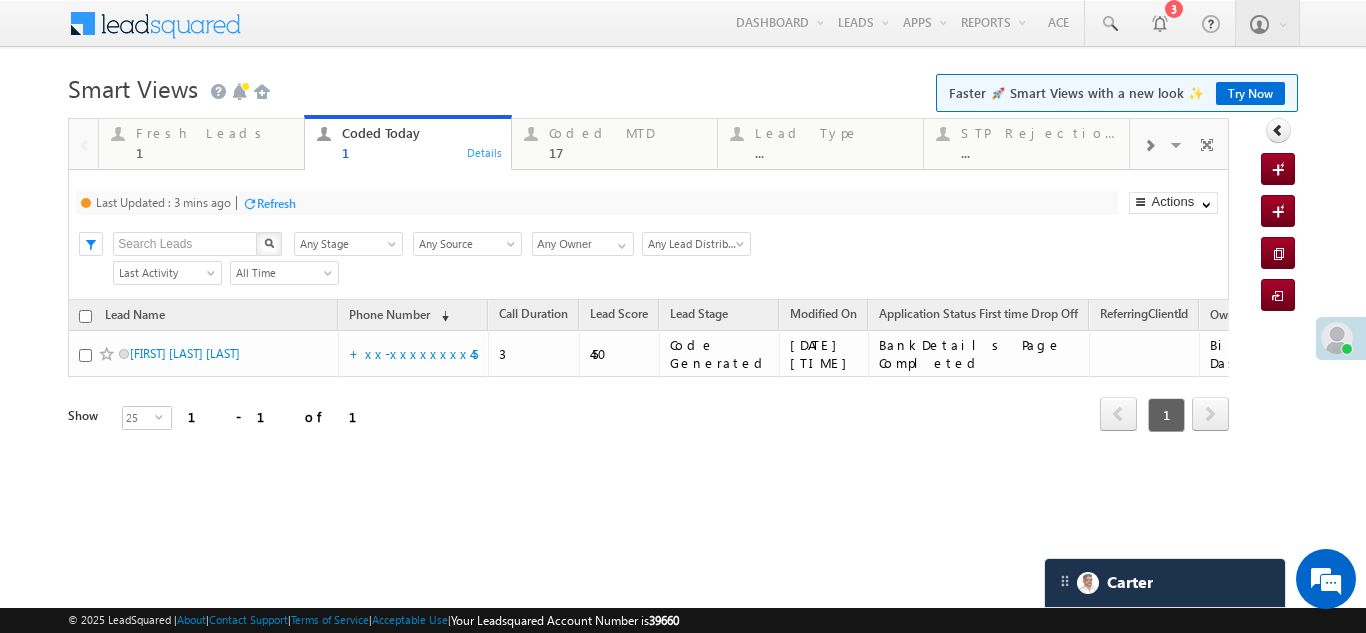 click on "Refresh" at bounding box center [276, 203] 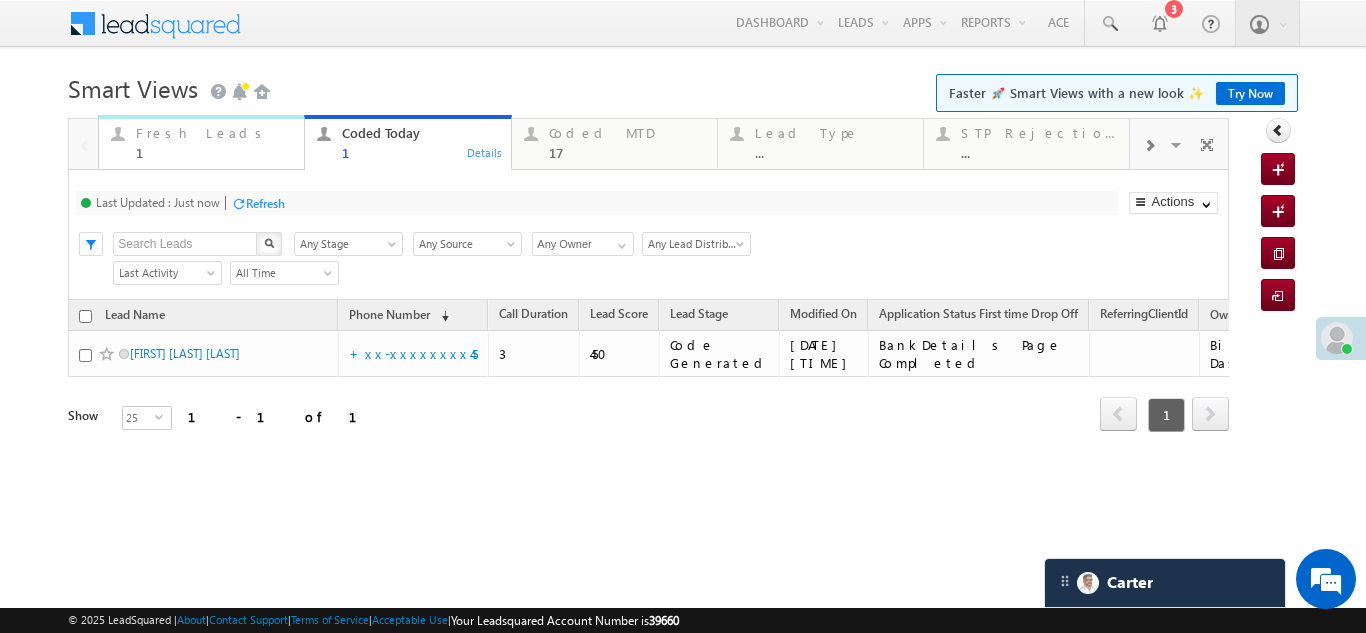click on "Fresh Leads" at bounding box center (214, 133) 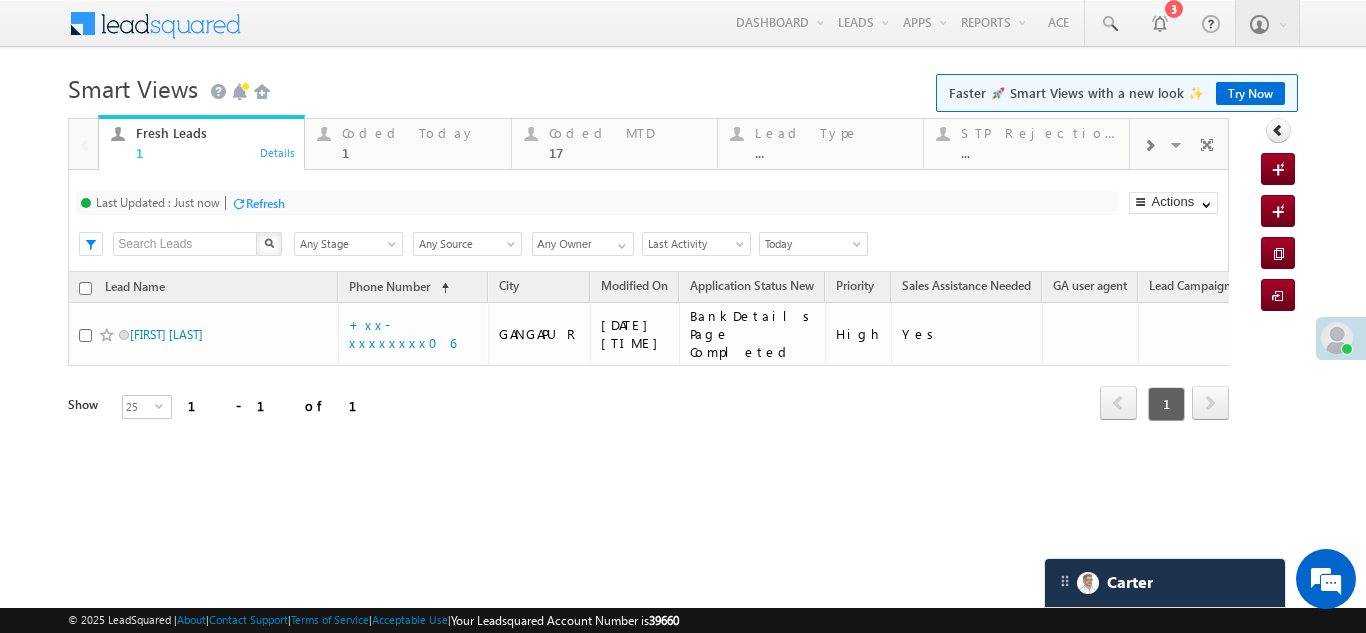 click on "Refresh" at bounding box center [265, 203] 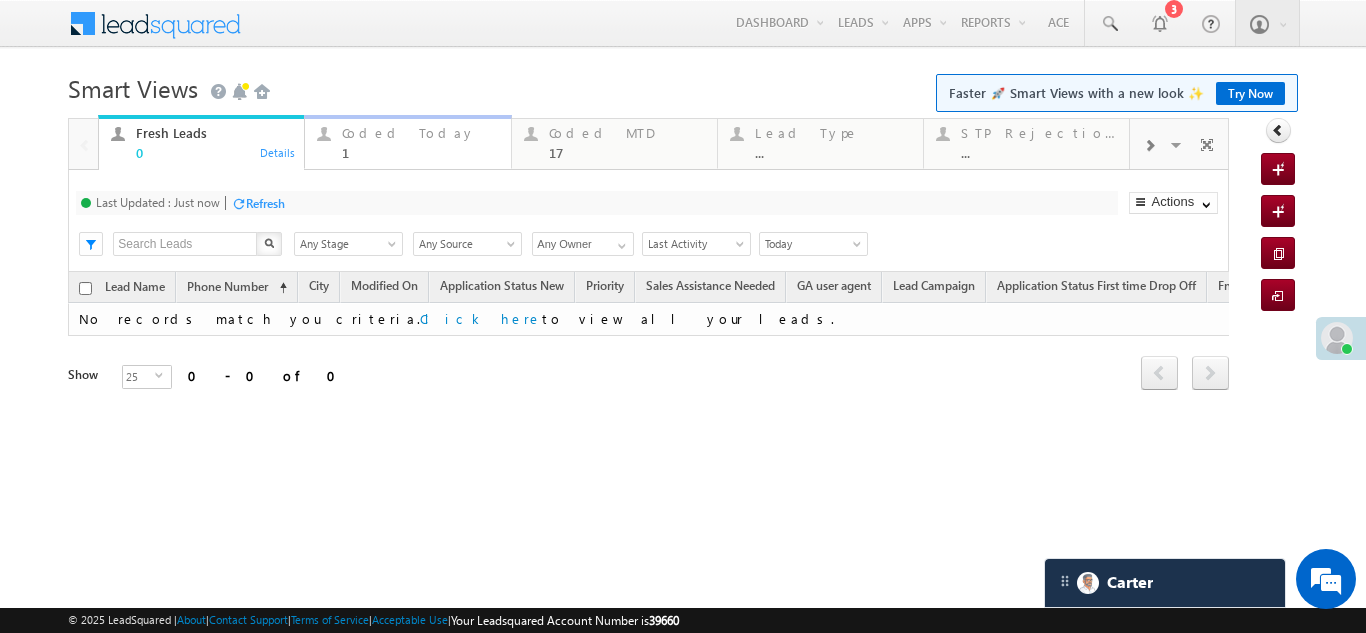 click on "Coded Today" at bounding box center [420, 133] 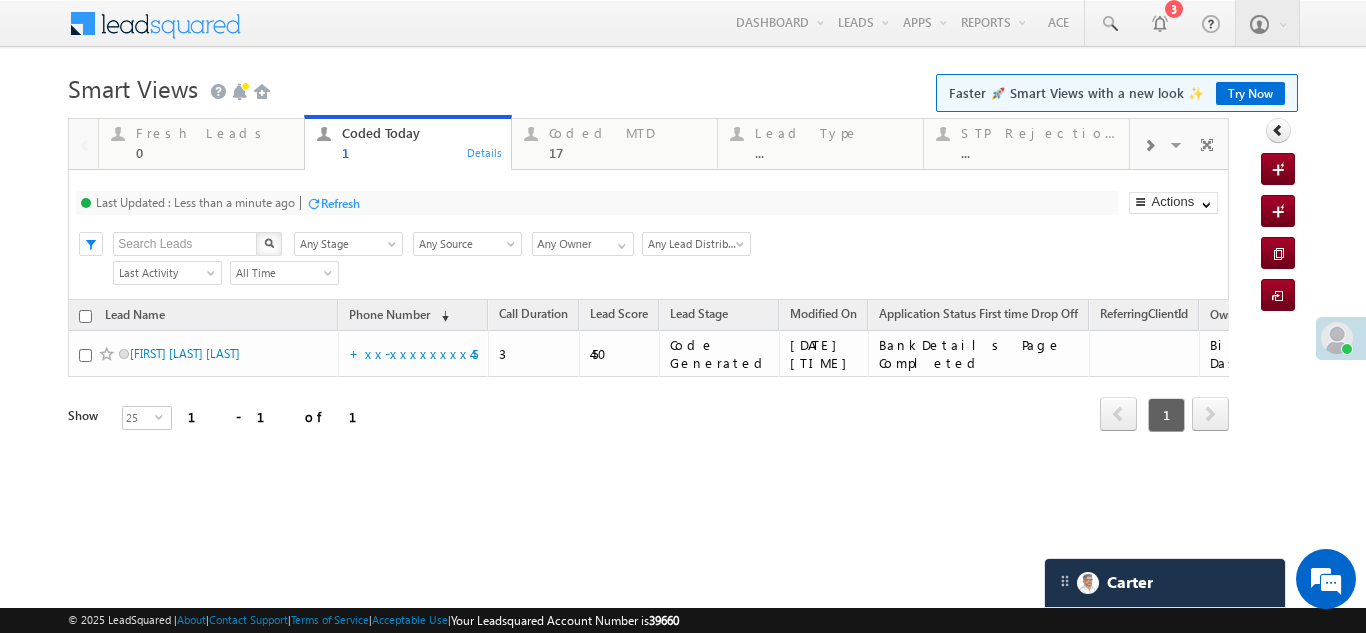 click on "Refresh" at bounding box center [340, 203] 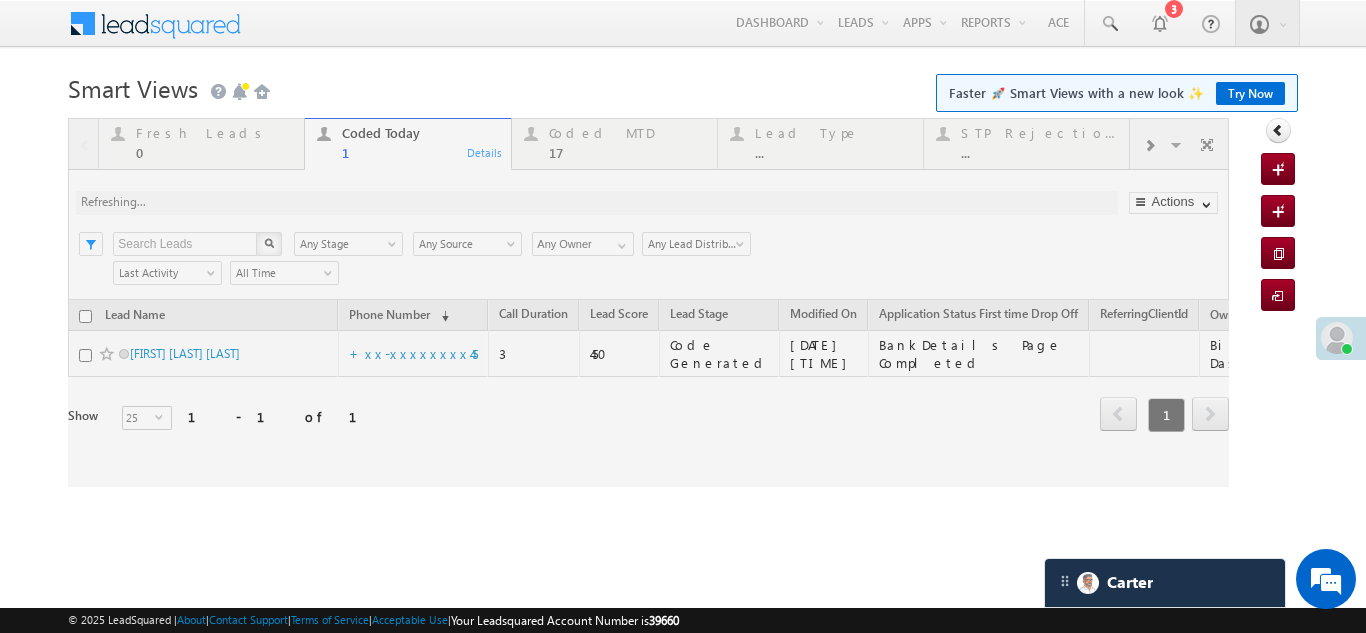 click at bounding box center (648, 302) 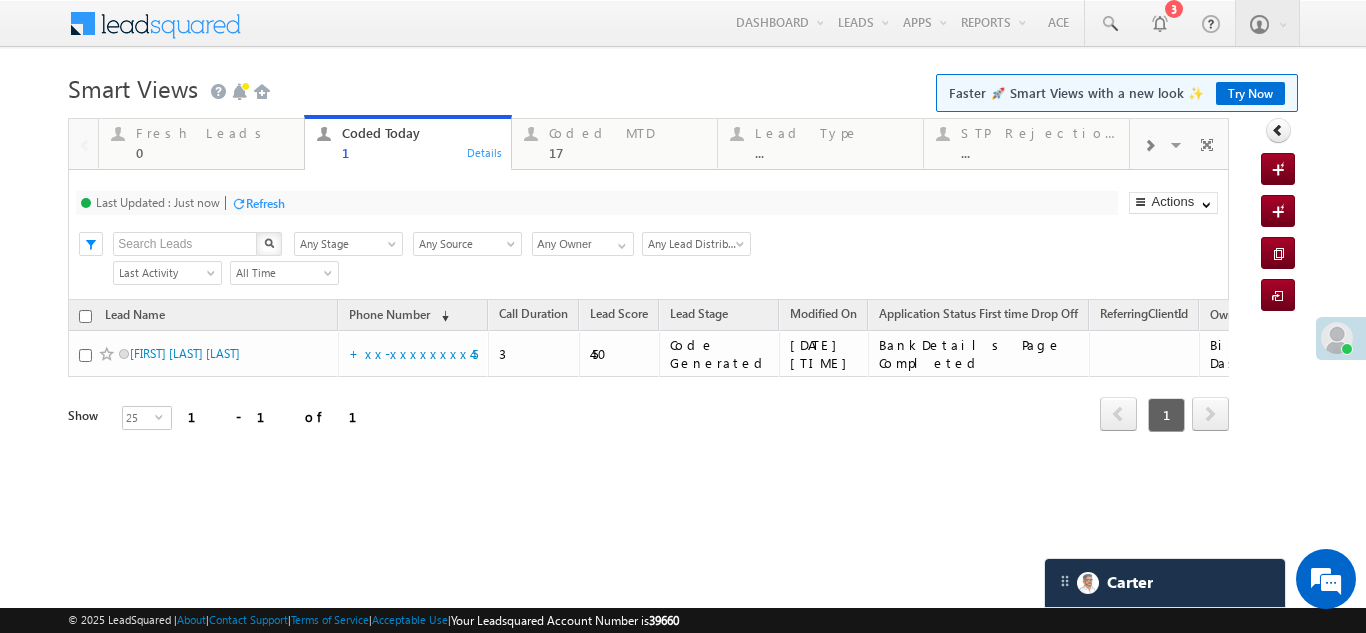 click on "Refresh" at bounding box center [265, 203] 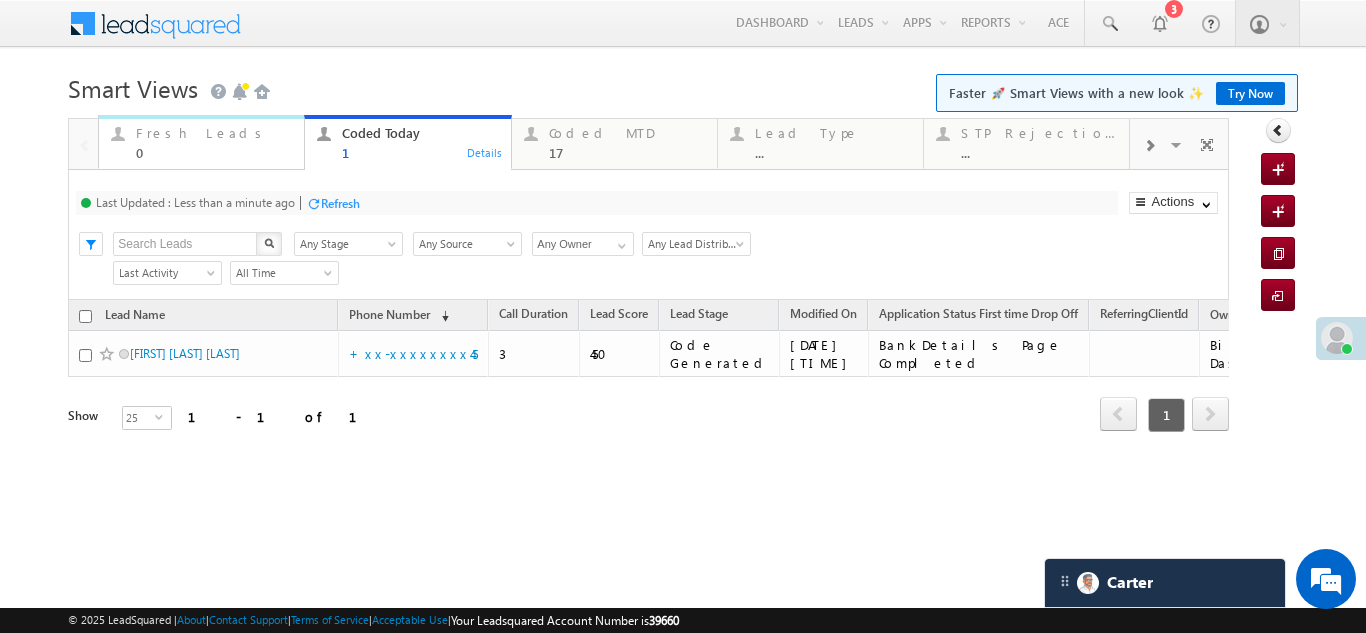 click on "Fresh Leads" at bounding box center [214, 133] 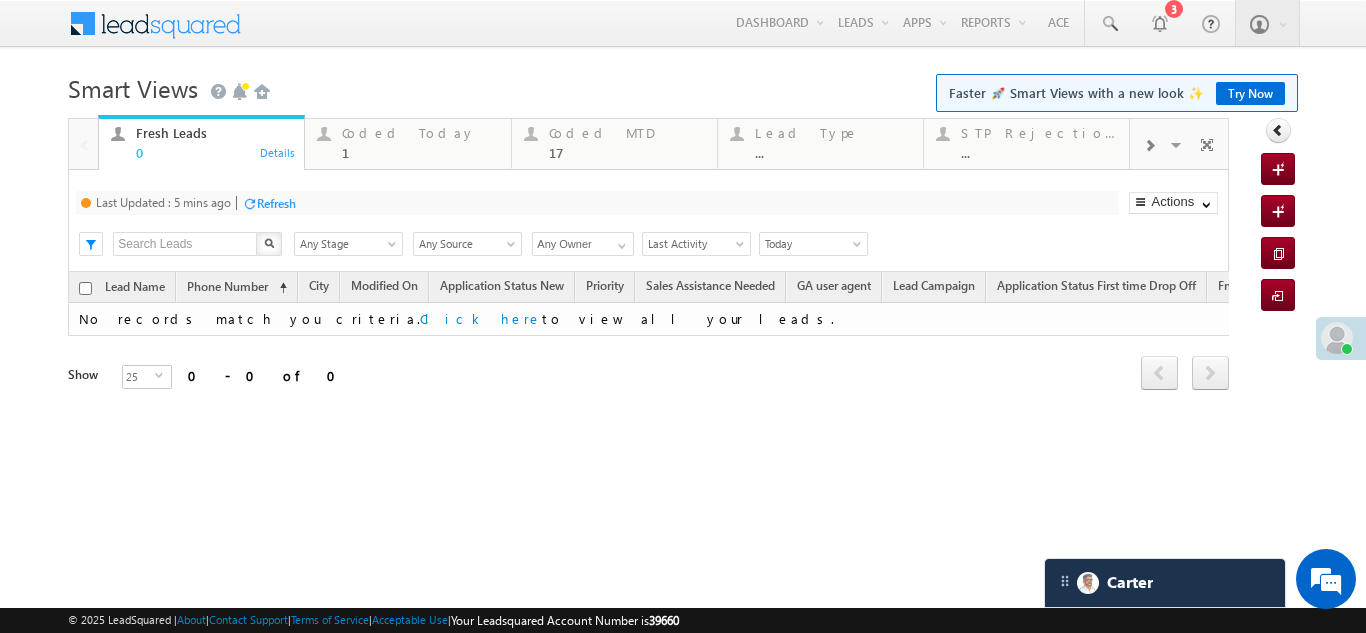 click on "Refresh" at bounding box center (276, 203) 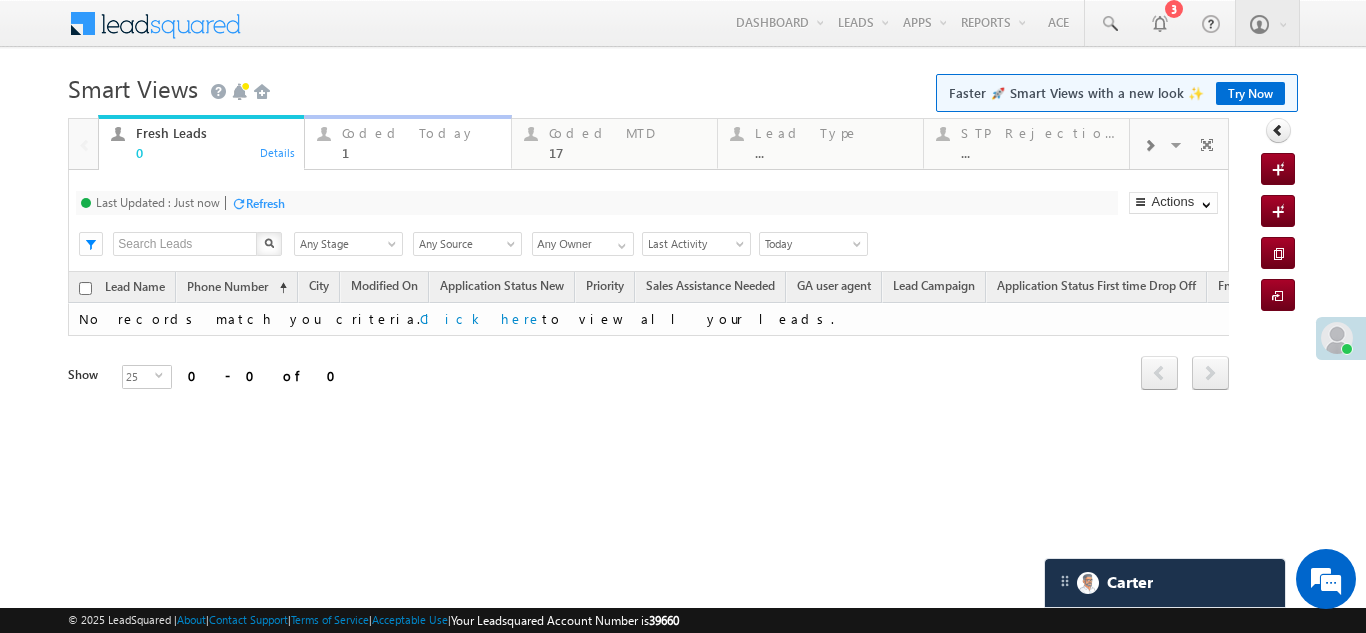 click on "Coded Today" at bounding box center (420, 133) 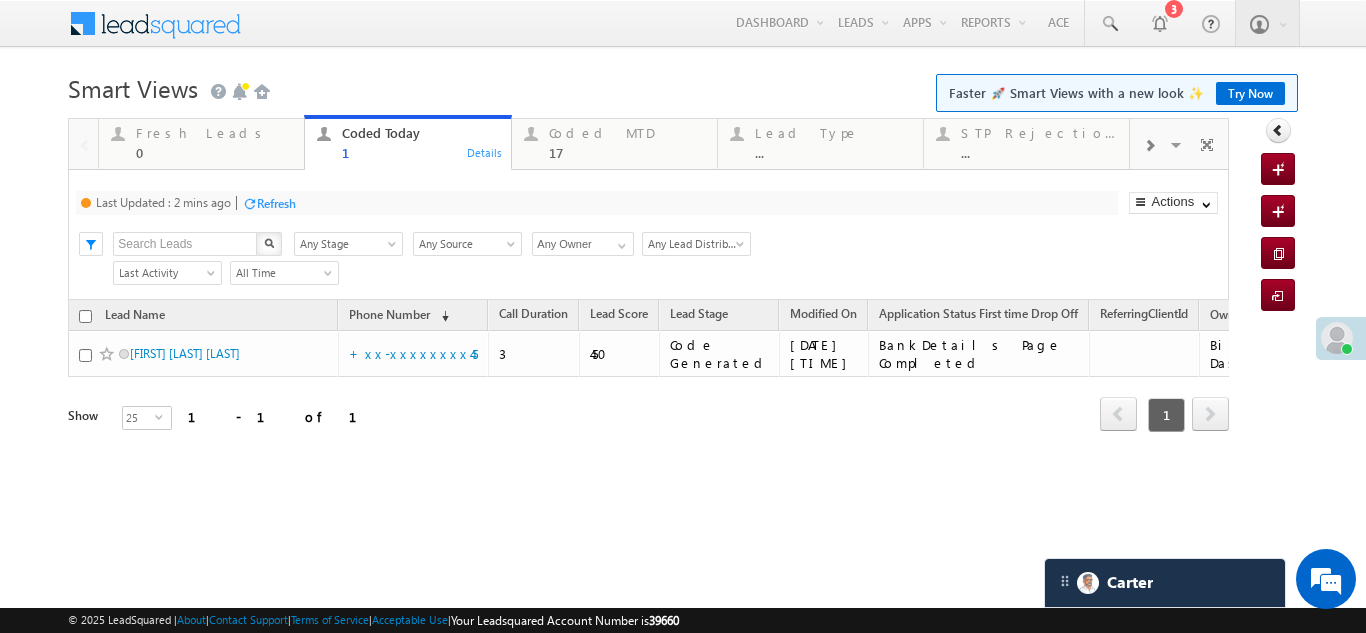 click on "Refresh" at bounding box center (276, 203) 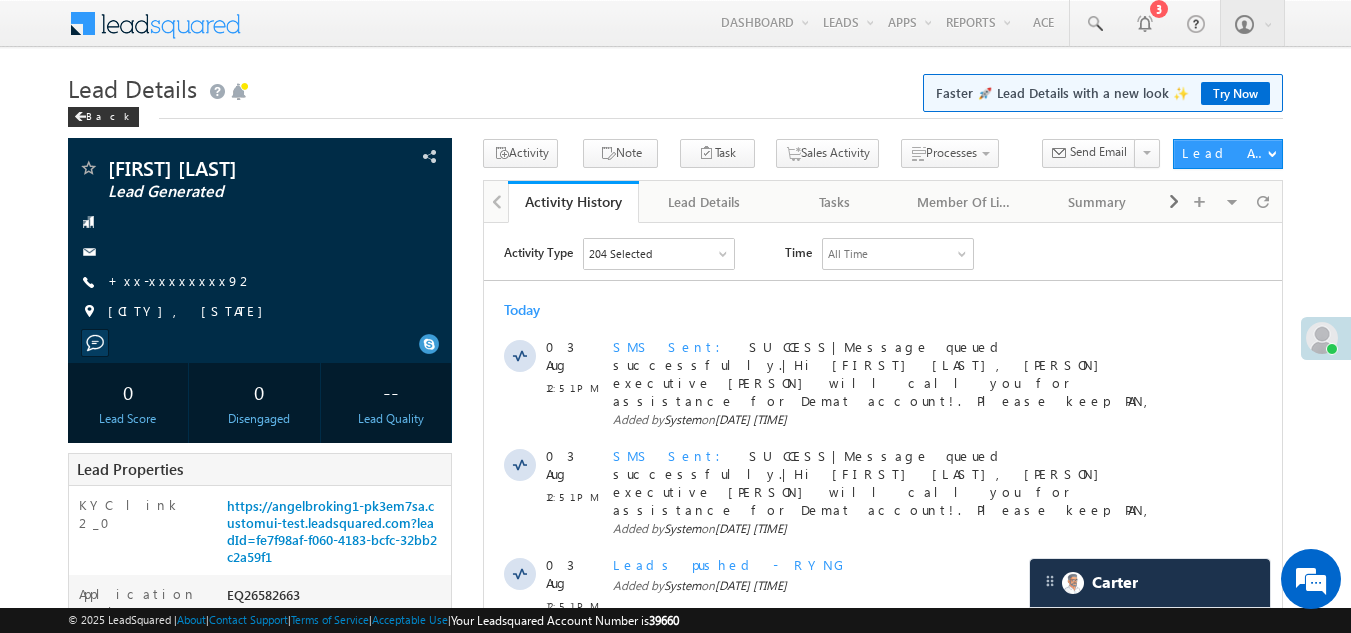 scroll, scrollTop: 0, scrollLeft: 0, axis: both 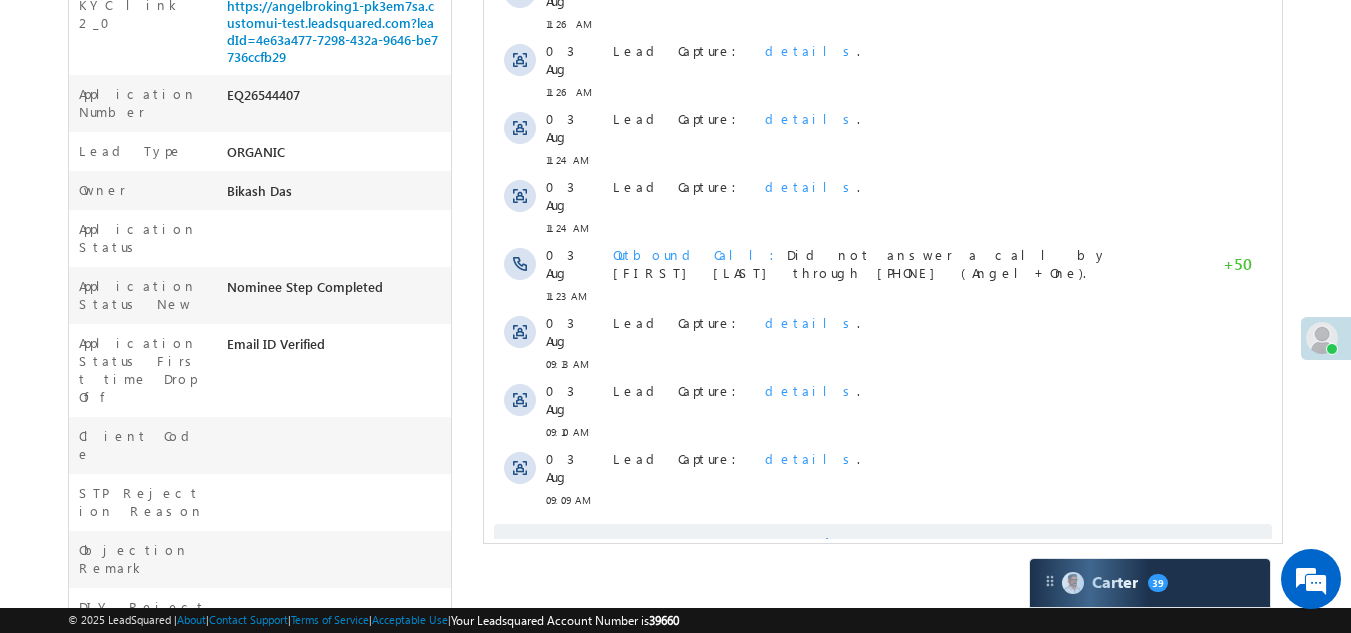 click on "Show More" at bounding box center (883, 544) 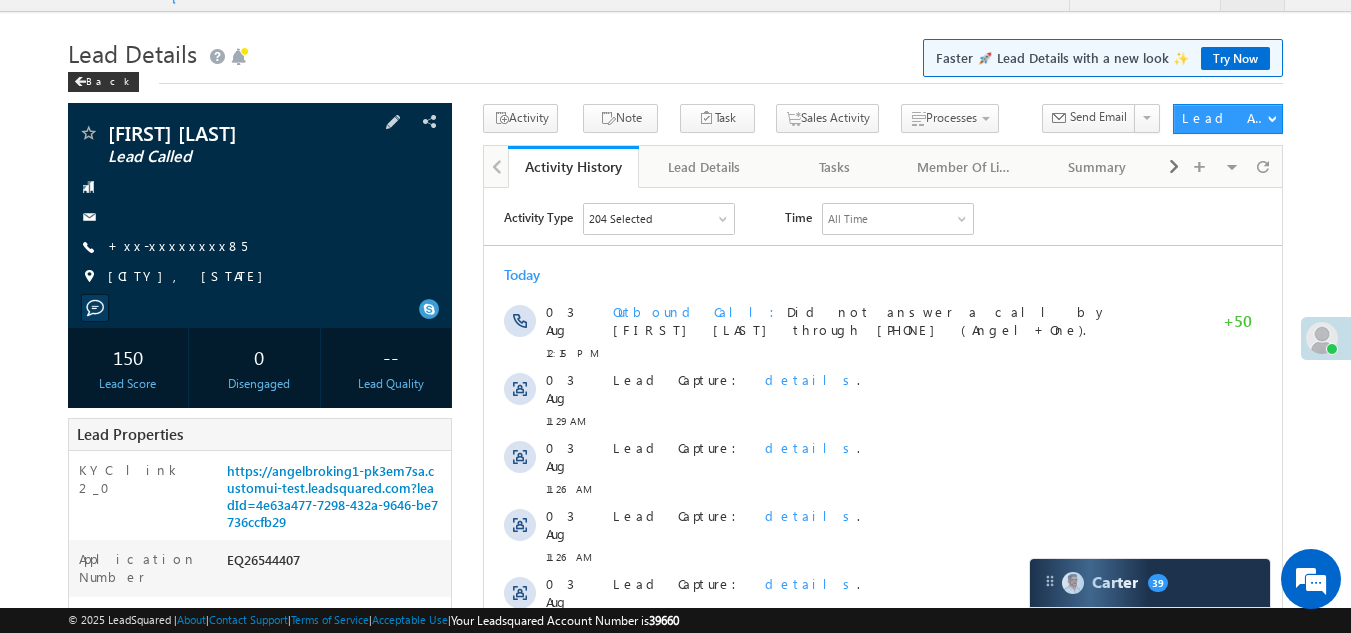 scroll, scrollTop: 0, scrollLeft: 0, axis: both 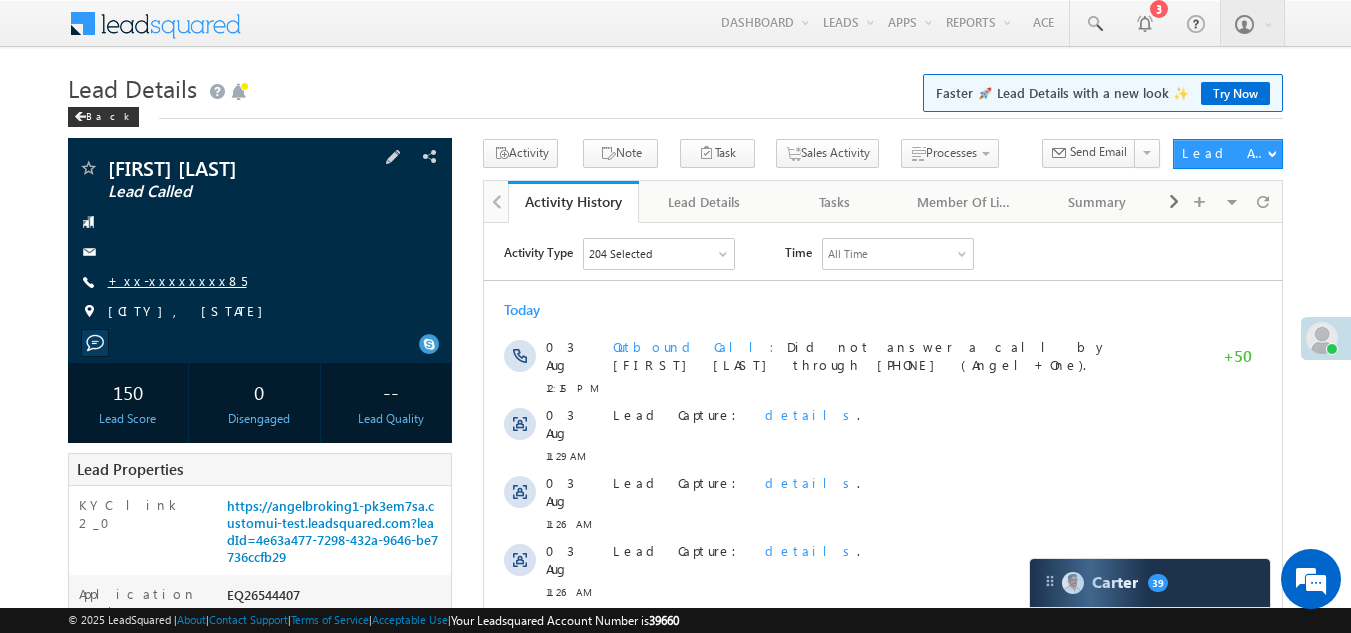 click on "+xx-xxxxxxxx85" at bounding box center (177, 280) 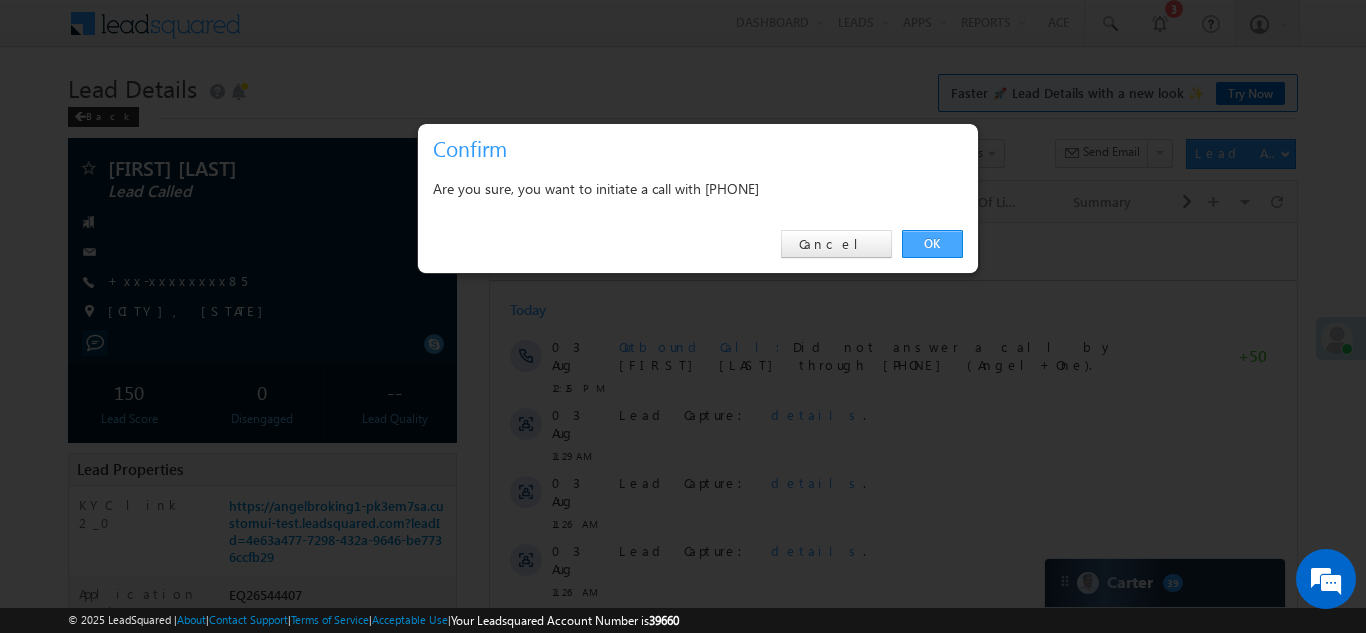 click on "OK" at bounding box center [932, 244] 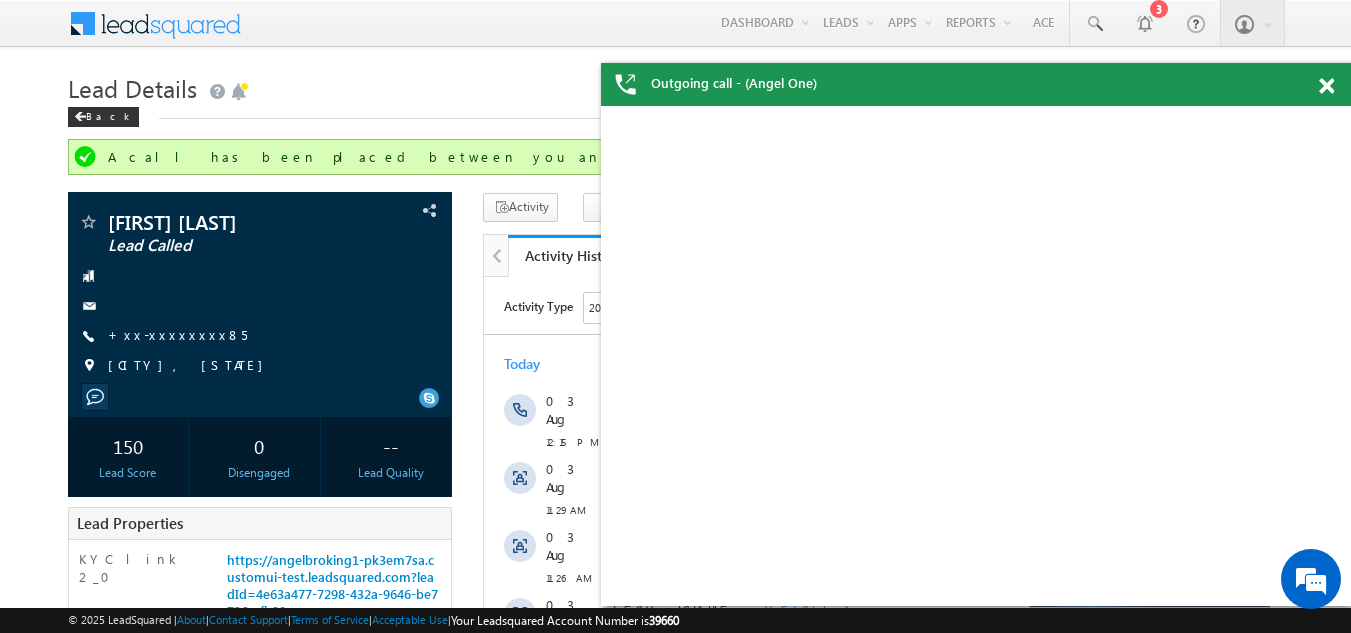 scroll, scrollTop: 0, scrollLeft: 0, axis: both 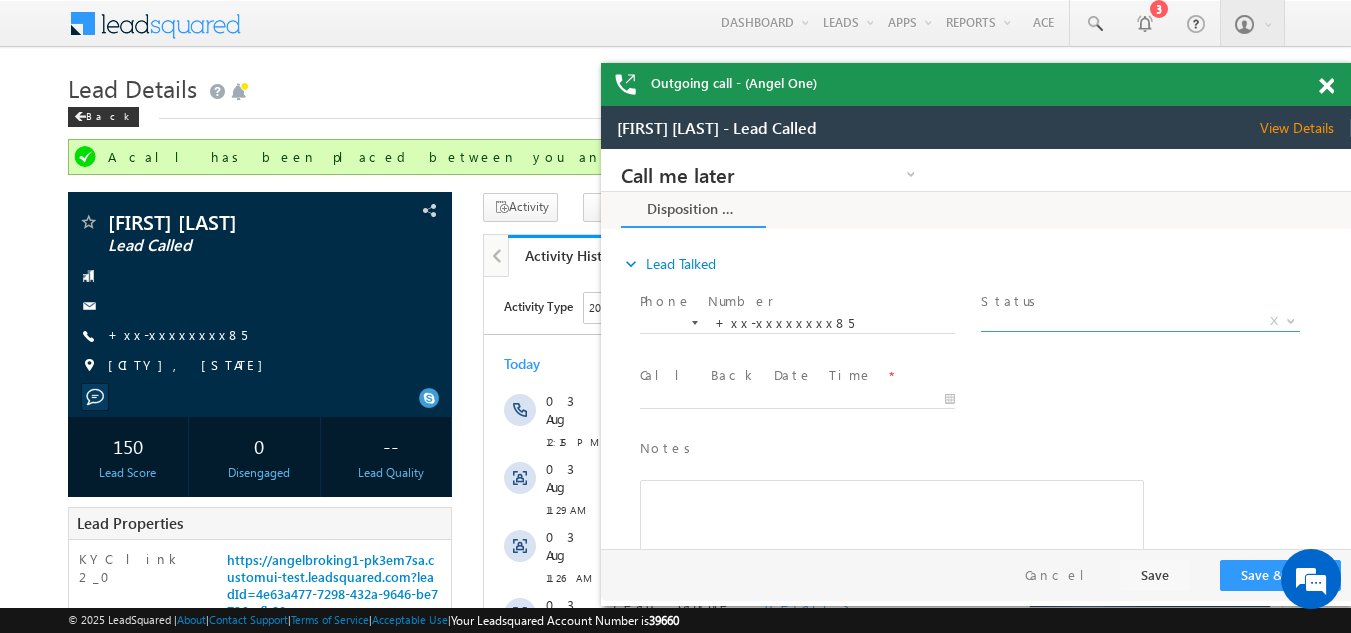 click on "X" at bounding box center [1140, 322] 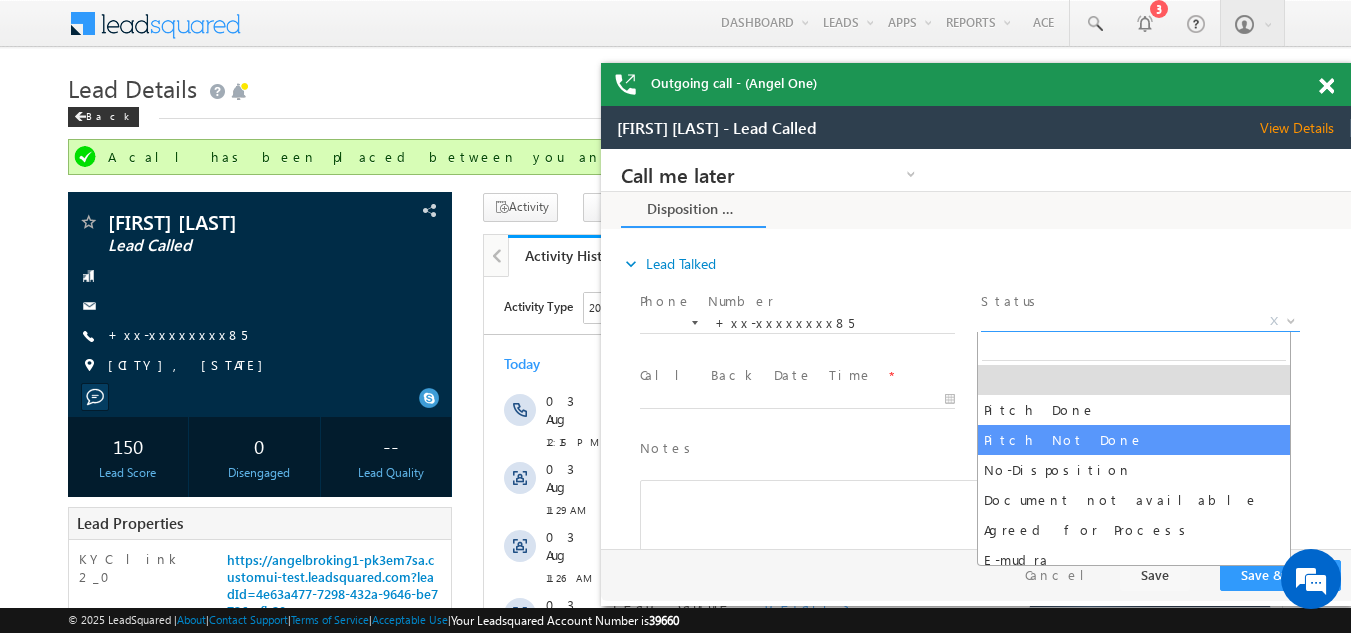 select on "Pitch Not Done" 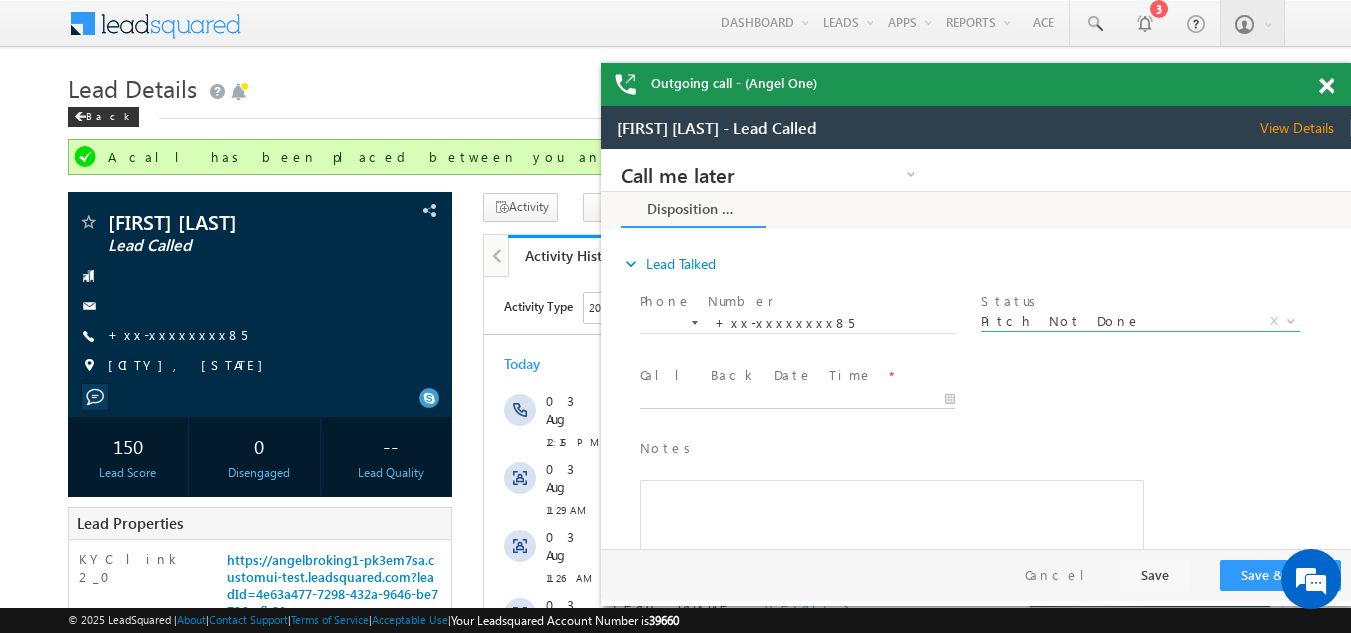 type on "08/03/25 1:11 PM" 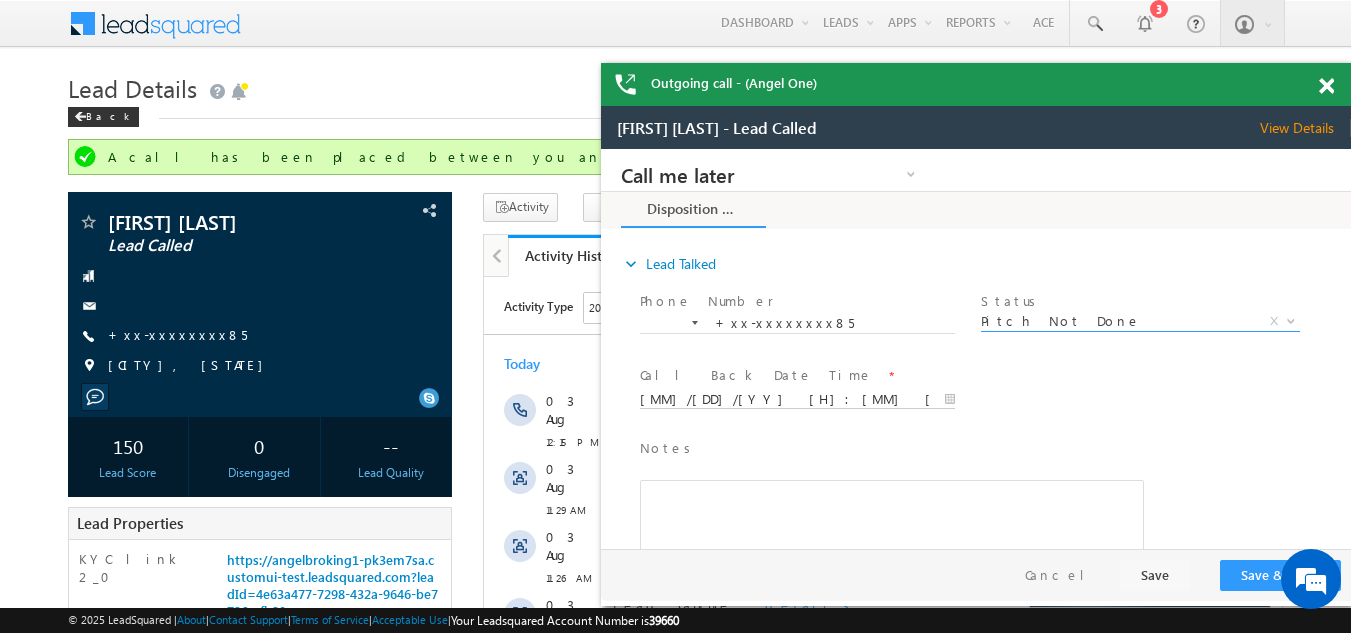 click on "08/03/25 1:11 PM" at bounding box center (797, 400) 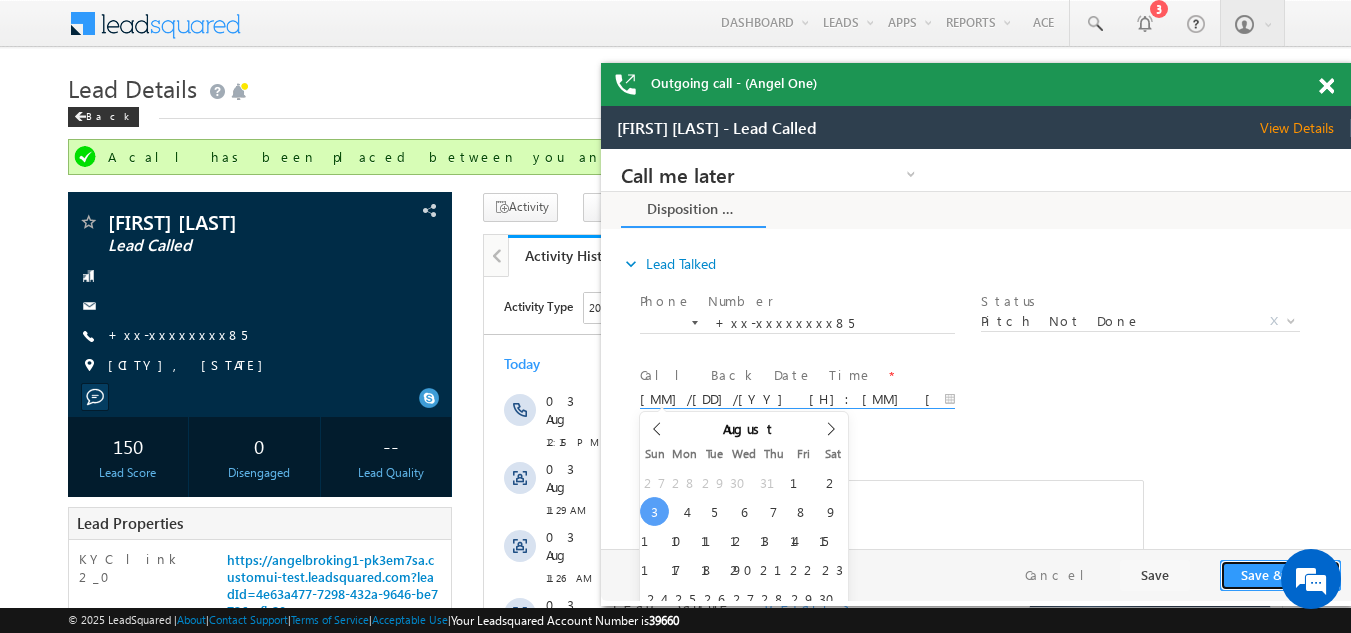 click on "Save & Close" at bounding box center (1280, 575) 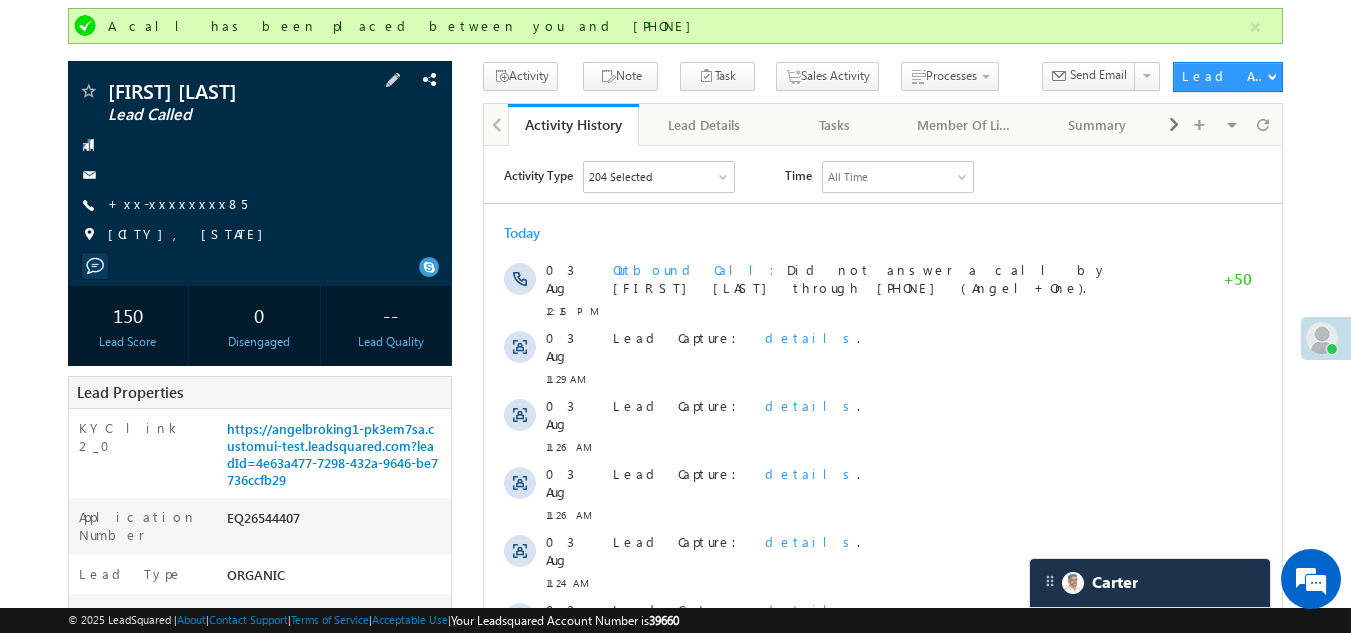 scroll, scrollTop: 0, scrollLeft: 0, axis: both 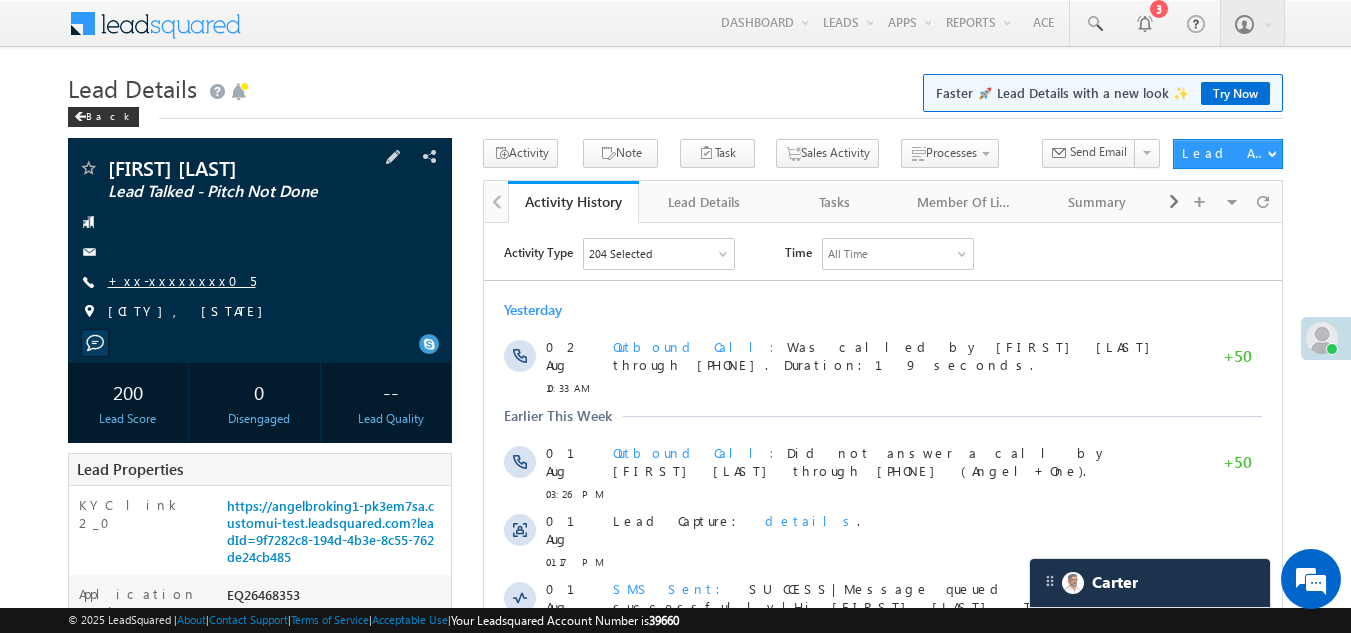 click on "+xx-xxxxxxxx05" at bounding box center [182, 280] 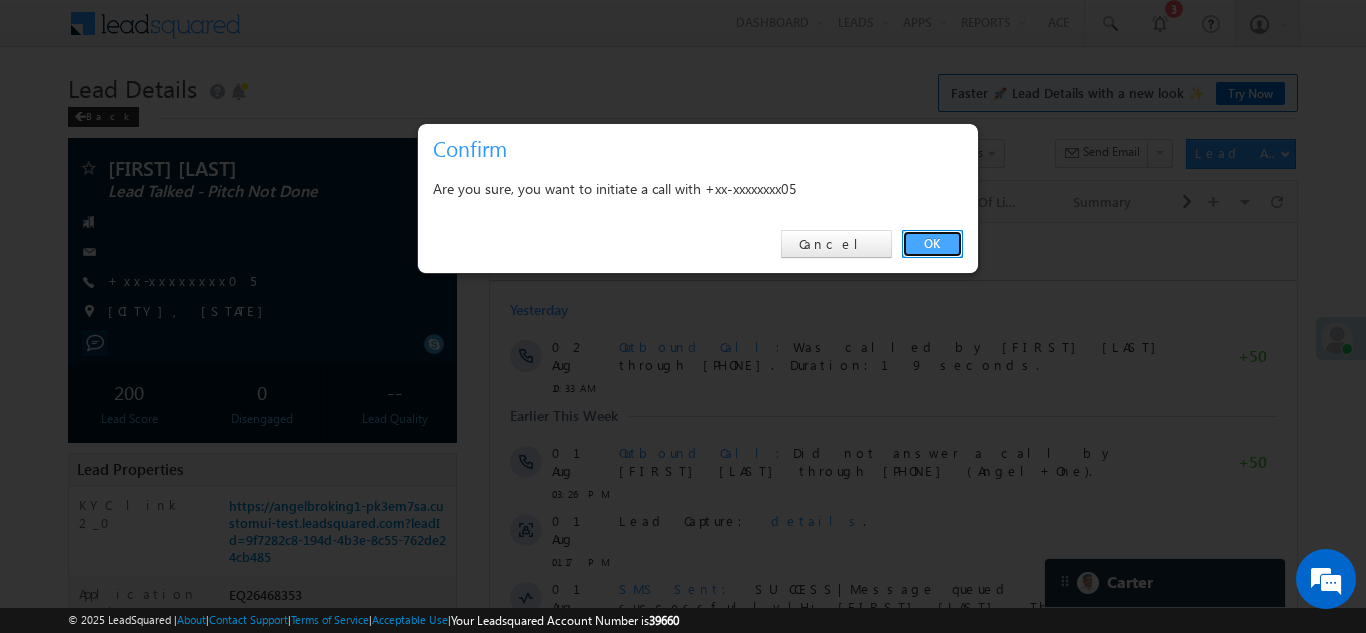 click on "OK" at bounding box center [932, 244] 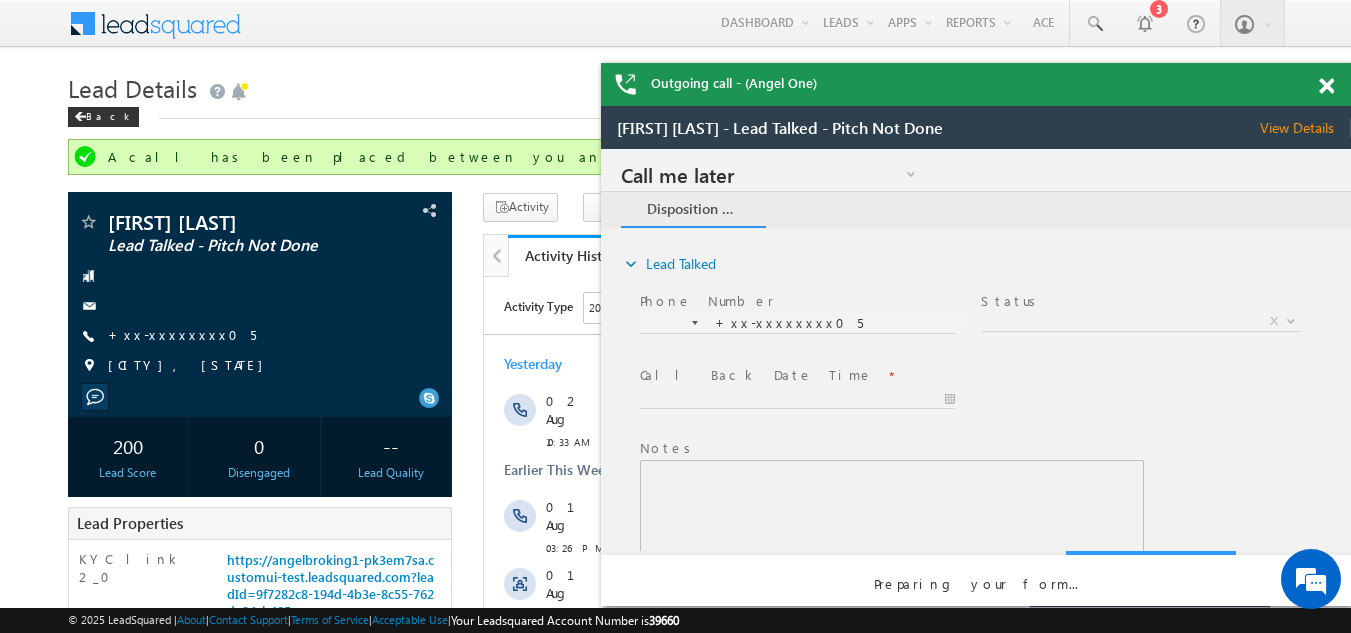 scroll, scrollTop: 0, scrollLeft: 0, axis: both 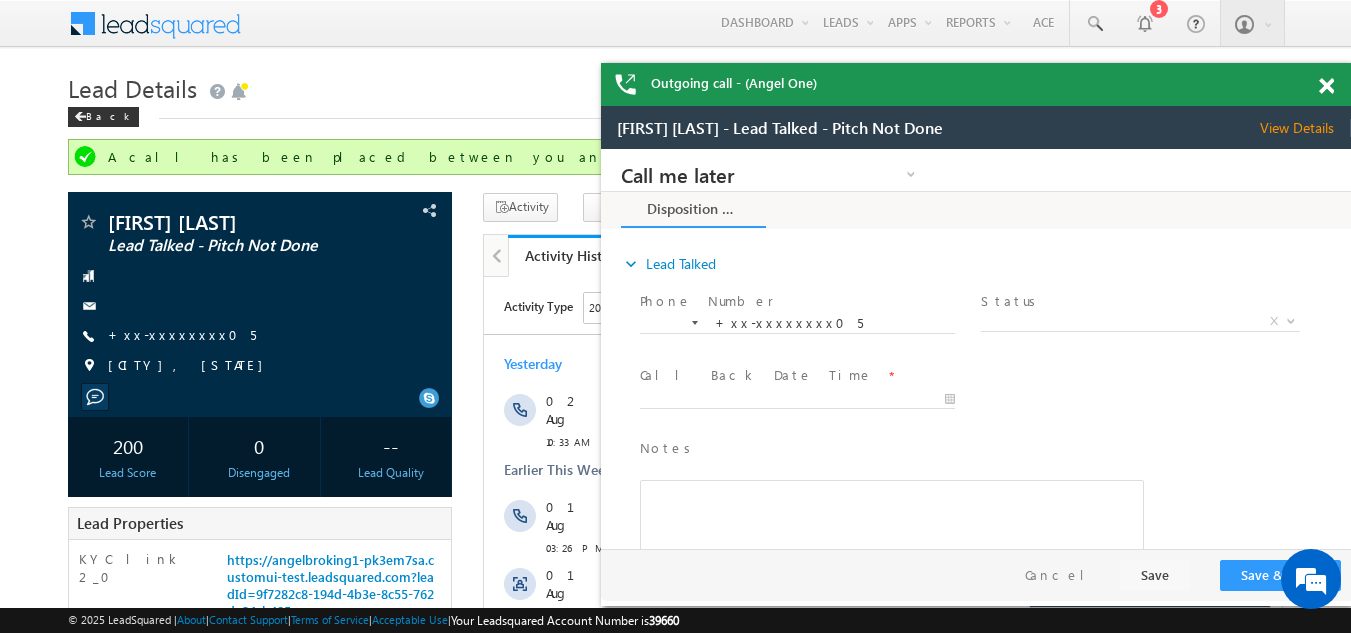 click at bounding box center (1326, 86) 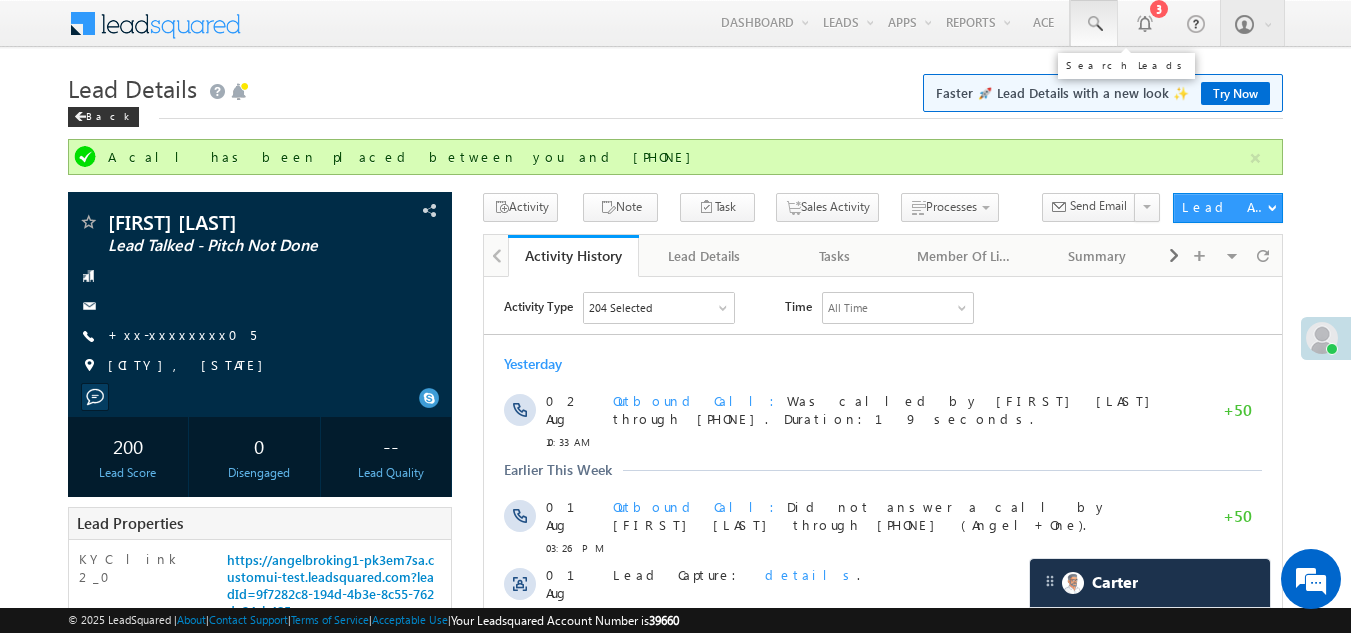 click at bounding box center (1094, 24) 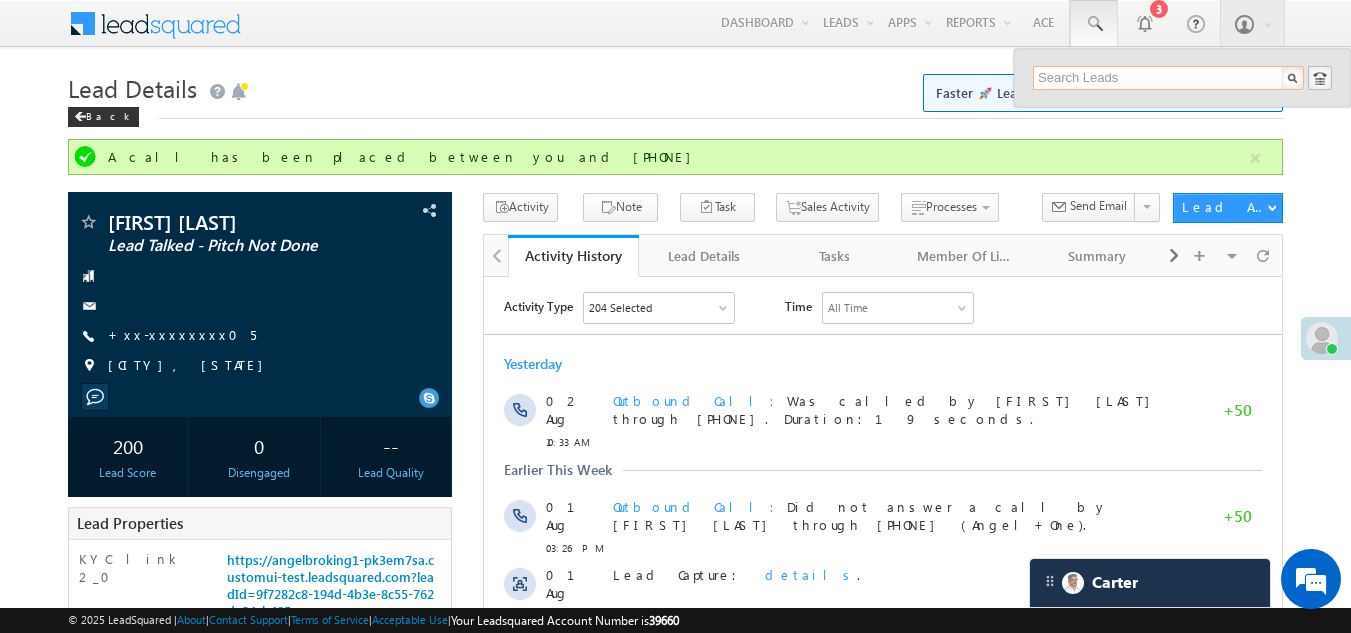 paste on "EQ26300727" 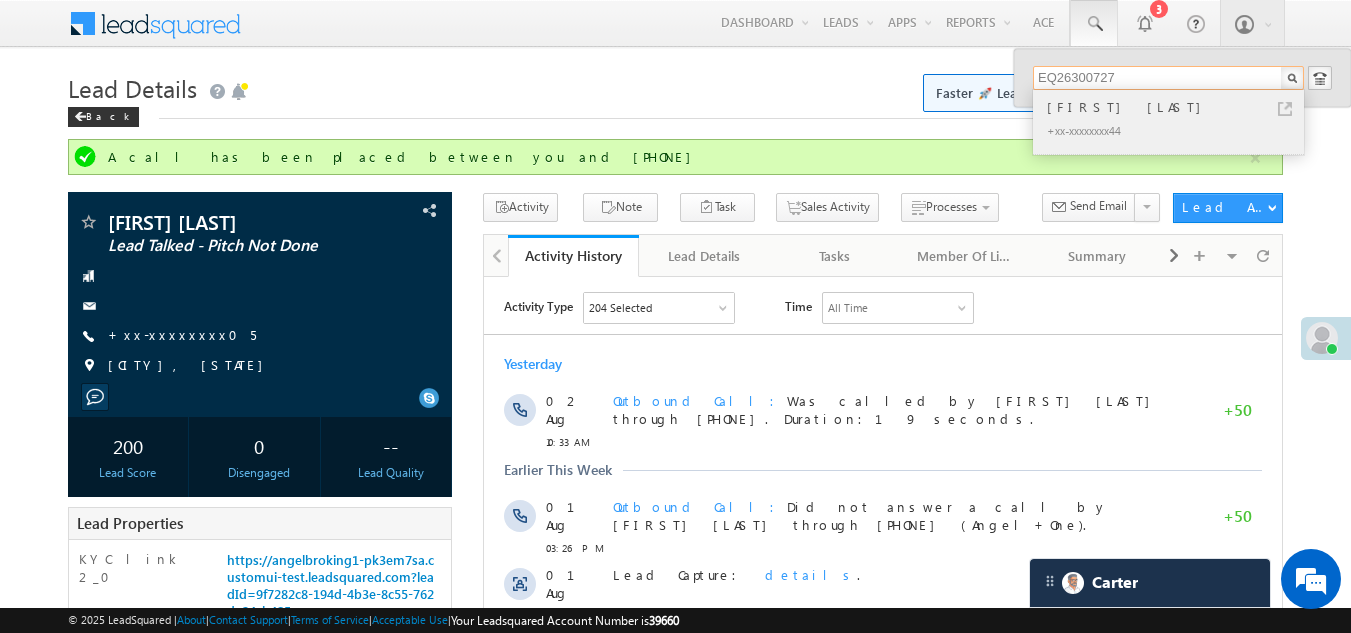 type on "EQ26300727" 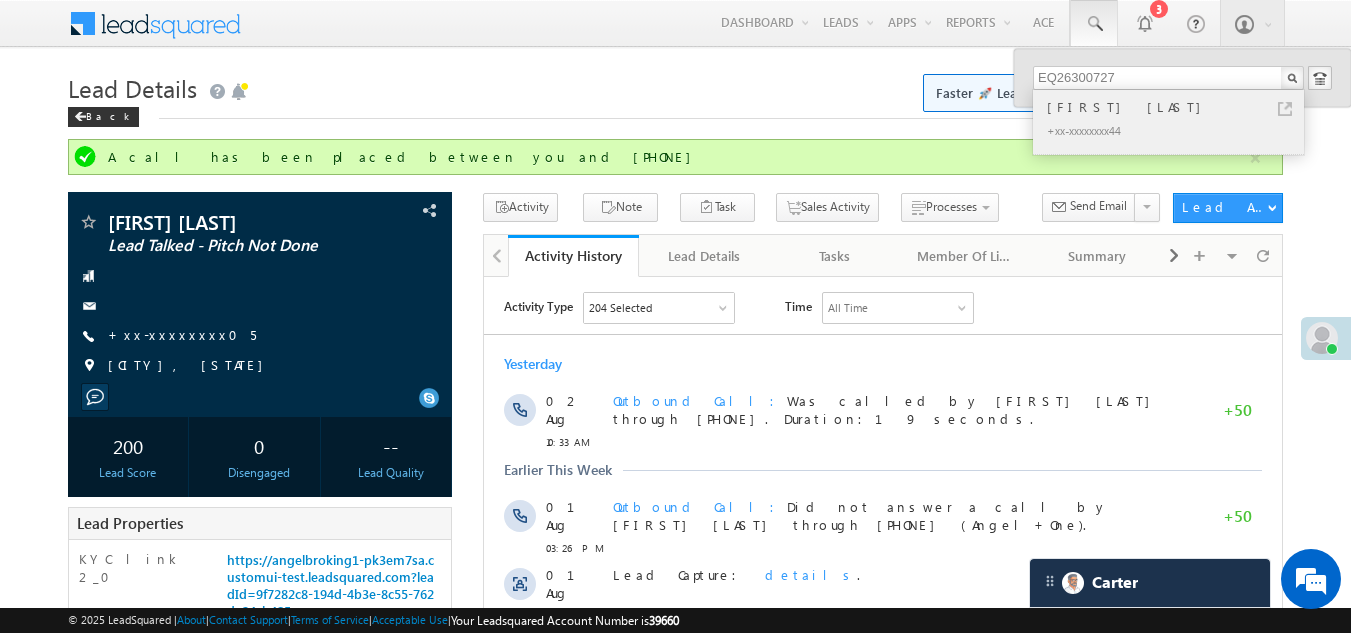 click on "VIRENDRA KUMAR SINGH" at bounding box center (1177, 107) 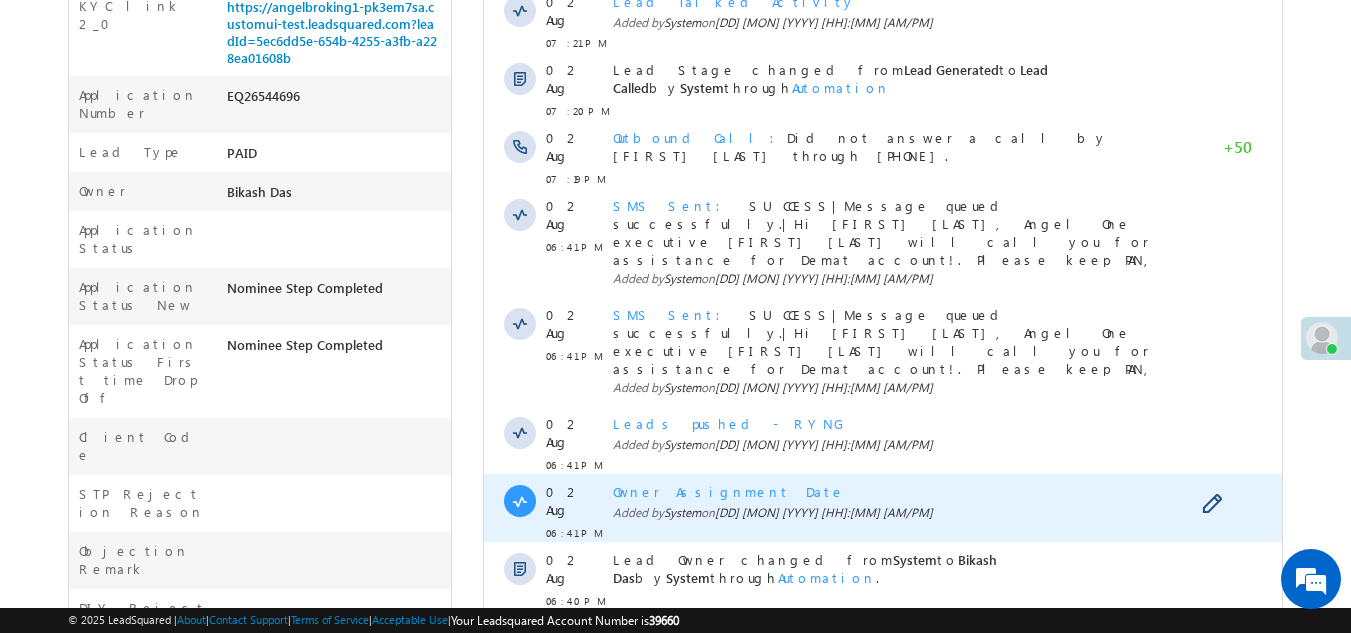 scroll, scrollTop: 500, scrollLeft: 0, axis: vertical 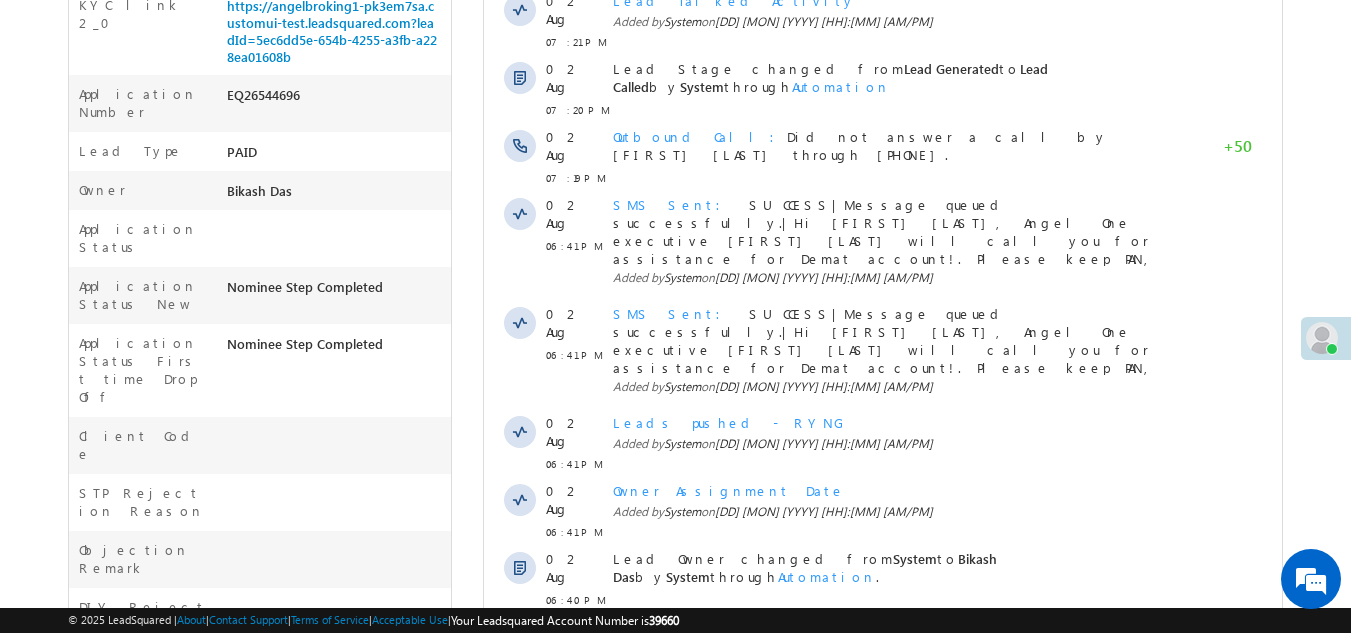 click on "Show More" at bounding box center [892, 644] 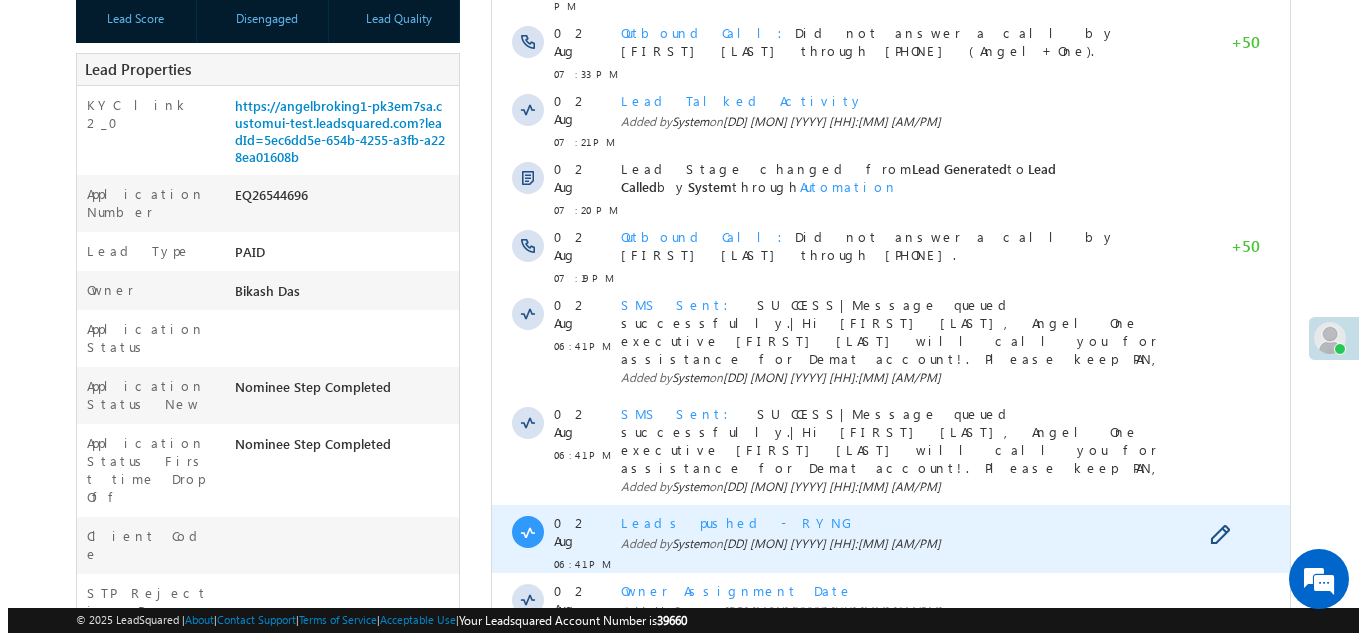 scroll, scrollTop: 0, scrollLeft: 0, axis: both 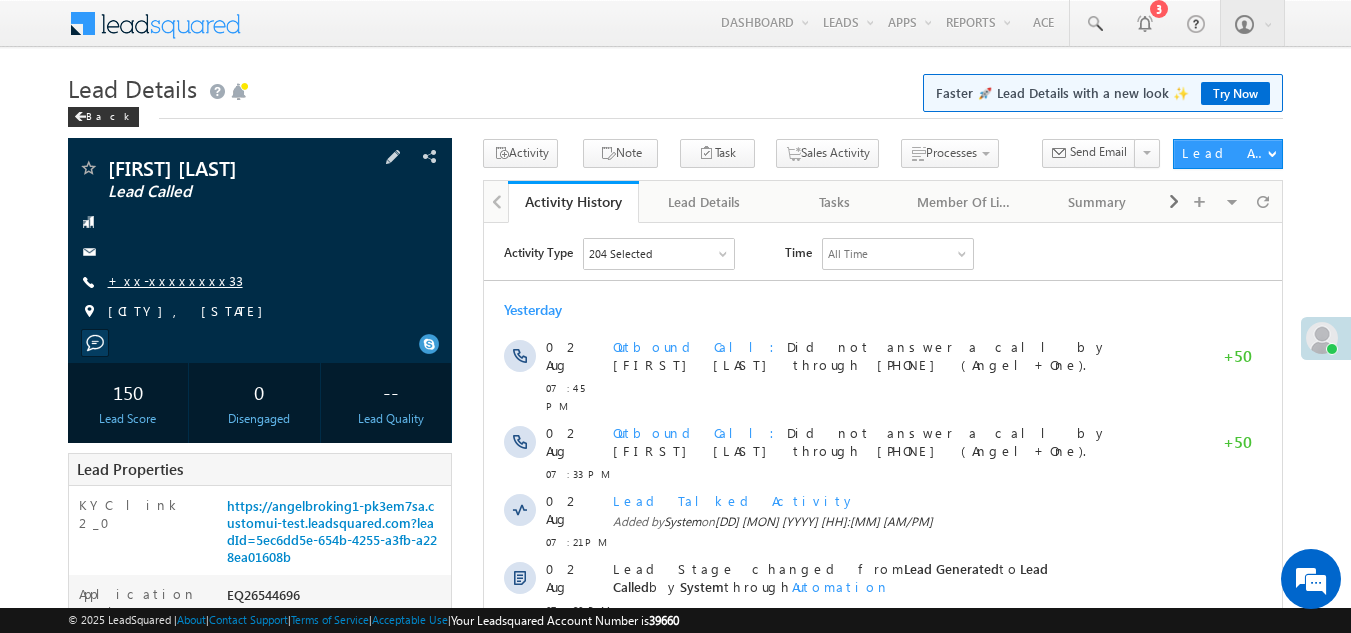click on "+xx-xxxxxxxx33" at bounding box center (175, 280) 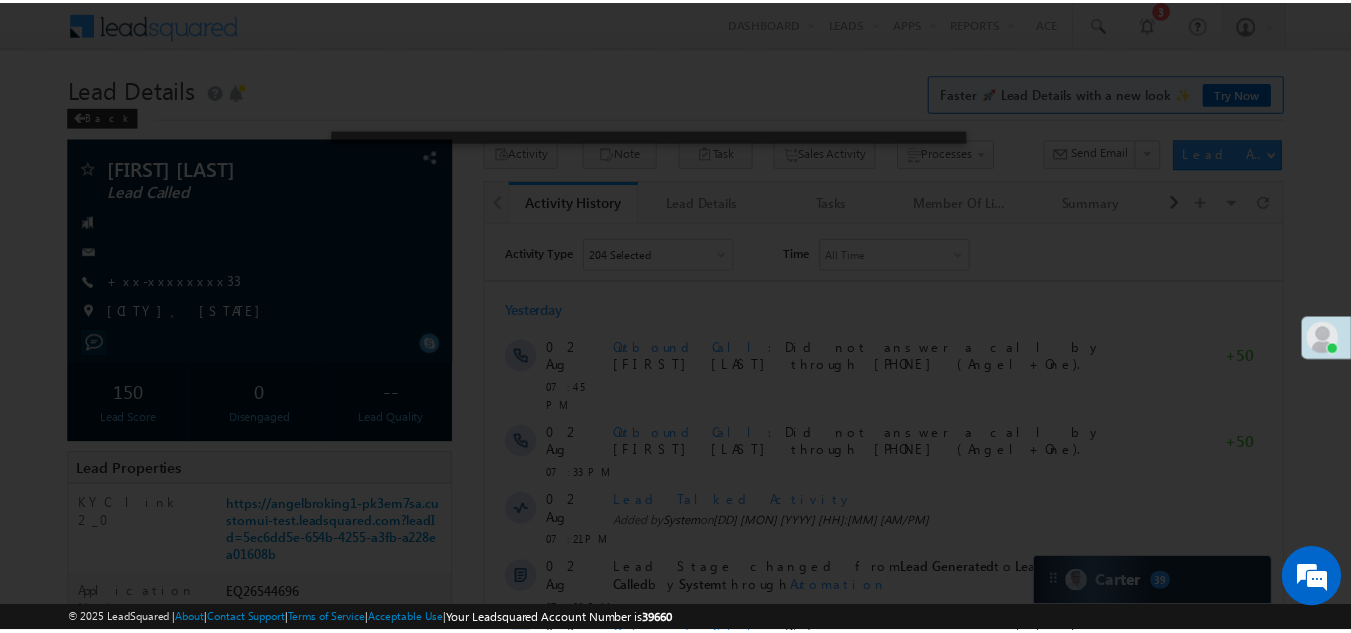 scroll, scrollTop: 0, scrollLeft: 0, axis: both 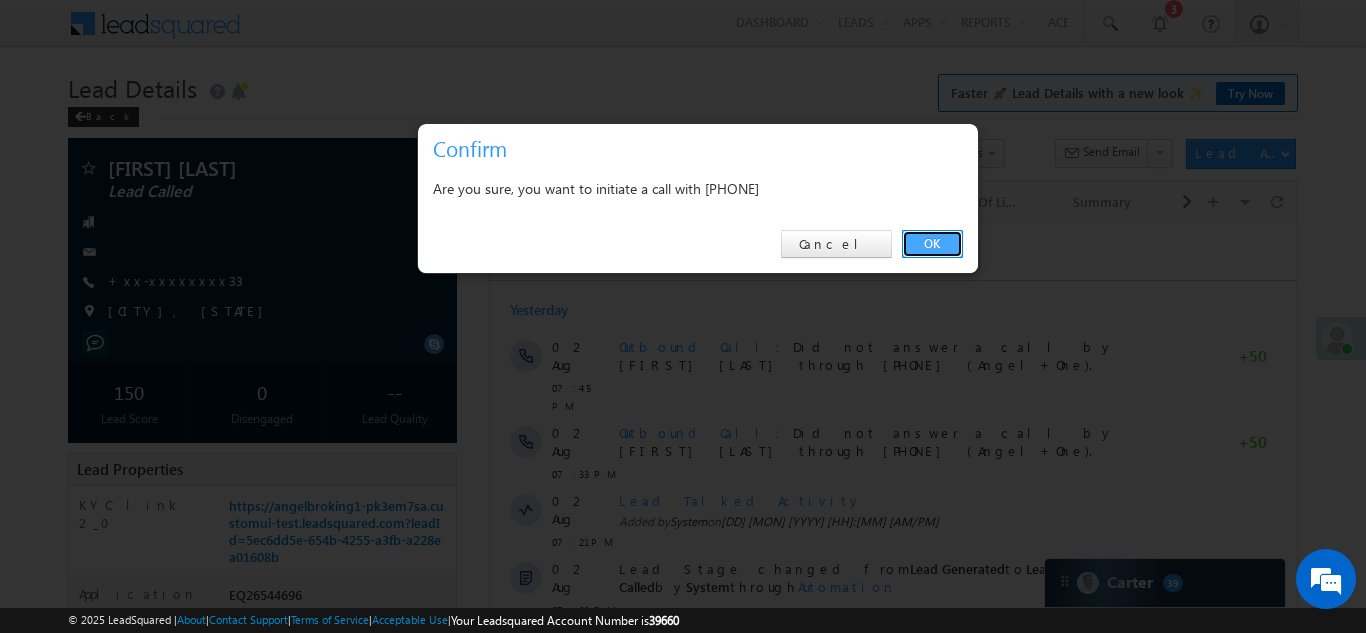 click on "OK" at bounding box center [932, 244] 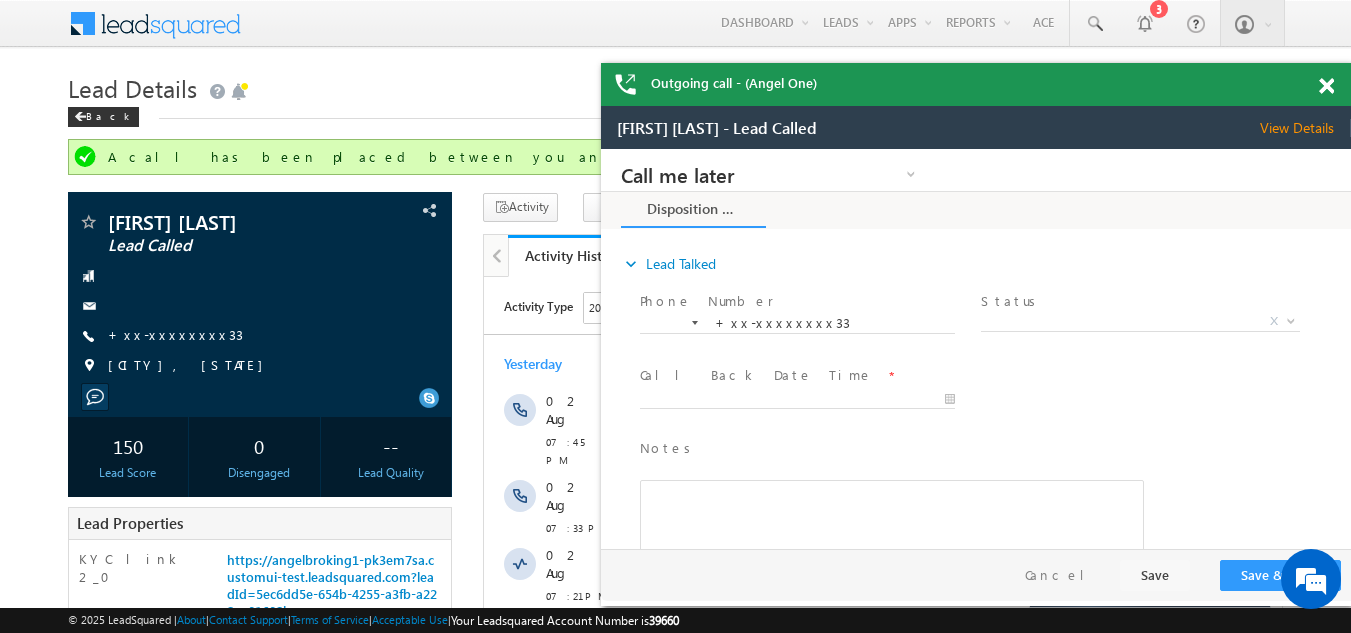 scroll, scrollTop: 0, scrollLeft: 0, axis: both 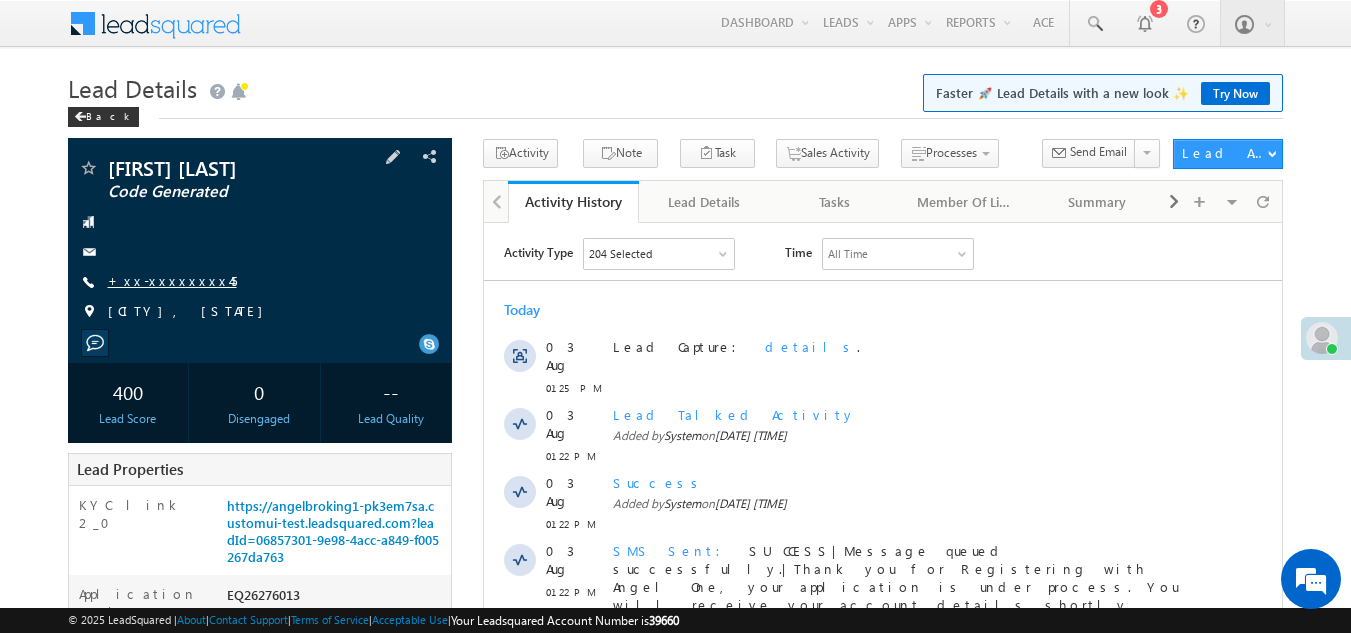 click on "+xx-xxxxxxxx45" at bounding box center [172, 280] 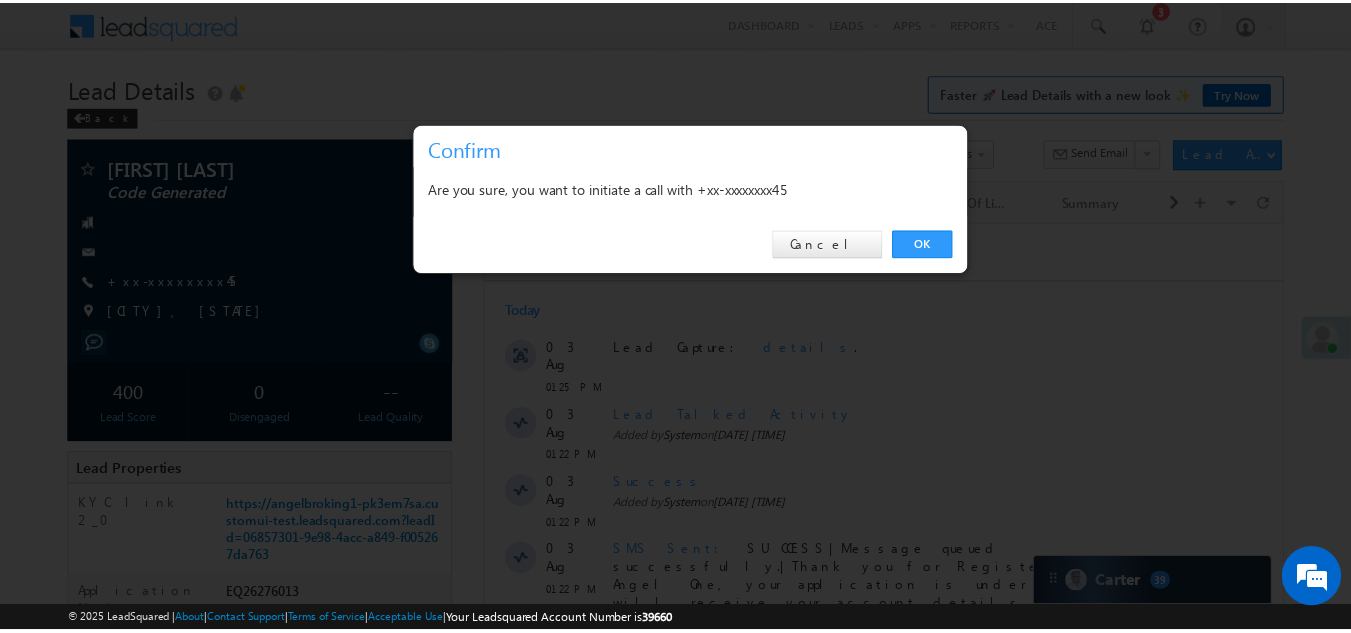 scroll, scrollTop: 0, scrollLeft: 0, axis: both 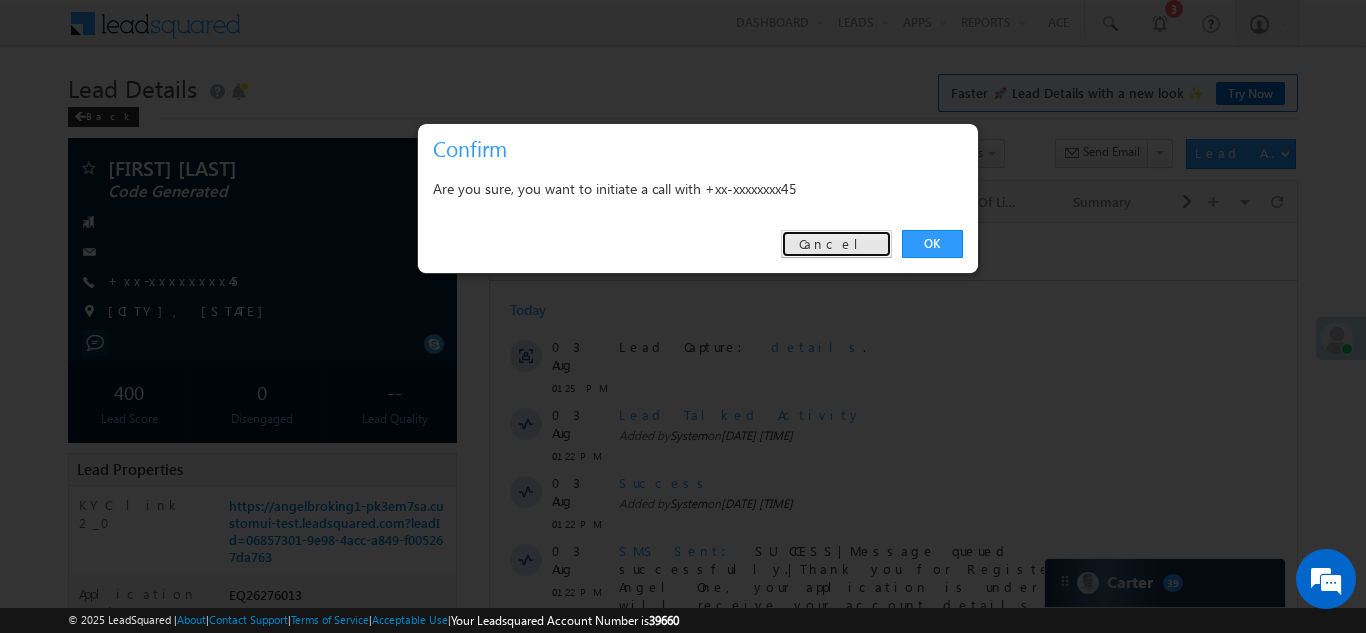 click on "Cancel" at bounding box center (836, 244) 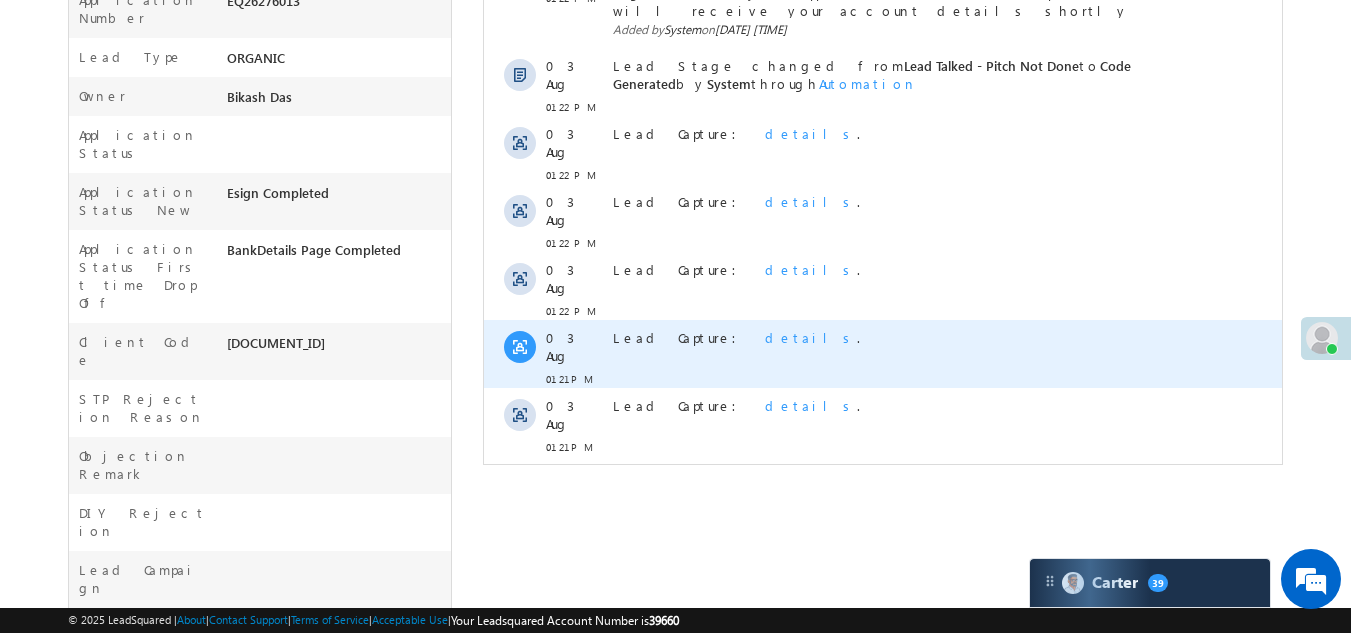 scroll, scrollTop: 600, scrollLeft: 0, axis: vertical 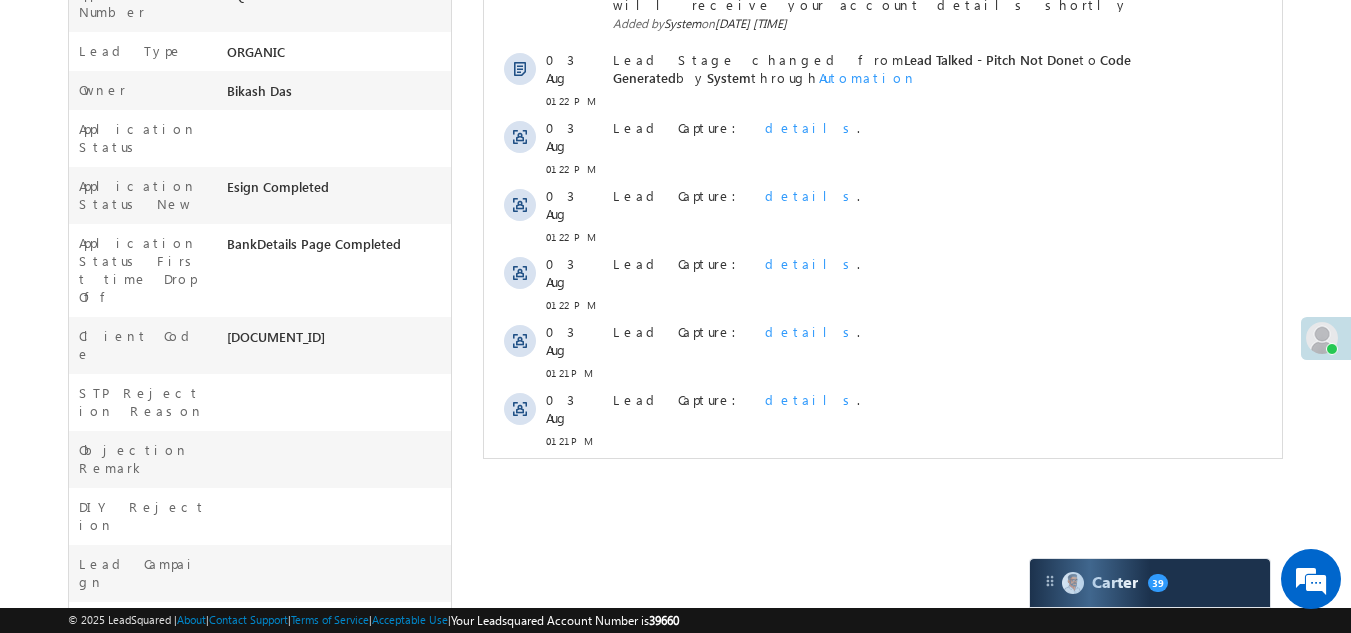 click on "Show More" at bounding box center (883, 485) 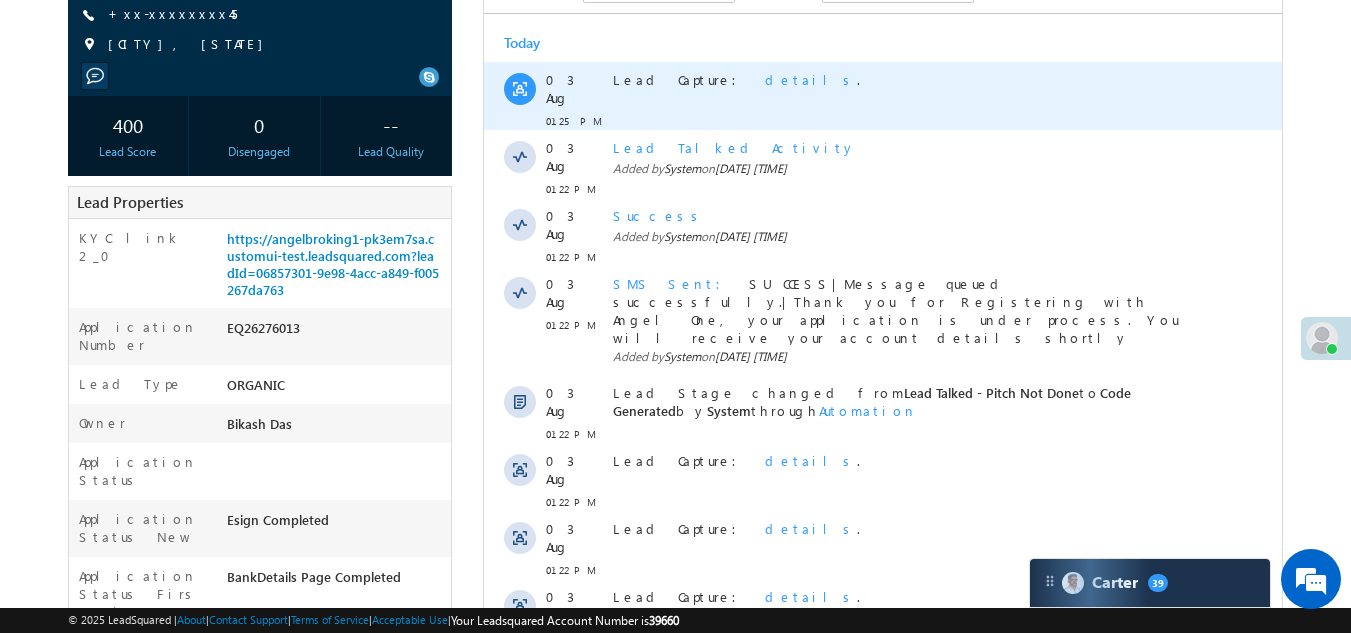 scroll, scrollTop: 0, scrollLeft: 0, axis: both 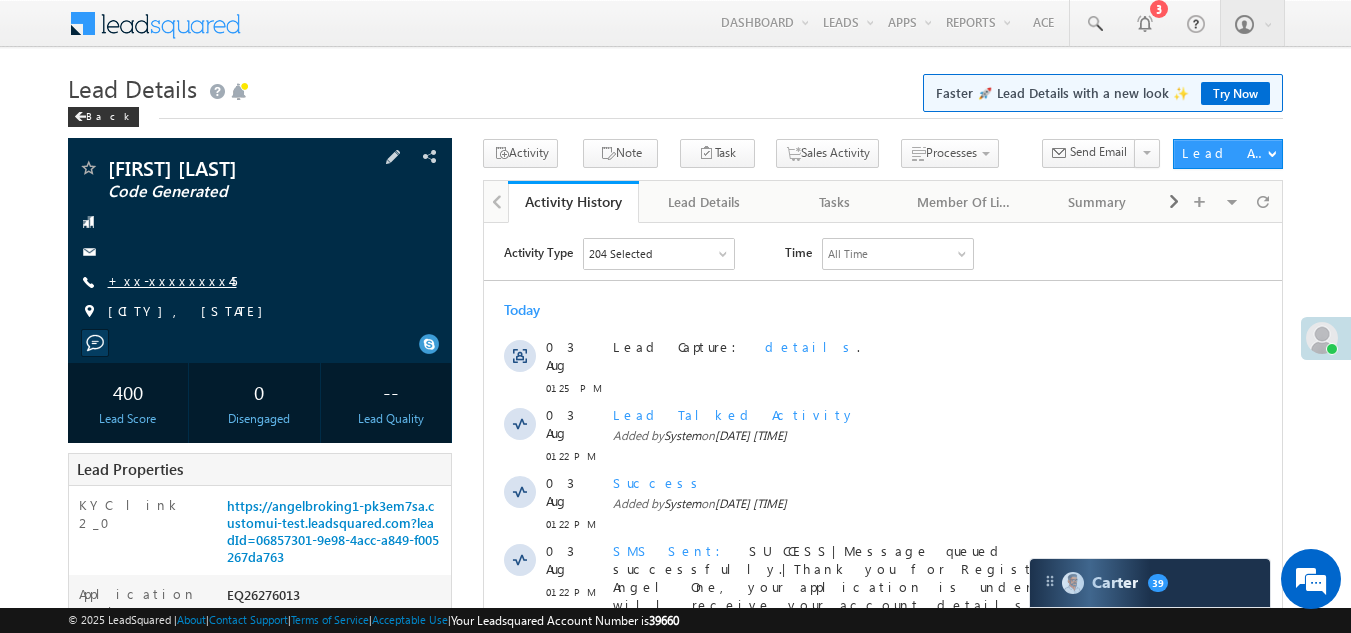 click on "+xx-xxxxxxxx45" at bounding box center [172, 280] 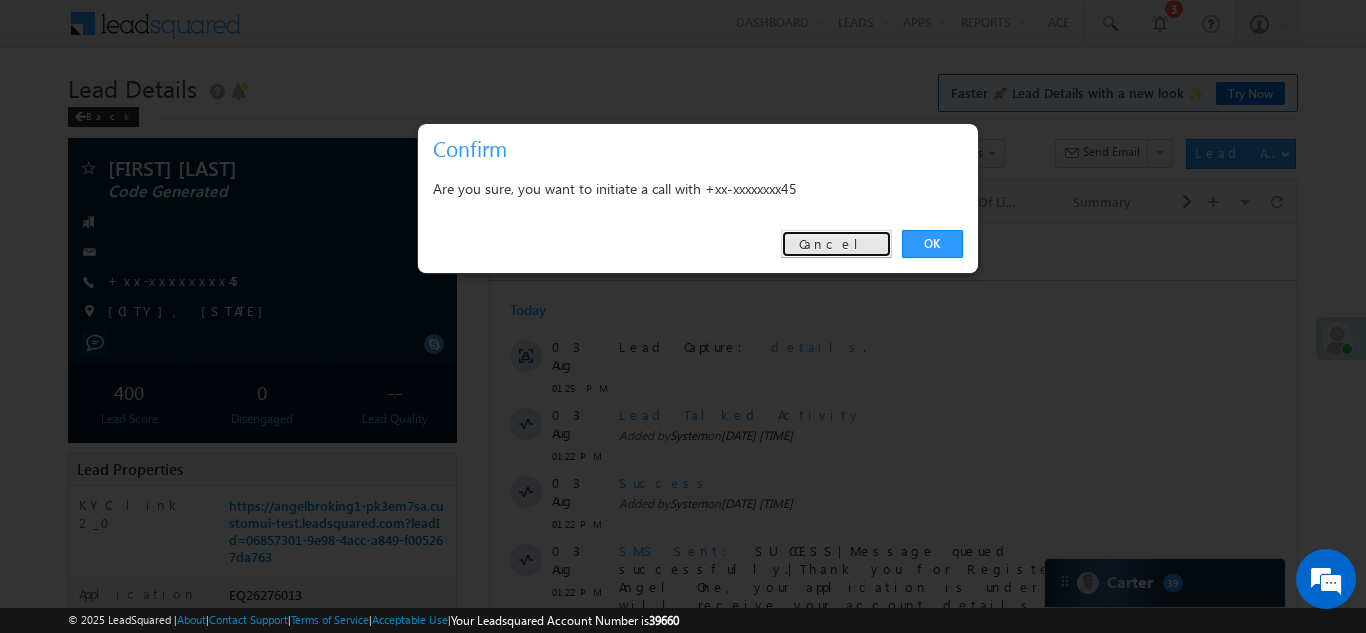 click on "Cancel" at bounding box center (836, 244) 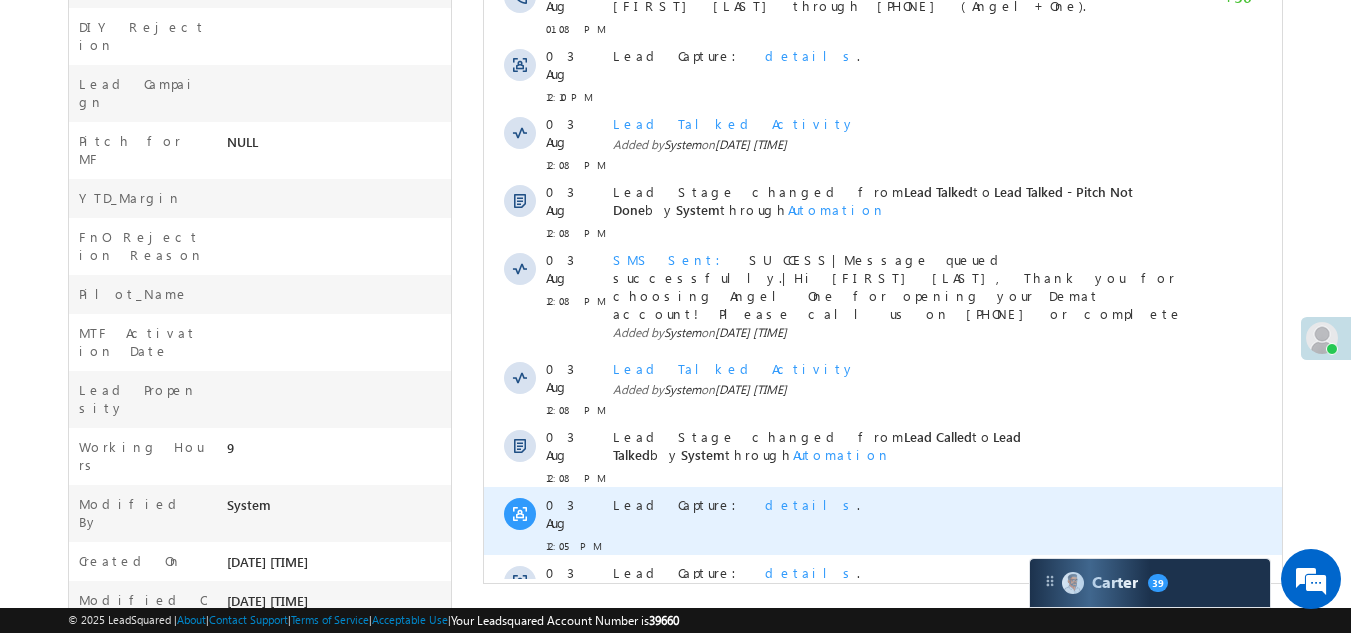 scroll, scrollTop: 1082, scrollLeft: 0, axis: vertical 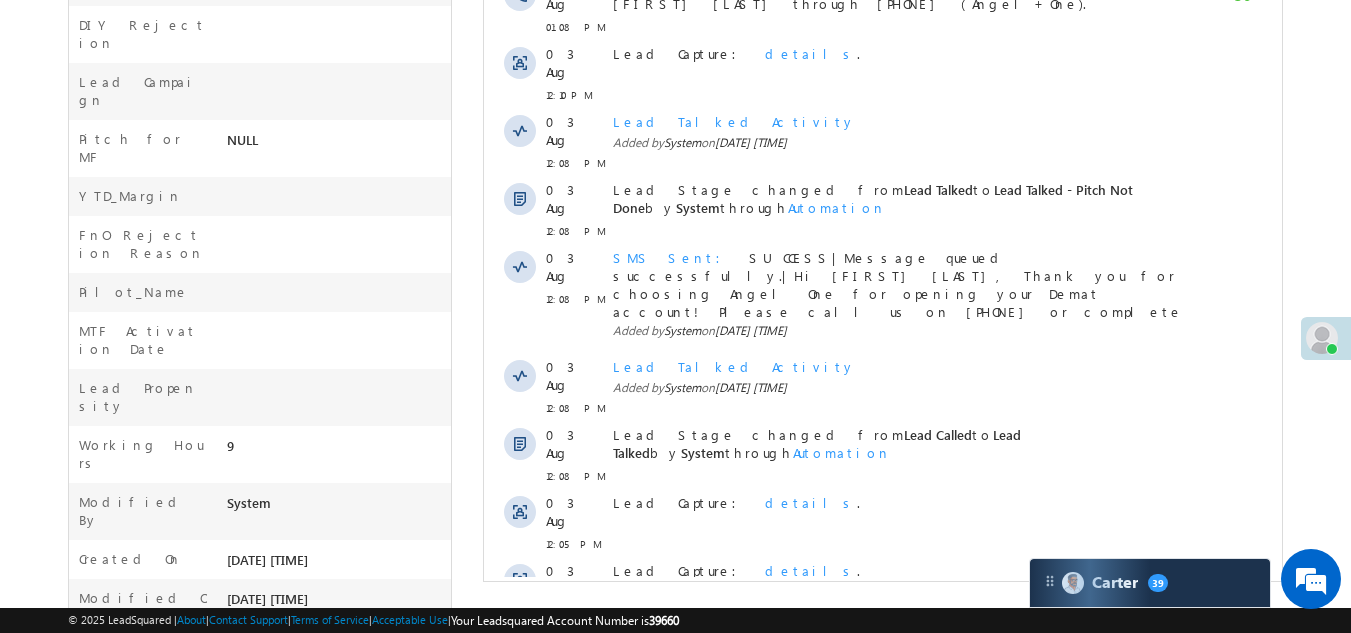 click on "Show More" at bounding box center [883, 724] 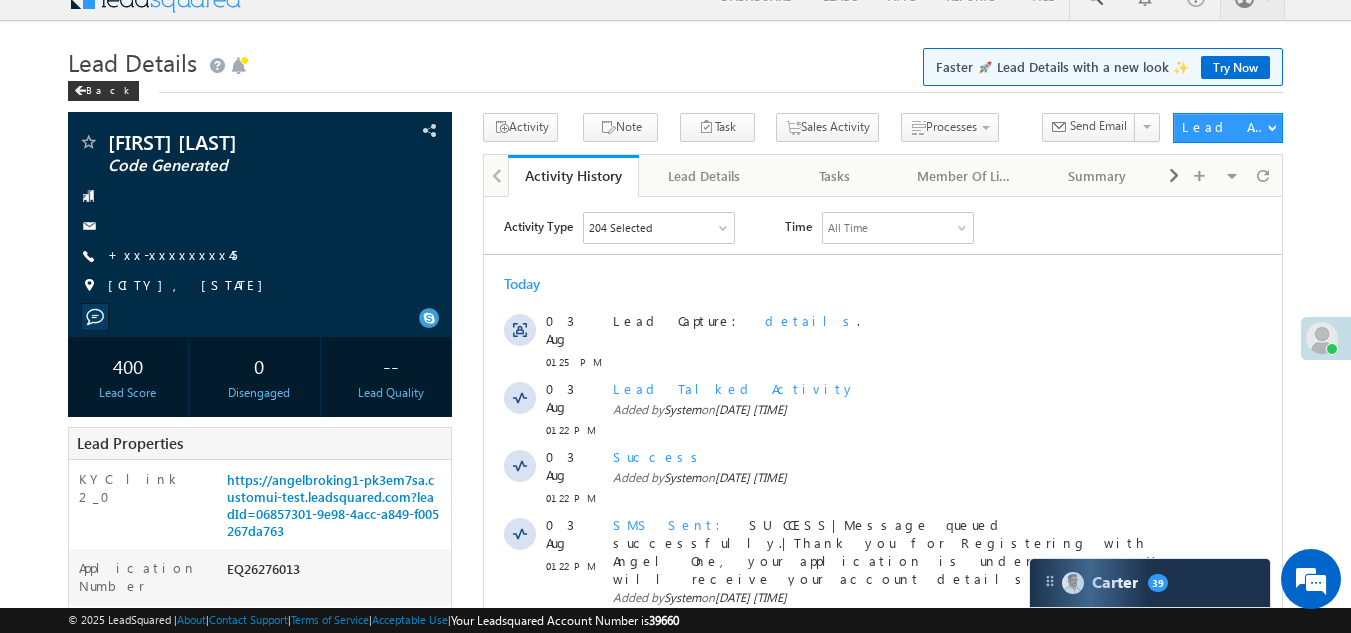 scroll, scrollTop: 0, scrollLeft: 0, axis: both 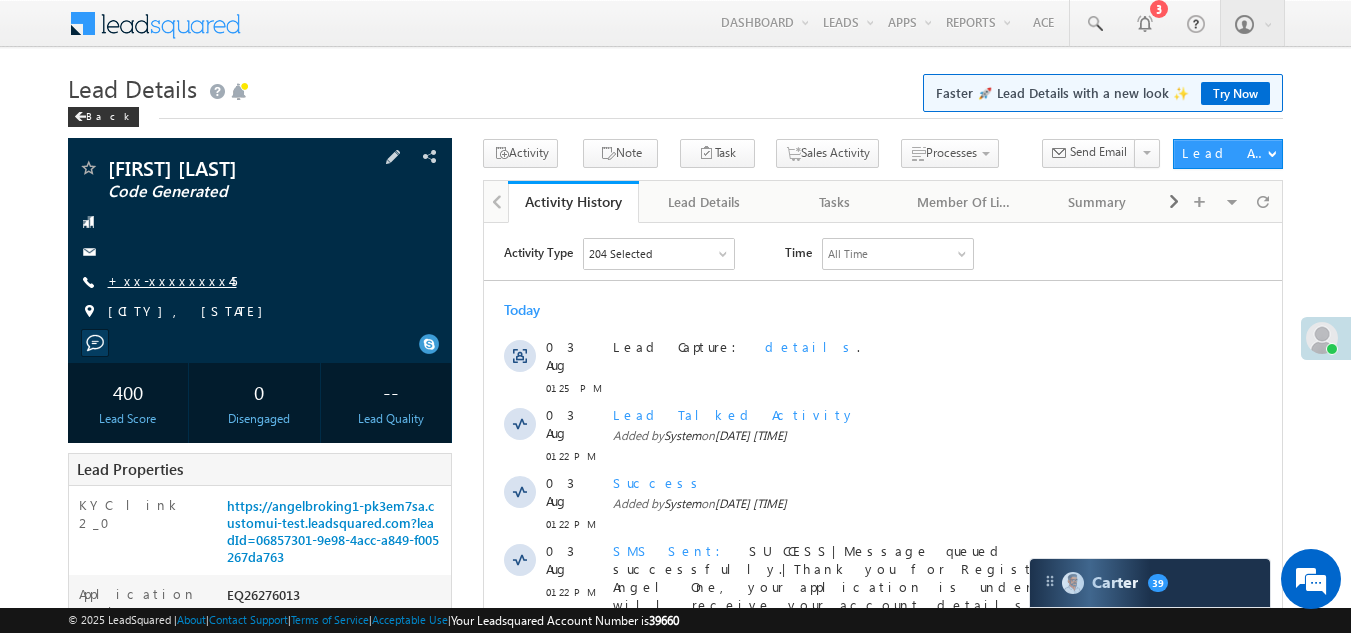 click on "+xx-xxxxxxxx45" at bounding box center (172, 280) 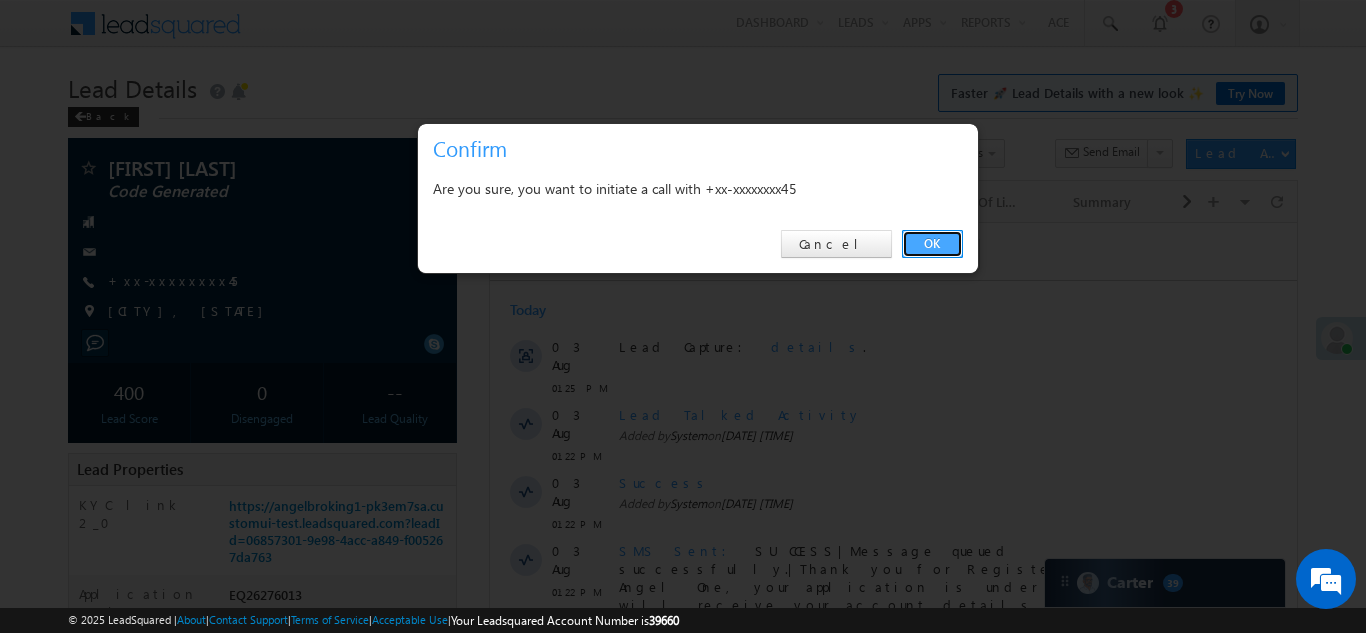 click on "OK" at bounding box center (932, 244) 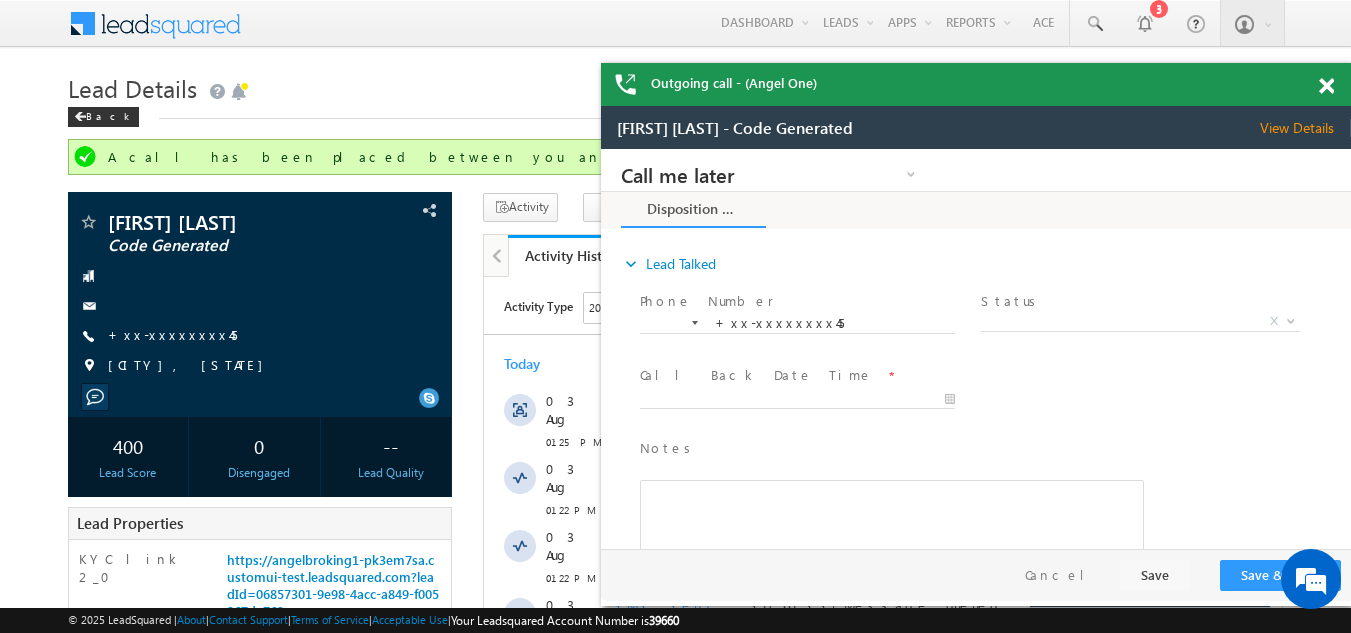 scroll, scrollTop: 0, scrollLeft: 0, axis: both 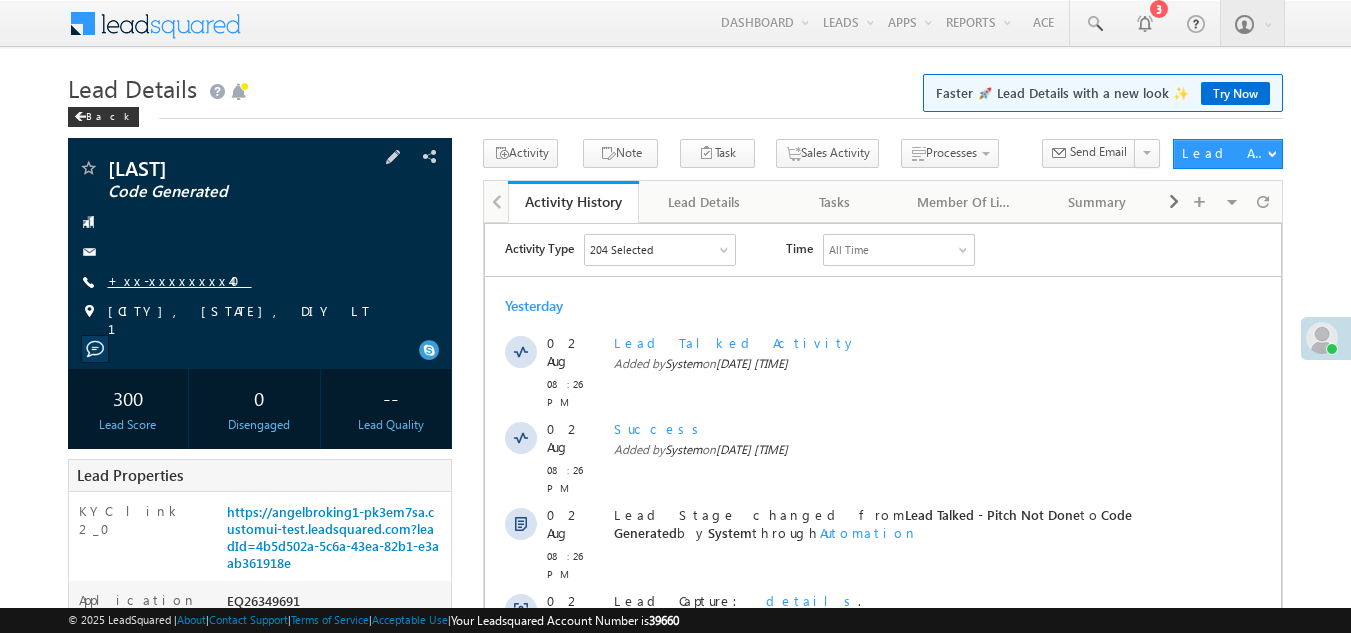 click on "+xx-xxxxxxxx40" at bounding box center (180, 280) 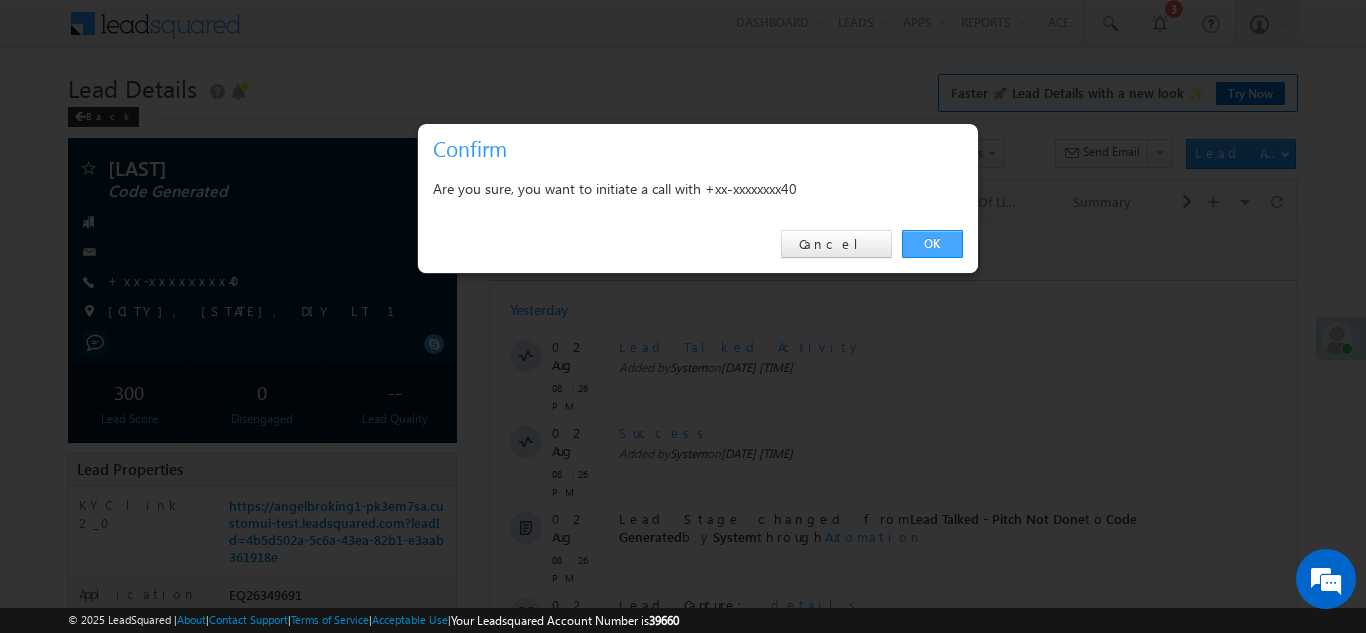 click on "OK" at bounding box center (932, 244) 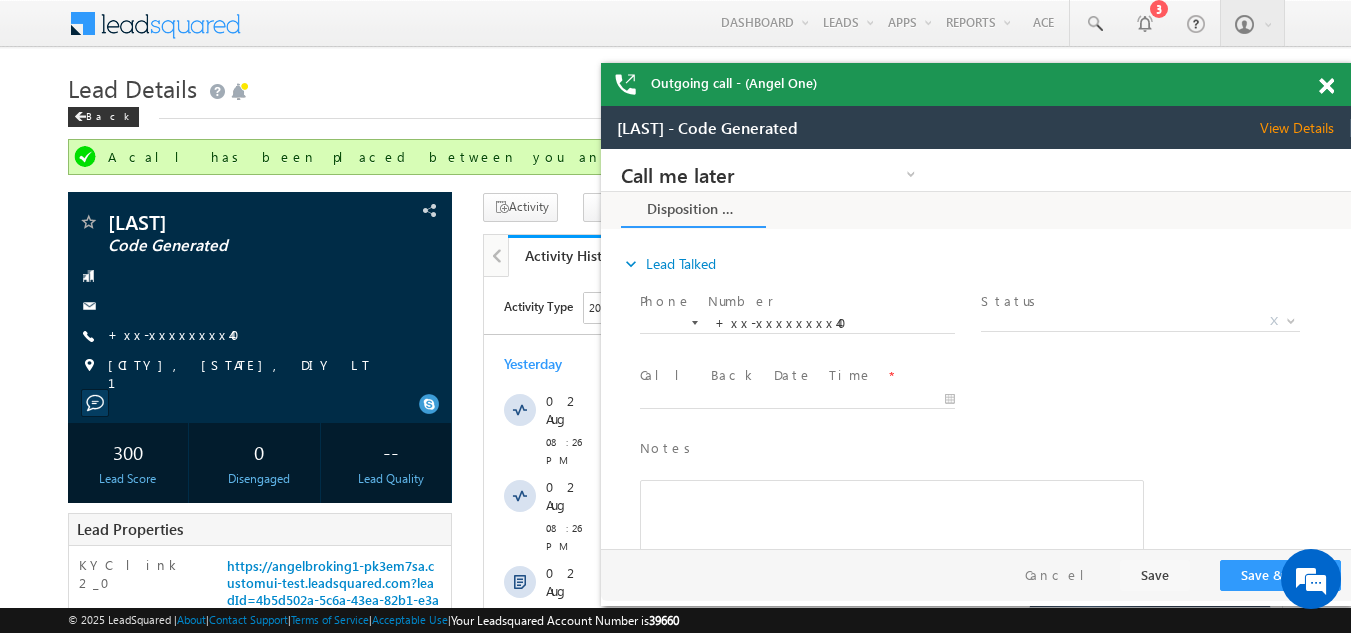 scroll, scrollTop: 0, scrollLeft: 0, axis: both 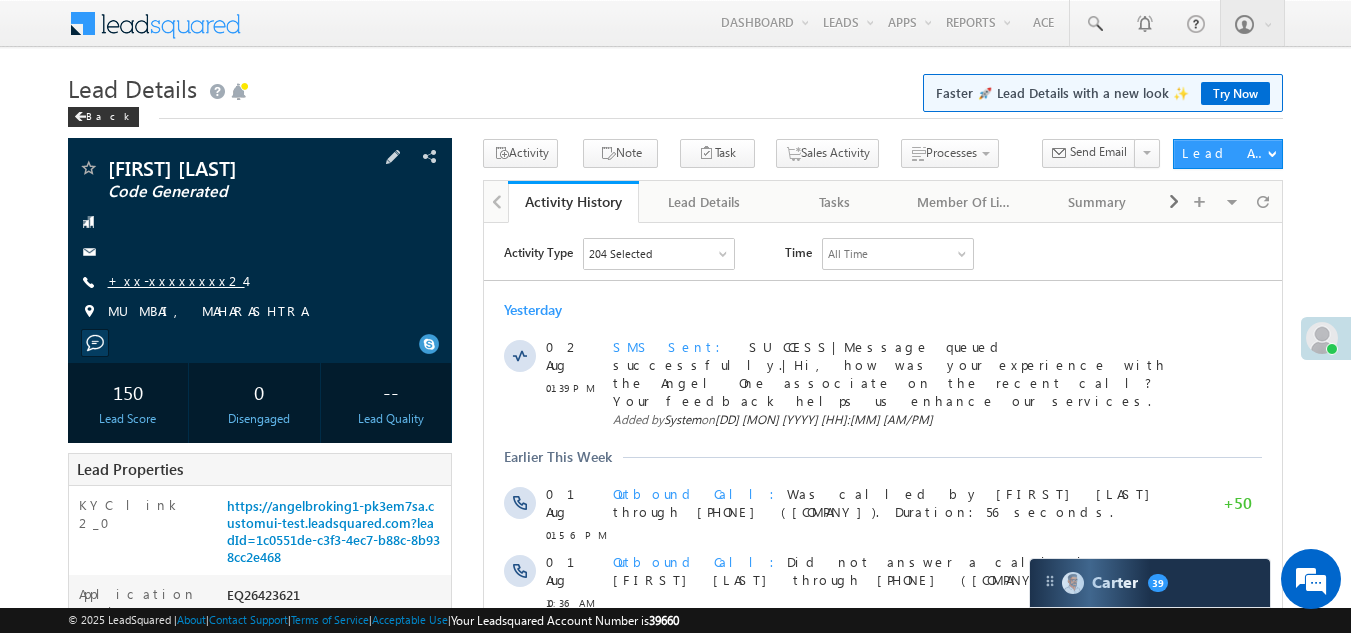click on "+xx-xxxxxxxx24" at bounding box center (176, 280) 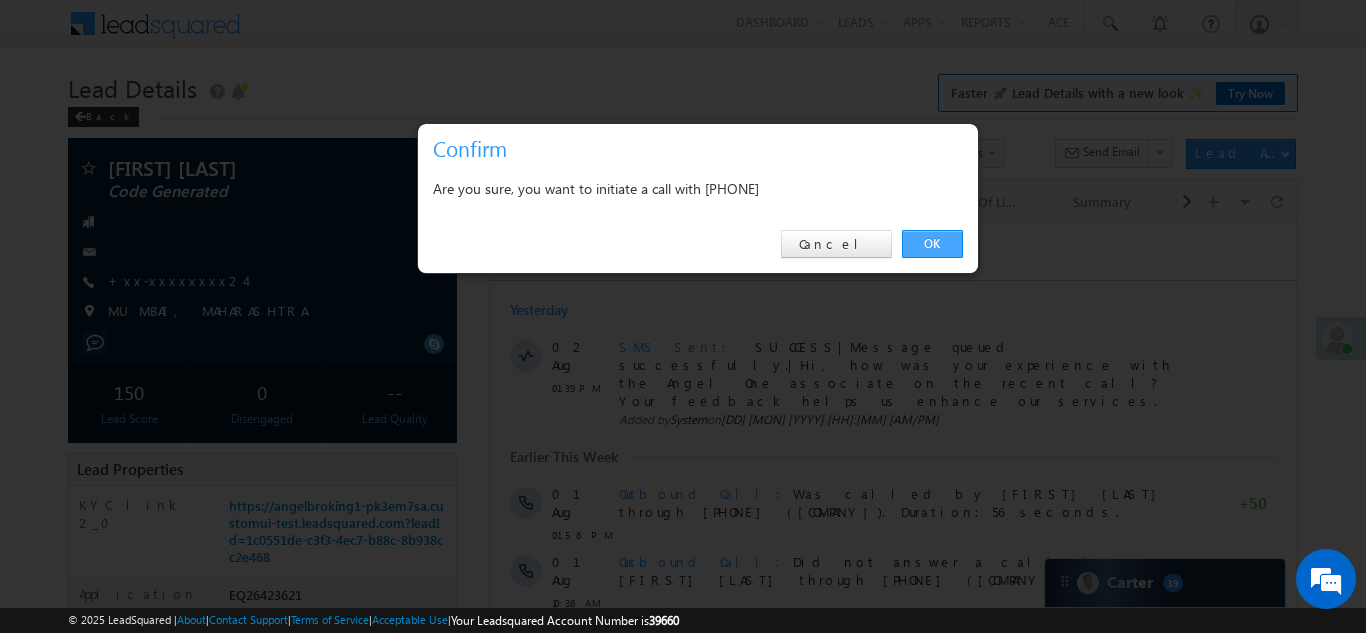 click on "OK" at bounding box center [932, 244] 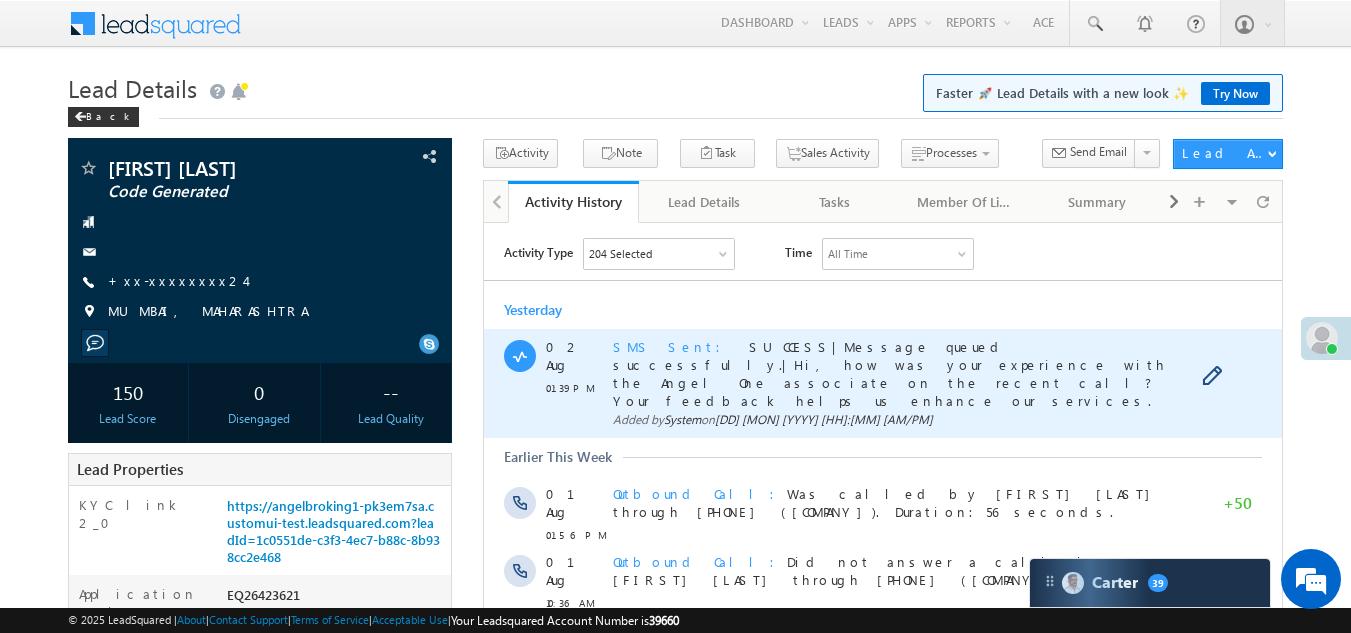 scroll, scrollTop: 0, scrollLeft: 0, axis: both 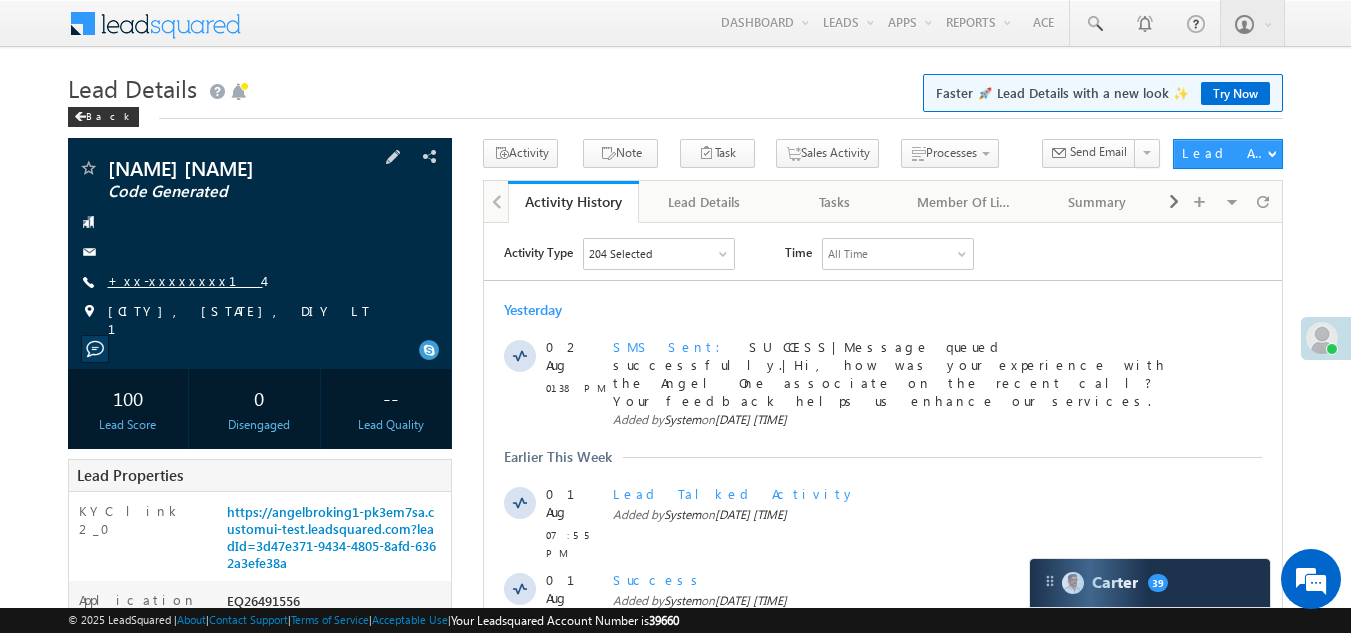 click on "+xx-xxxxxxxx14" at bounding box center (185, 280) 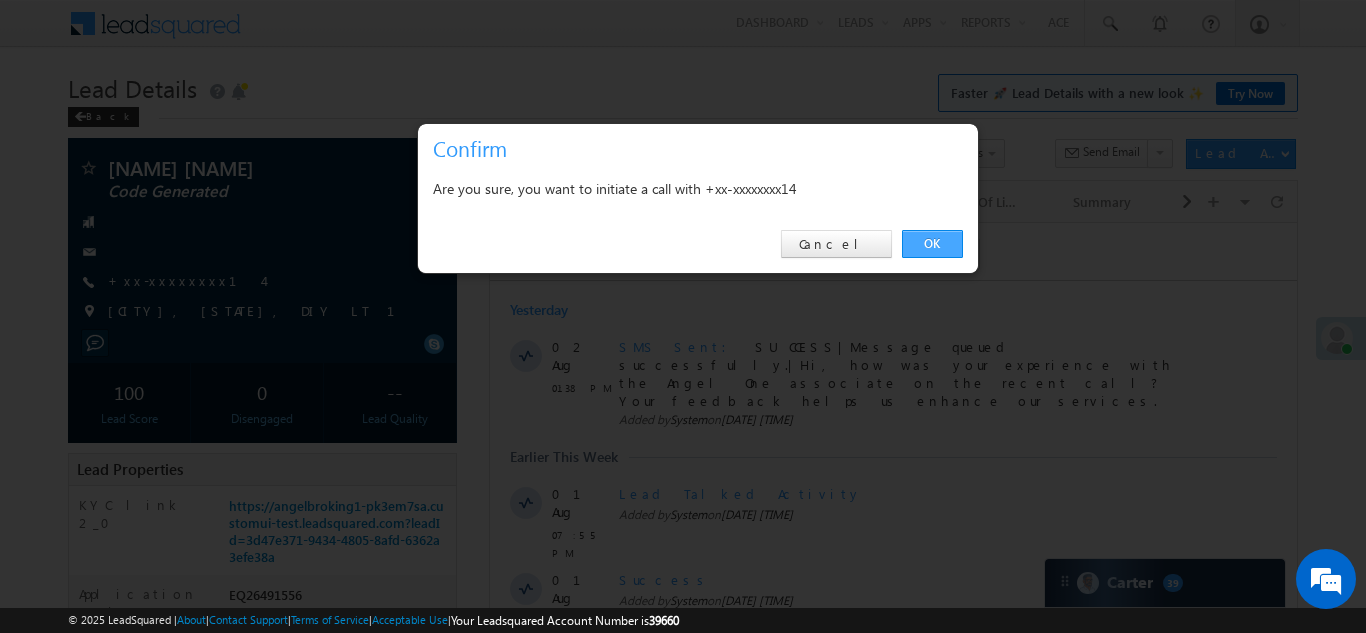 click on "OK" at bounding box center [932, 244] 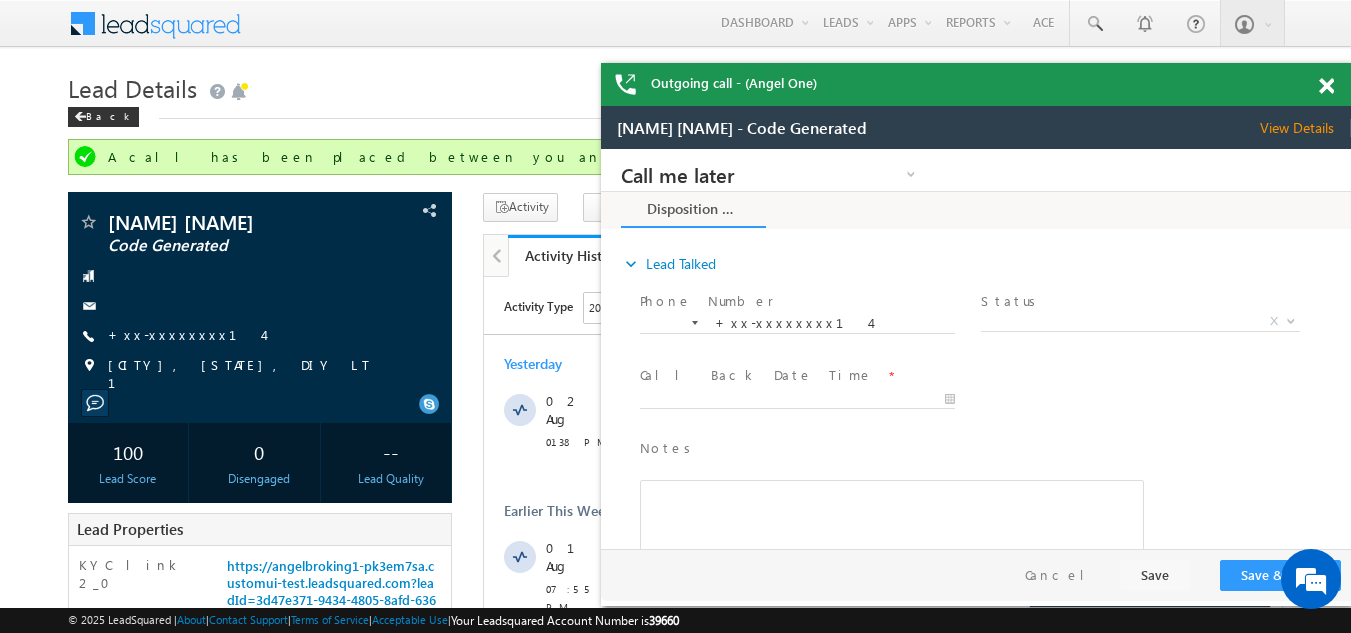 scroll, scrollTop: 0, scrollLeft: 0, axis: both 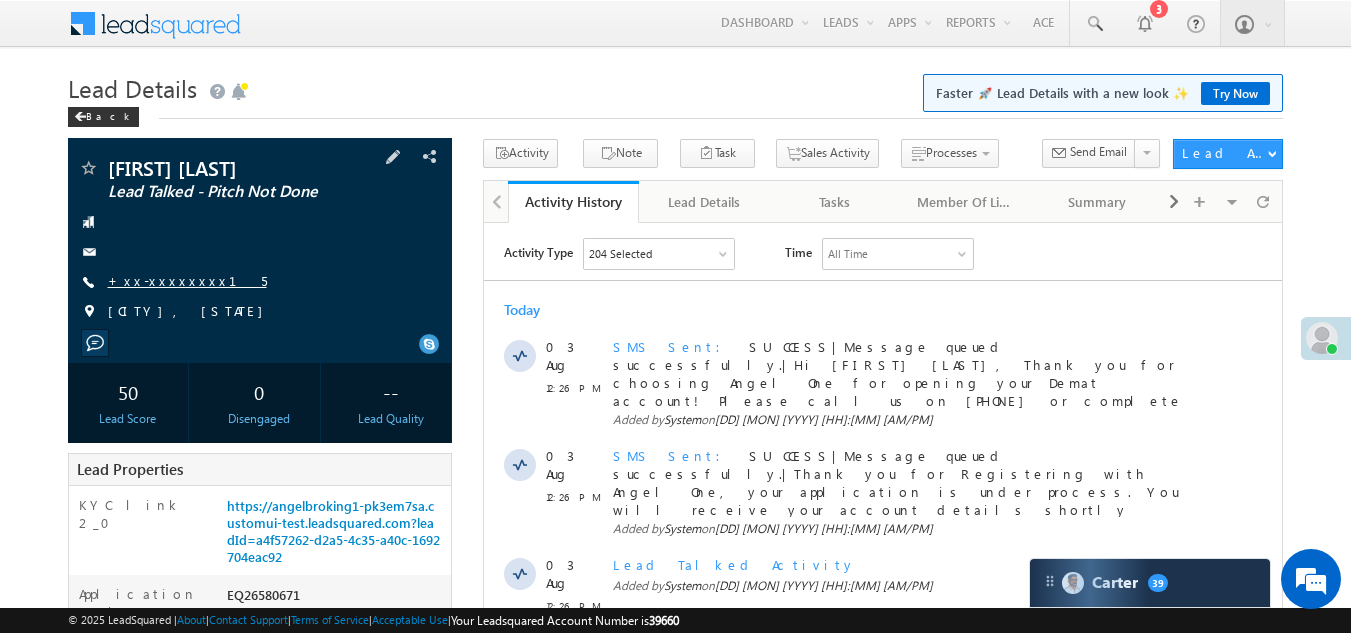 click on "+xx-xxxxxxxx15" at bounding box center [187, 280] 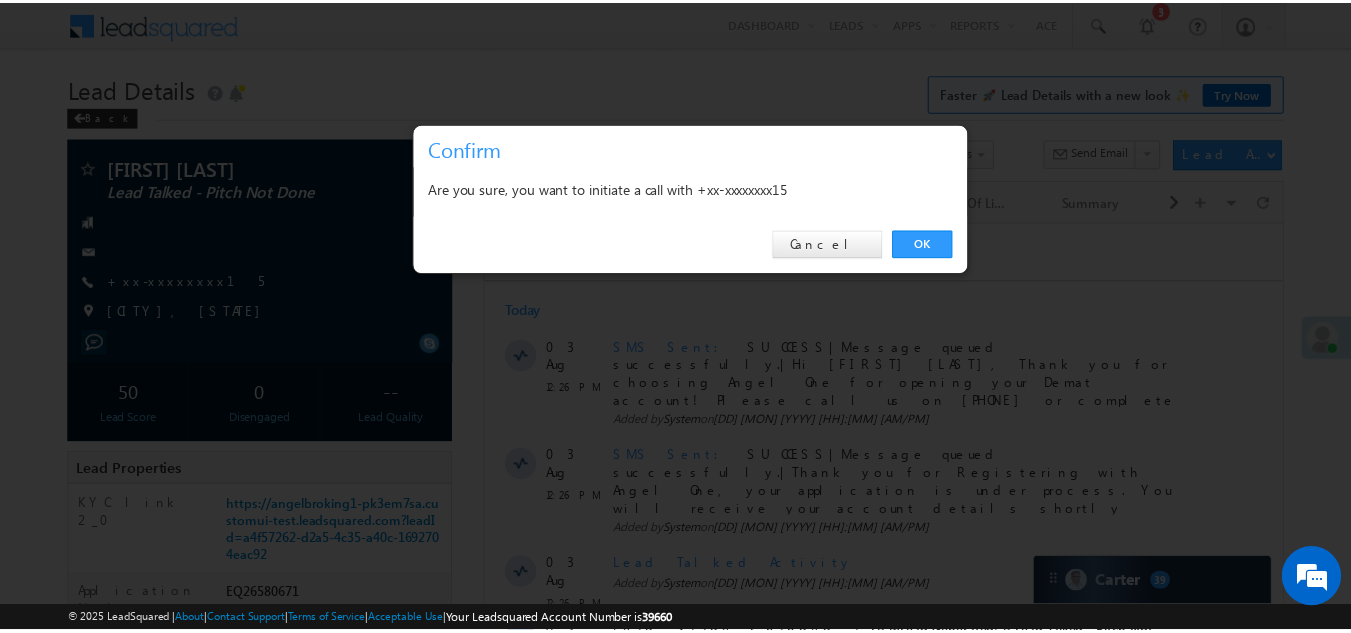 scroll, scrollTop: 0, scrollLeft: 0, axis: both 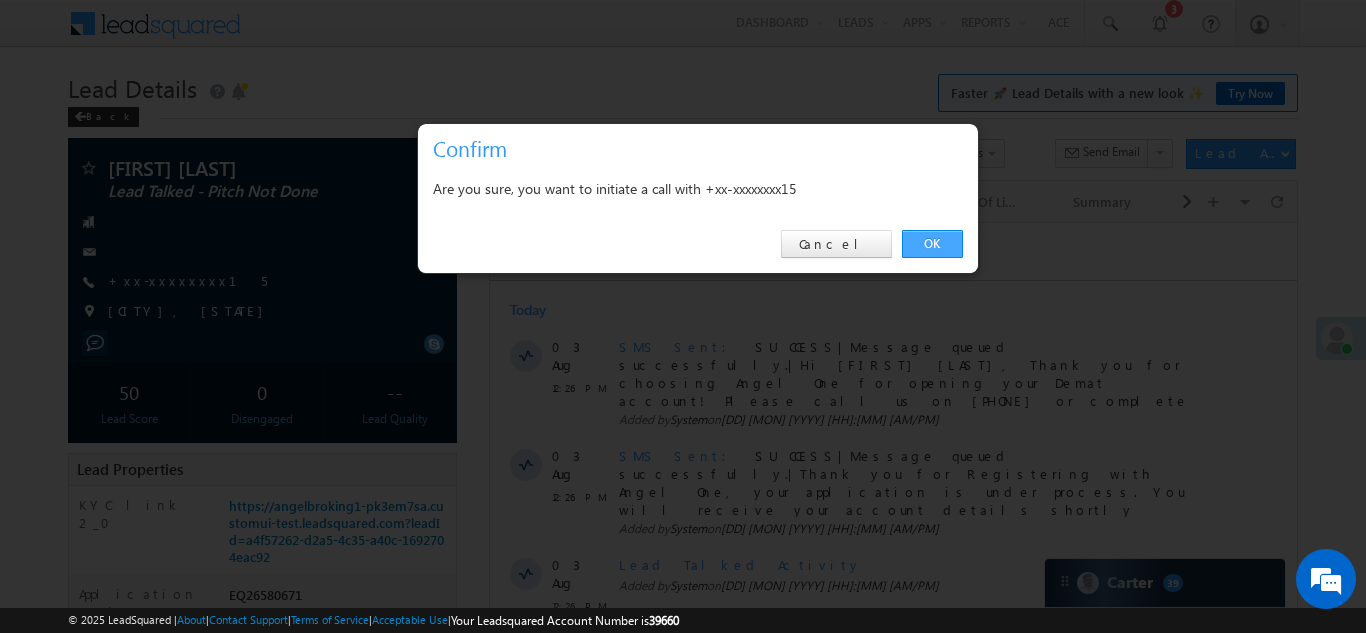click on "OK" at bounding box center [932, 244] 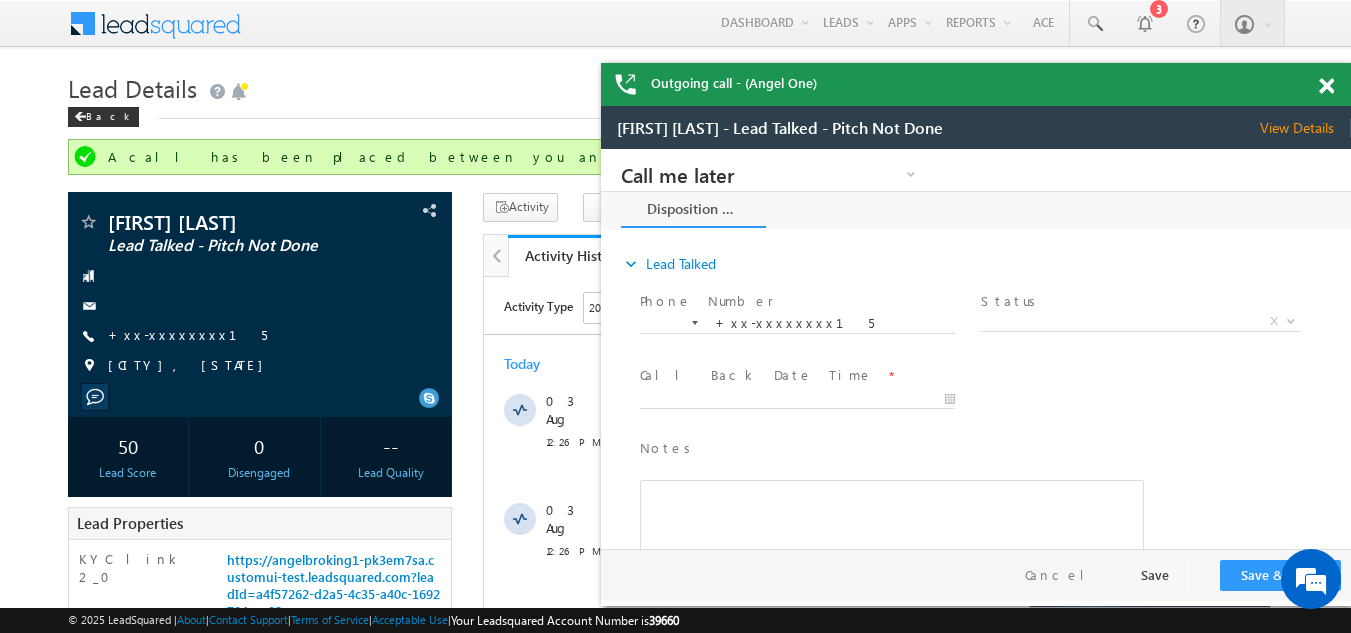 scroll, scrollTop: 0, scrollLeft: 0, axis: both 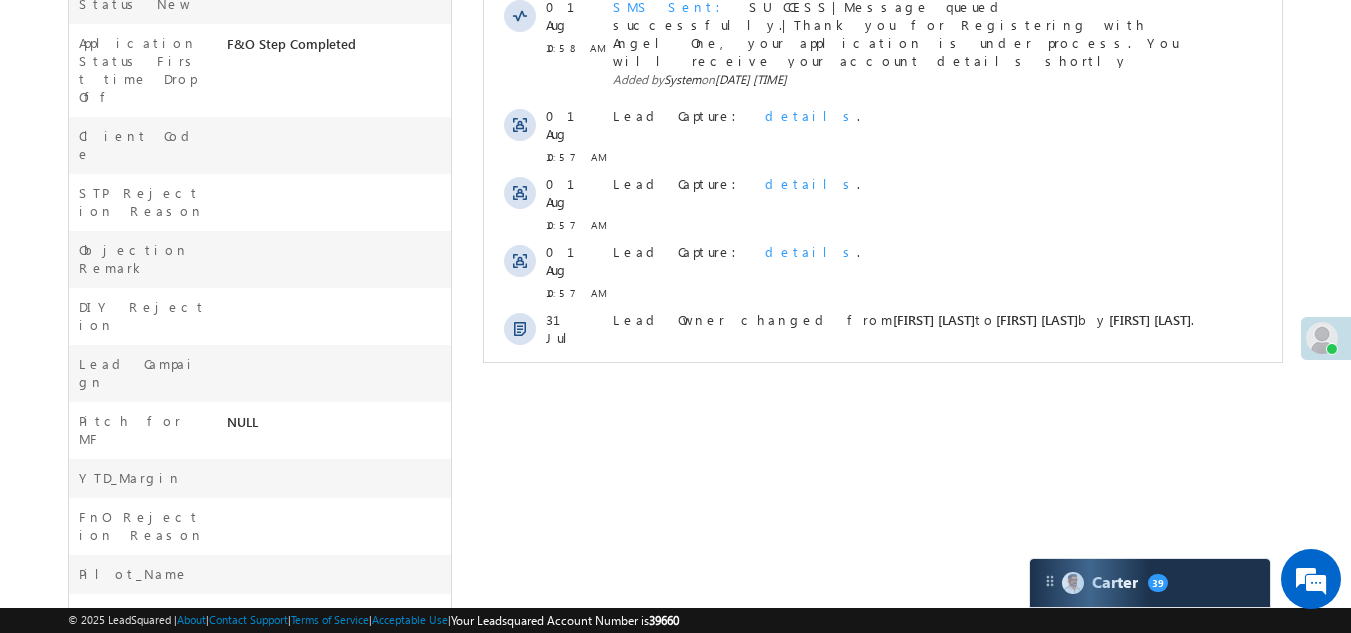 click on "Show More" at bounding box center [883, 405] 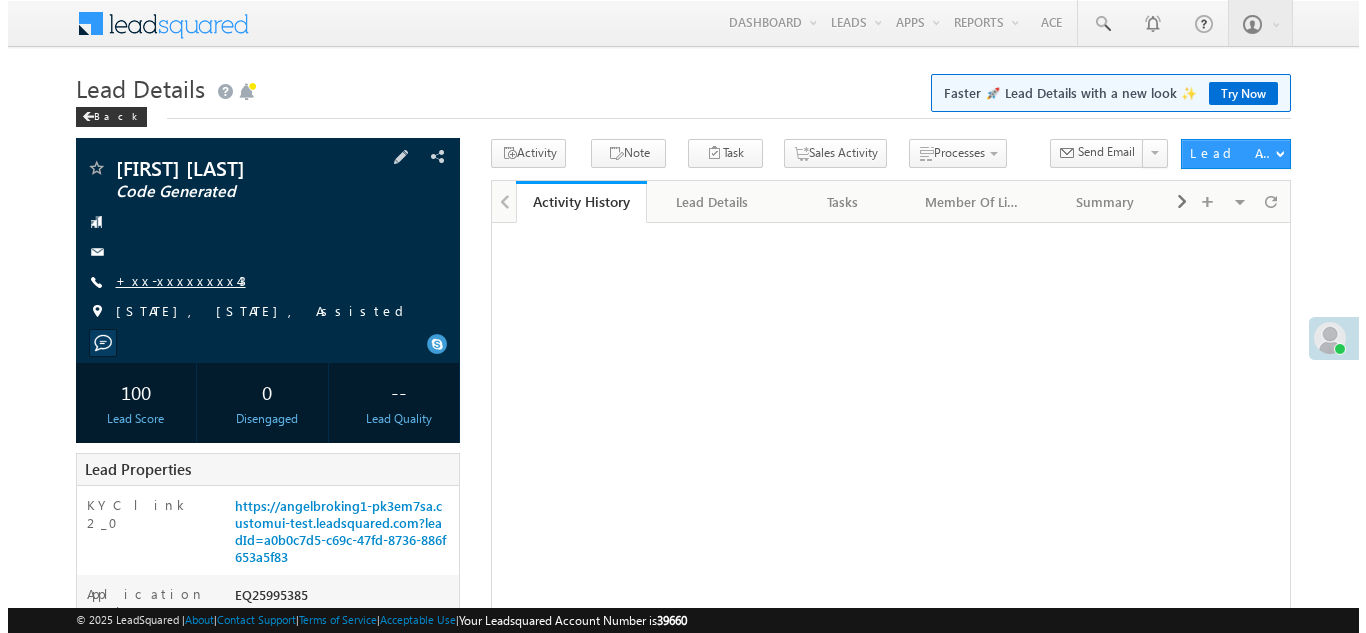 scroll, scrollTop: 0, scrollLeft: 0, axis: both 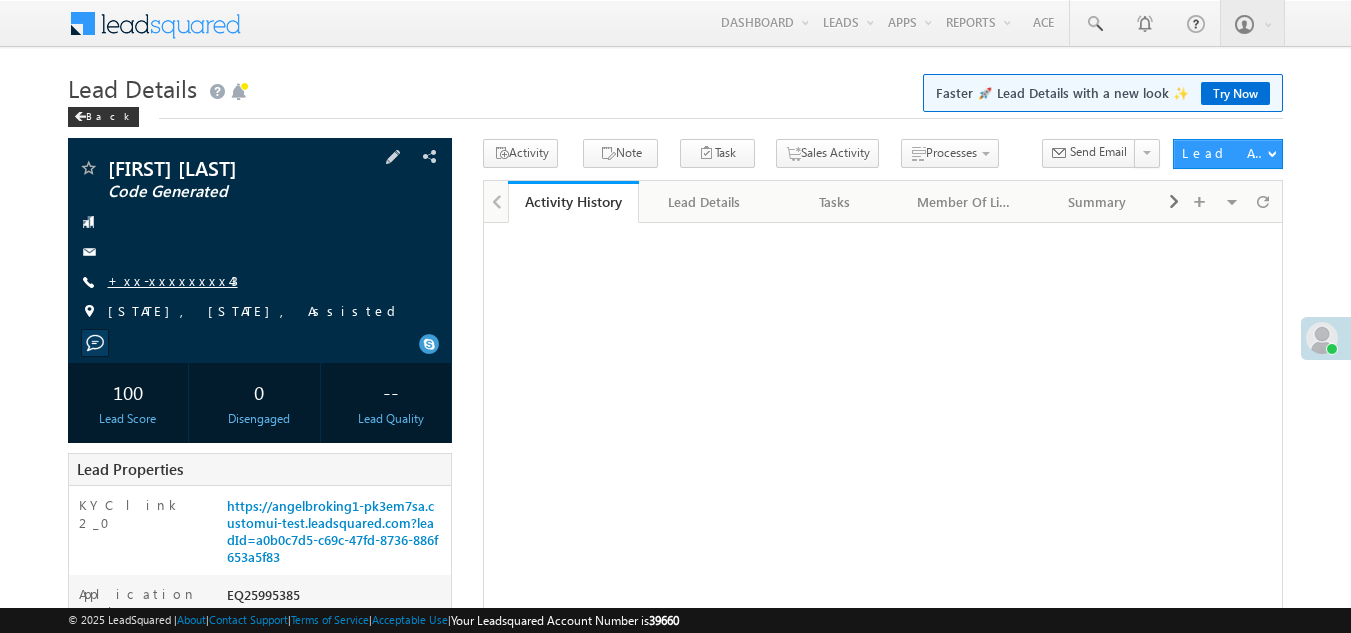 click on "+xx-xxxxxxxx43" at bounding box center [173, 280] 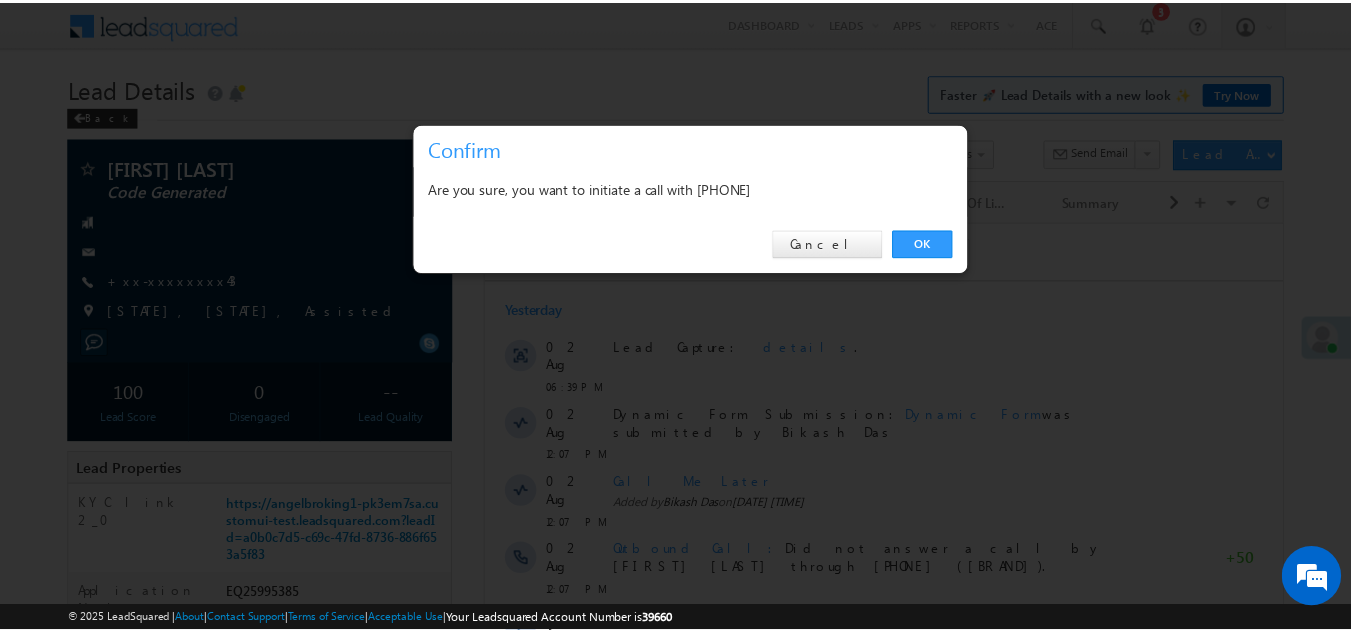 scroll, scrollTop: 0, scrollLeft: 0, axis: both 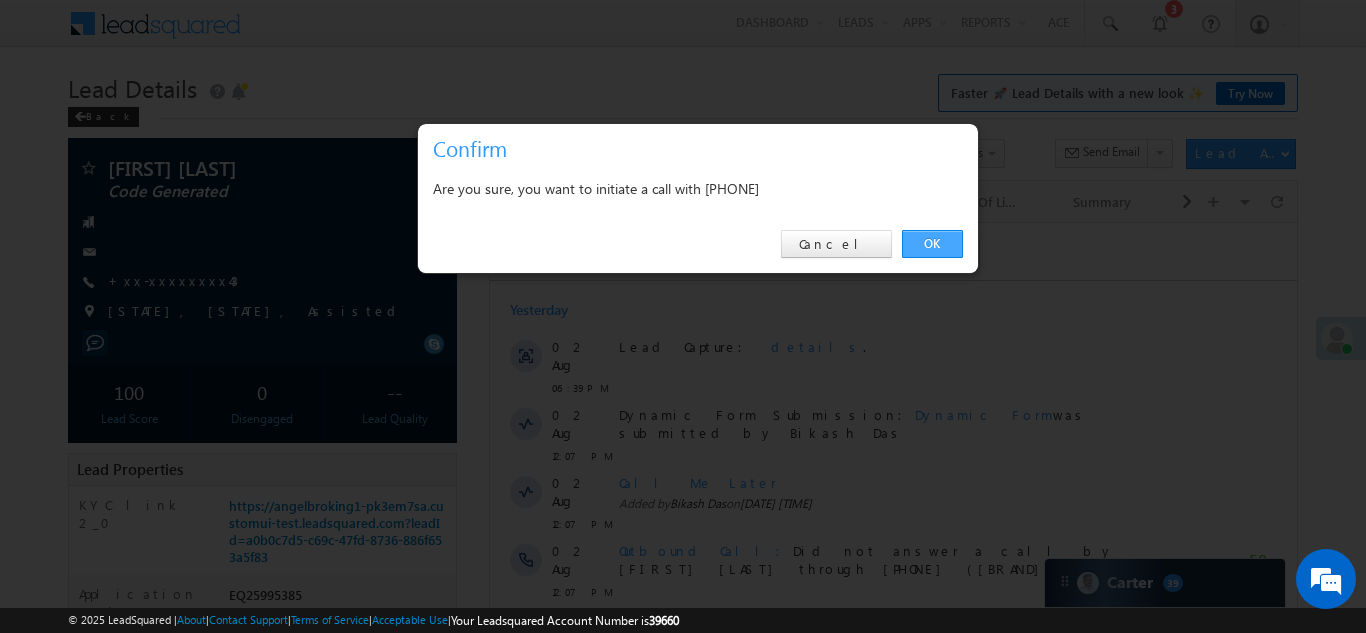 click on "OK" at bounding box center [932, 244] 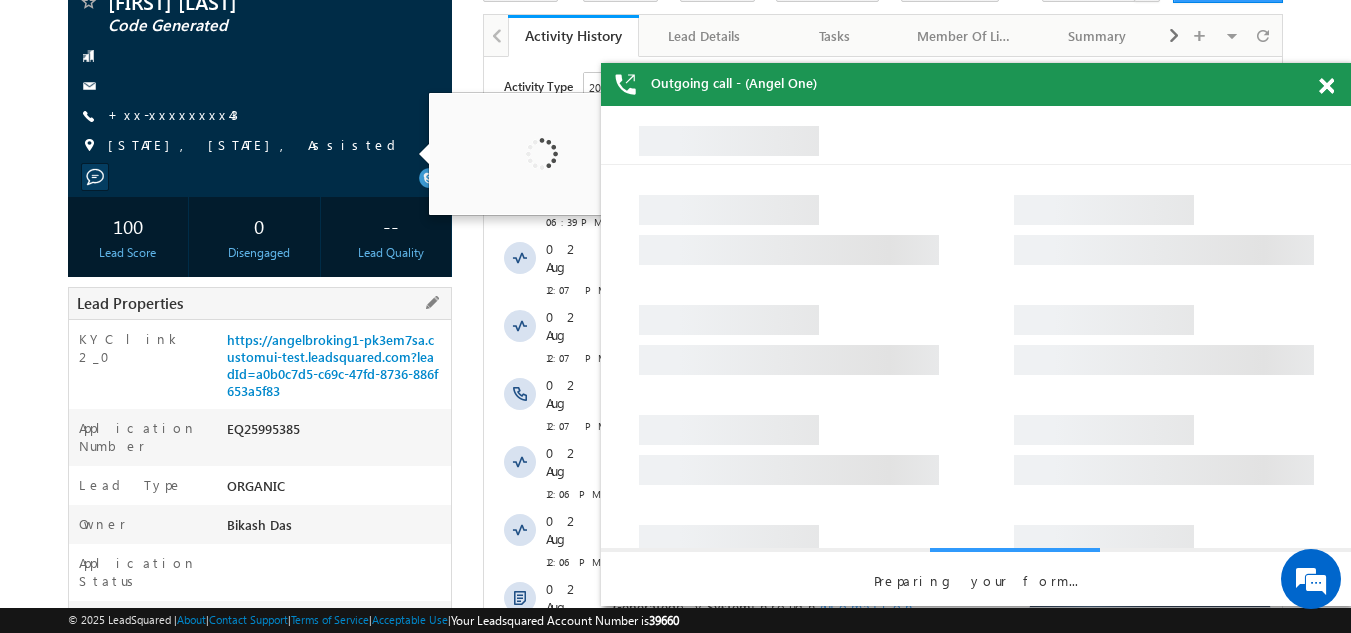 scroll, scrollTop: 400, scrollLeft: 0, axis: vertical 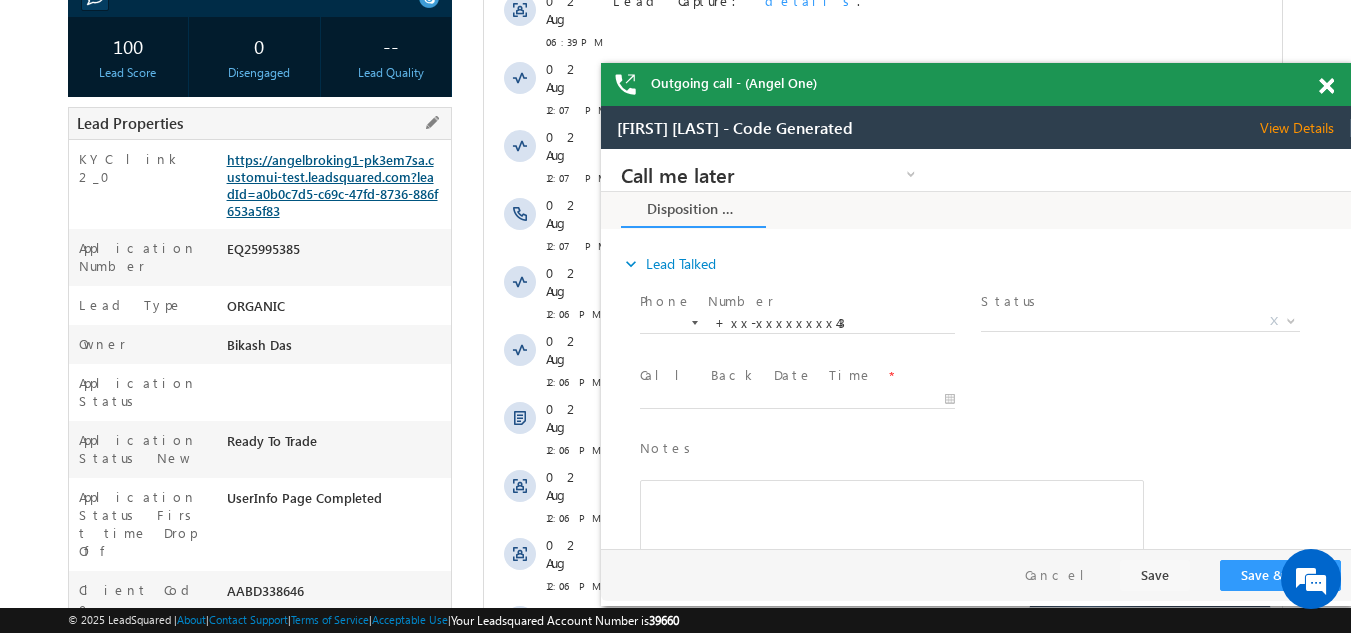 click on "https://angelbroking1-pk3em7sa.customui-test.leadsquared.com?leadId=a0b0c7d5-c69c-47fd-8736-886f653a5f83" at bounding box center [332, 185] 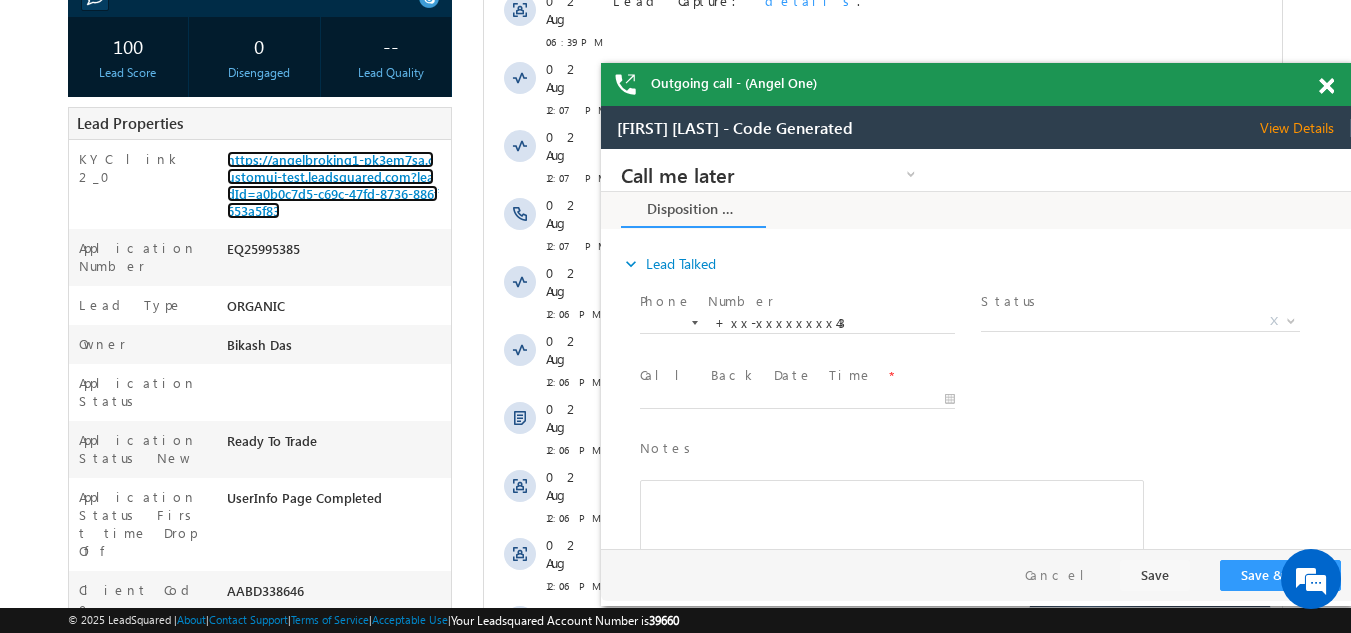 click at bounding box center [1326, 86] 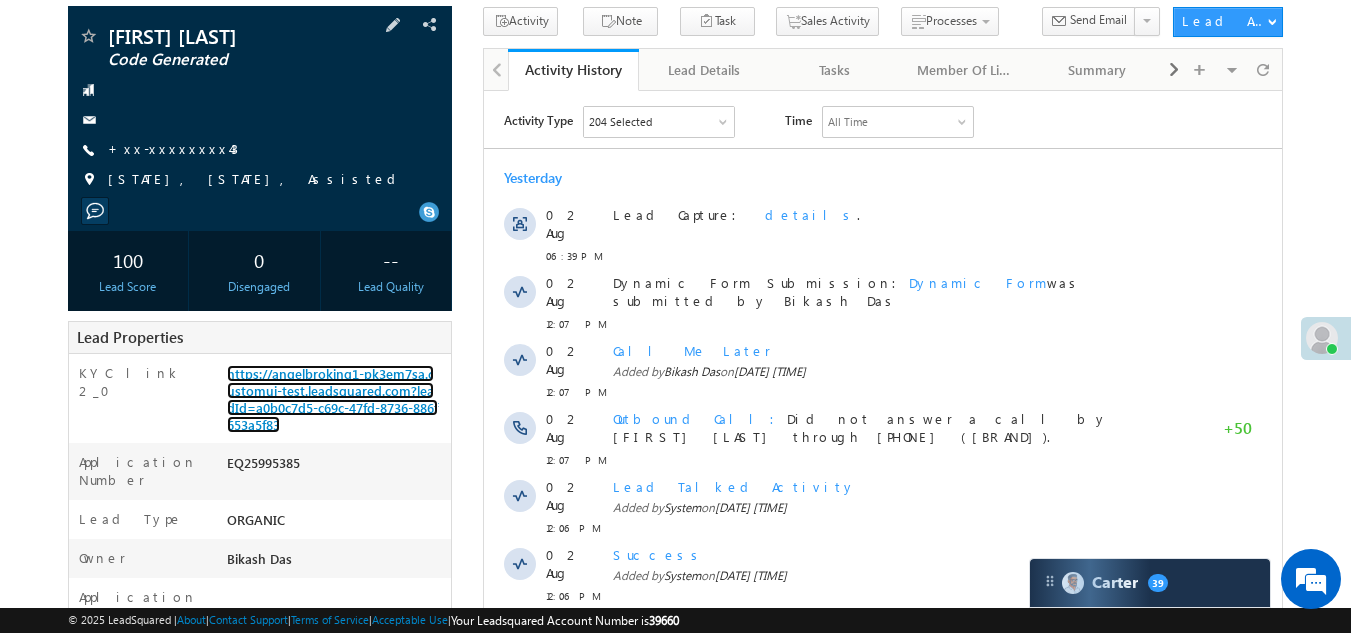 scroll, scrollTop: 0, scrollLeft: 0, axis: both 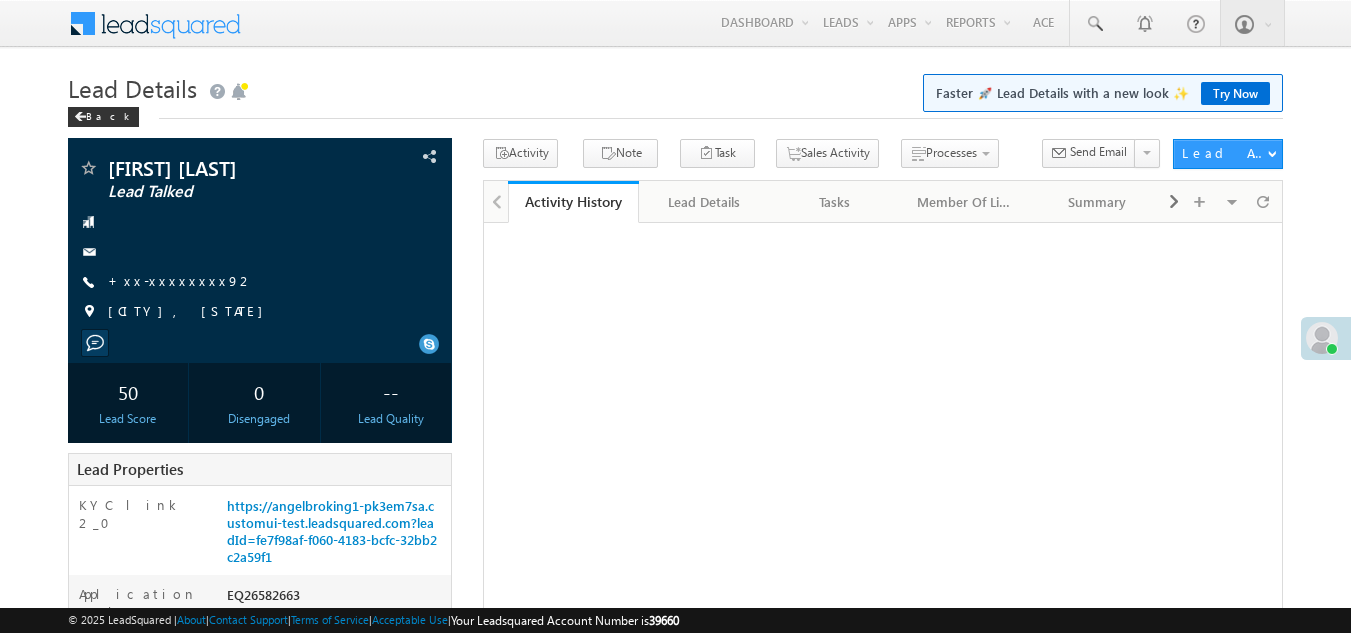 click on "+xx-xxxxxxxx92" at bounding box center (181, 280) 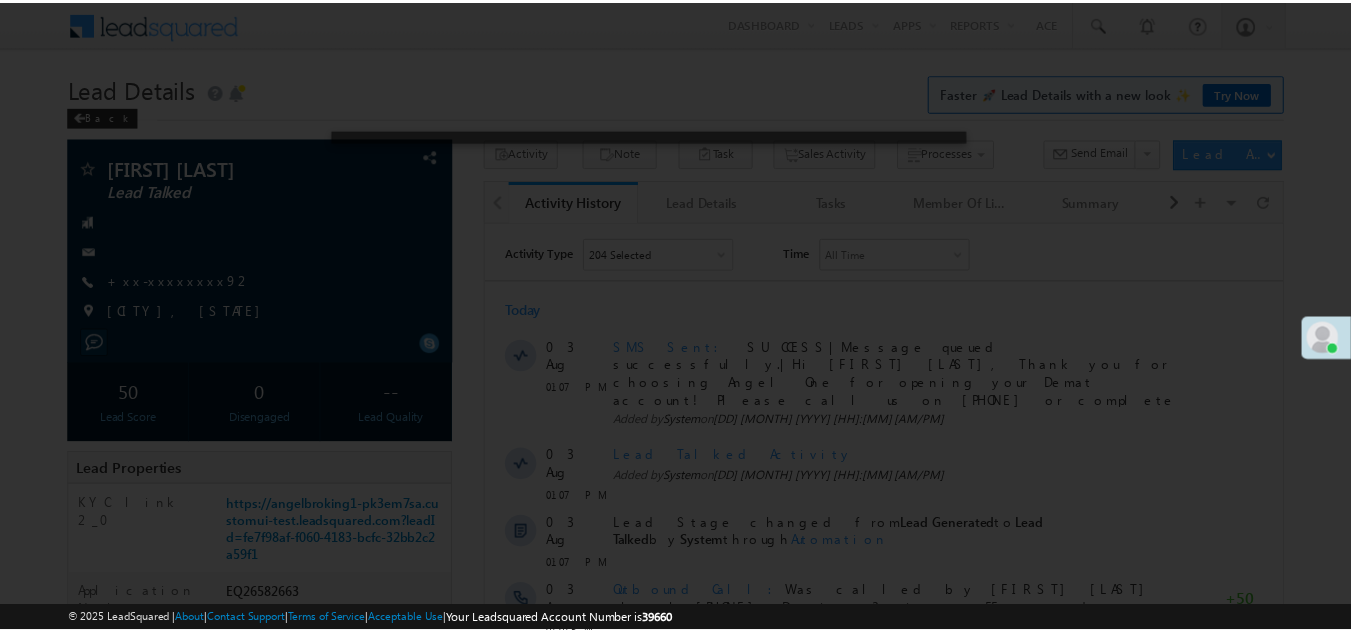 scroll, scrollTop: 0, scrollLeft: 0, axis: both 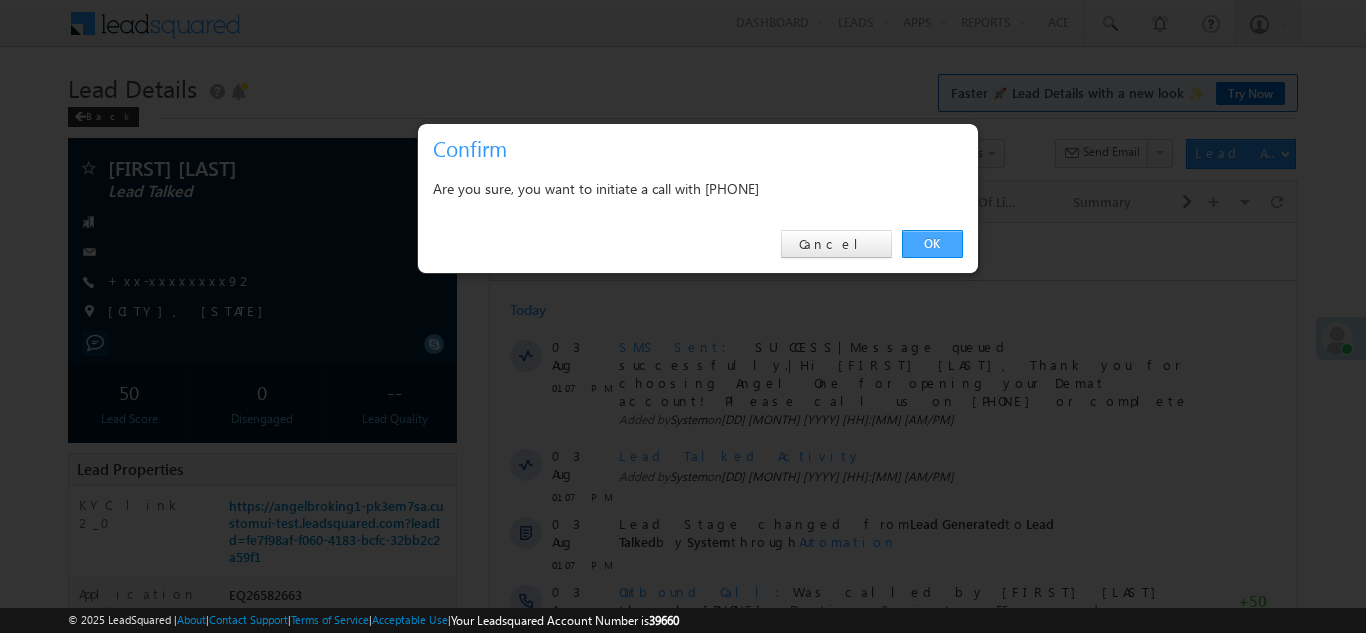 click on "OK" at bounding box center [932, 244] 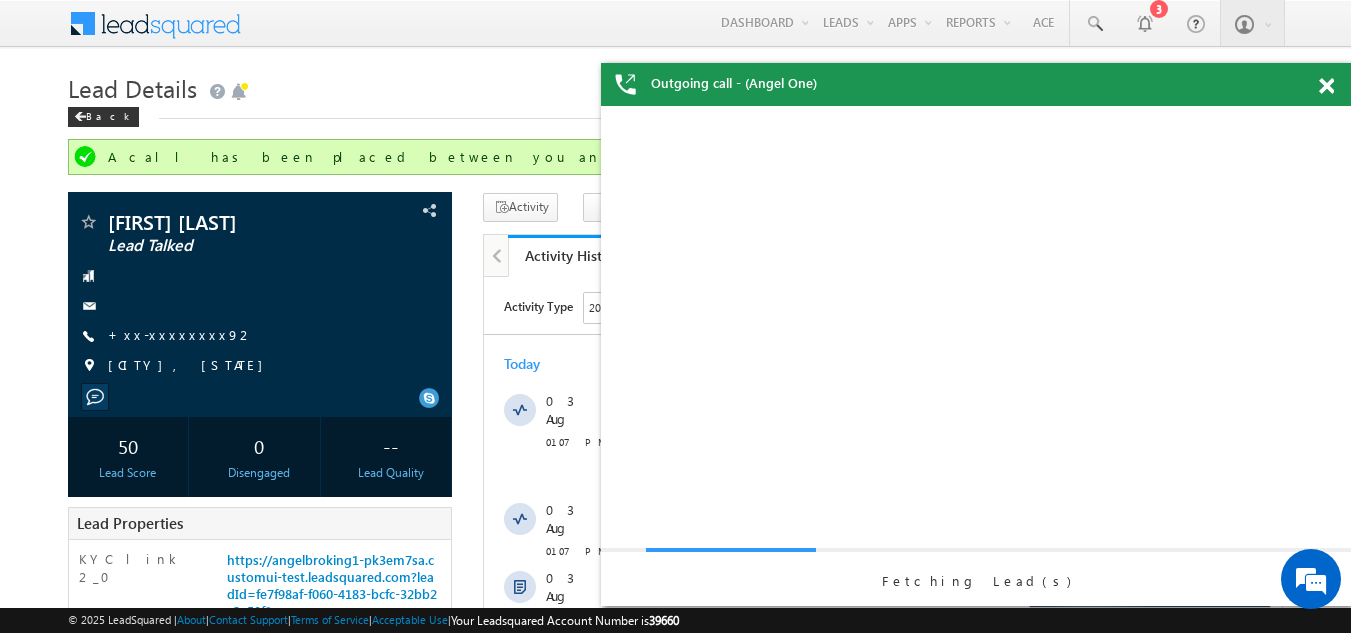 scroll, scrollTop: 0, scrollLeft: 0, axis: both 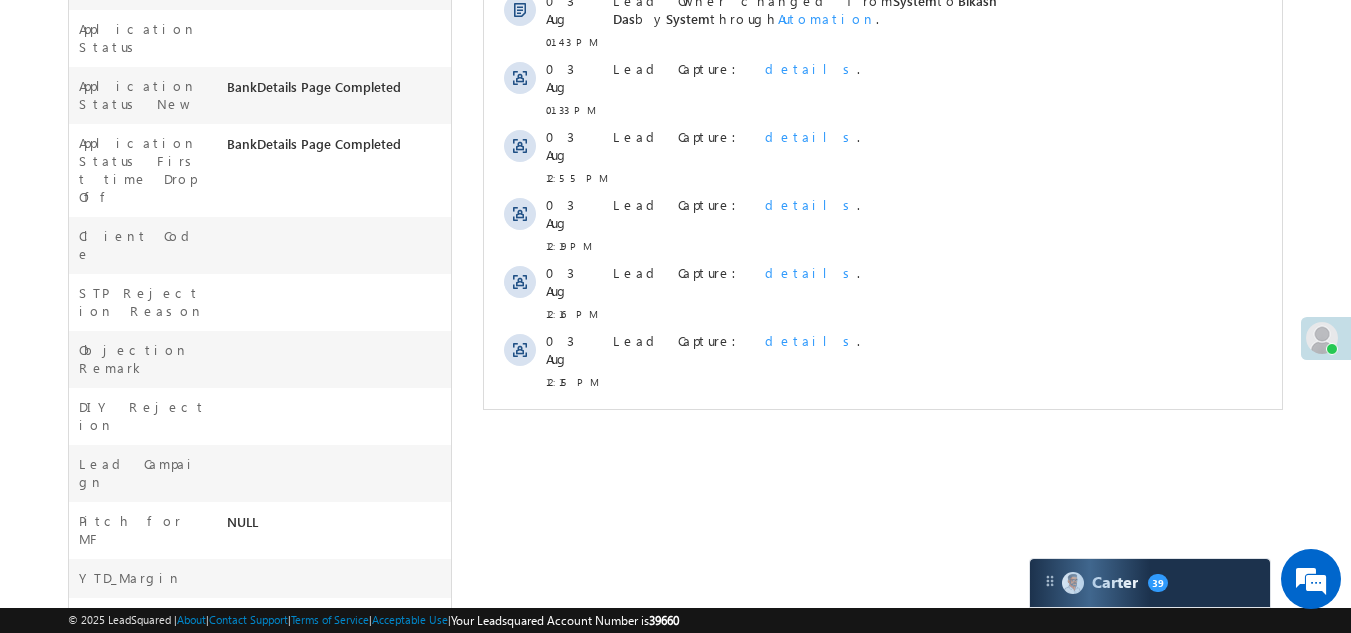 click on "Show More" at bounding box center (883, 426) 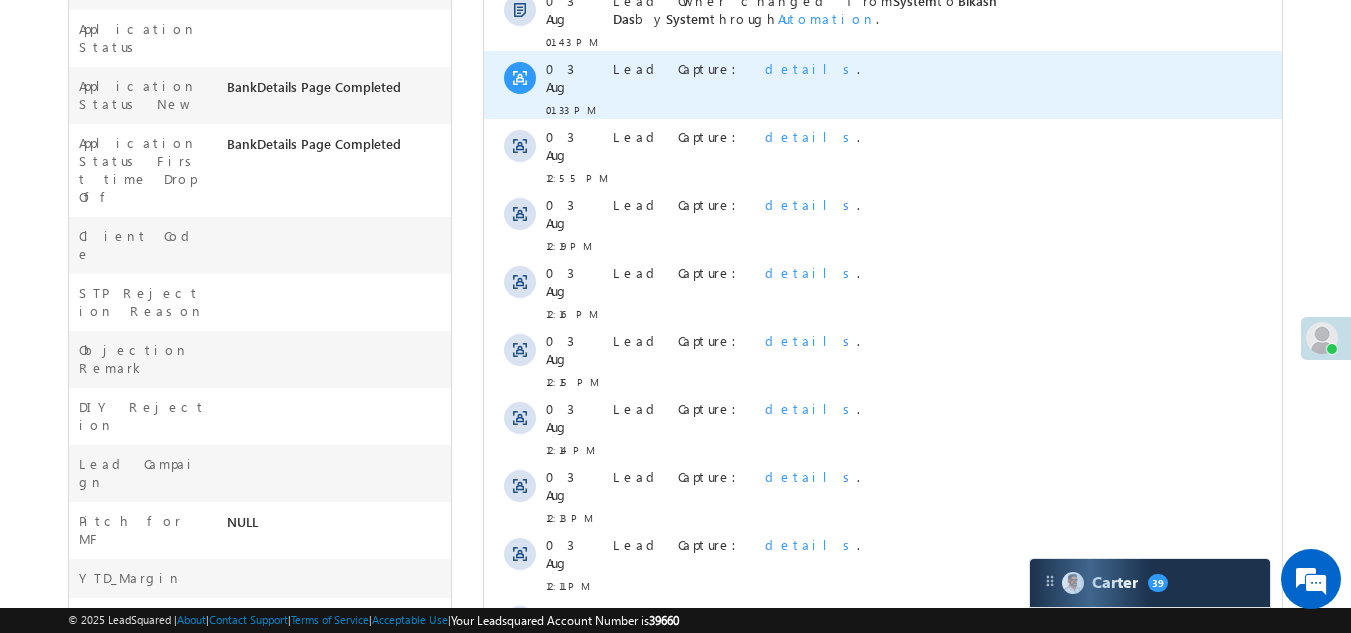 scroll, scrollTop: 0, scrollLeft: 0, axis: both 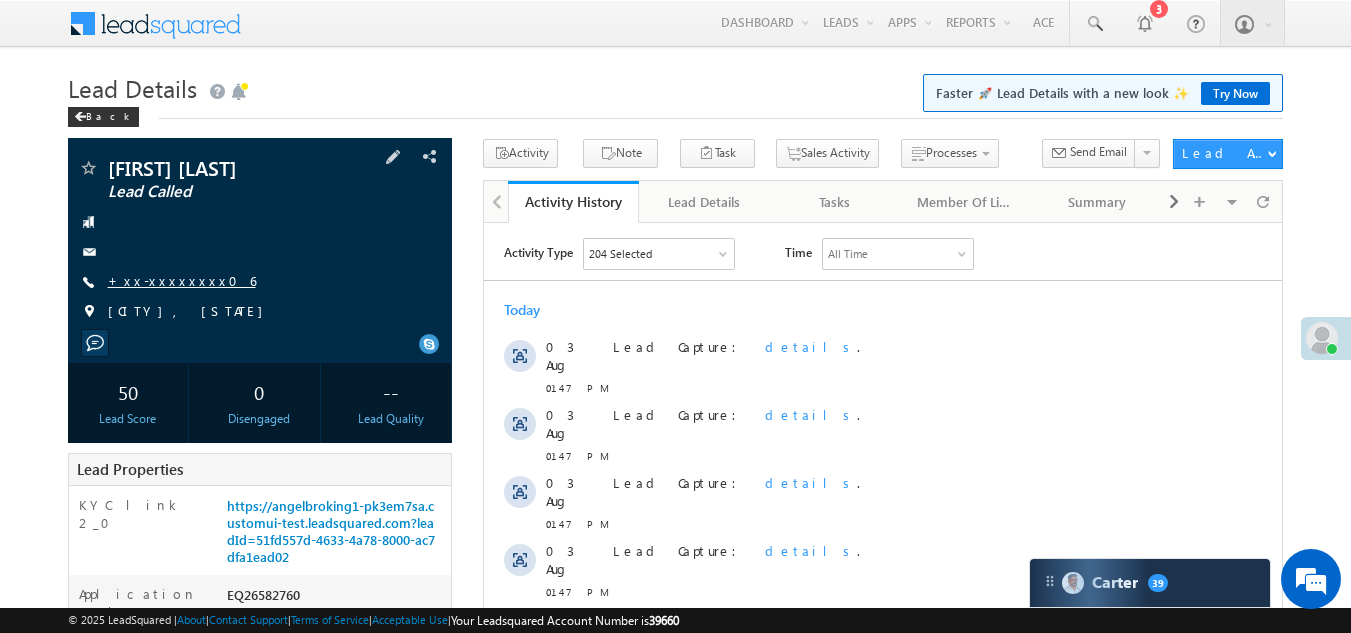 click on "+xx-xxxxxxxx06" at bounding box center [182, 280] 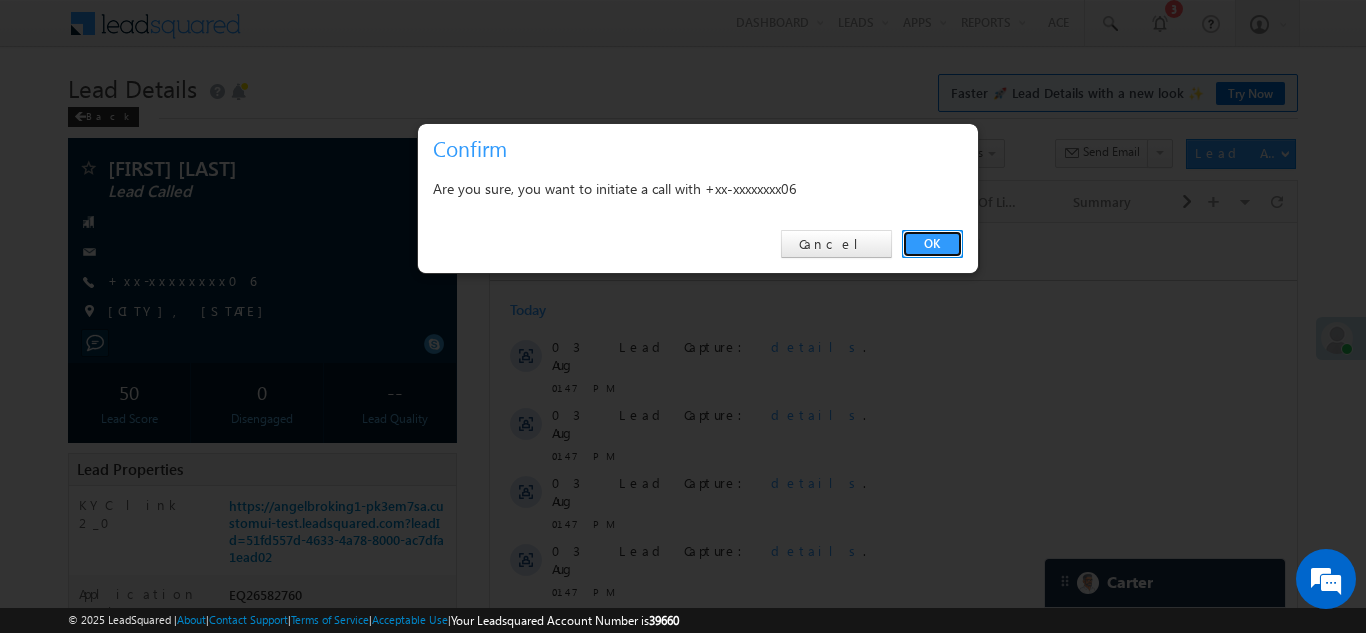 scroll, scrollTop: 0, scrollLeft: 0, axis: both 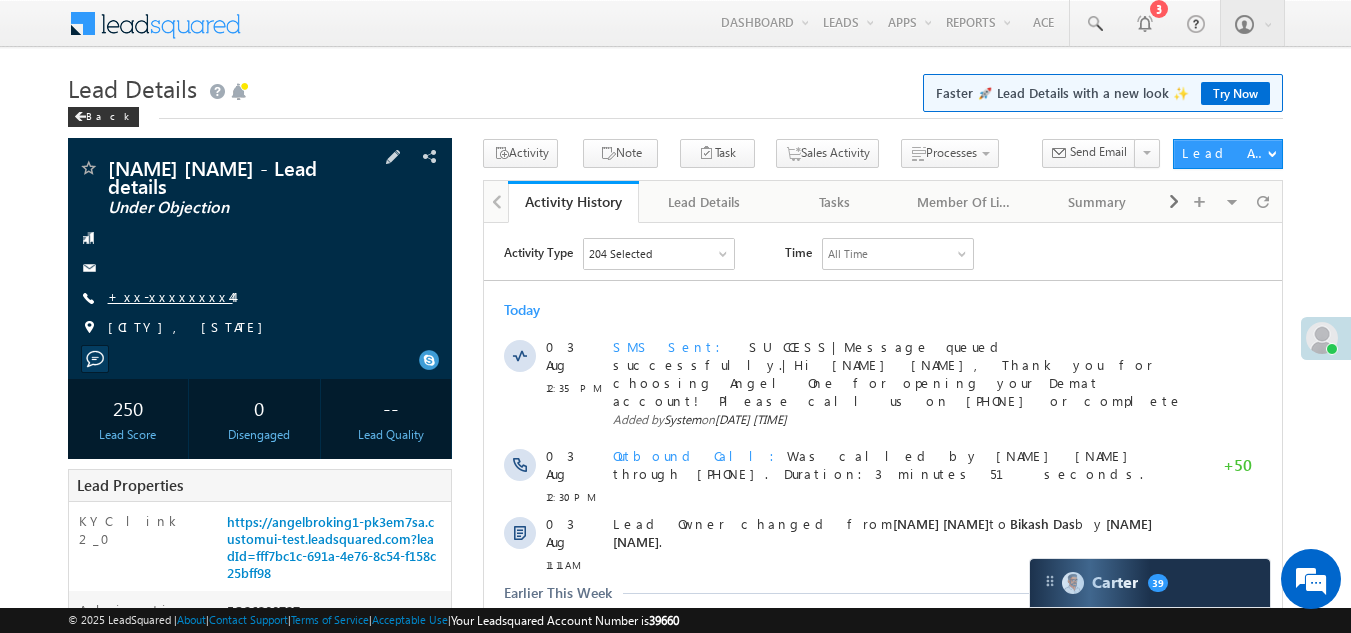 click on "+xx-xxxxxxxx44" at bounding box center (170, 296) 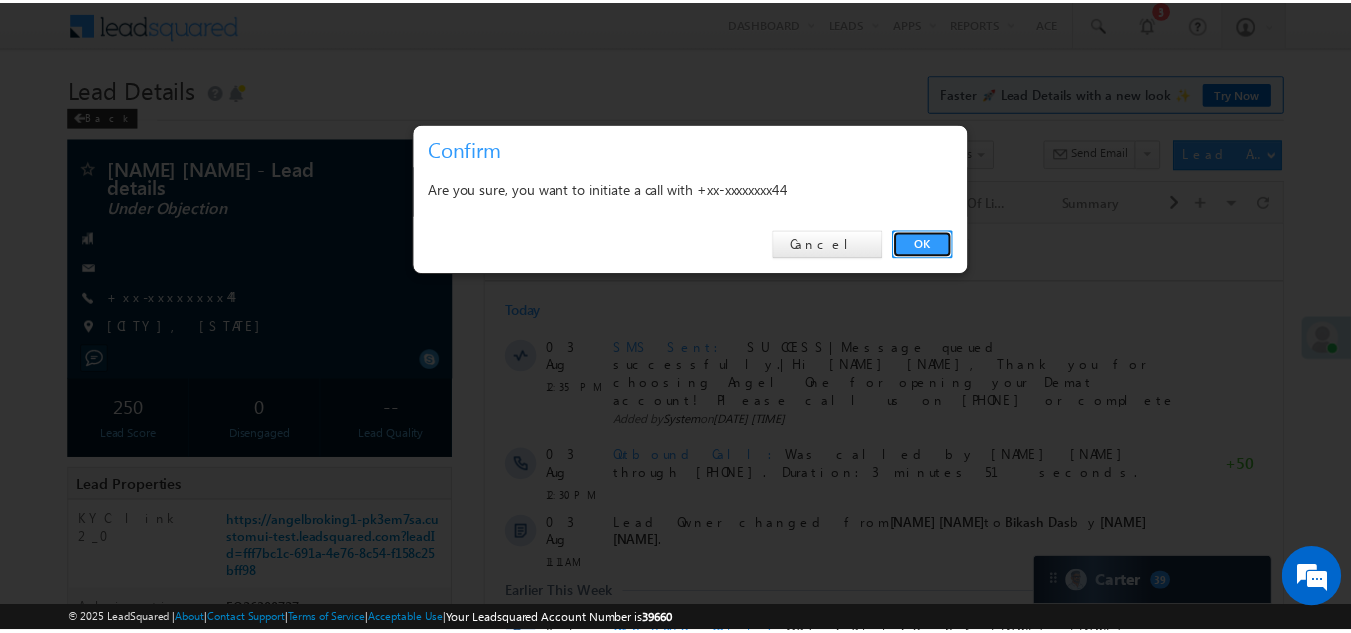scroll, scrollTop: 0, scrollLeft: 0, axis: both 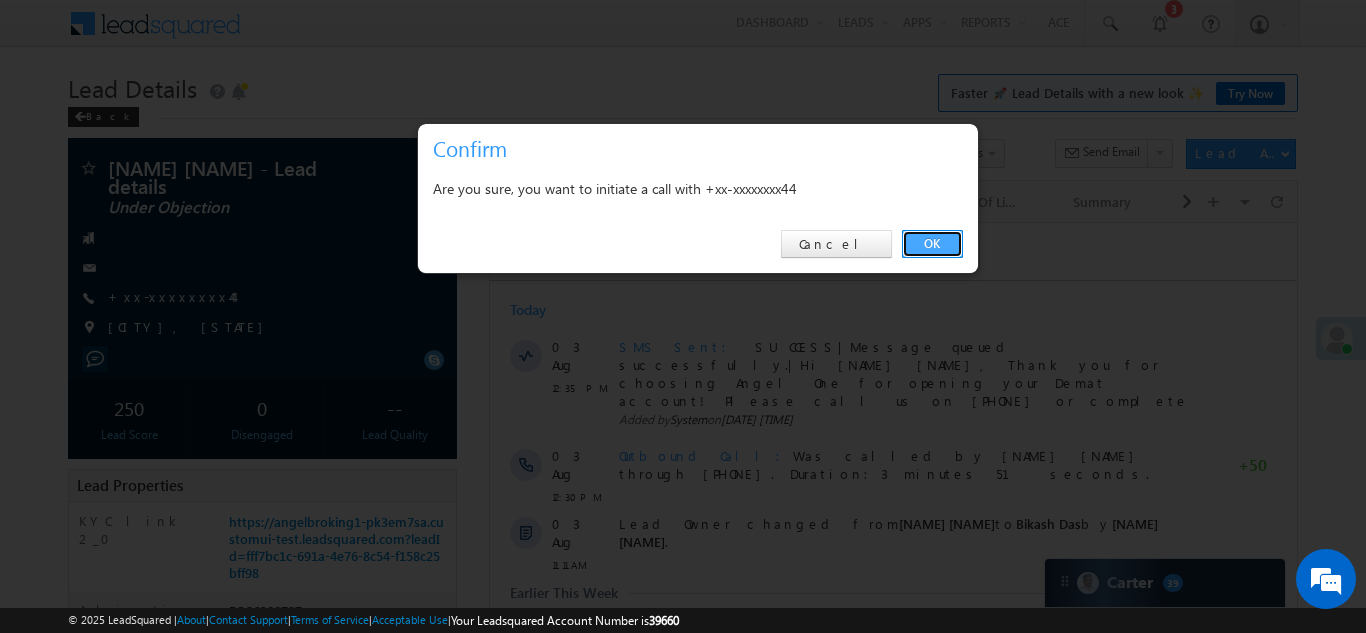 click on "OK" at bounding box center (932, 244) 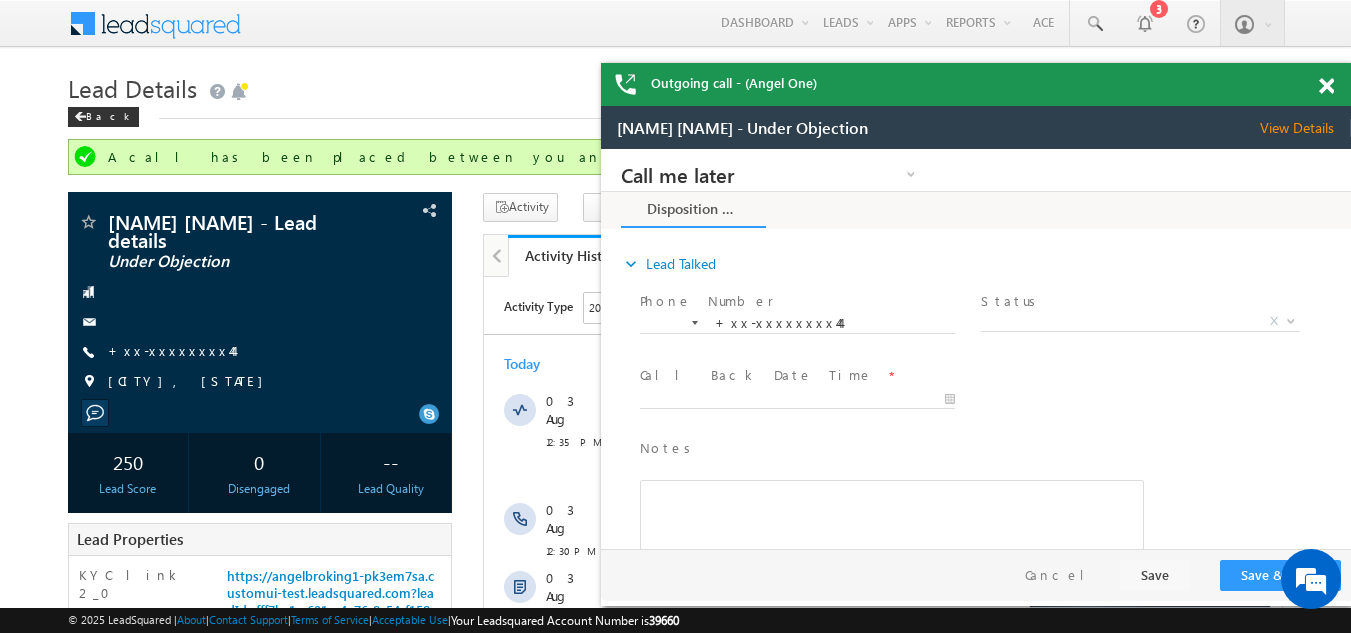 scroll, scrollTop: 0, scrollLeft: 0, axis: both 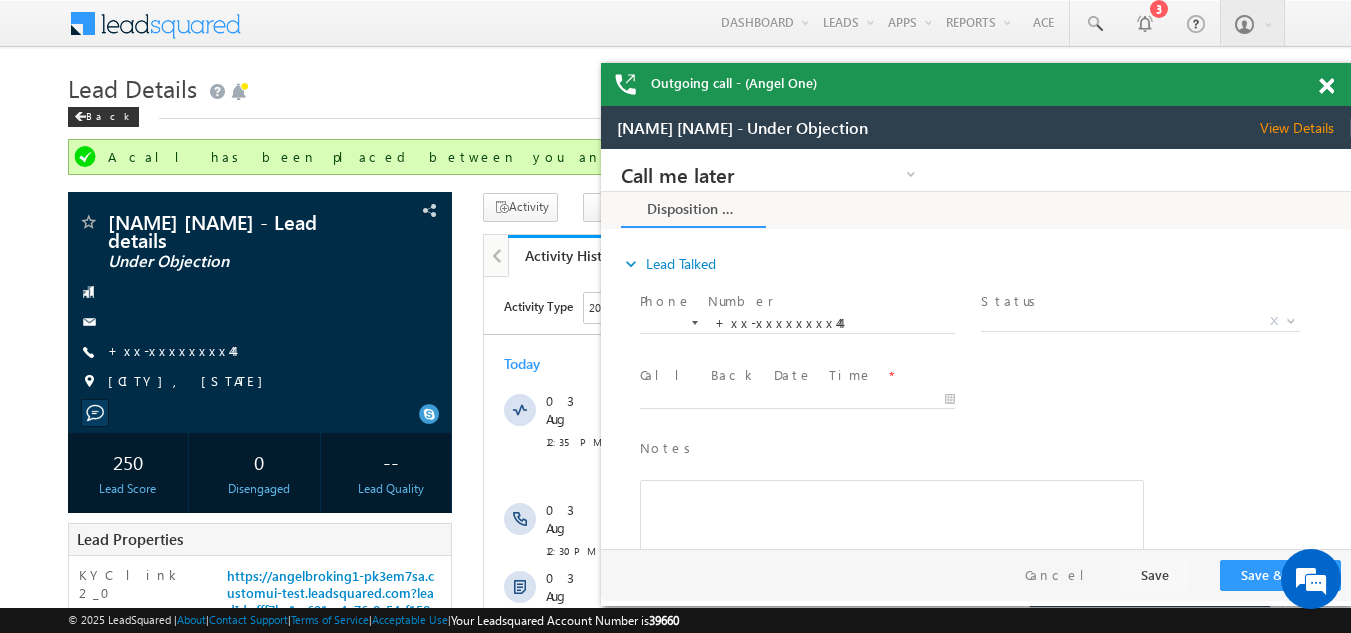 click at bounding box center [1326, 86] 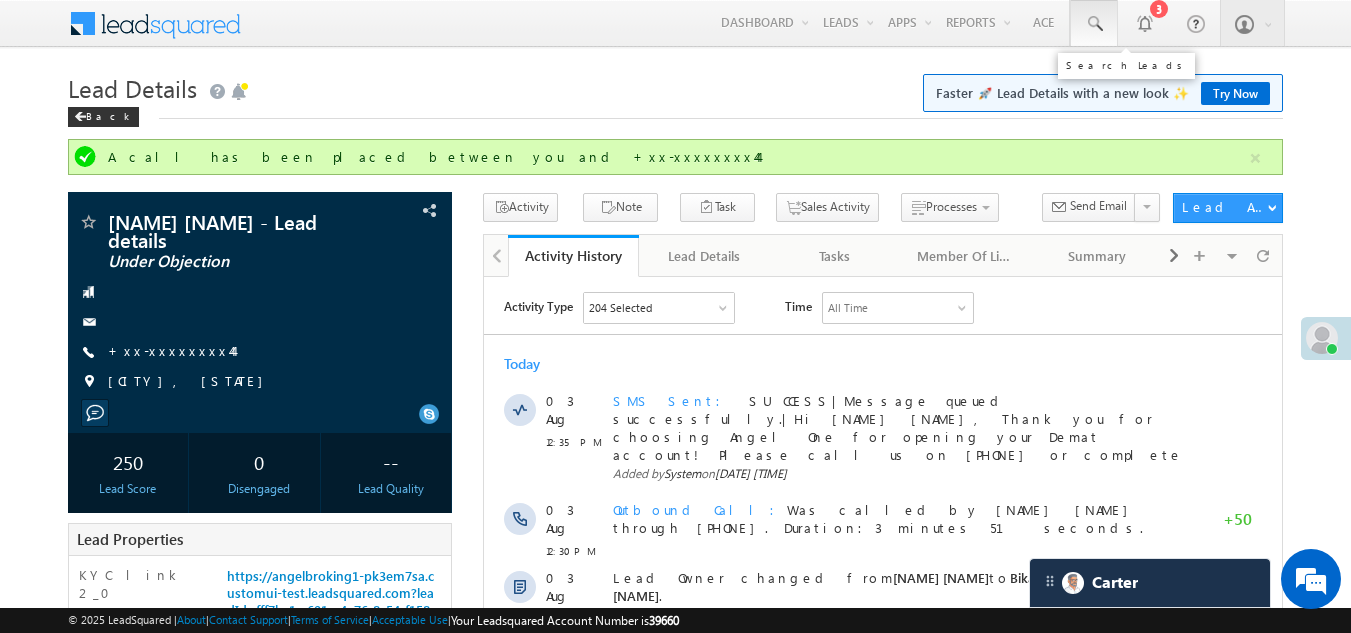 click at bounding box center (1094, 24) 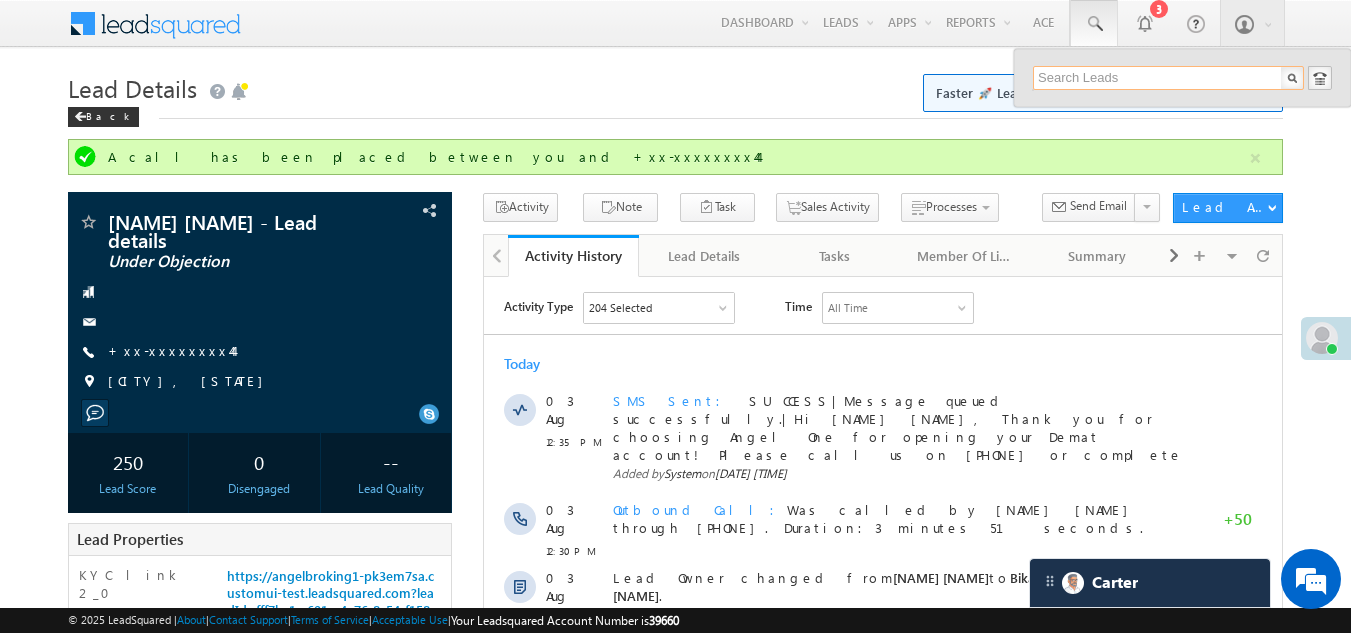 paste on "EQ26215795" 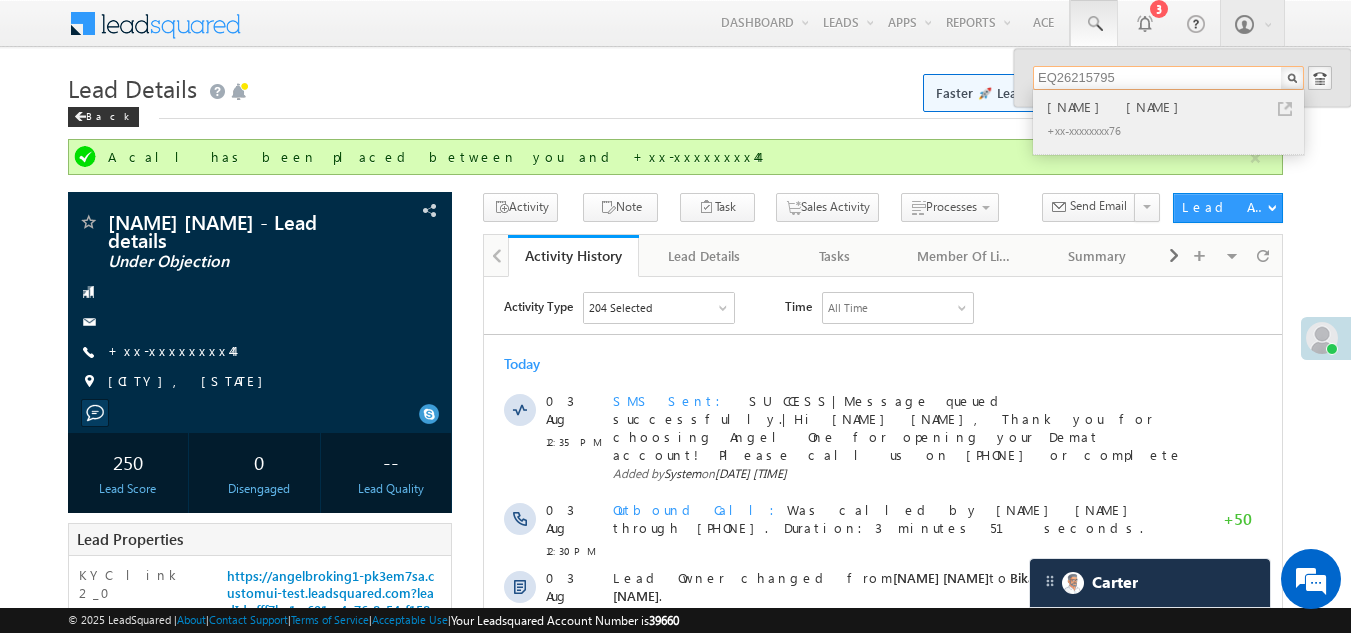 type on "EQ26215795" 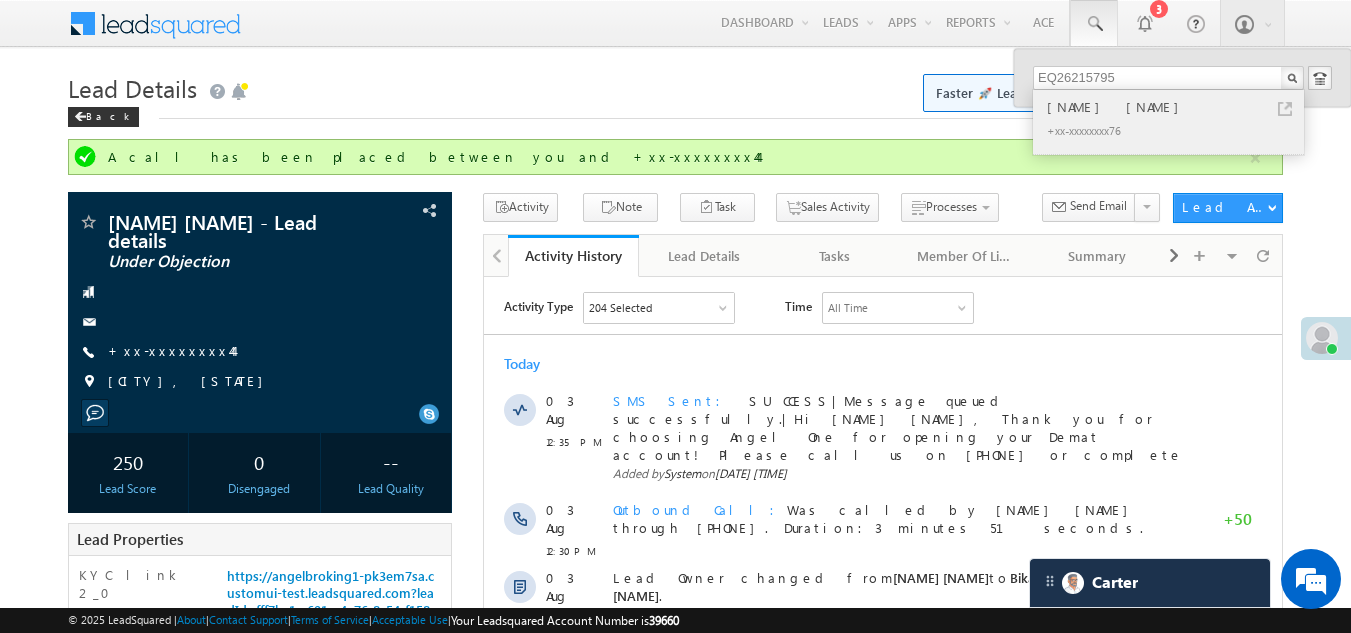 click on "[FIRST] [LAST]" at bounding box center (1177, 107) 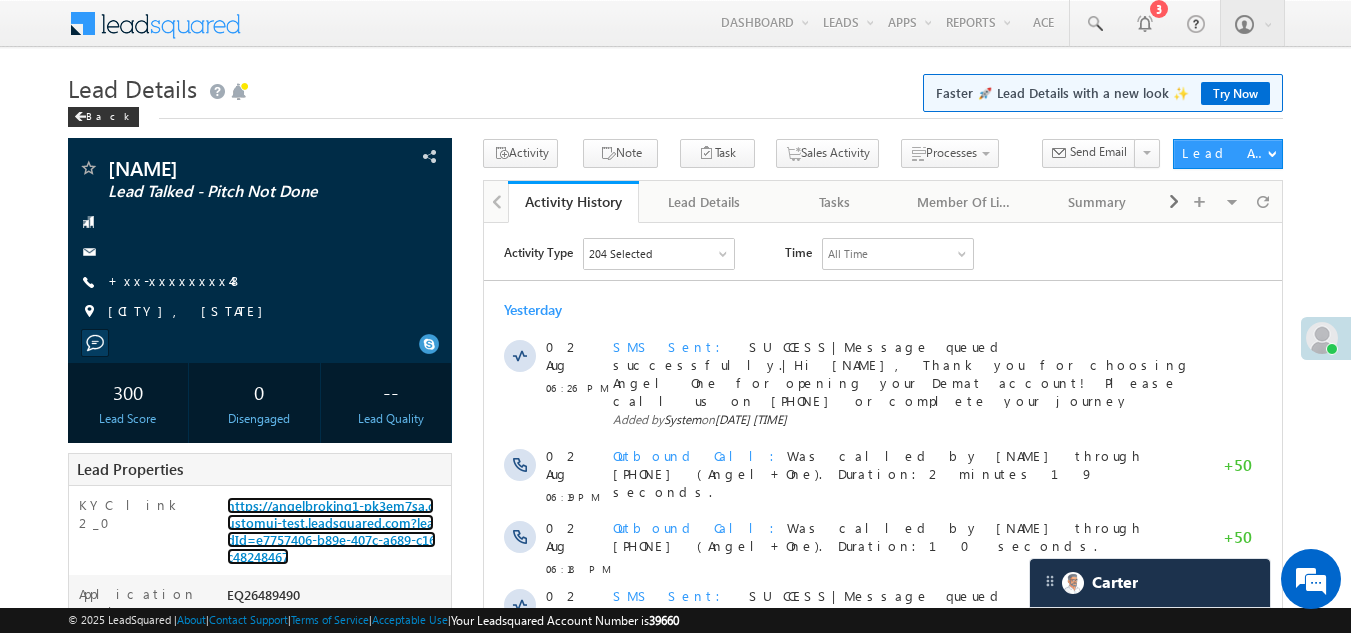 scroll, scrollTop: 0, scrollLeft: 0, axis: both 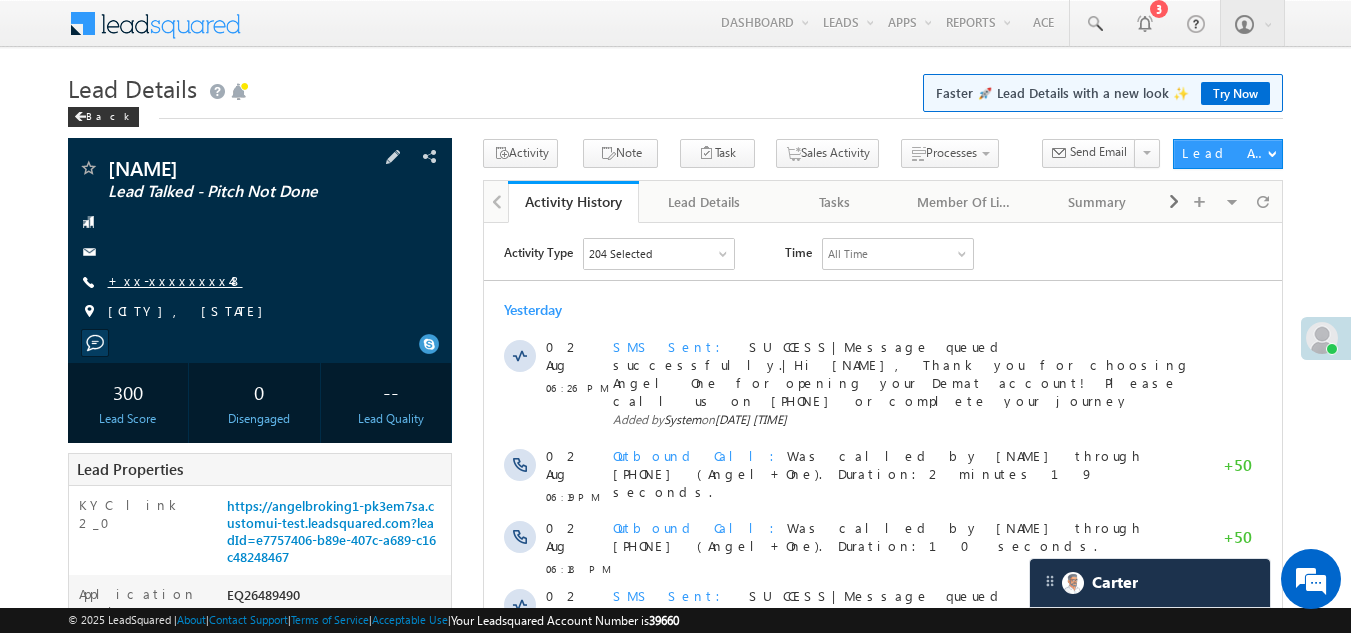 click on "+xx-xxxxxxxx48" at bounding box center (175, 280) 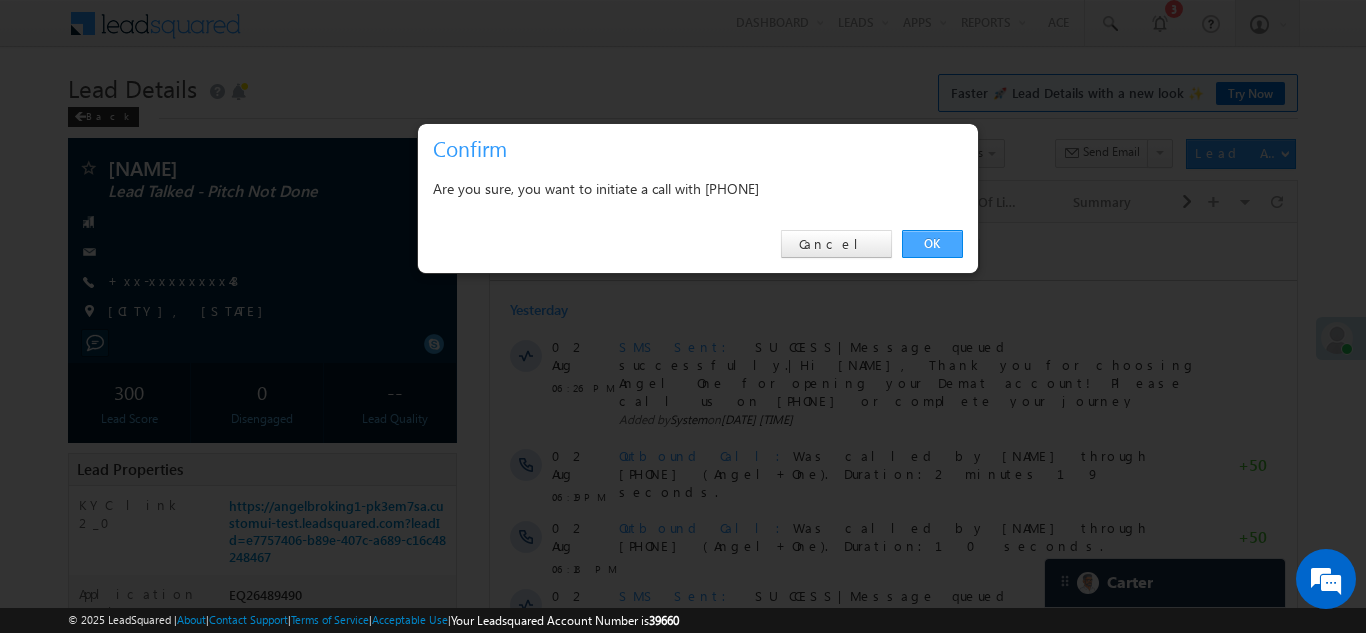 click on "OK" at bounding box center [932, 244] 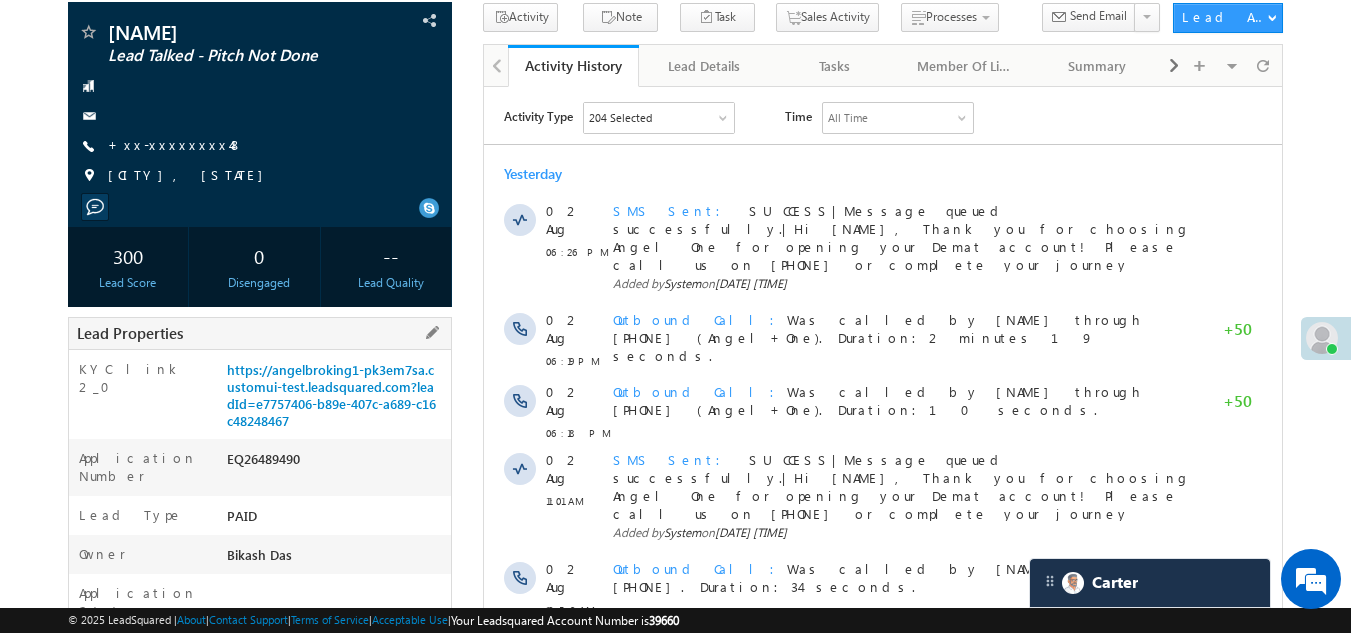 scroll, scrollTop: 100, scrollLeft: 0, axis: vertical 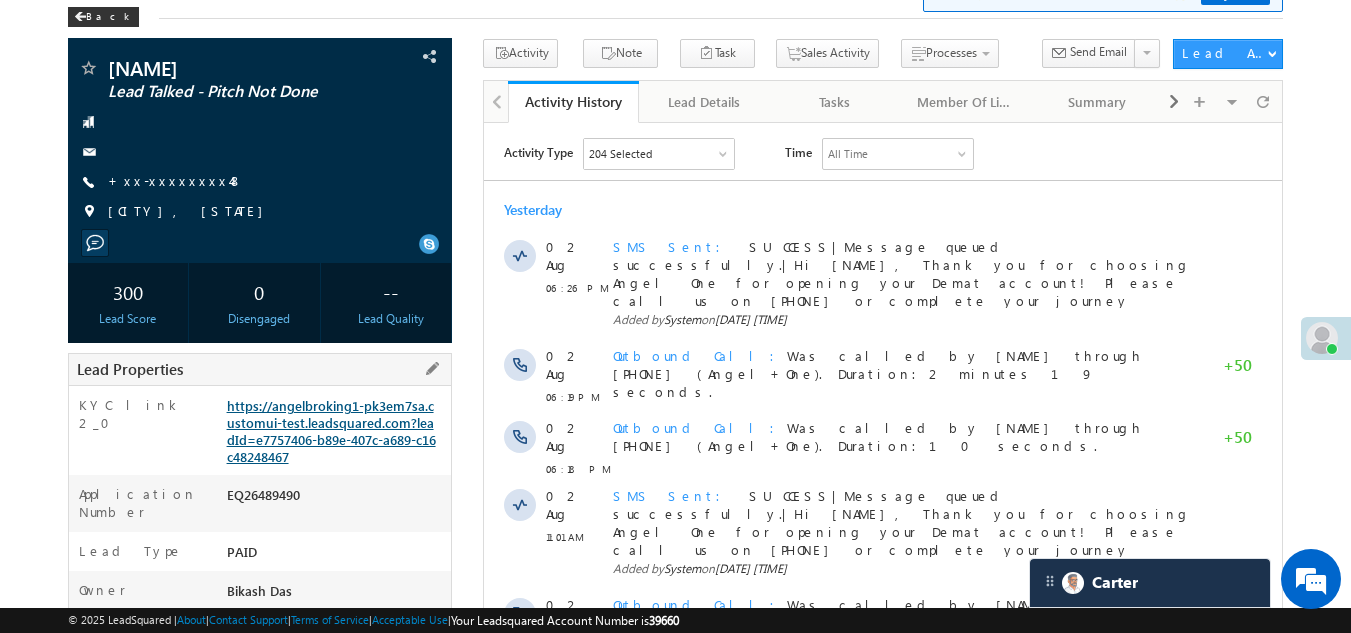 click on "https://angelbroking1-pk3em7sa.customui-test.leadsquared.com?leadId=e7757406-b89e-407c-a689-c16c48248467" at bounding box center [331, 431] 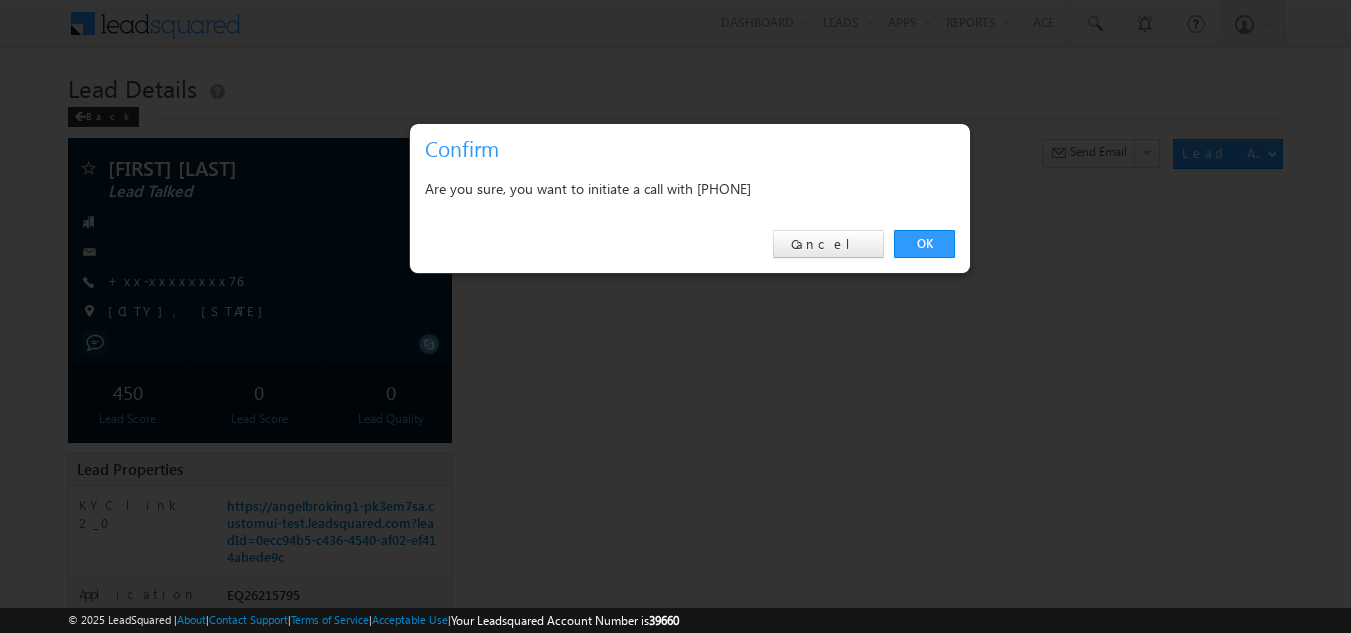 scroll, scrollTop: 0, scrollLeft: 0, axis: both 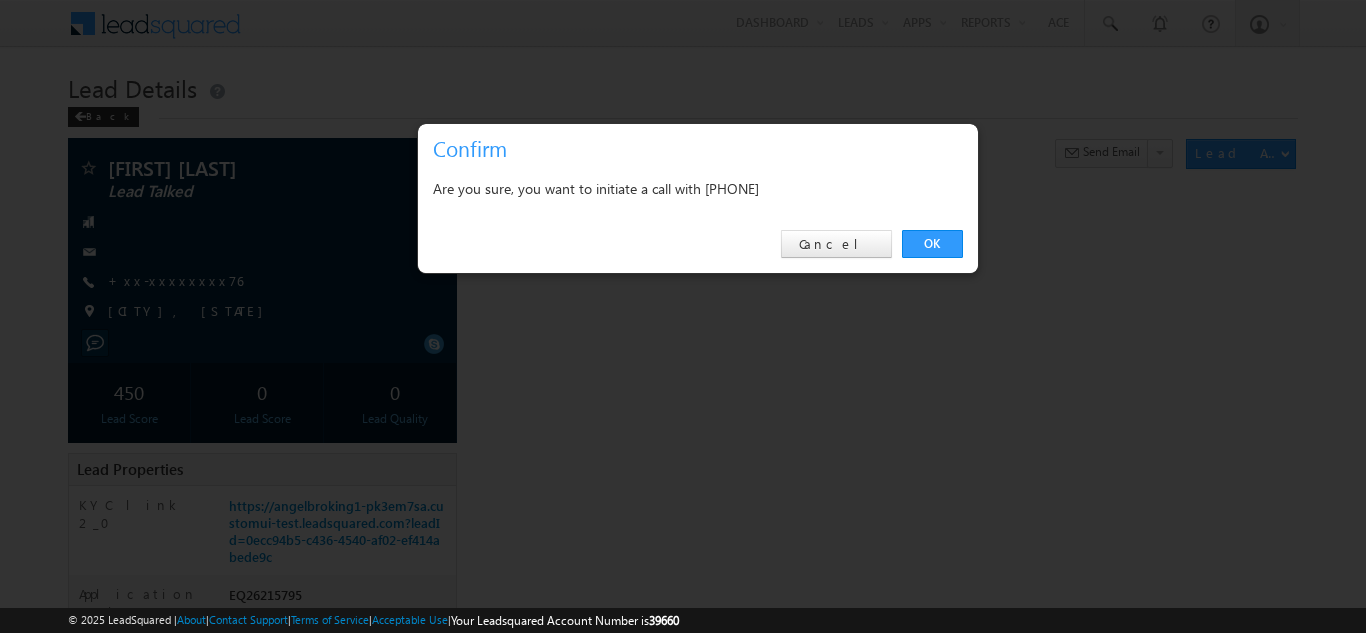click on "OK" at bounding box center [932, 244] 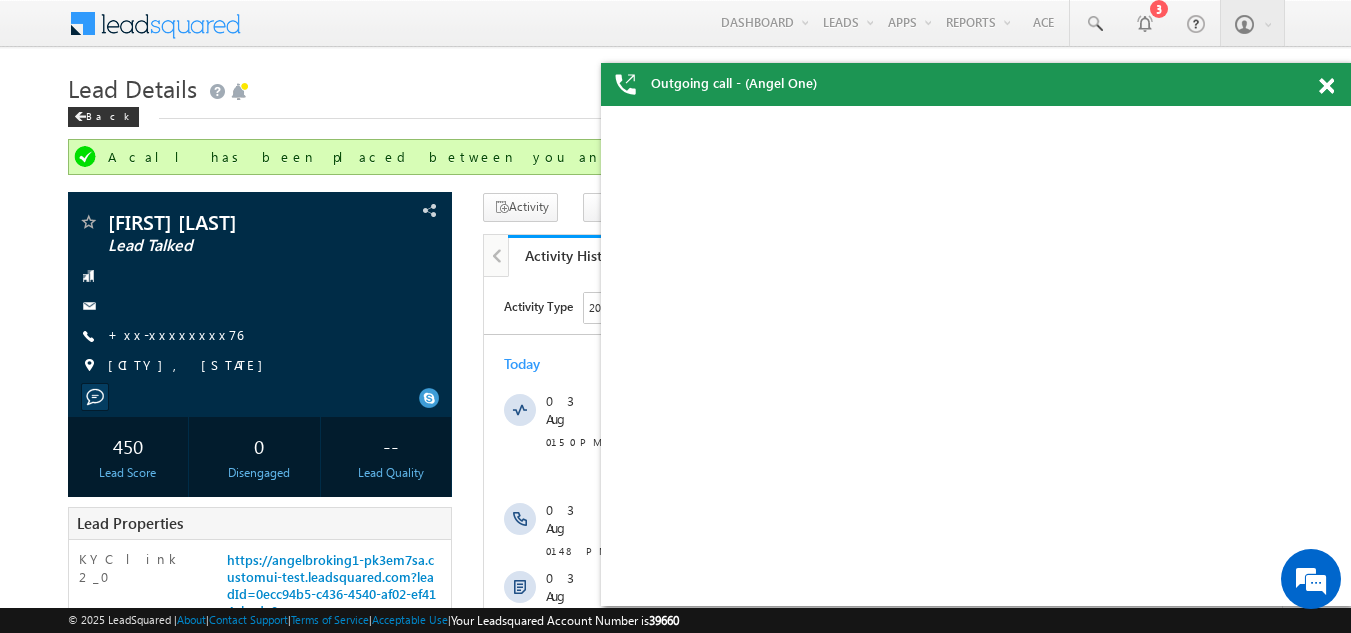 scroll, scrollTop: 0, scrollLeft: 0, axis: both 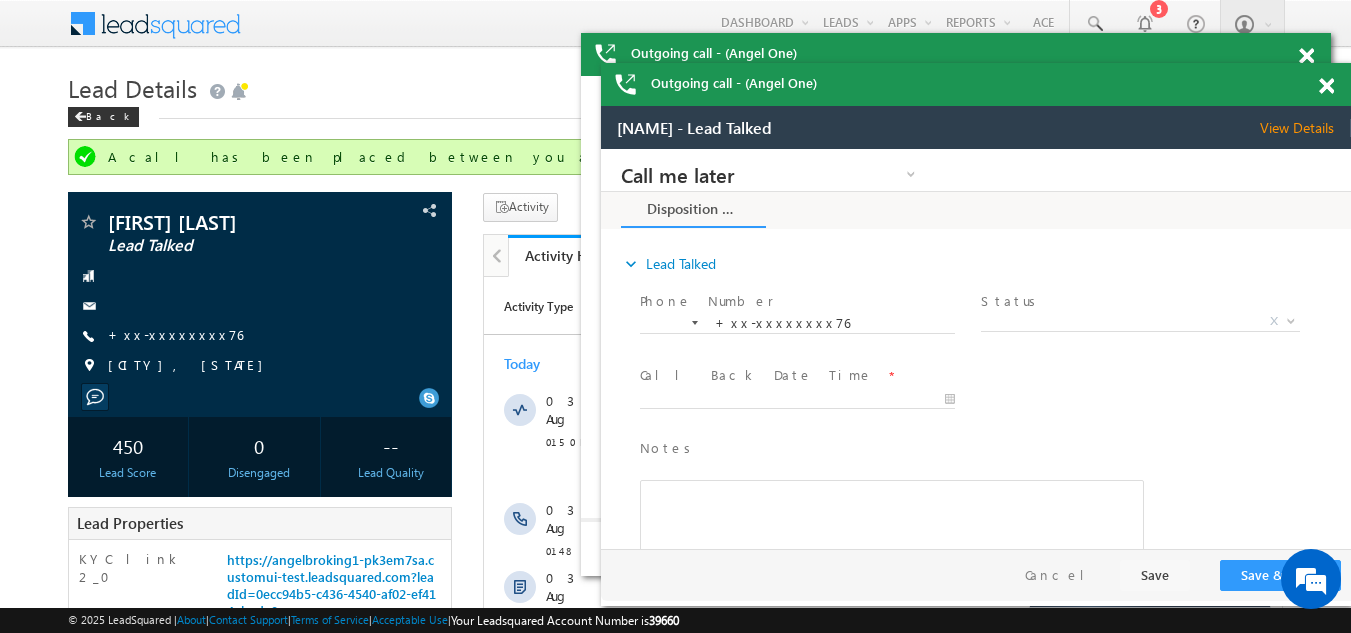 click at bounding box center (1306, 56) 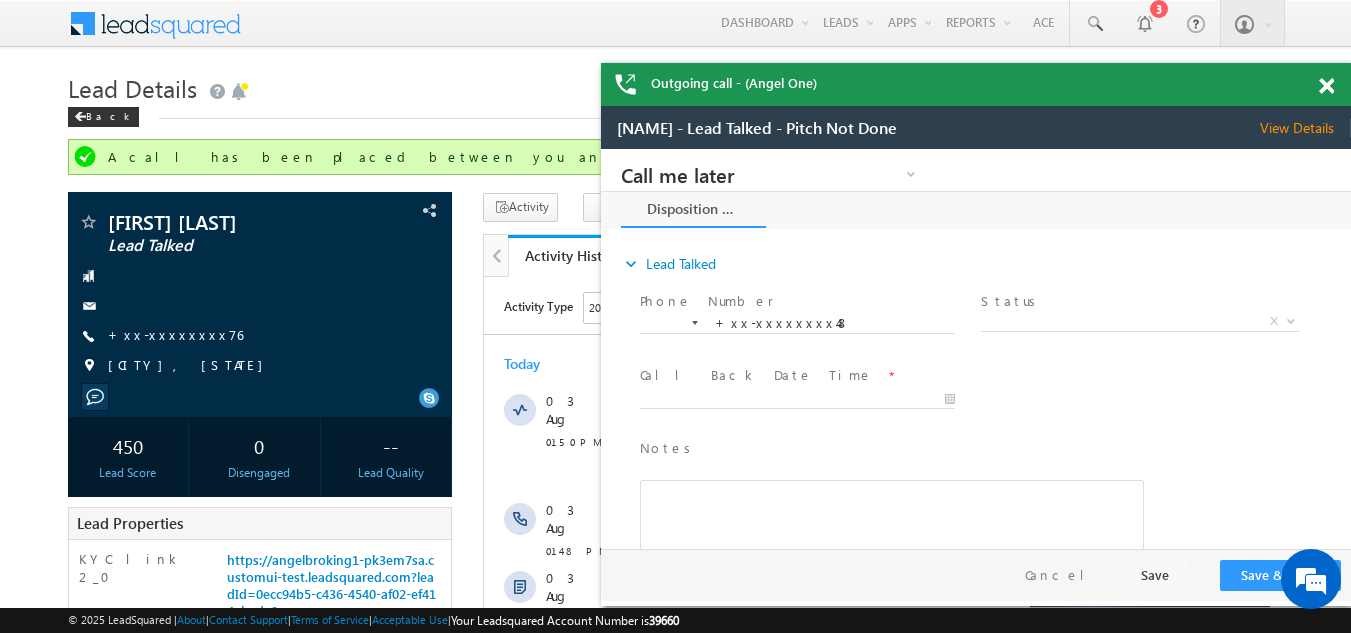 scroll, scrollTop: 0, scrollLeft: 0, axis: both 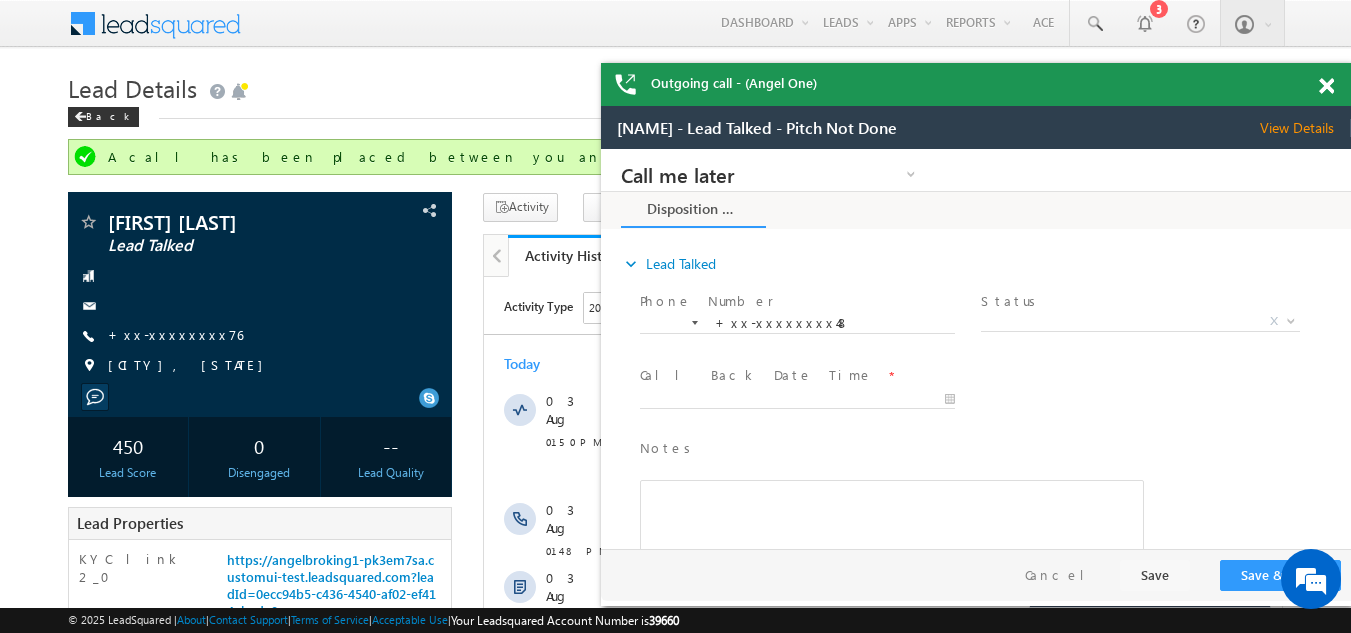 click at bounding box center [1326, 86] 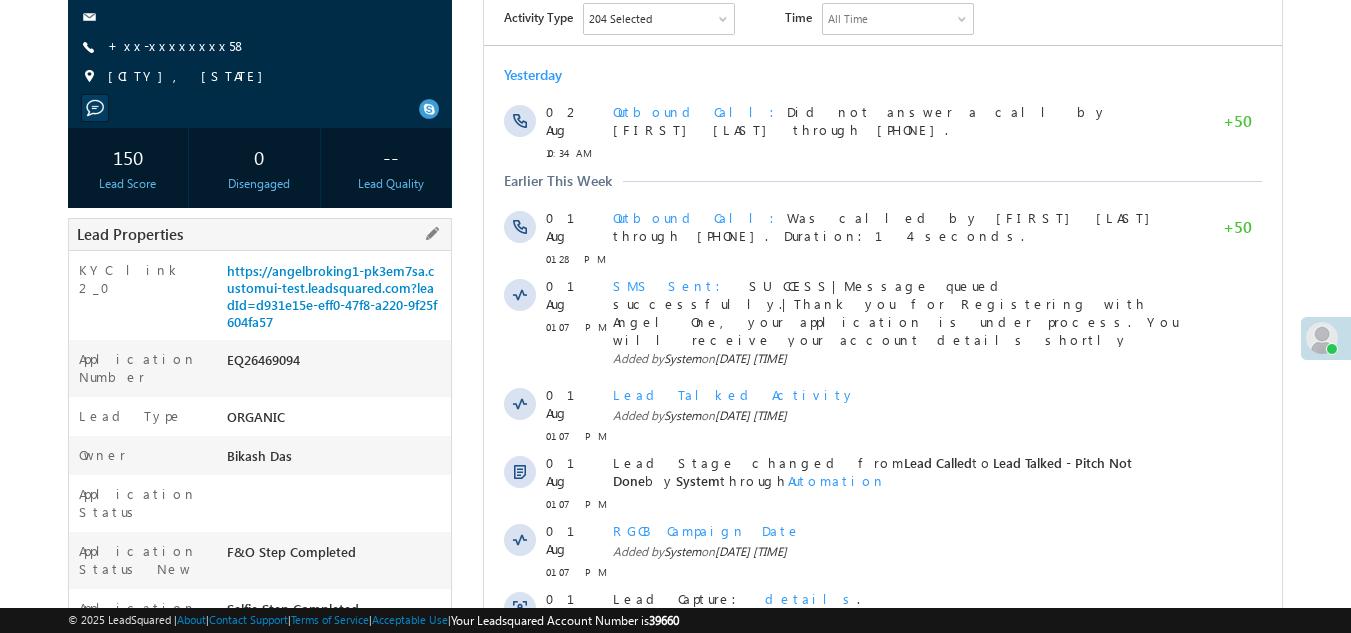 scroll, scrollTop: 200, scrollLeft: 0, axis: vertical 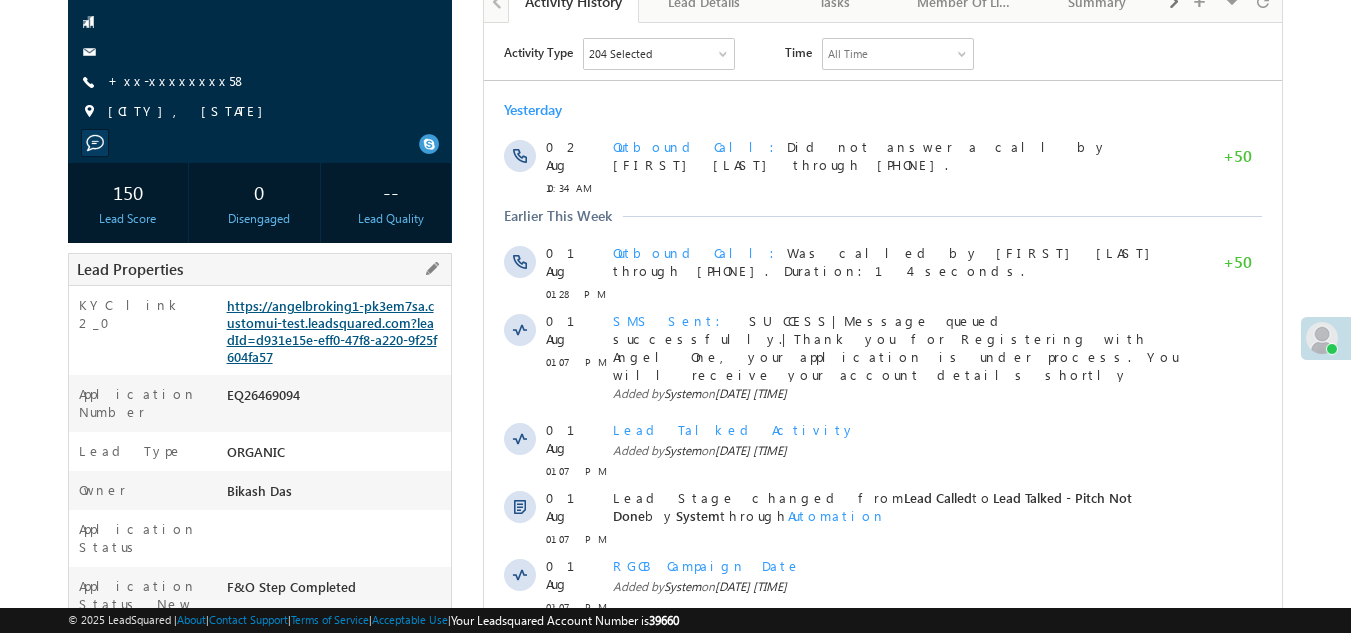 click on "https://angelbroking1-pk3em7sa.customui-test.leadsquared.com?leadId=d931e15e-eff0-47f8-a220-9f25f604fa57" at bounding box center [332, 331] 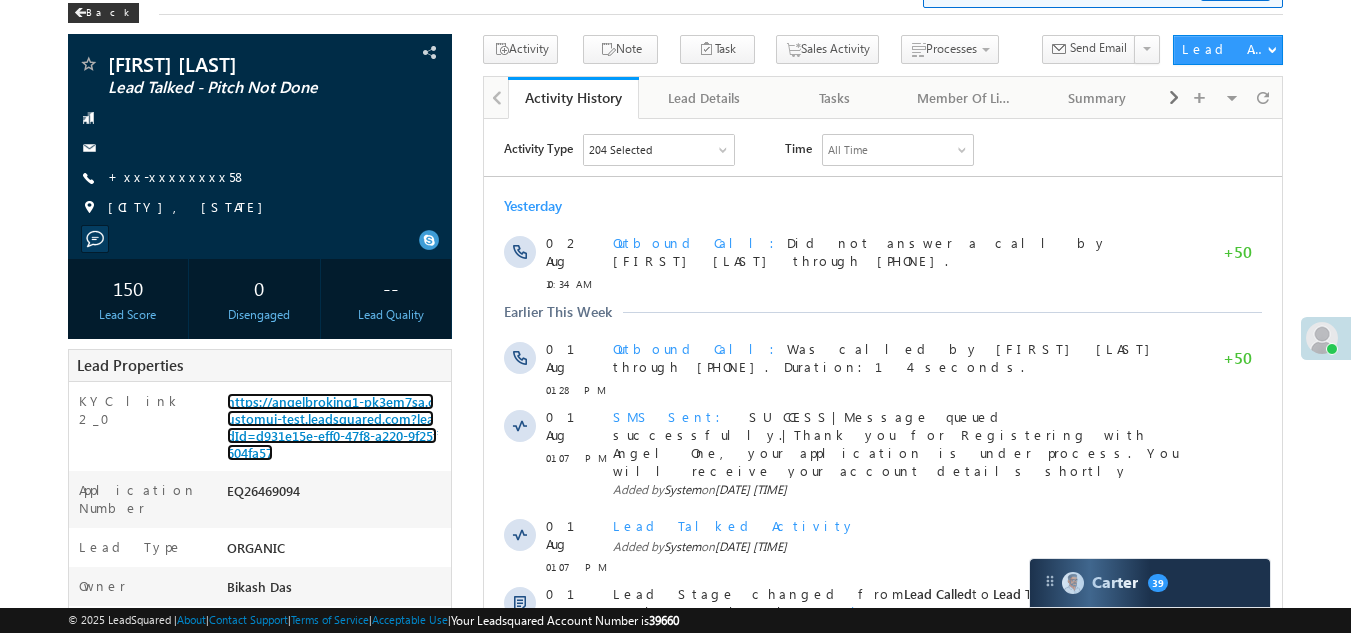 scroll, scrollTop: 0, scrollLeft: 0, axis: both 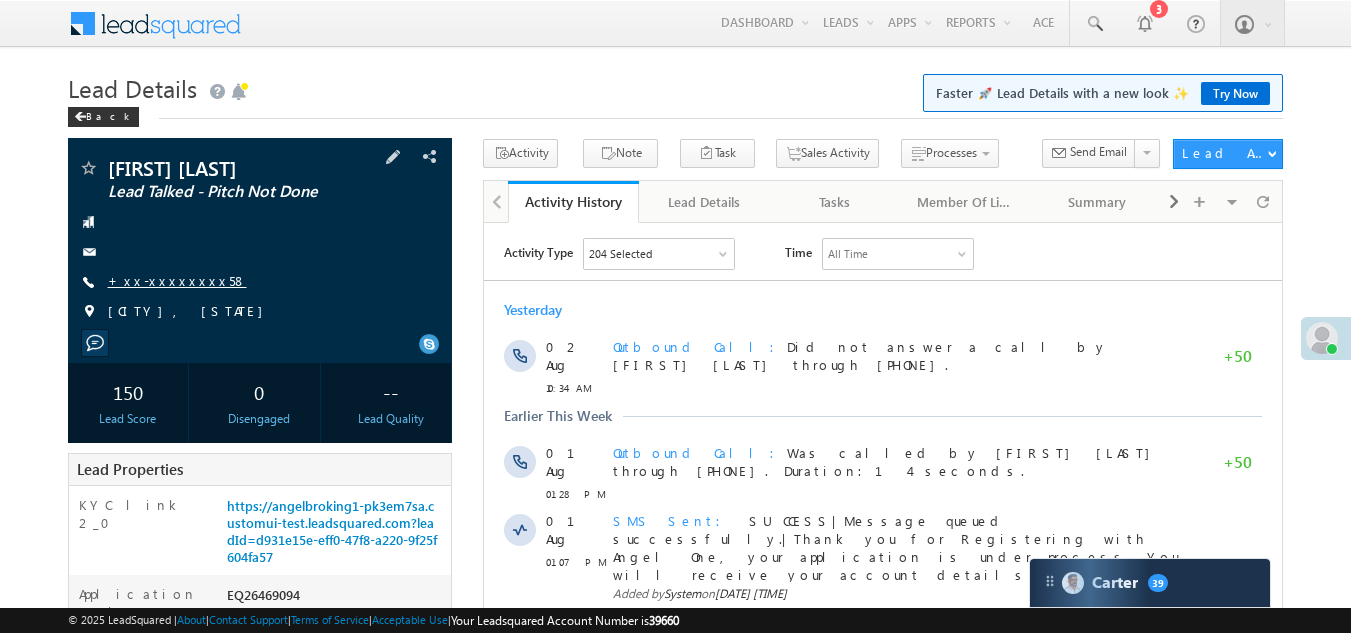 click on "+xx-xxxxxxxx58" at bounding box center [177, 280] 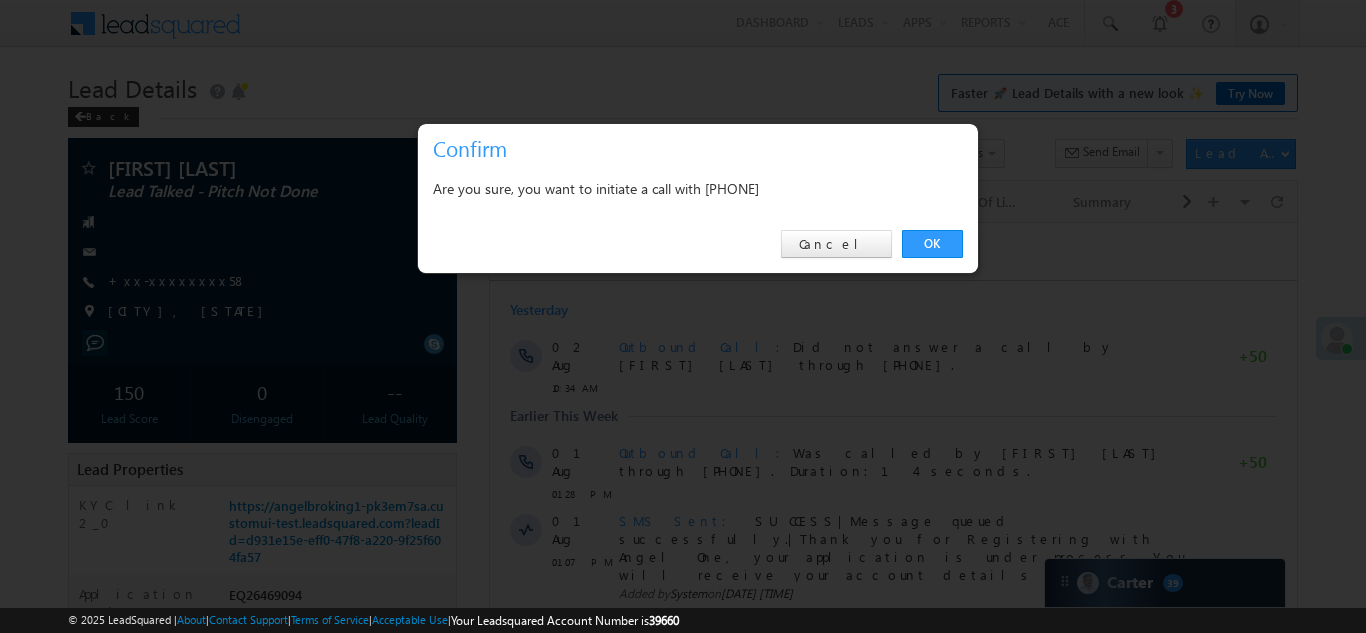 click on "OK" at bounding box center (932, 244) 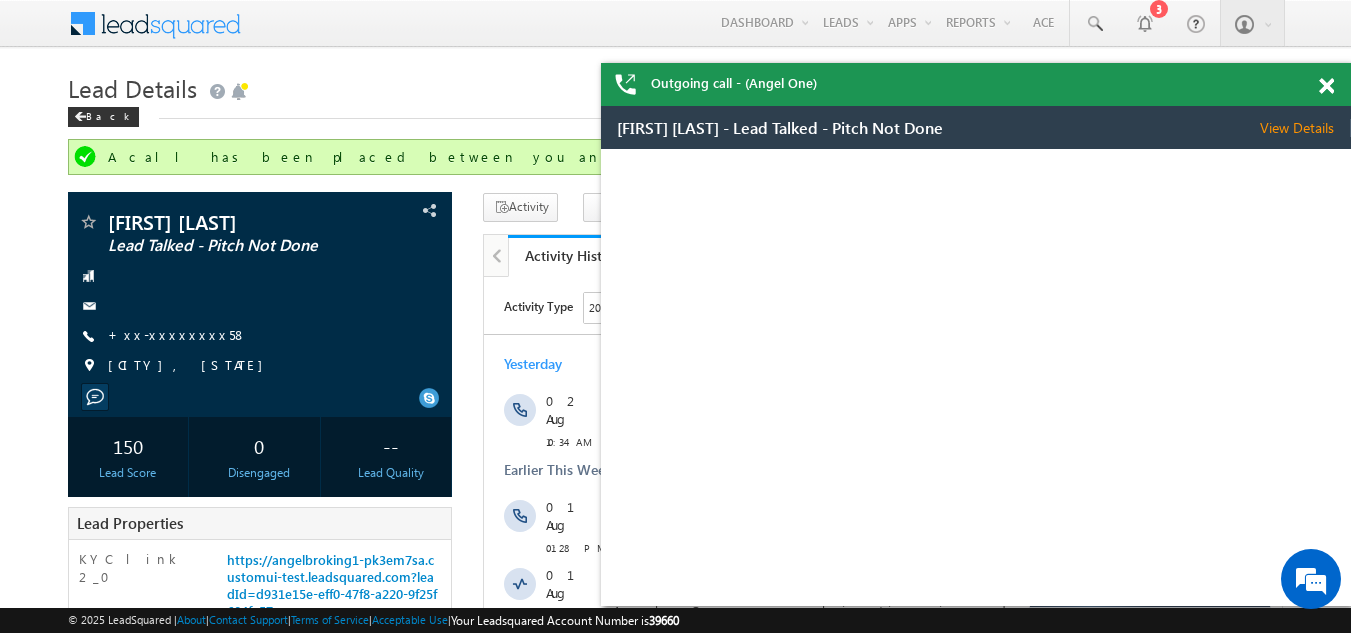 scroll, scrollTop: 0, scrollLeft: 0, axis: both 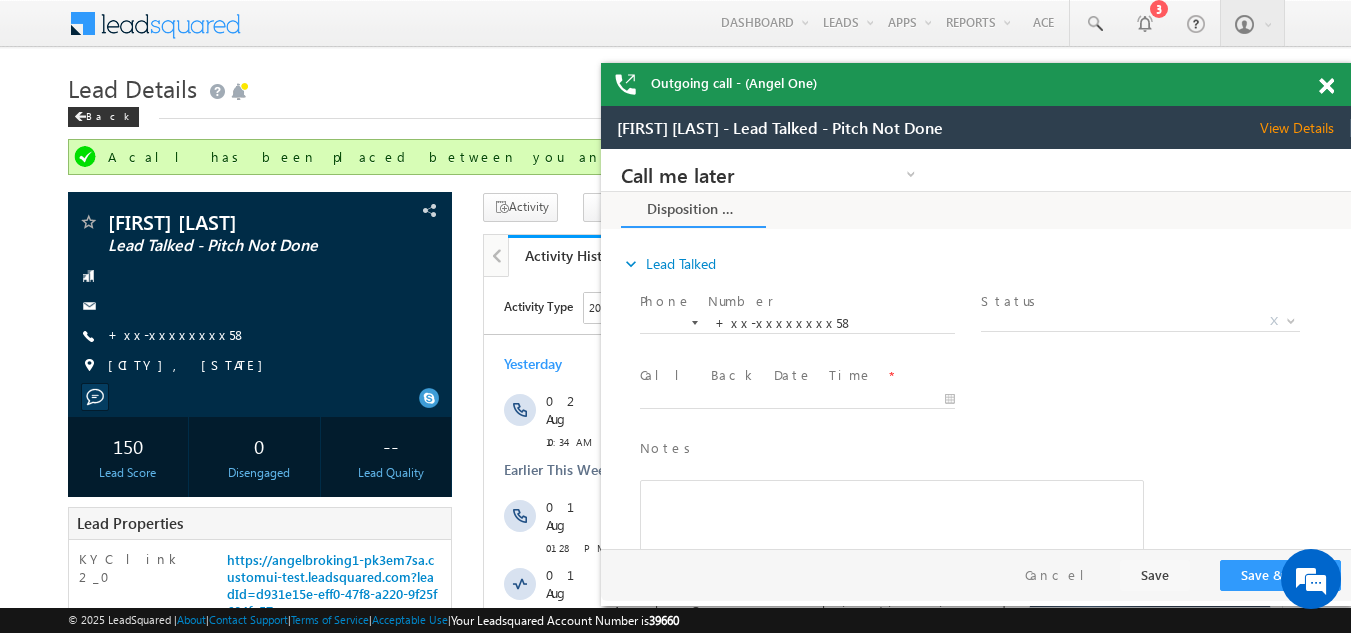 click at bounding box center (1326, 86) 